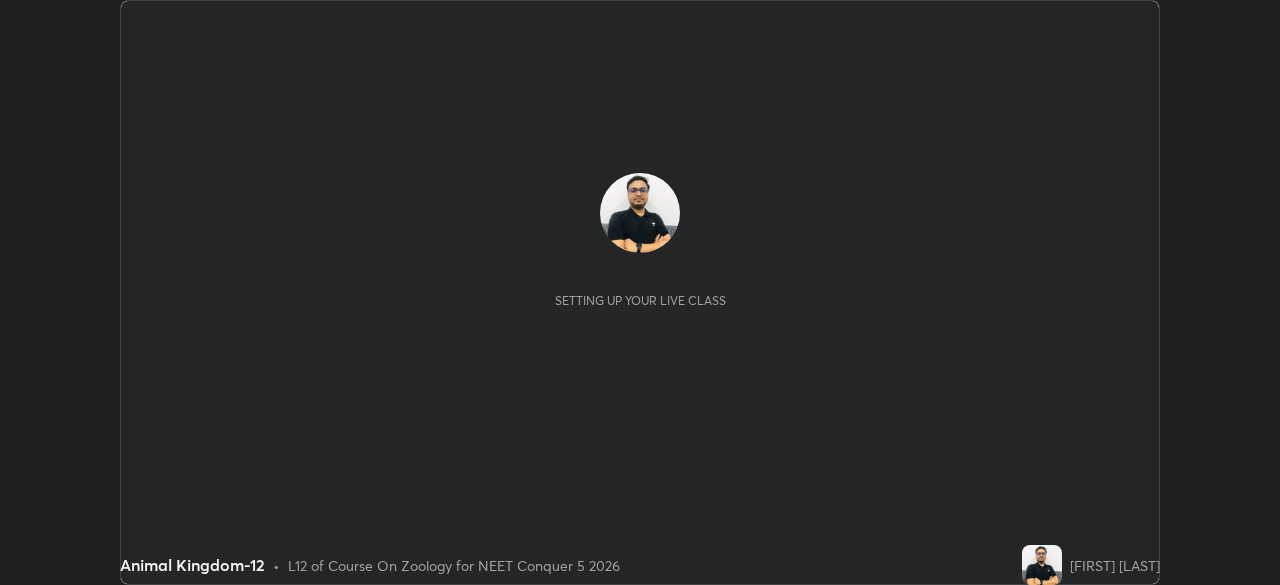 scroll, scrollTop: 0, scrollLeft: 0, axis: both 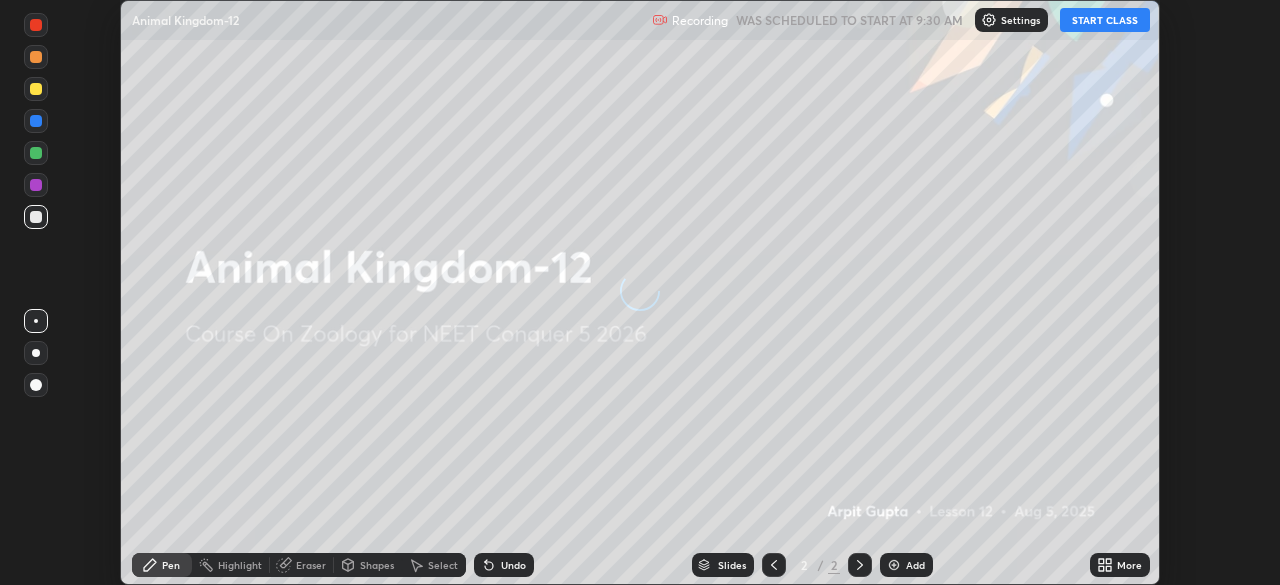 click on "START CLASS" at bounding box center (1105, 20) 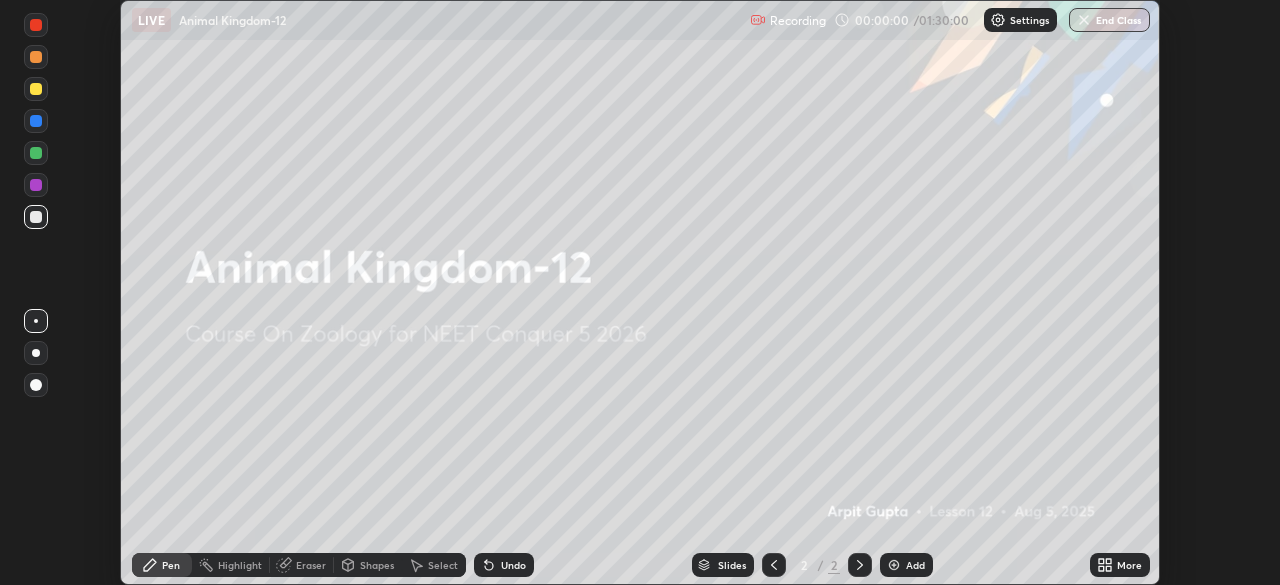 click 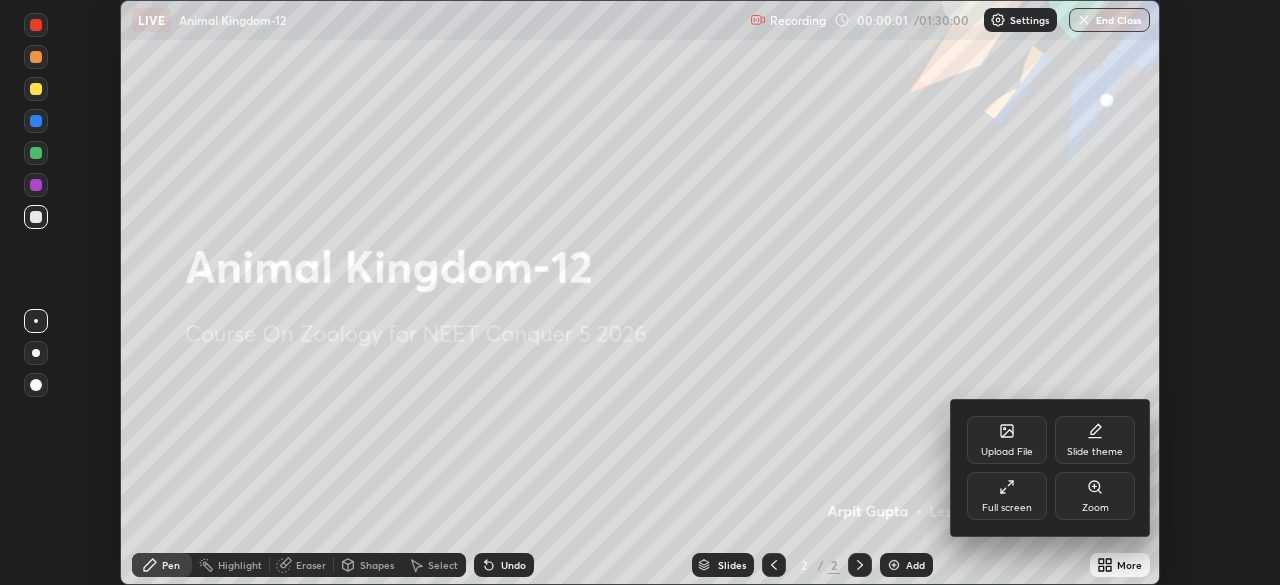 click 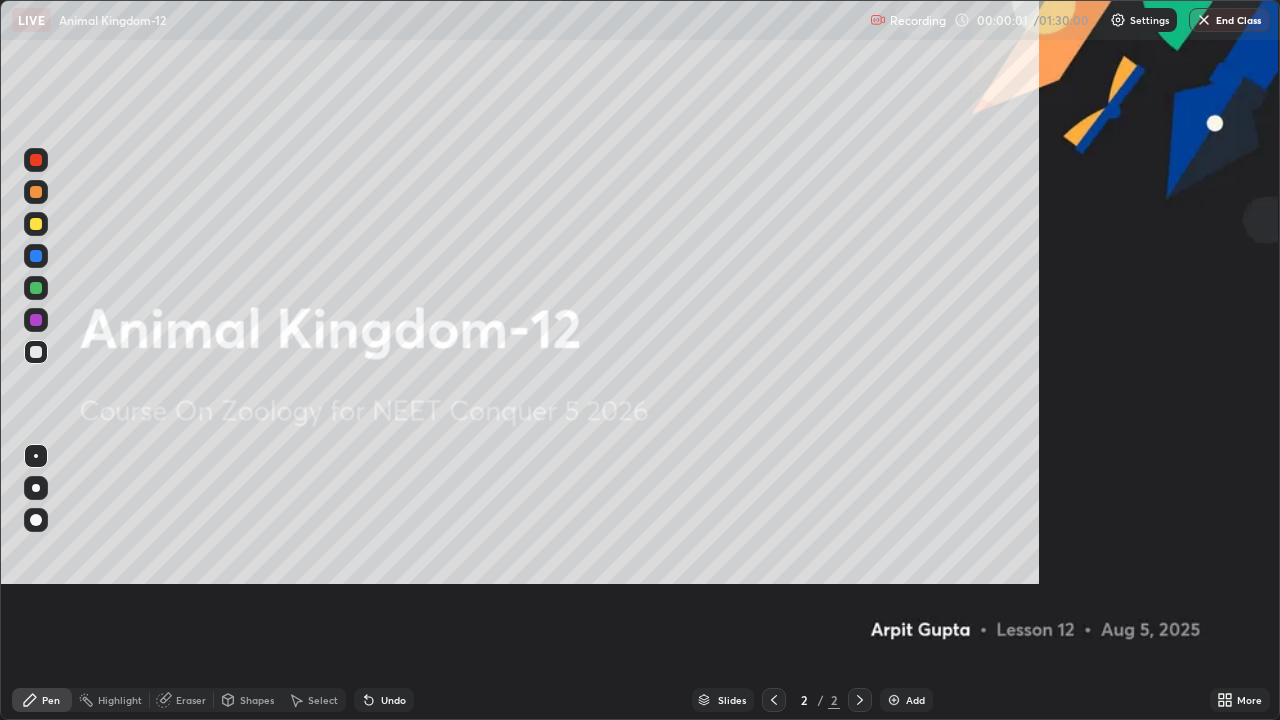 scroll, scrollTop: 99280, scrollLeft: 98720, axis: both 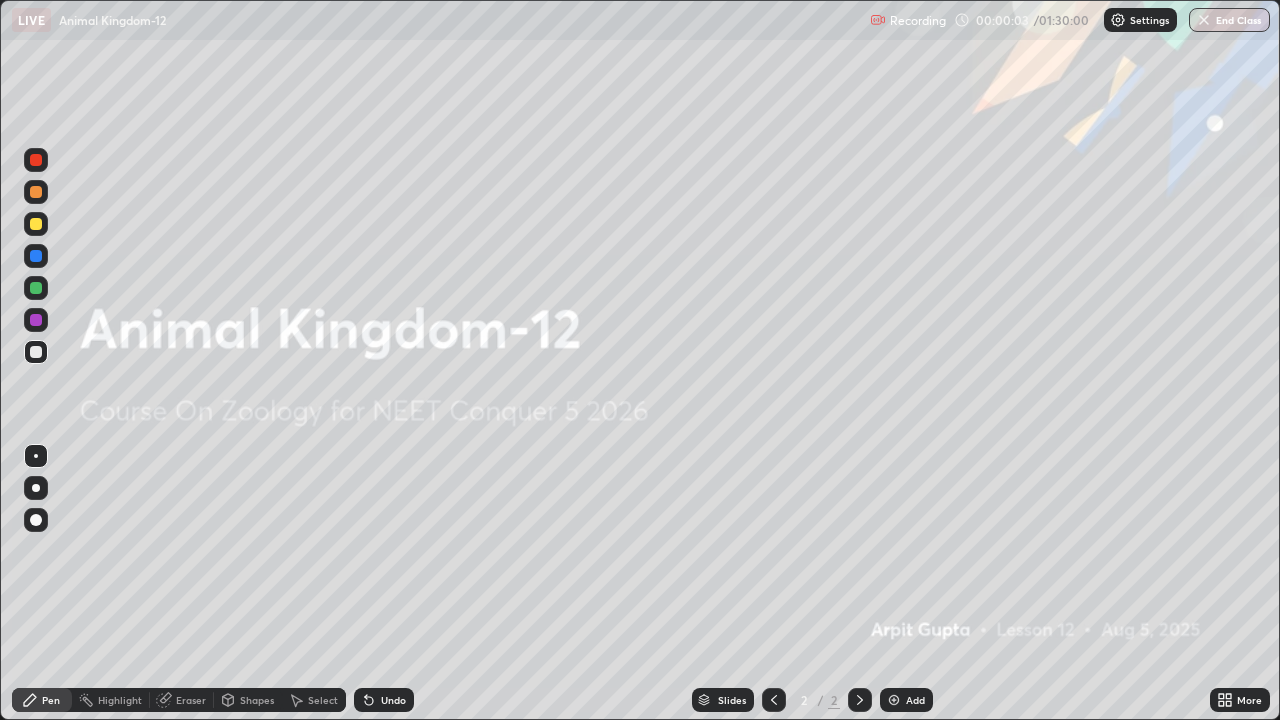click 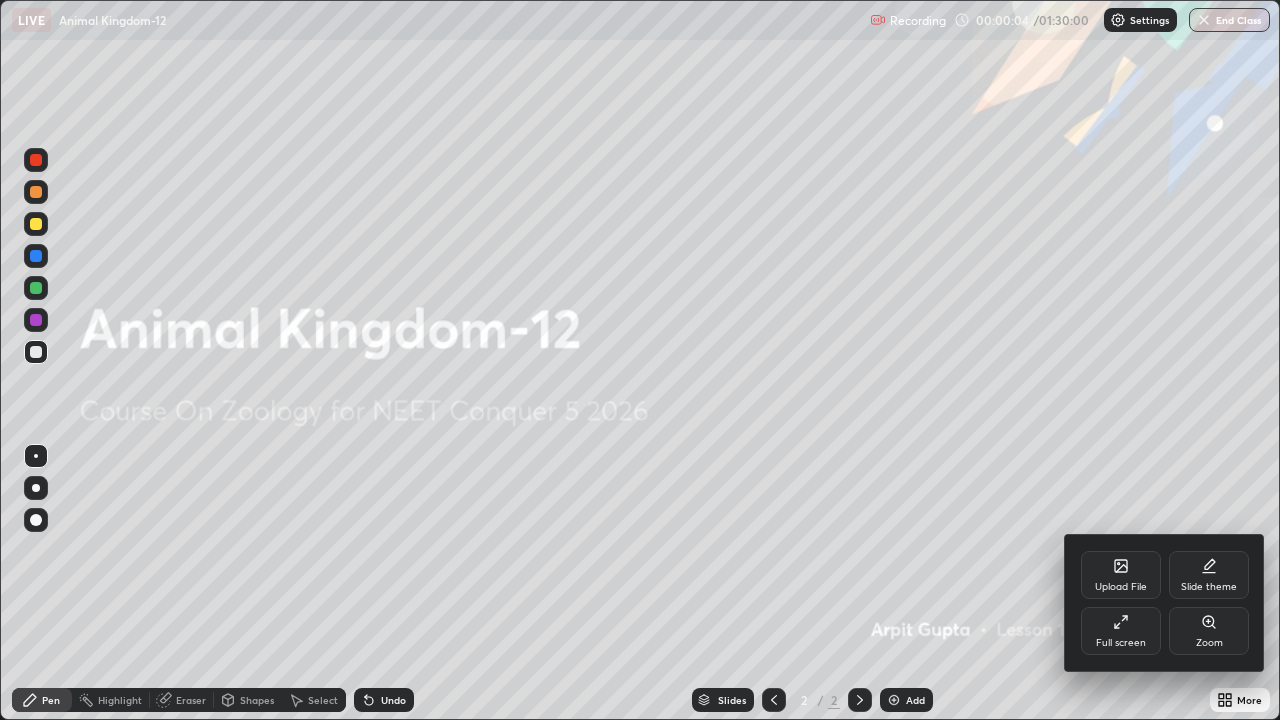 click on "Upload File" at bounding box center (1121, 587) 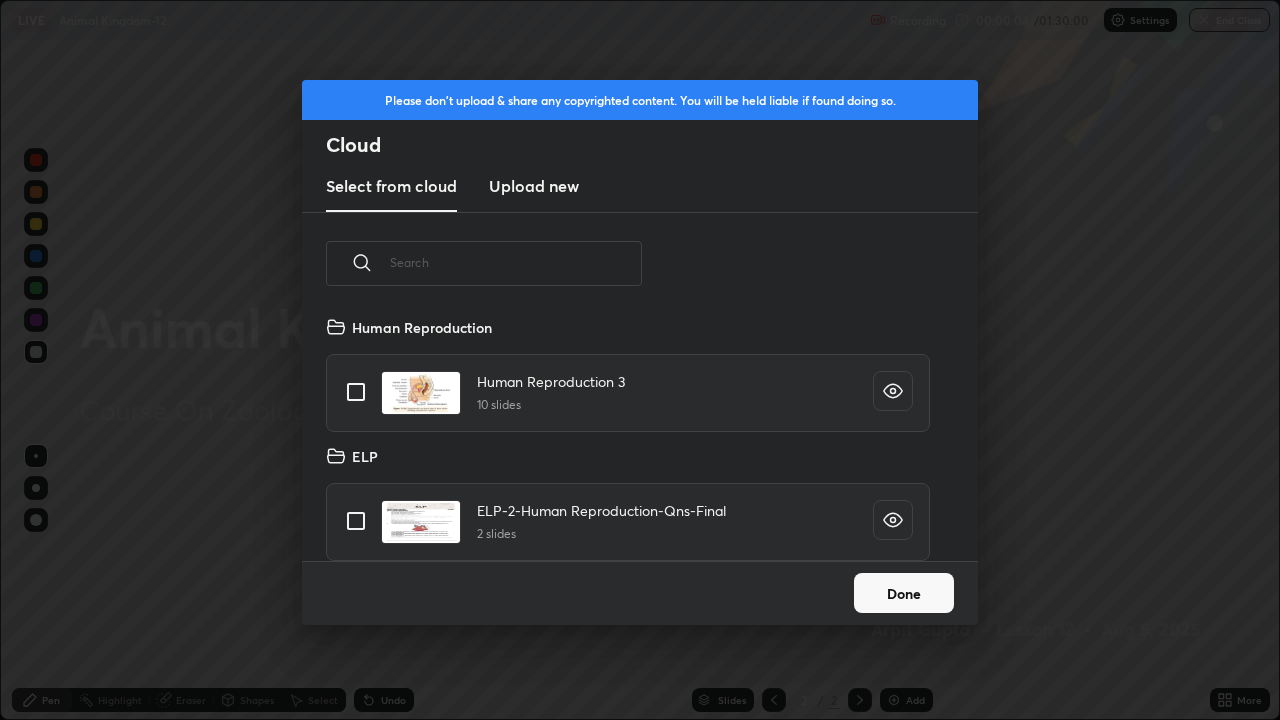 scroll, scrollTop: 7, scrollLeft: 11, axis: both 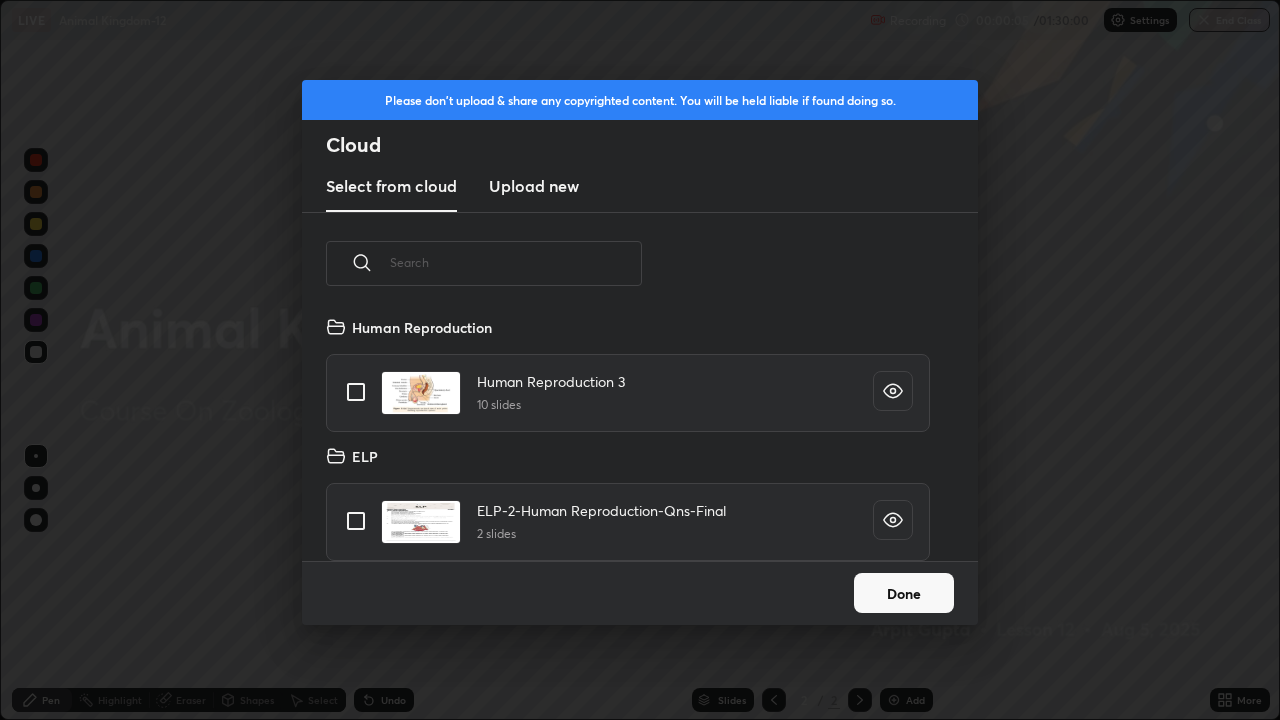 click on "Upload new" at bounding box center [534, 186] 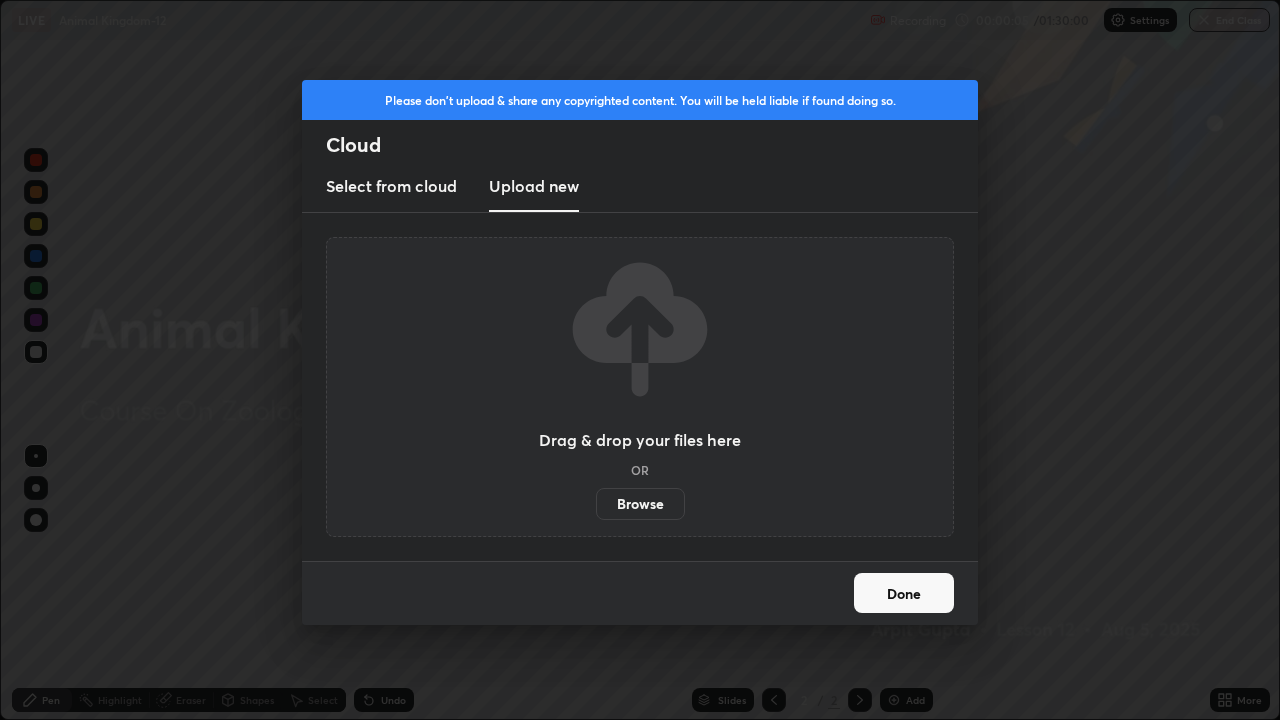 click on "Browse" at bounding box center (640, 504) 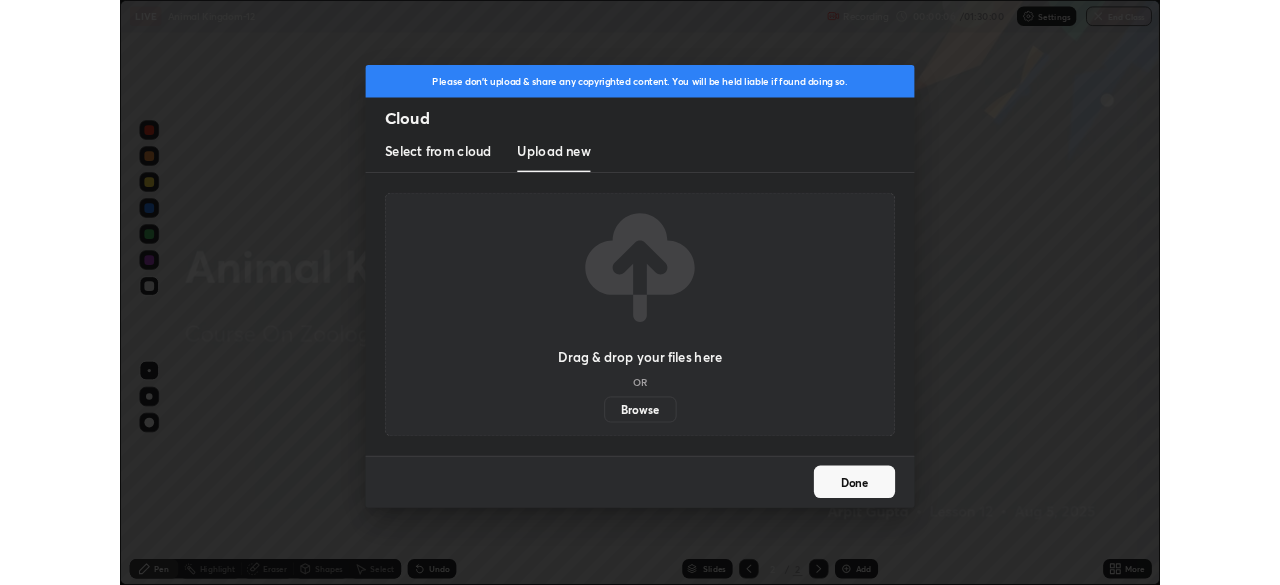 scroll, scrollTop: 585, scrollLeft: 1280, axis: both 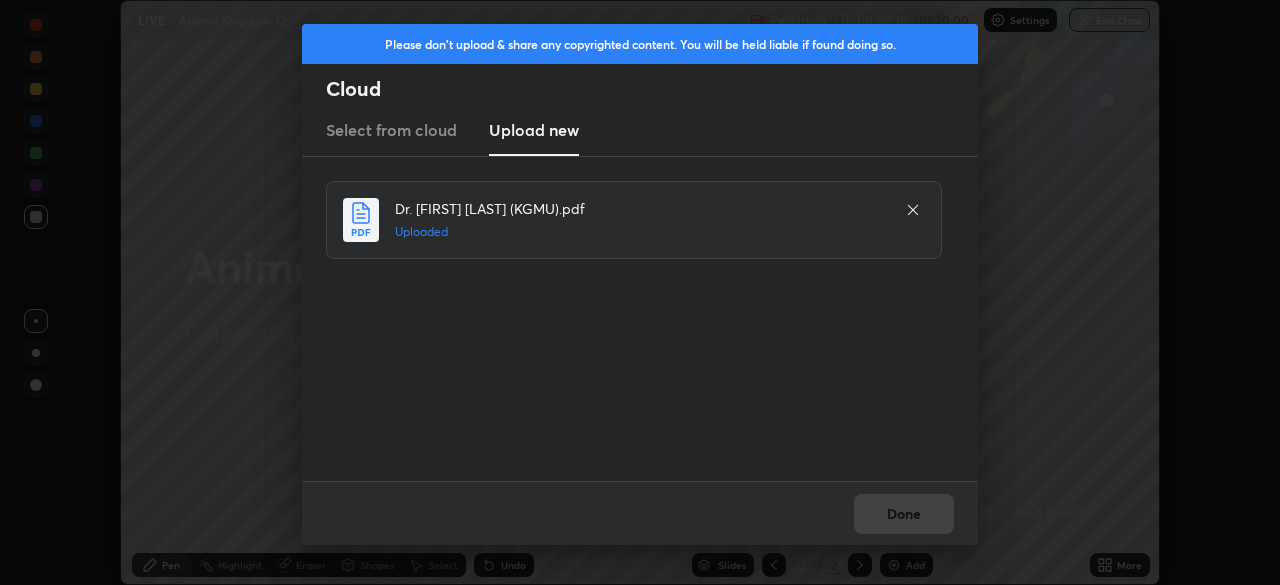 click on "Done" at bounding box center [904, 514] 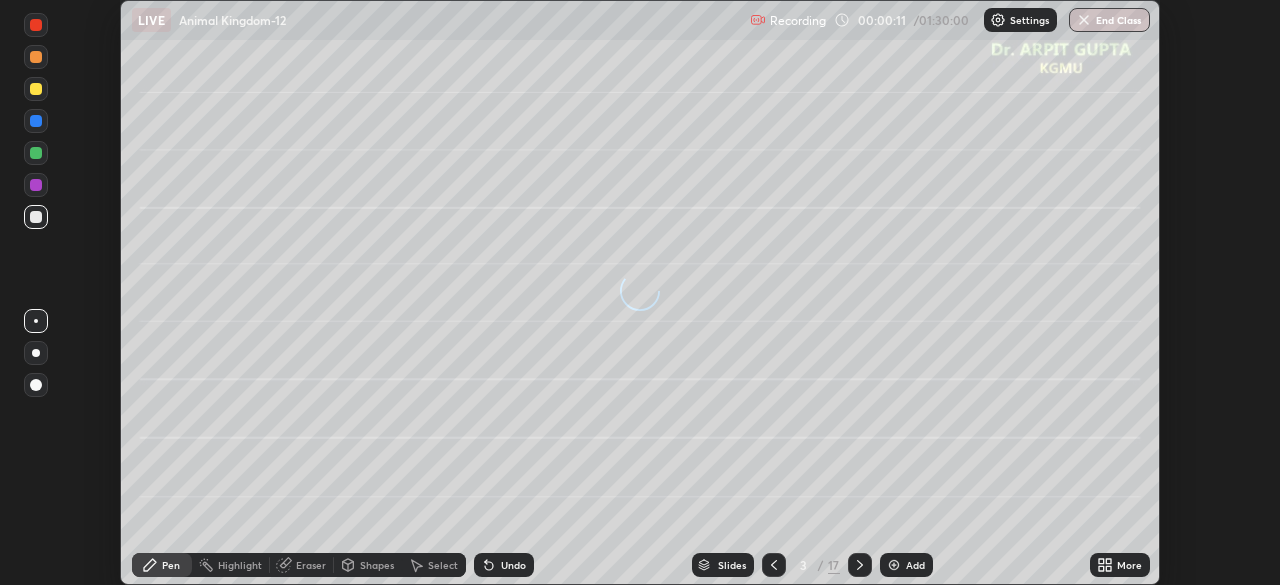 click 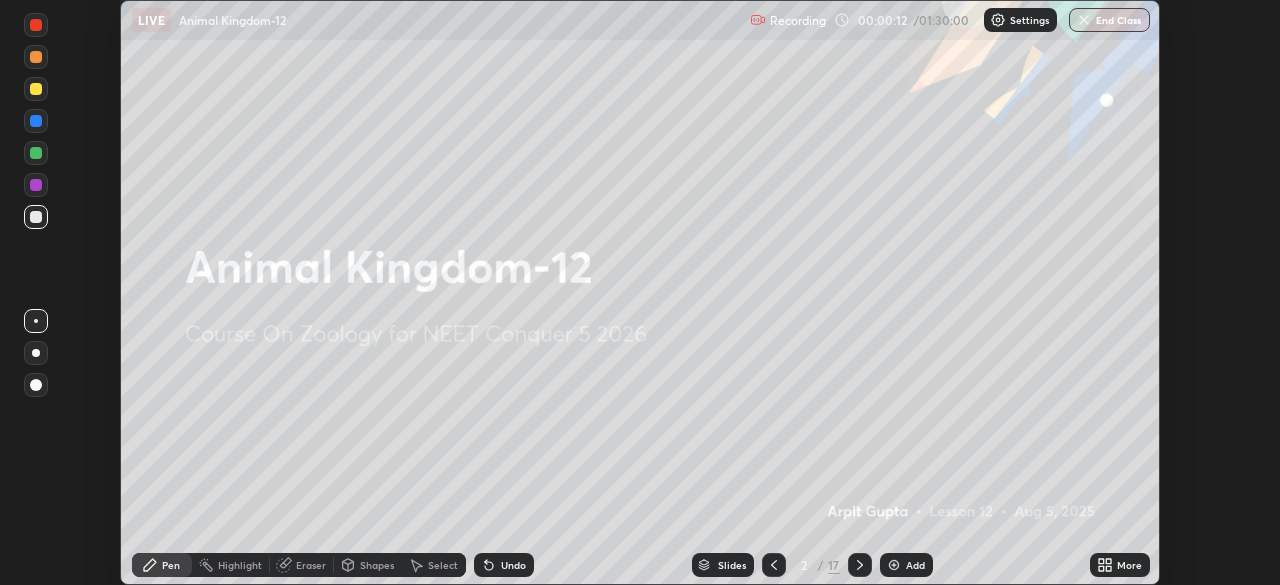 click on "More" at bounding box center [1120, 565] 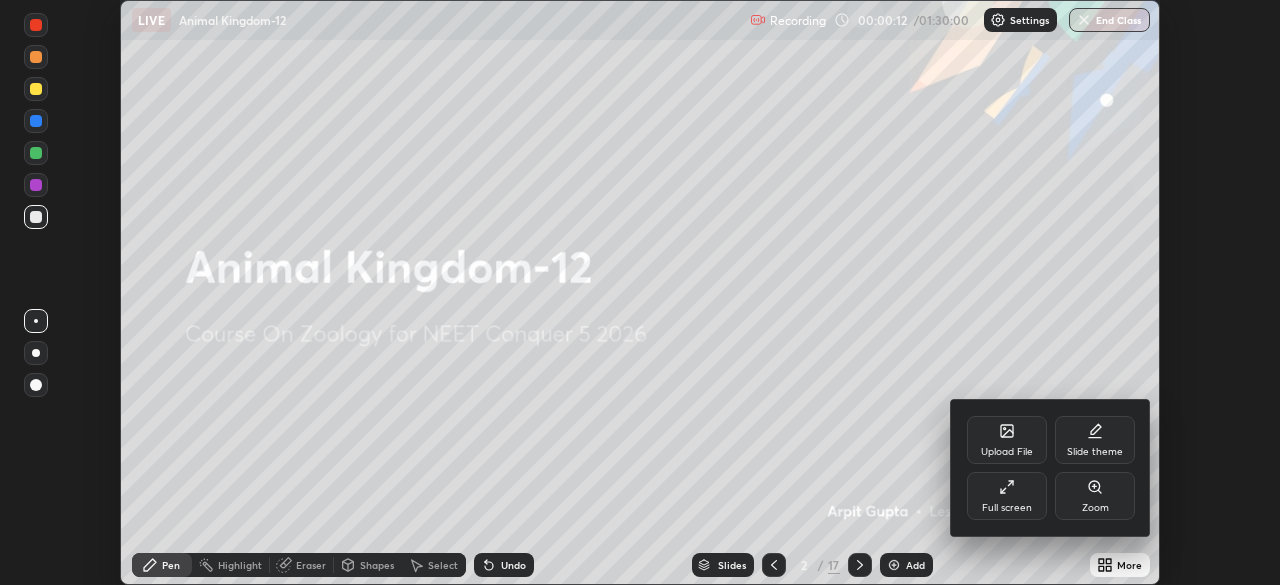 click on "Full screen" at bounding box center (1007, 496) 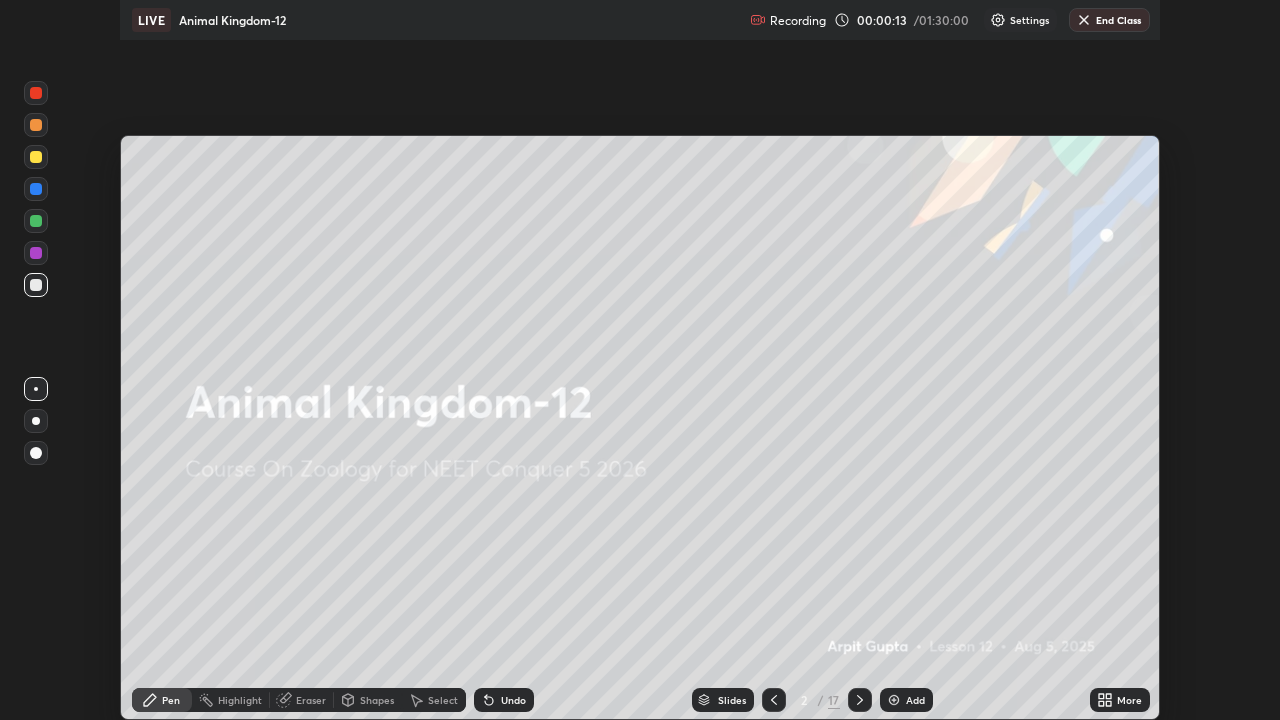 scroll, scrollTop: 99280, scrollLeft: 98720, axis: both 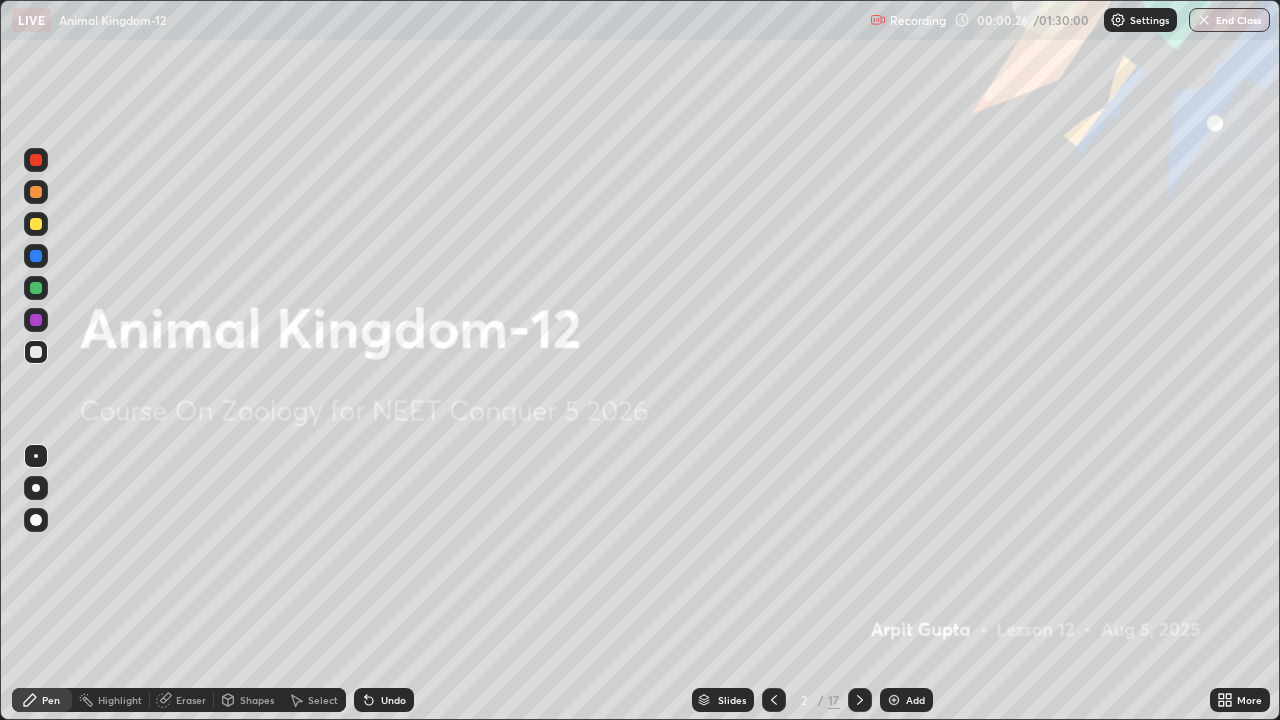 click at bounding box center [36, 224] 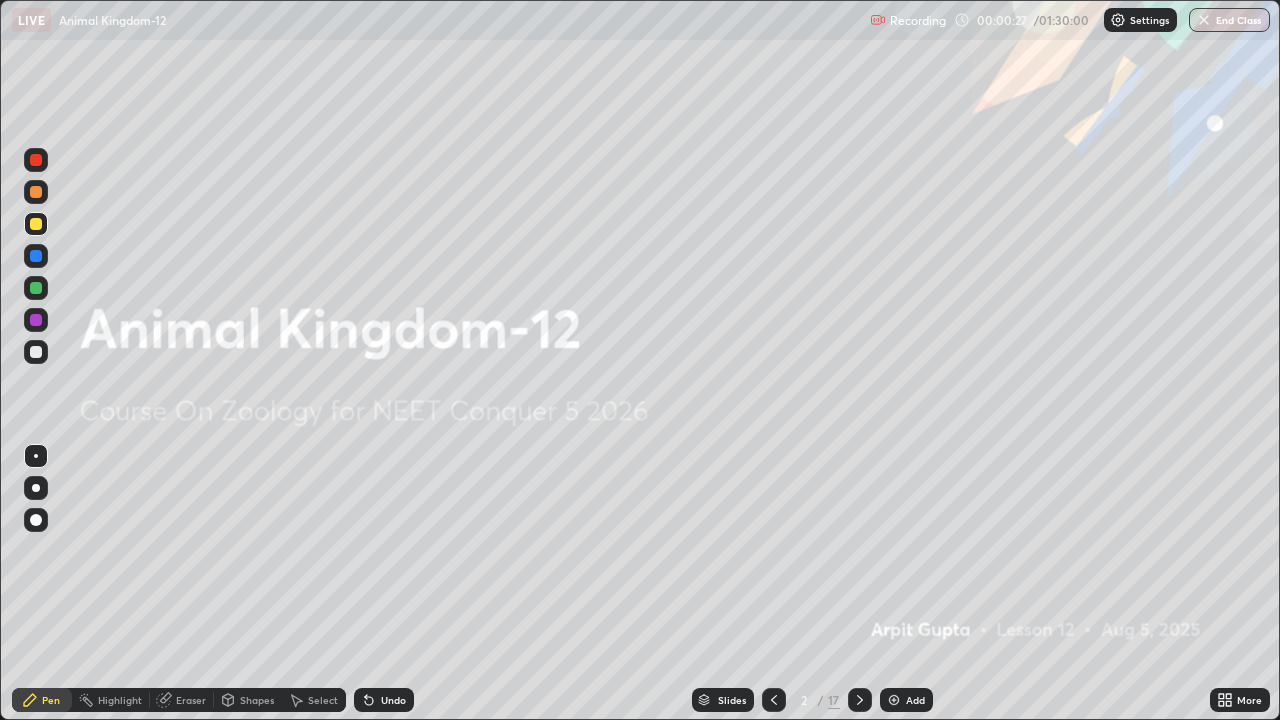 click at bounding box center [36, 488] 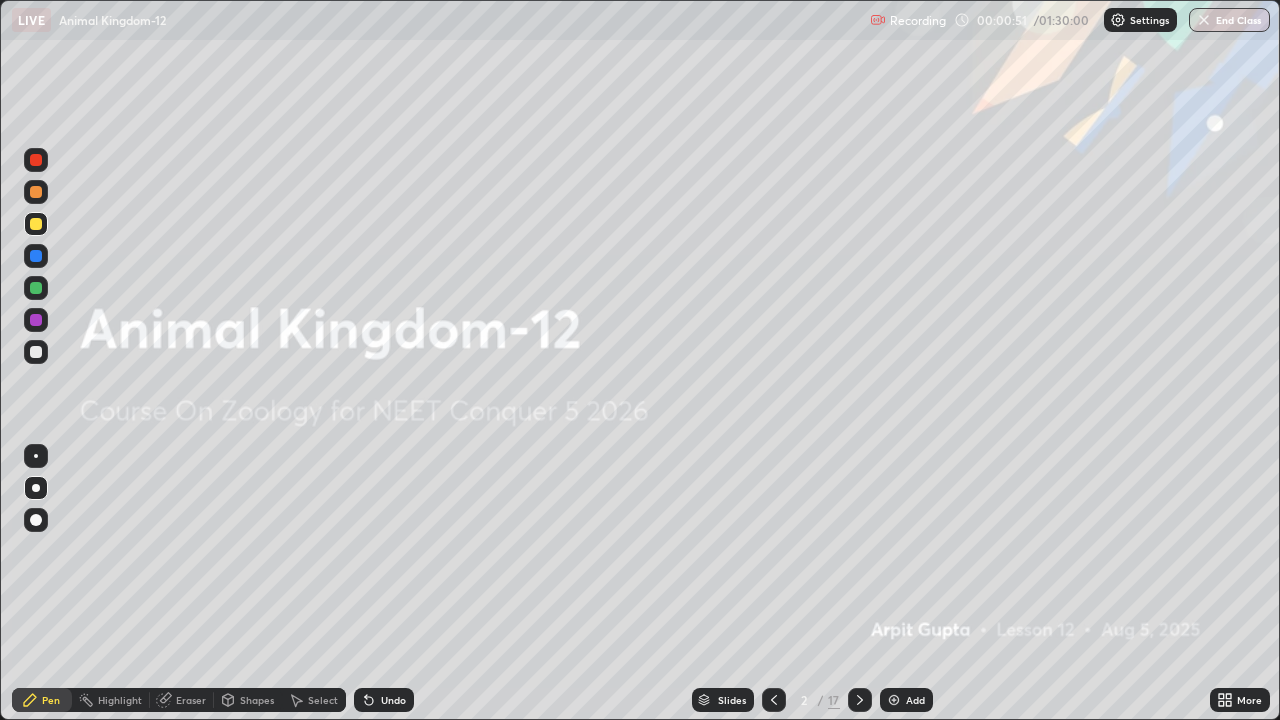 click at bounding box center [36, 224] 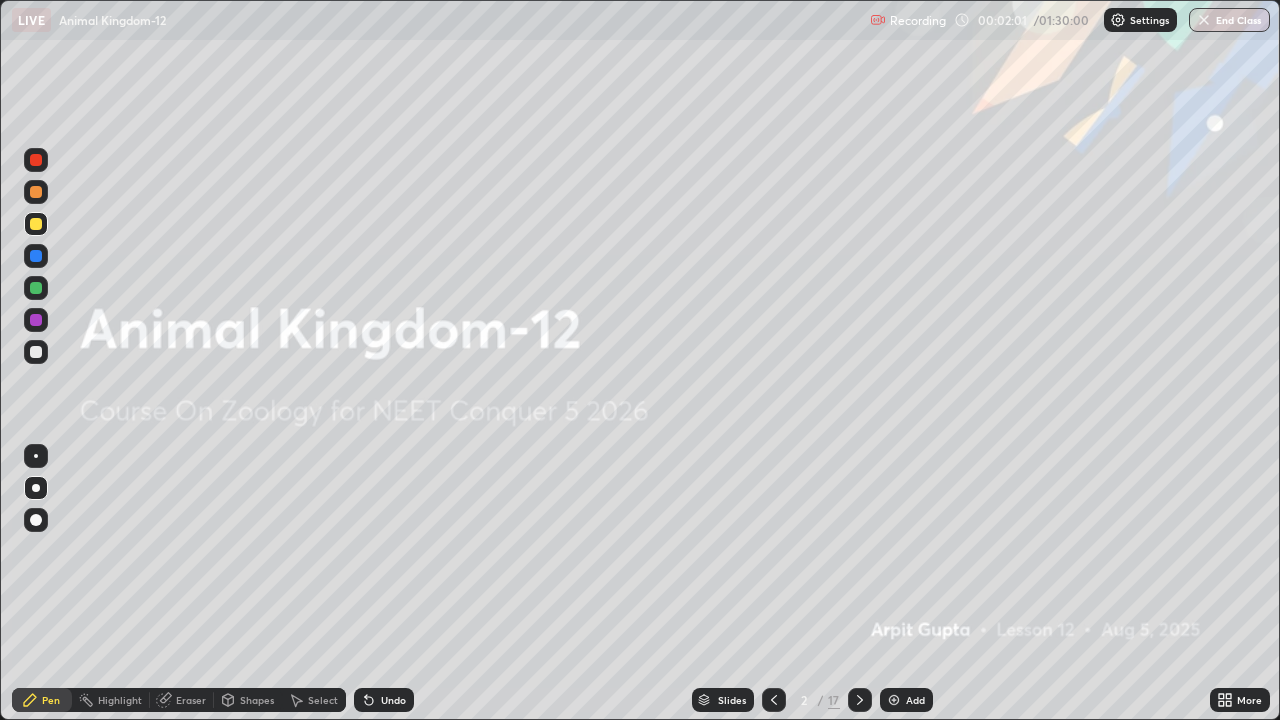 click 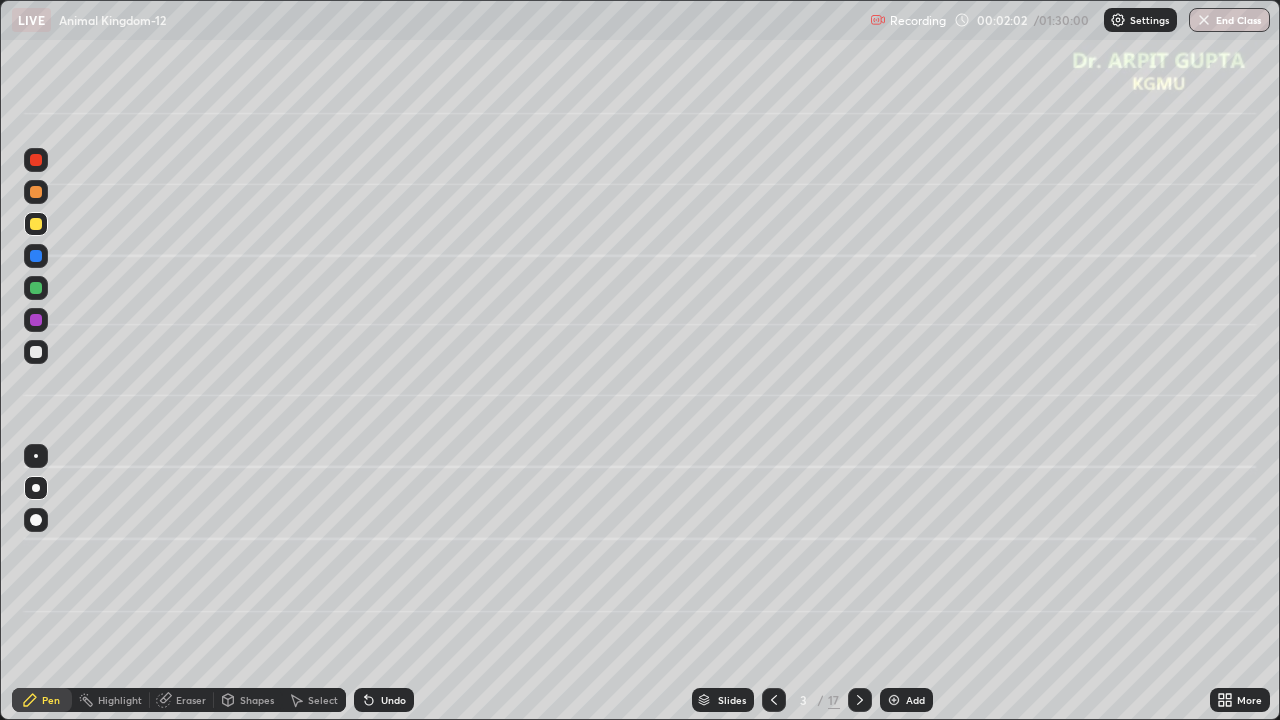 click at bounding box center [36, 224] 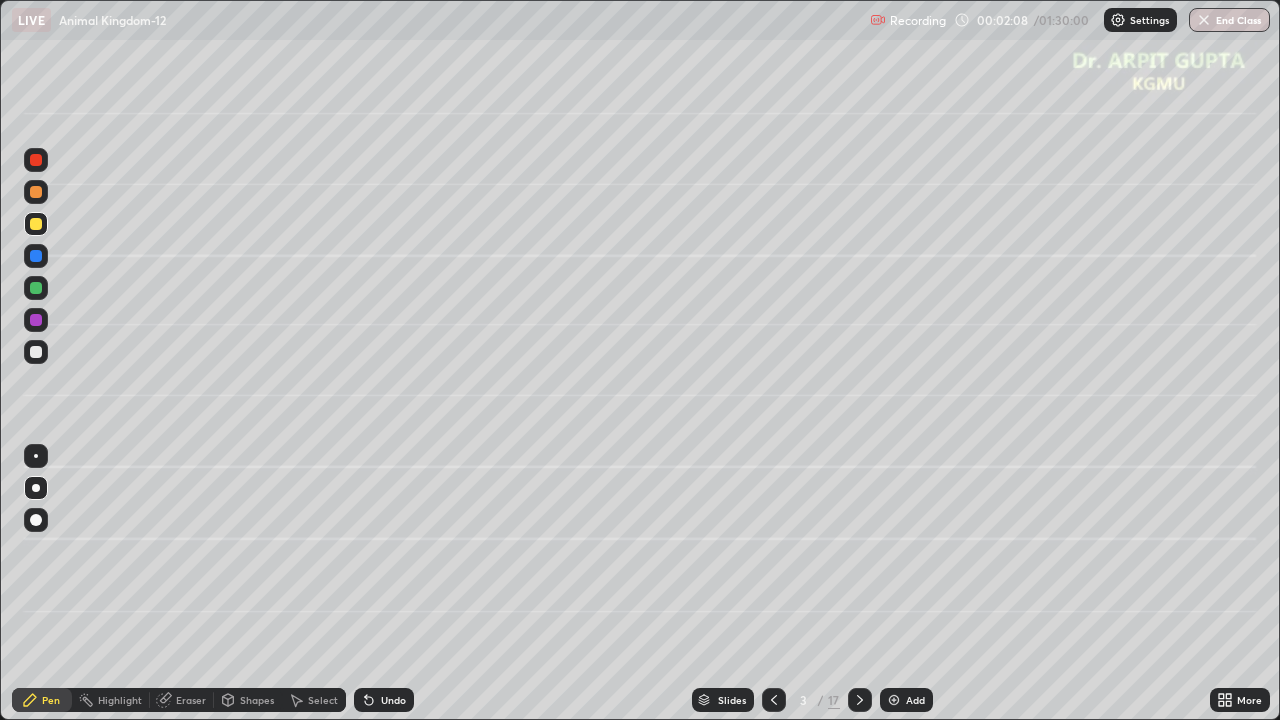 click on "Shapes" at bounding box center (257, 700) 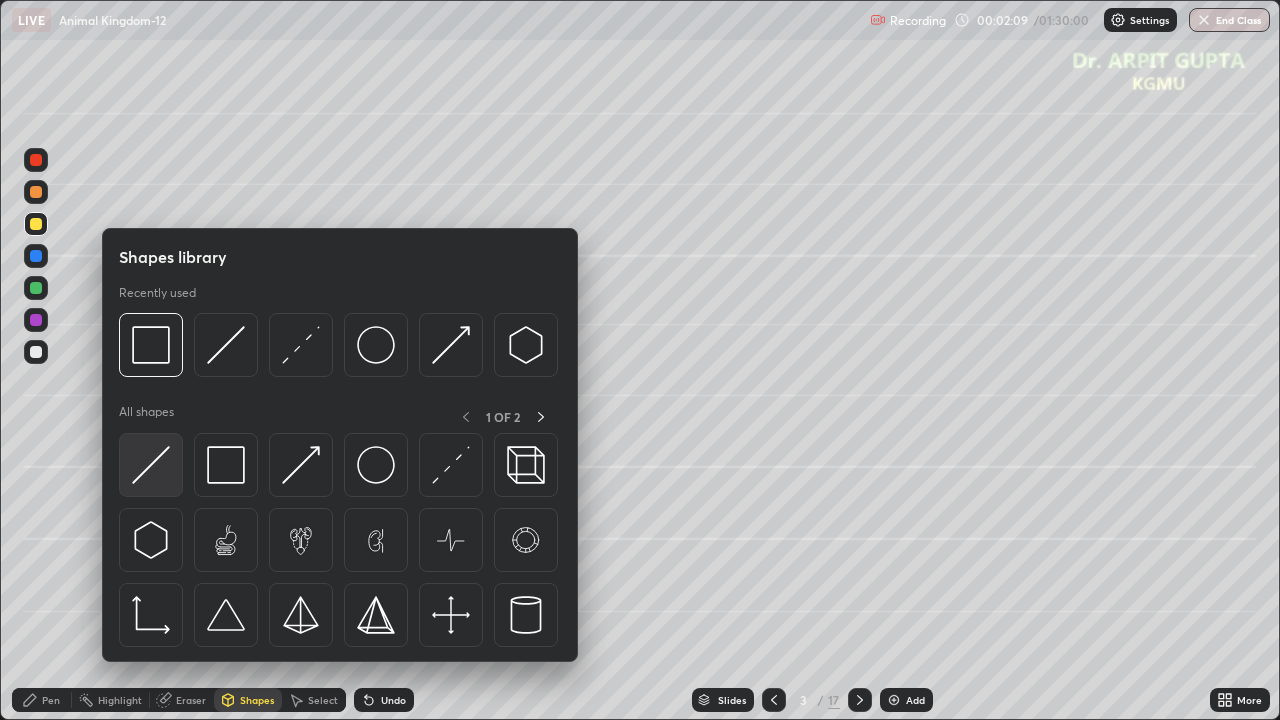click at bounding box center [151, 465] 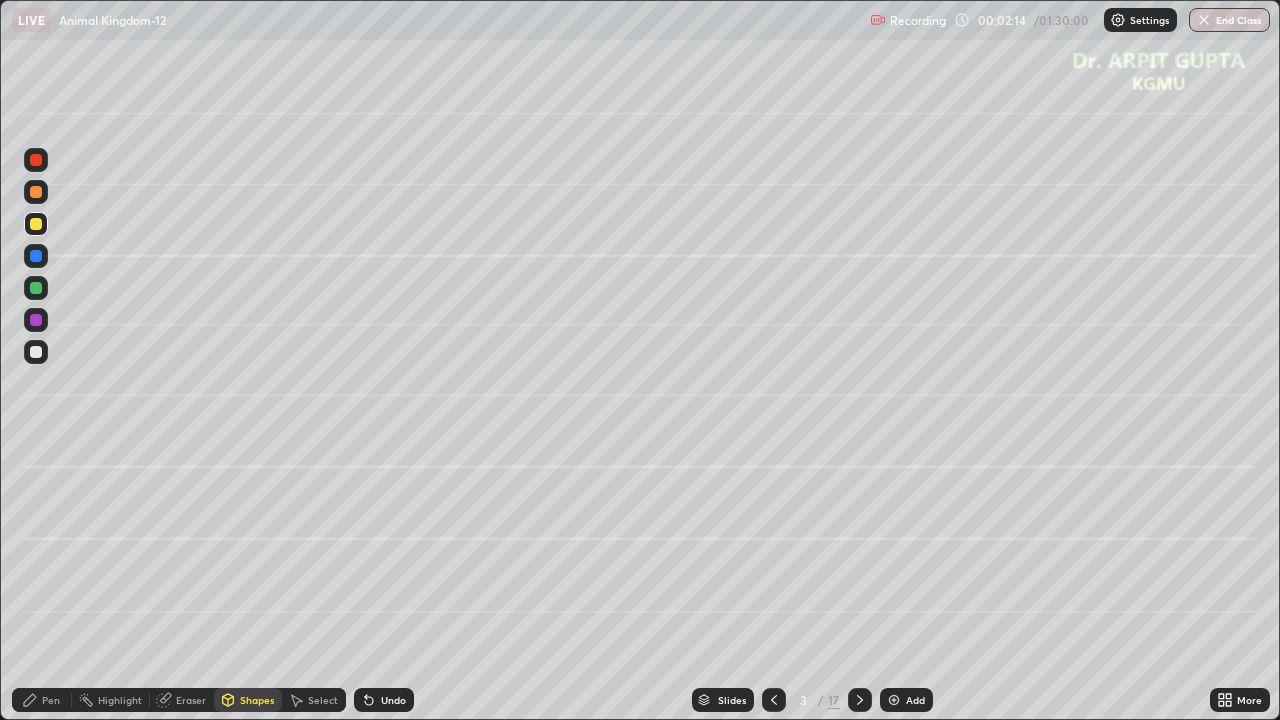 click at bounding box center (36, 288) 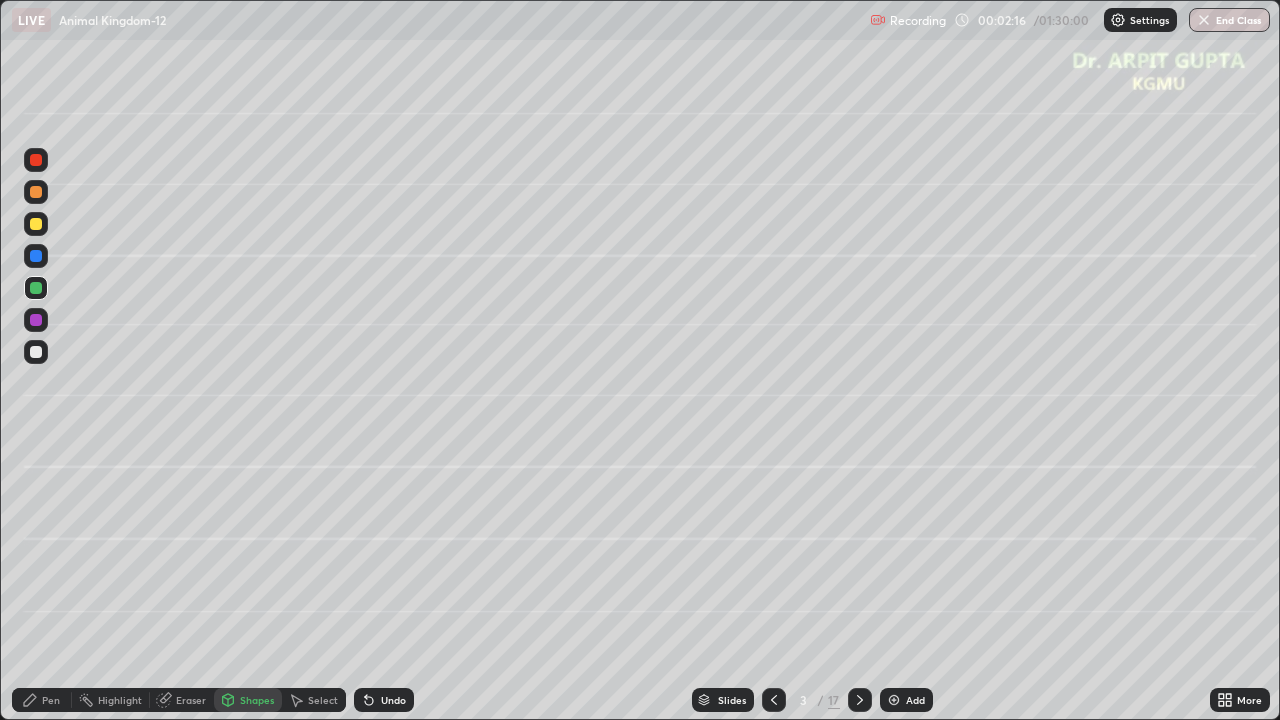 click on "Pen" at bounding box center [51, 700] 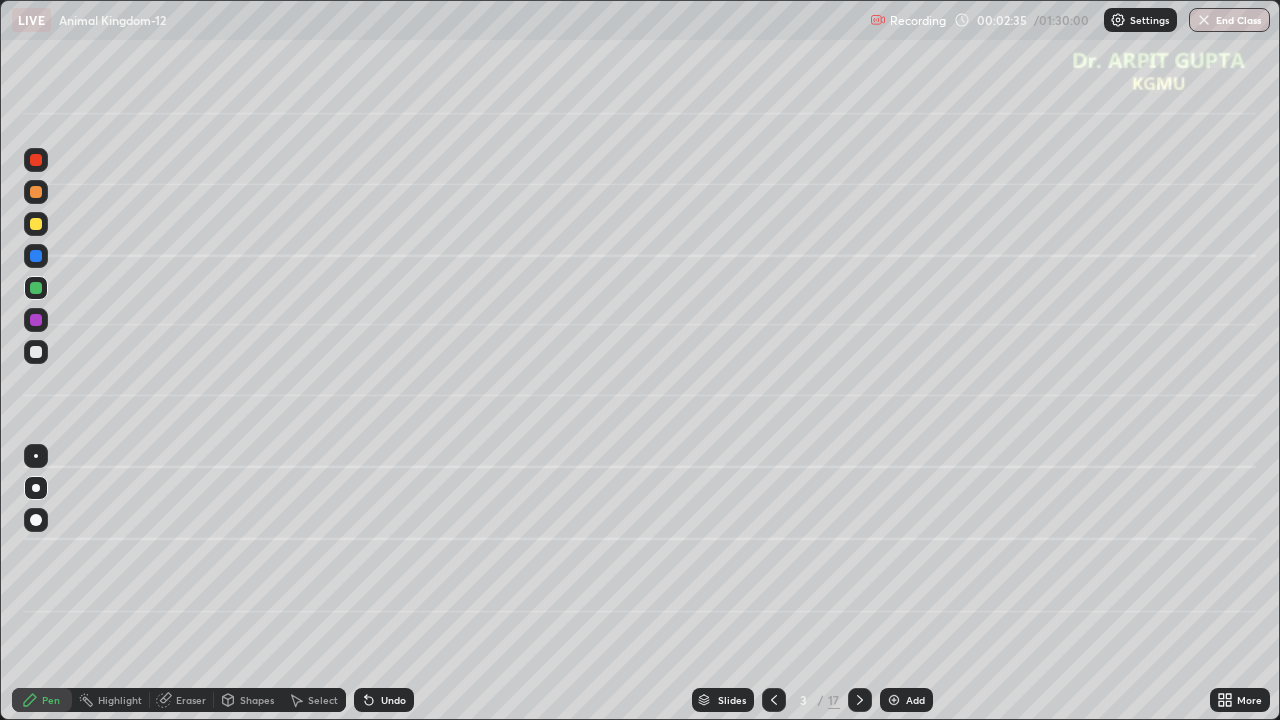 click at bounding box center [36, 224] 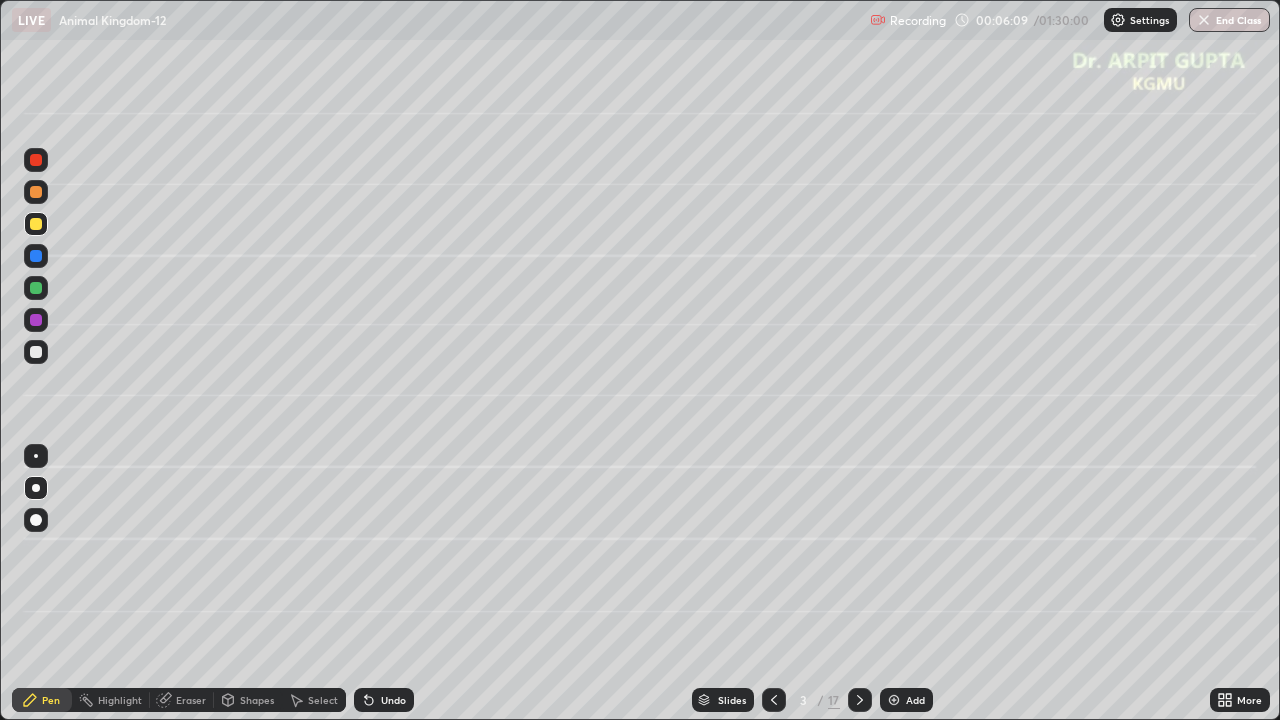 click on "Undo" at bounding box center [384, 700] 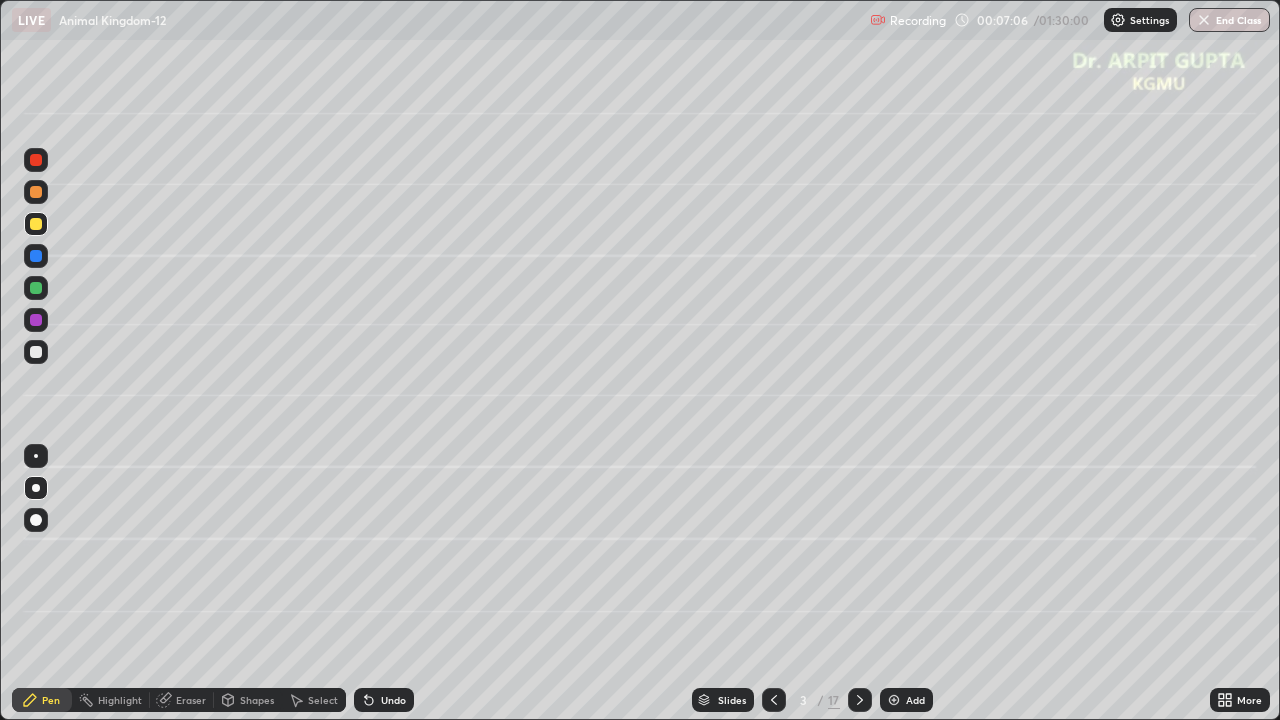 click 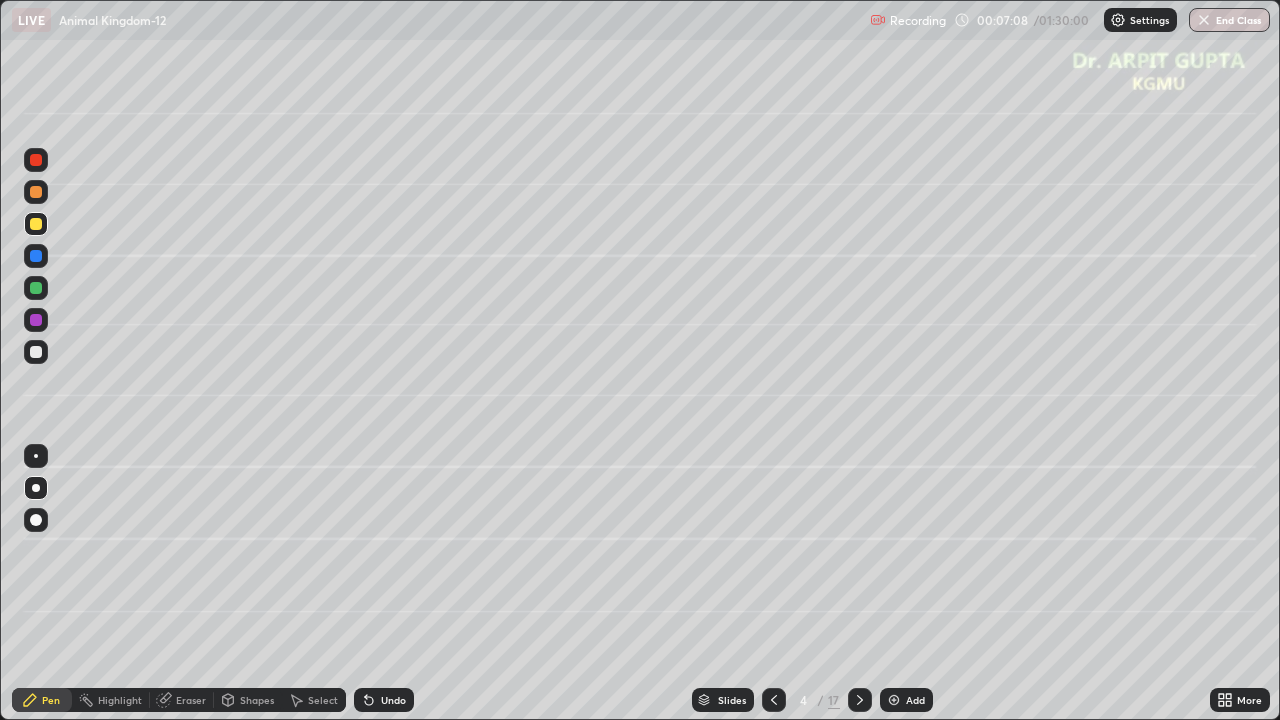 click 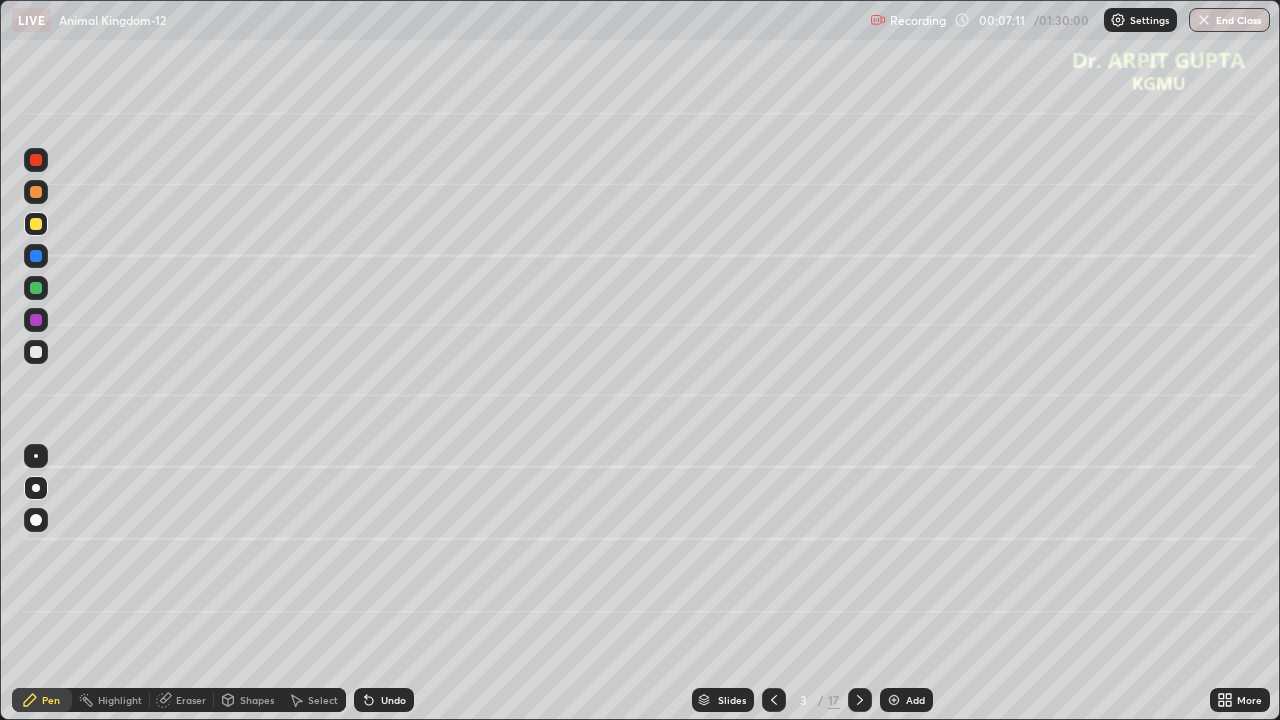 click 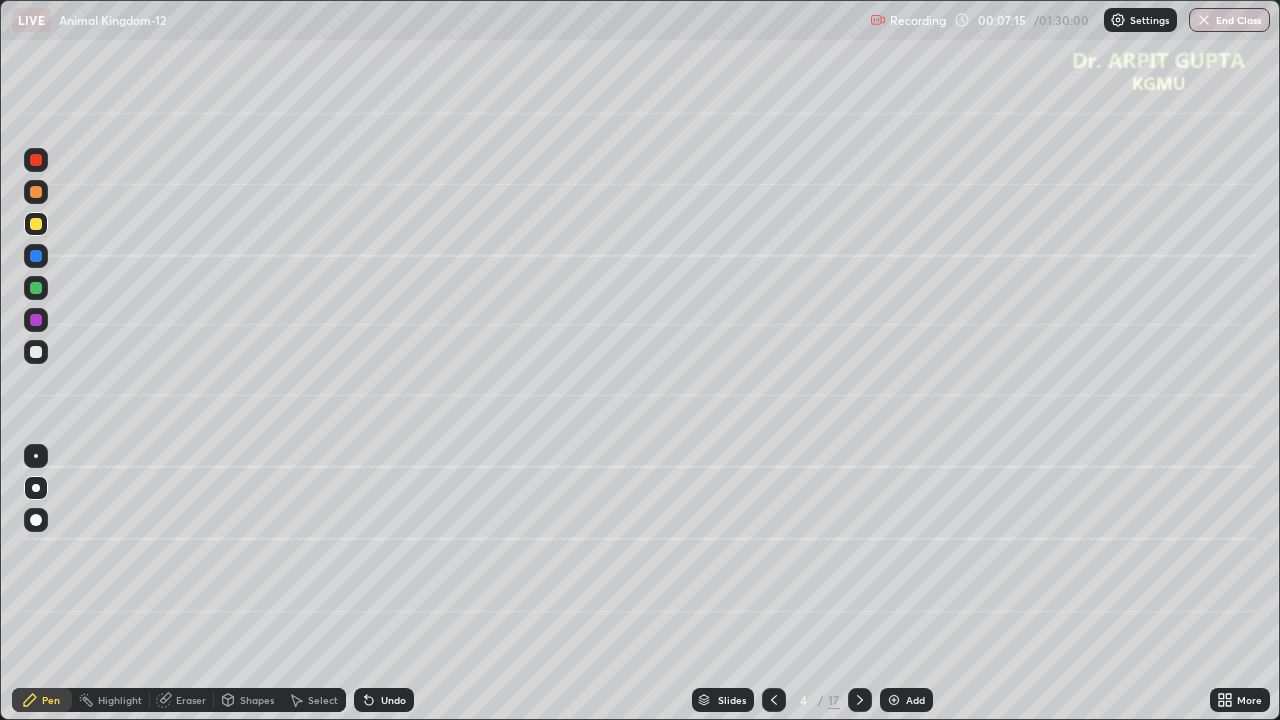 click 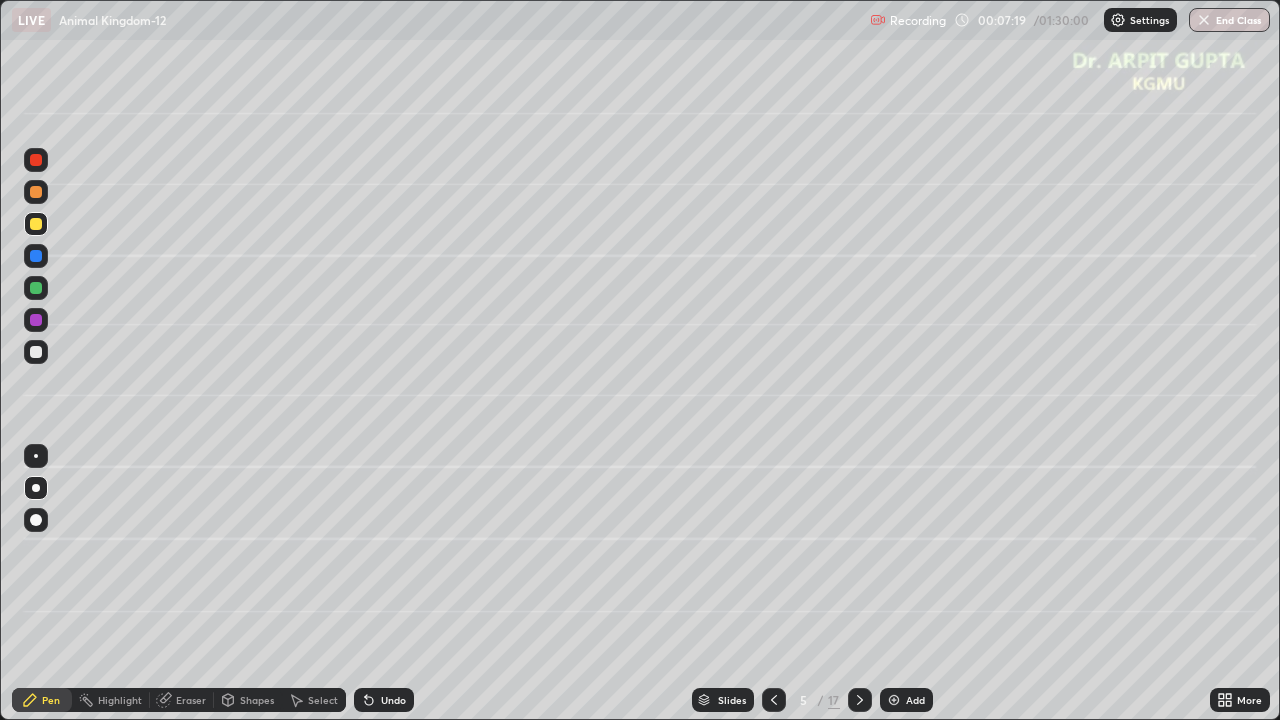 click at bounding box center [36, 192] 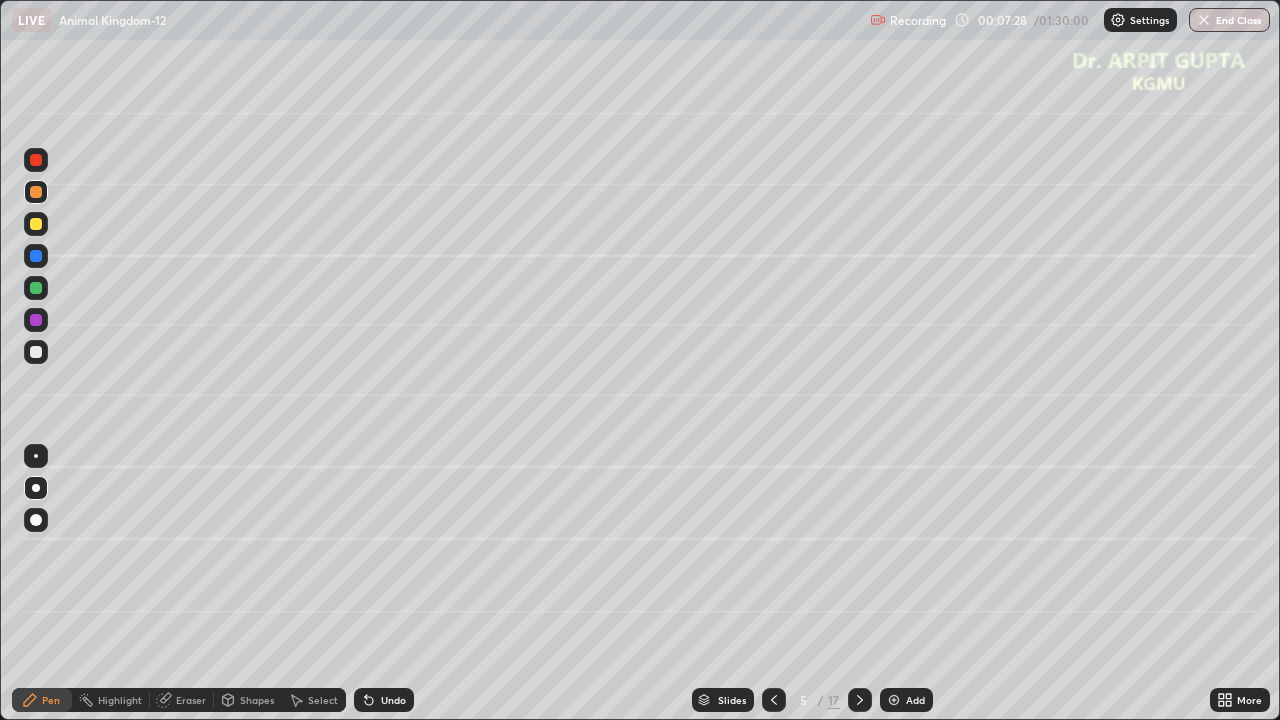click 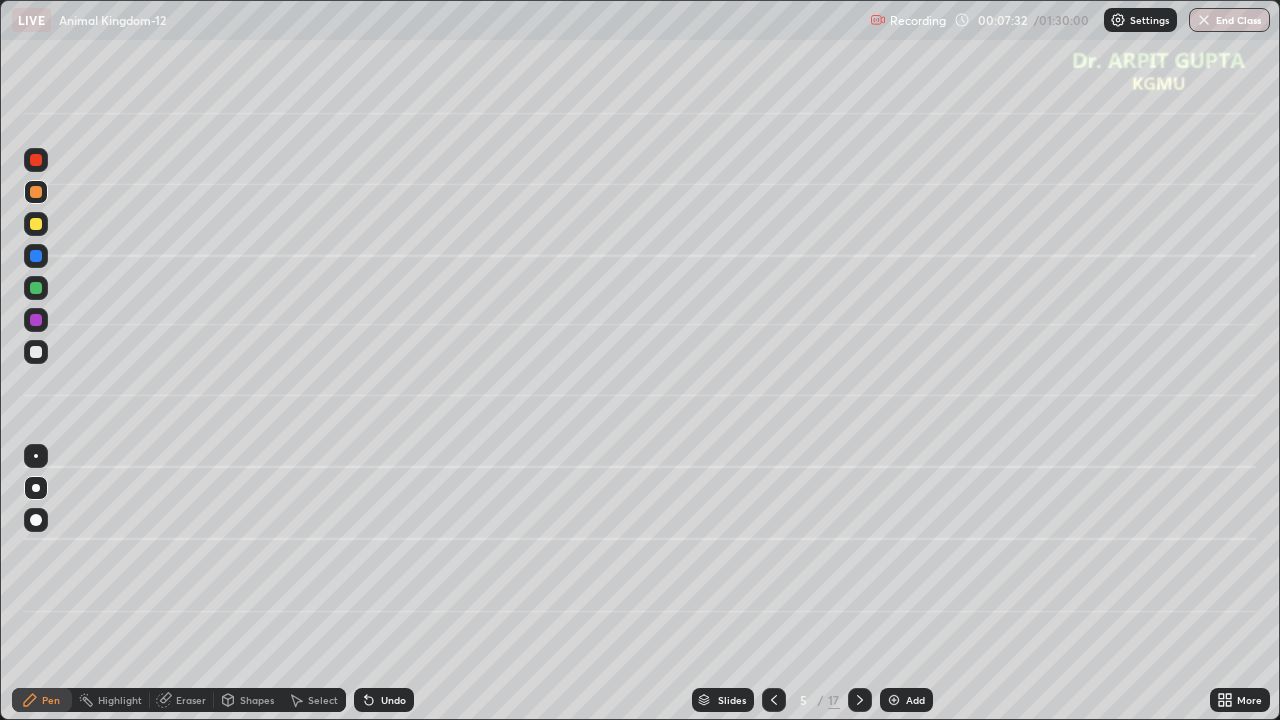 click on "Eraser" at bounding box center (191, 700) 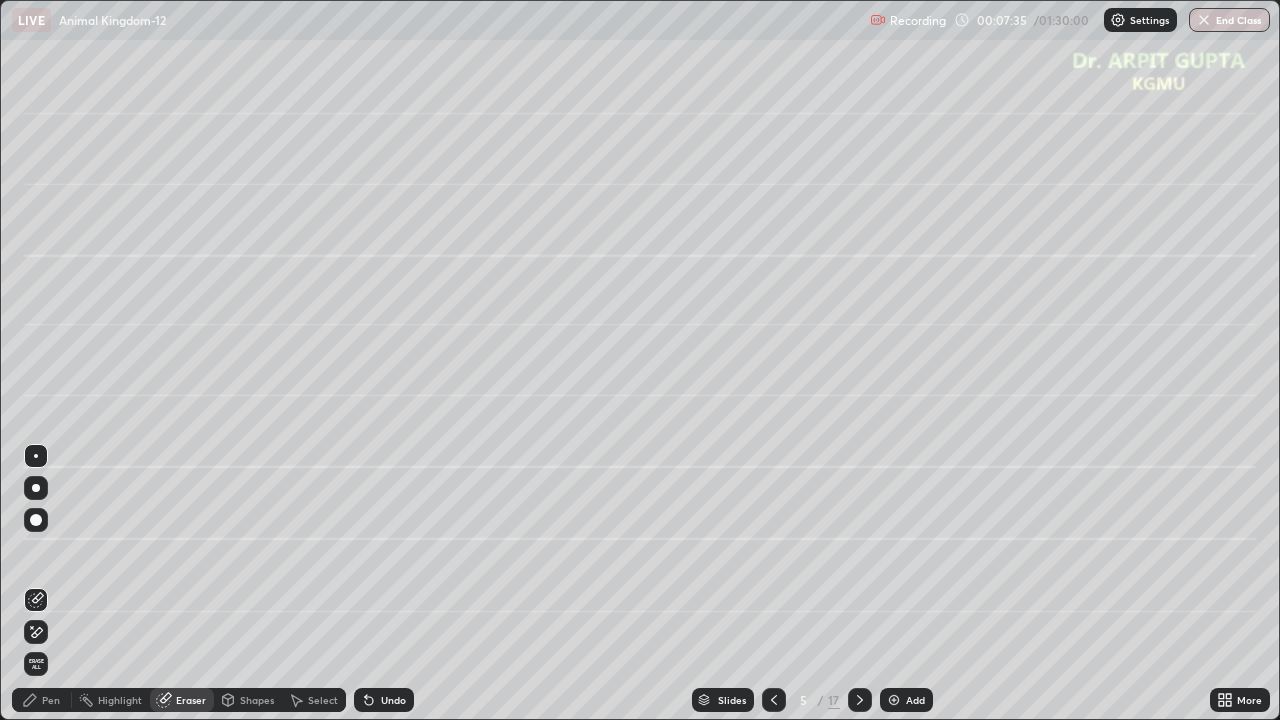 click on "Pen" at bounding box center [42, 700] 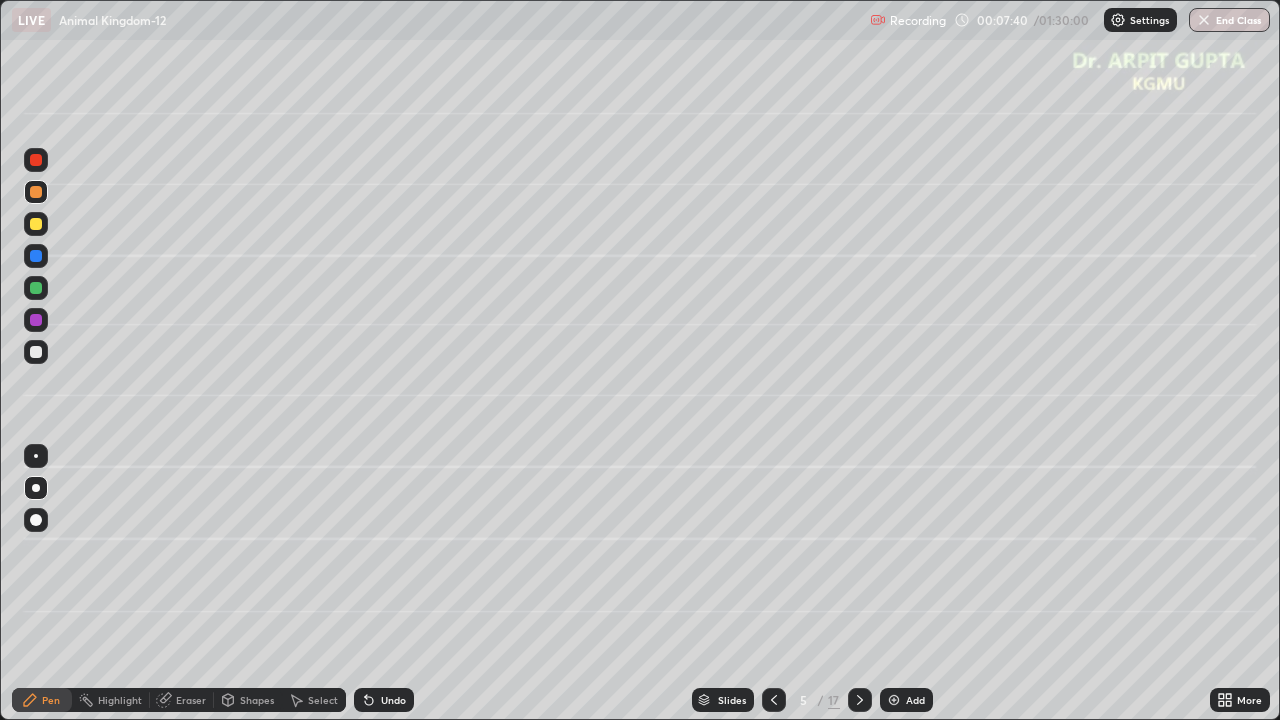 click on "Eraser" at bounding box center [191, 700] 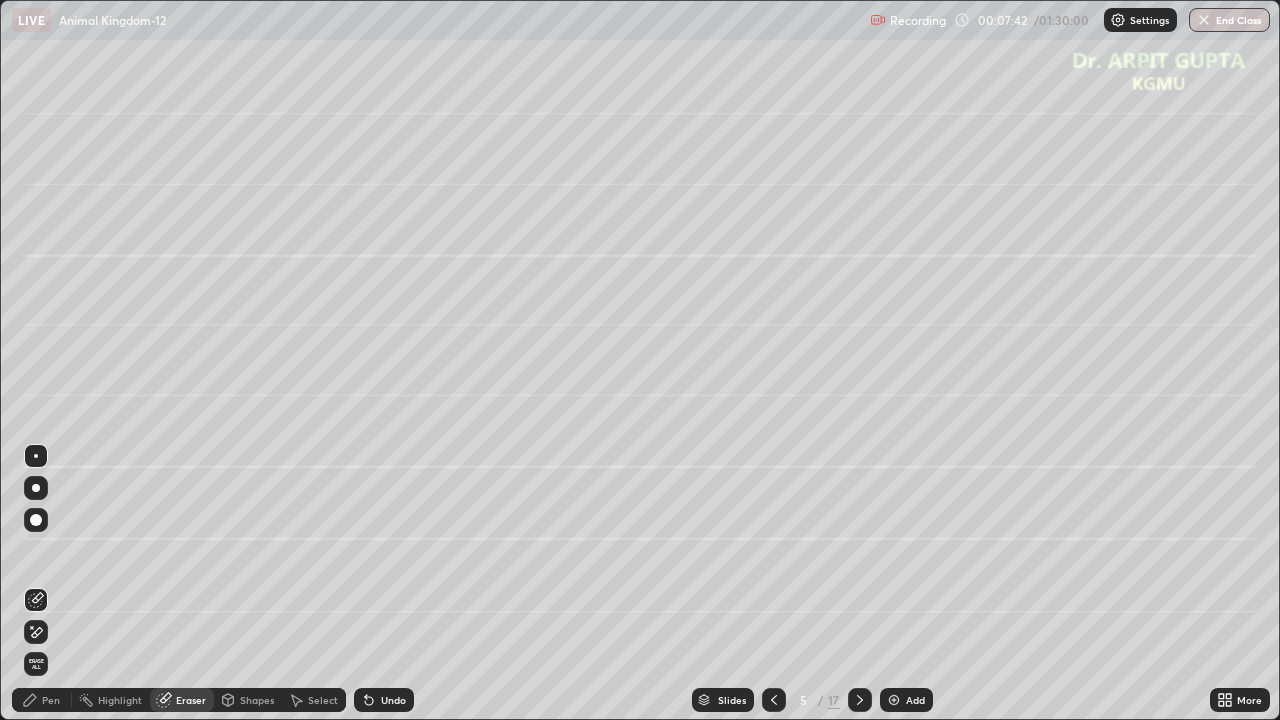 click on "Pen" at bounding box center [42, 700] 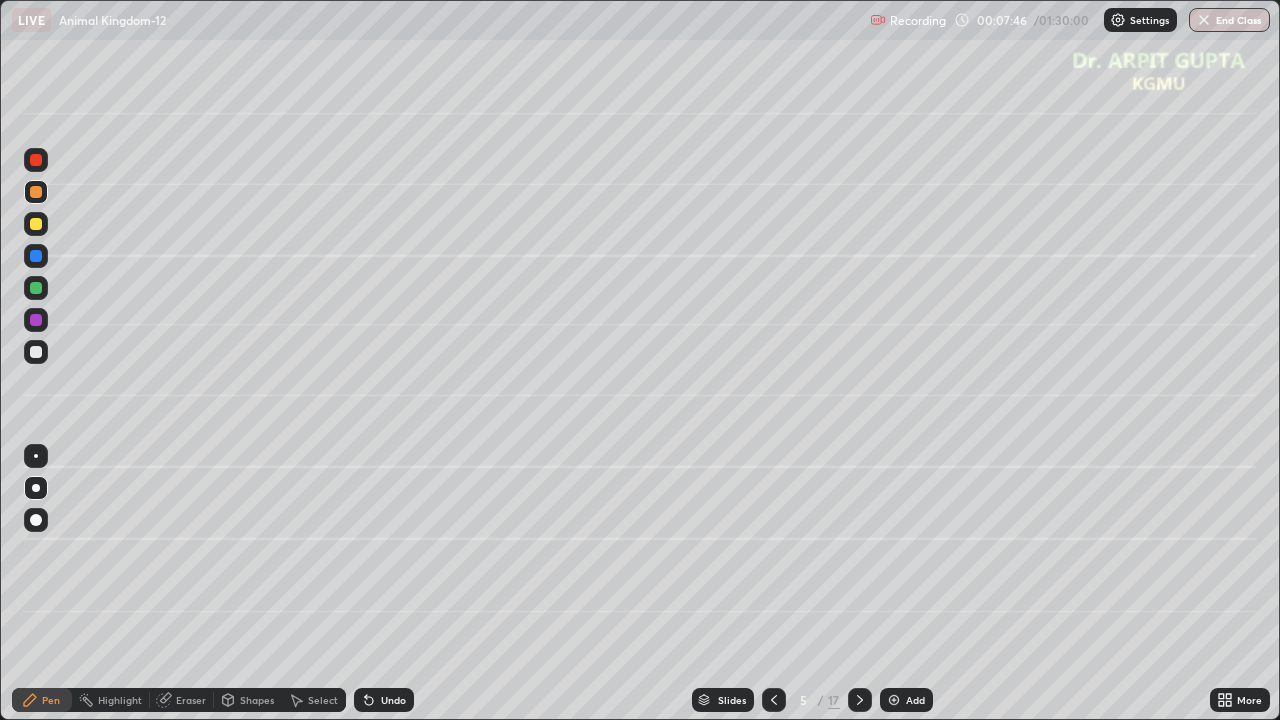 click at bounding box center [36, 224] 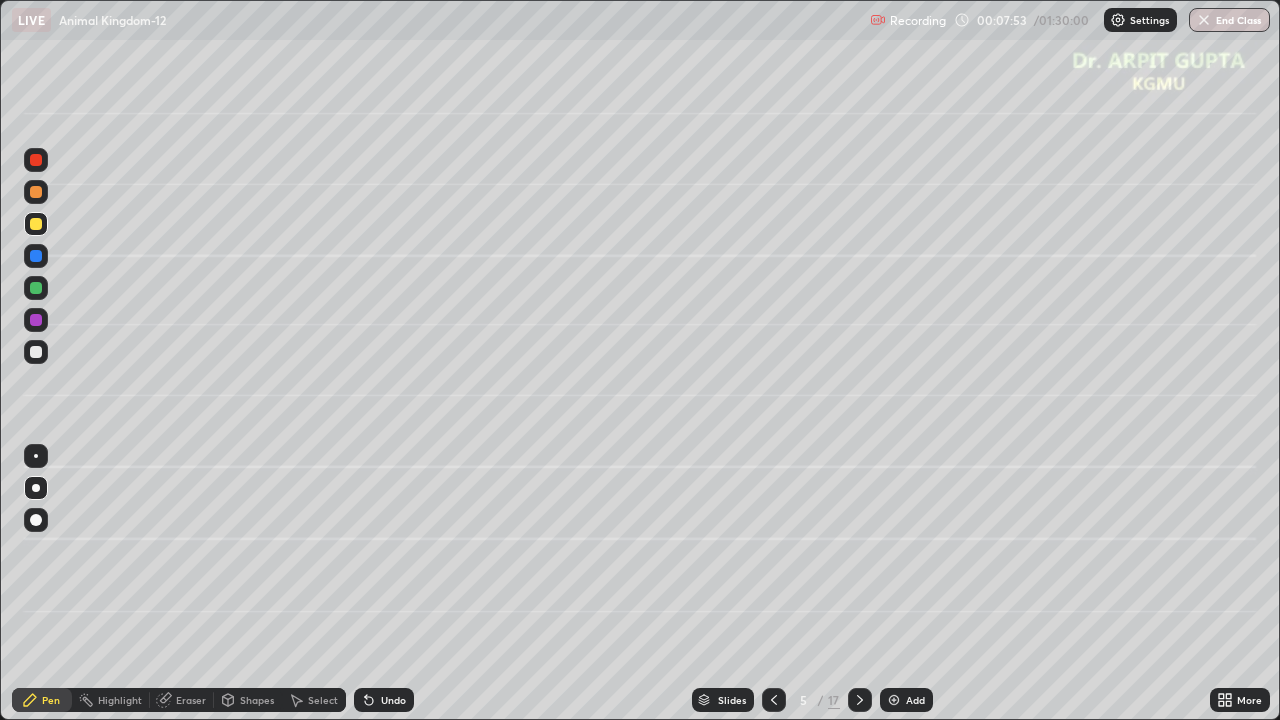 click at bounding box center [36, 288] 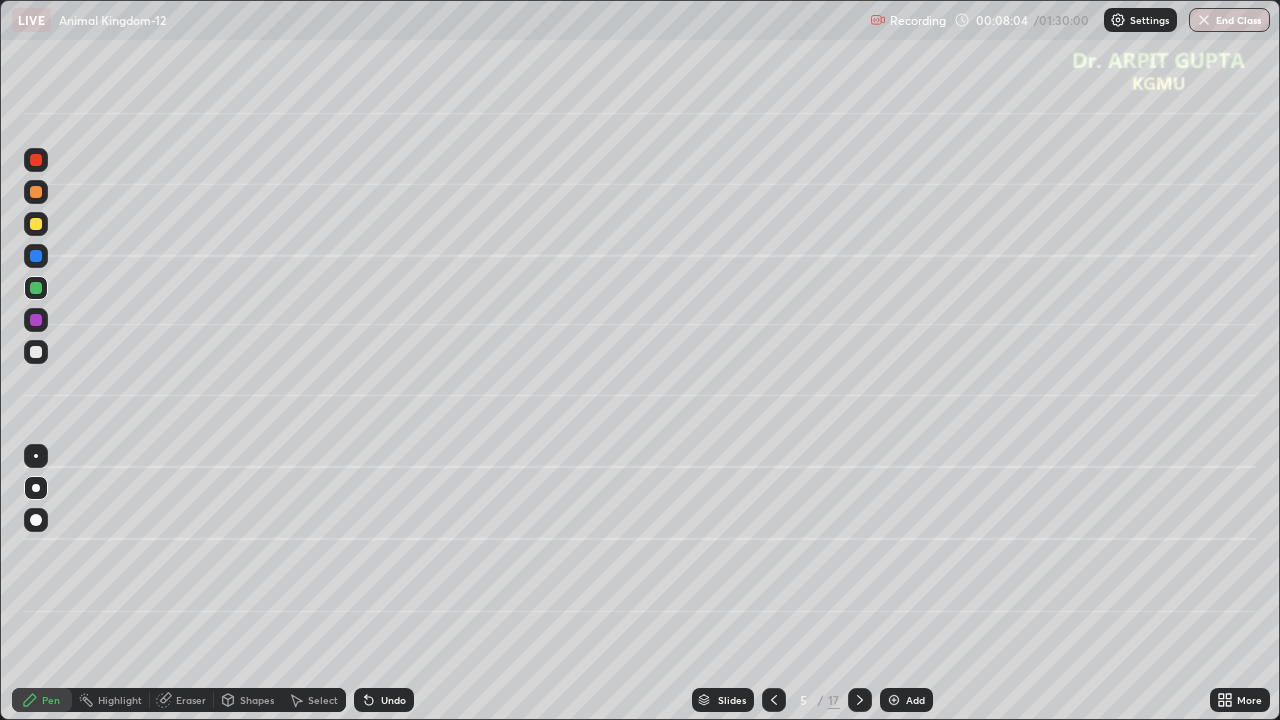 click at bounding box center (36, 352) 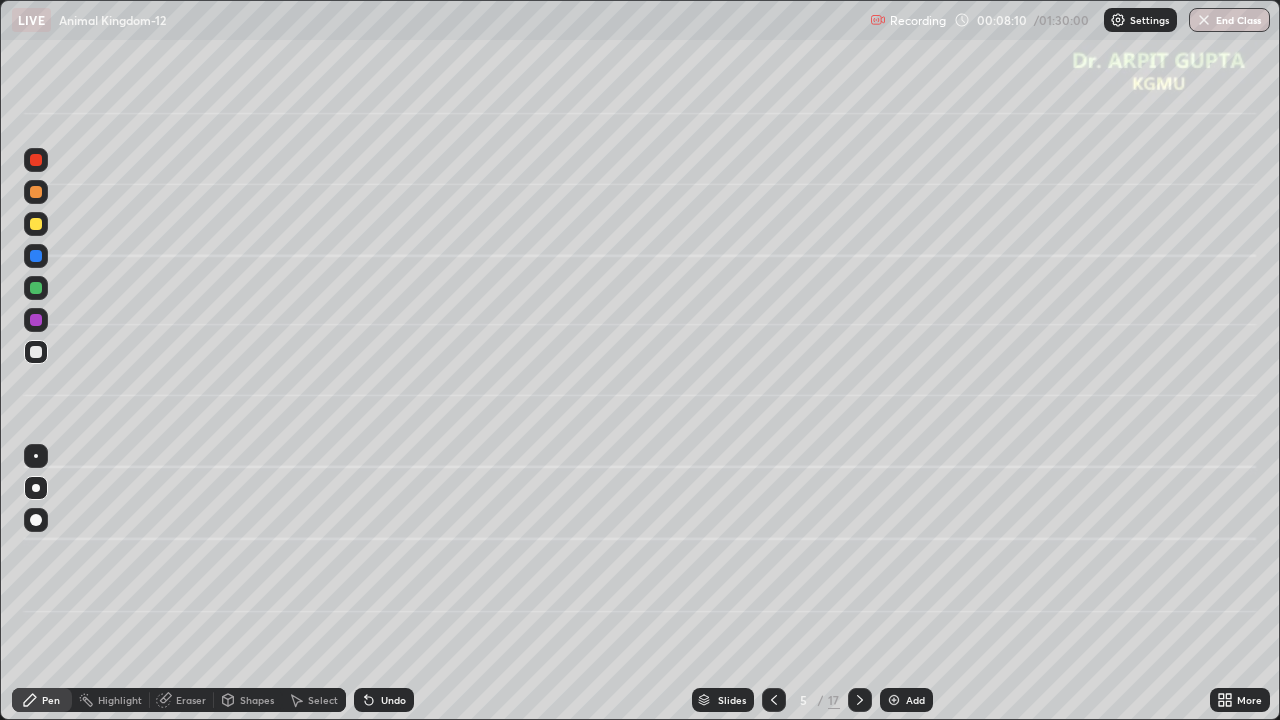 click at bounding box center (36, 352) 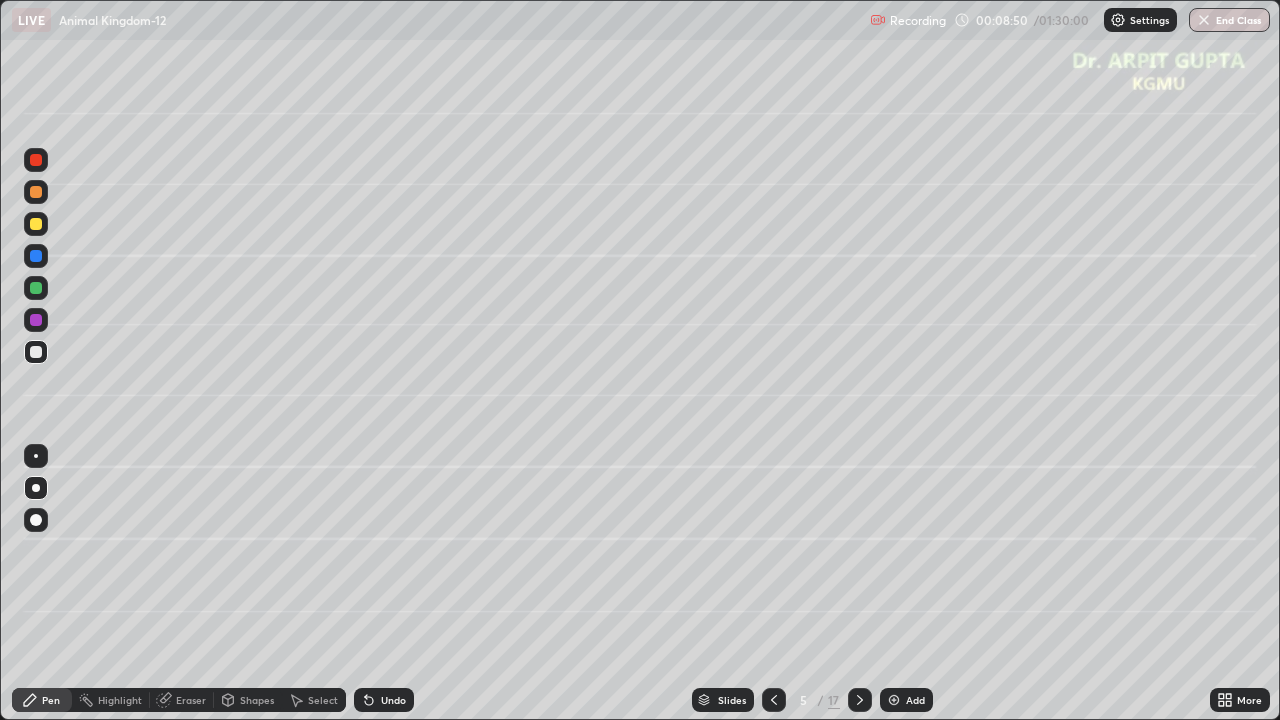 click 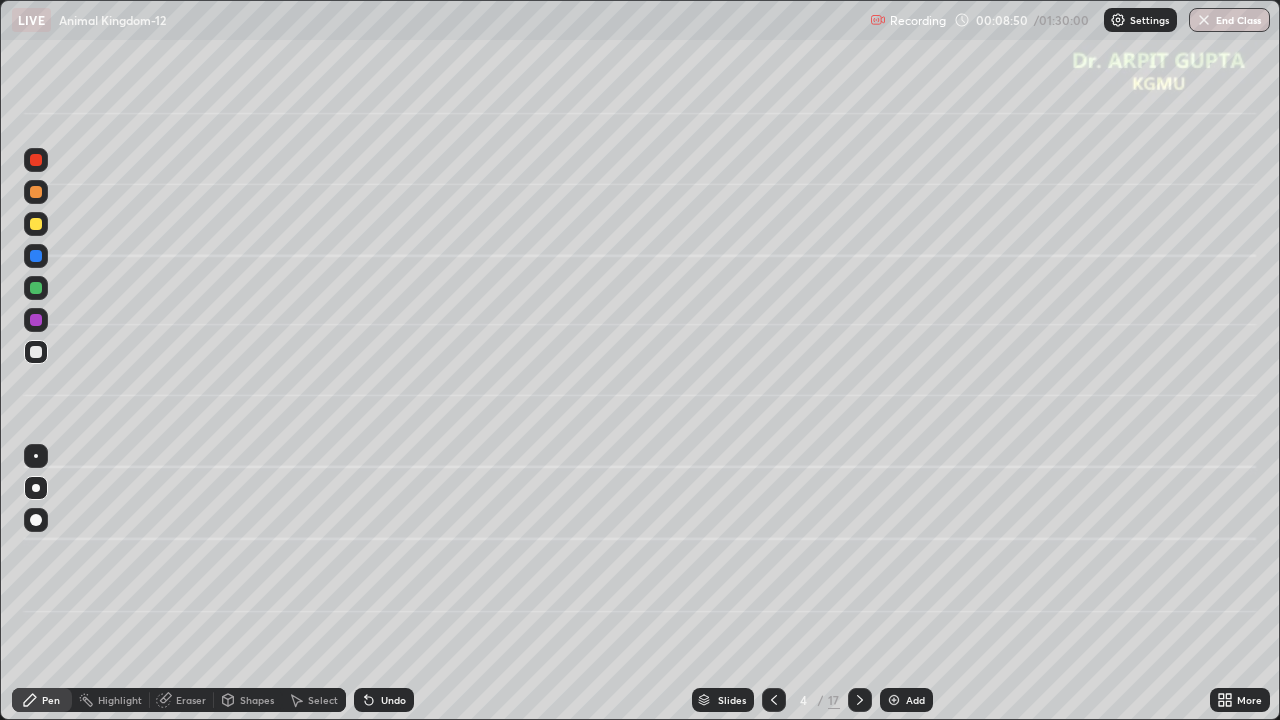 click 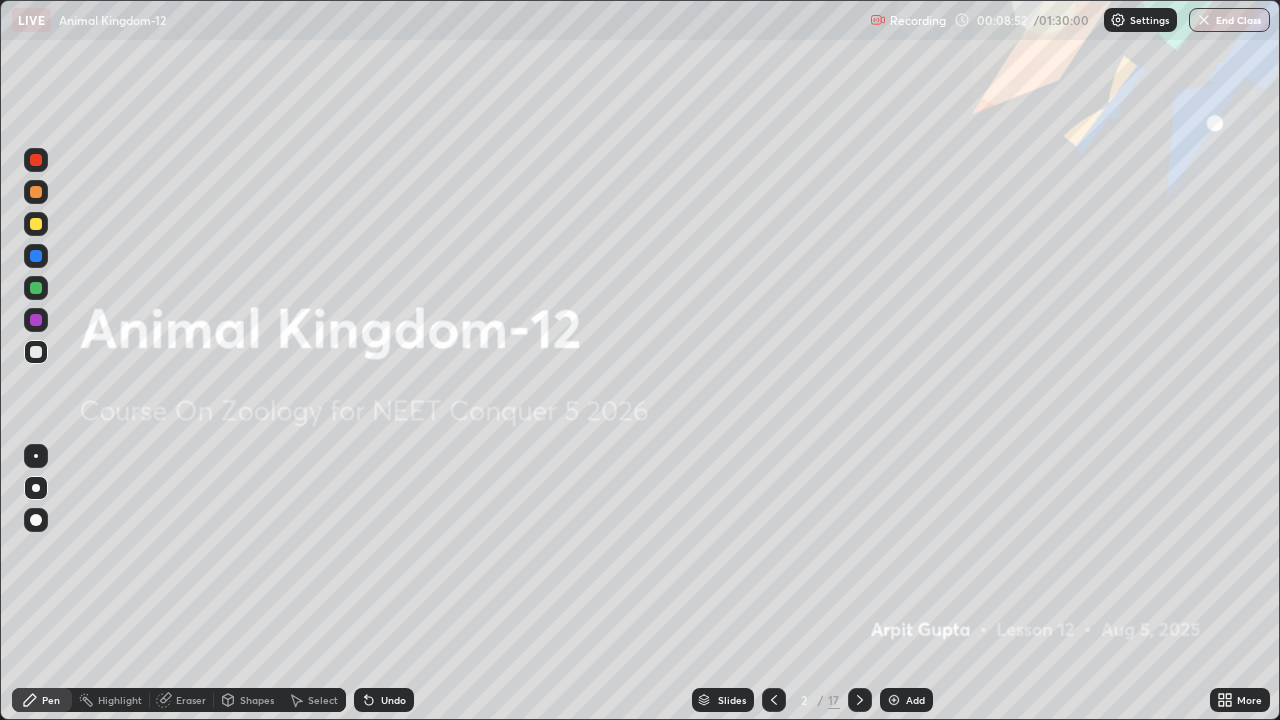click 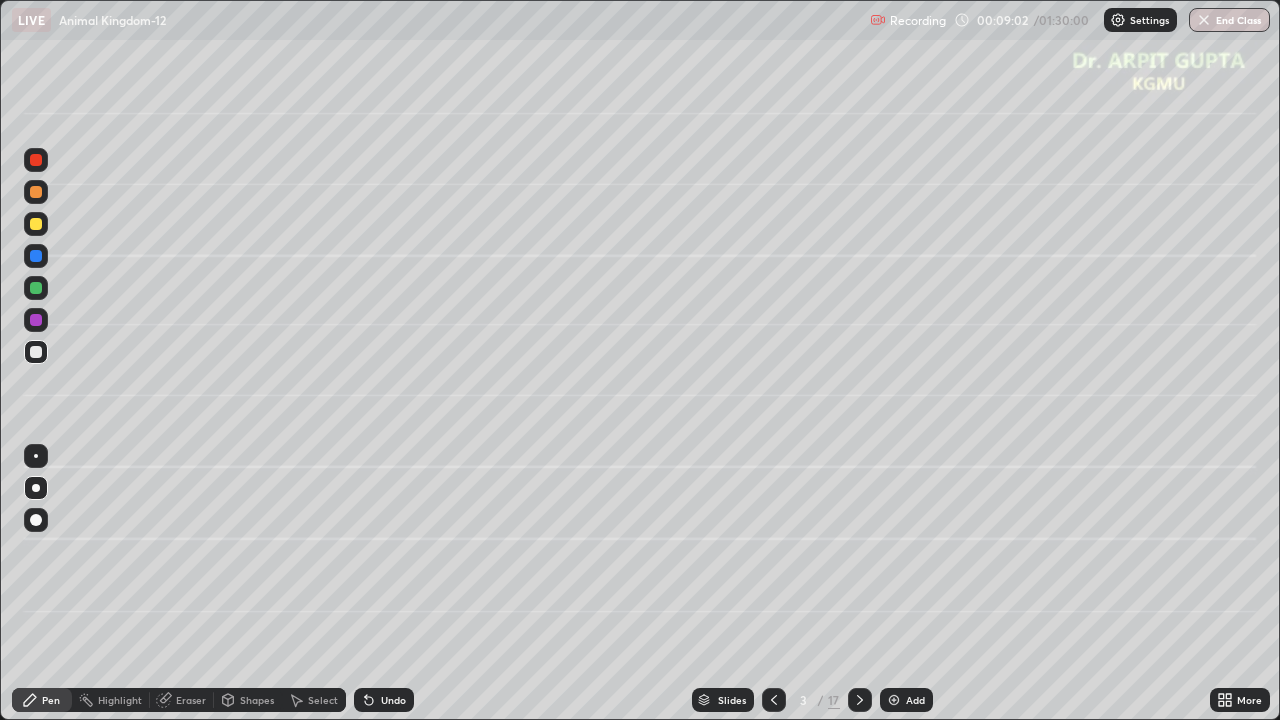 click 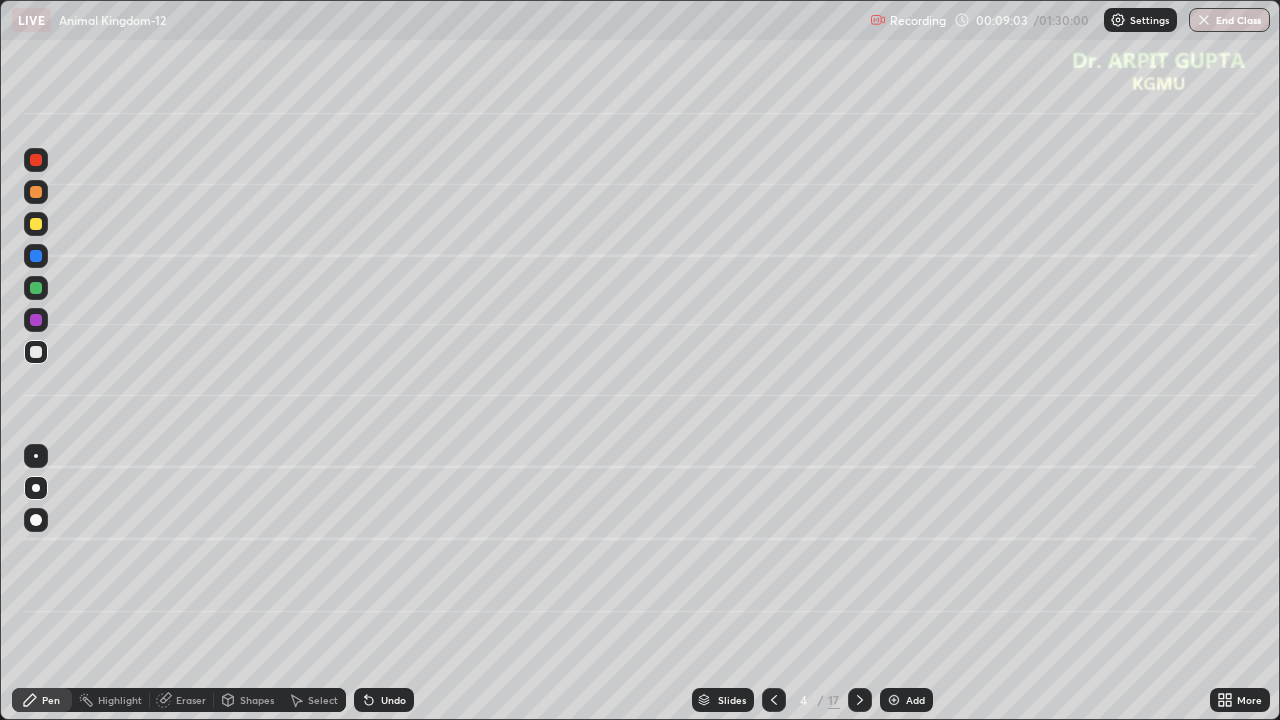 click 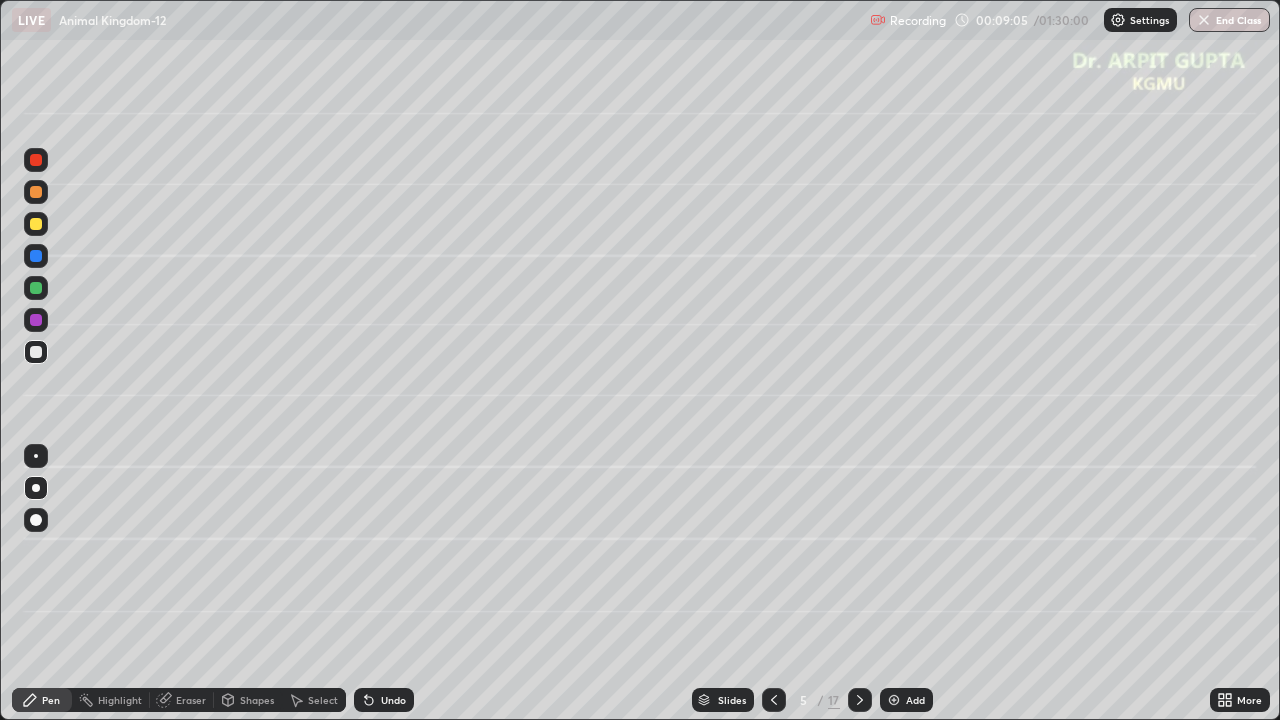 click at bounding box center [36, 160] 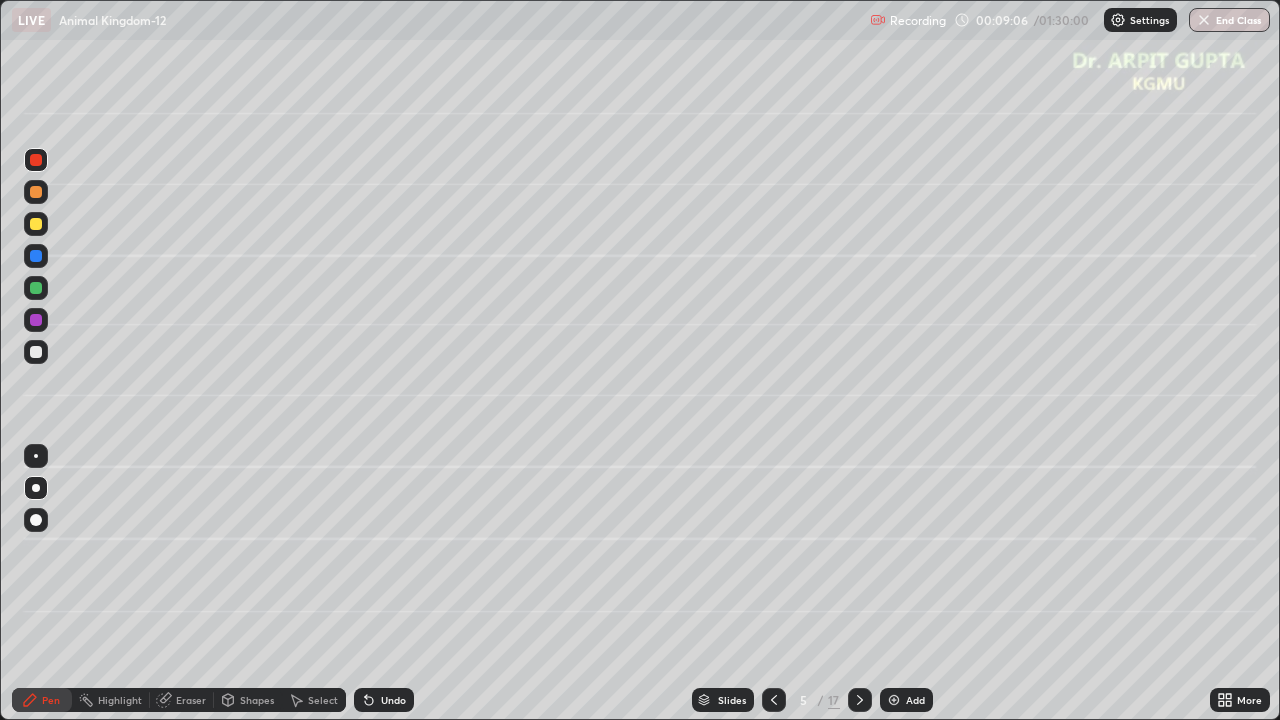 click at bounding box center [36, 520] 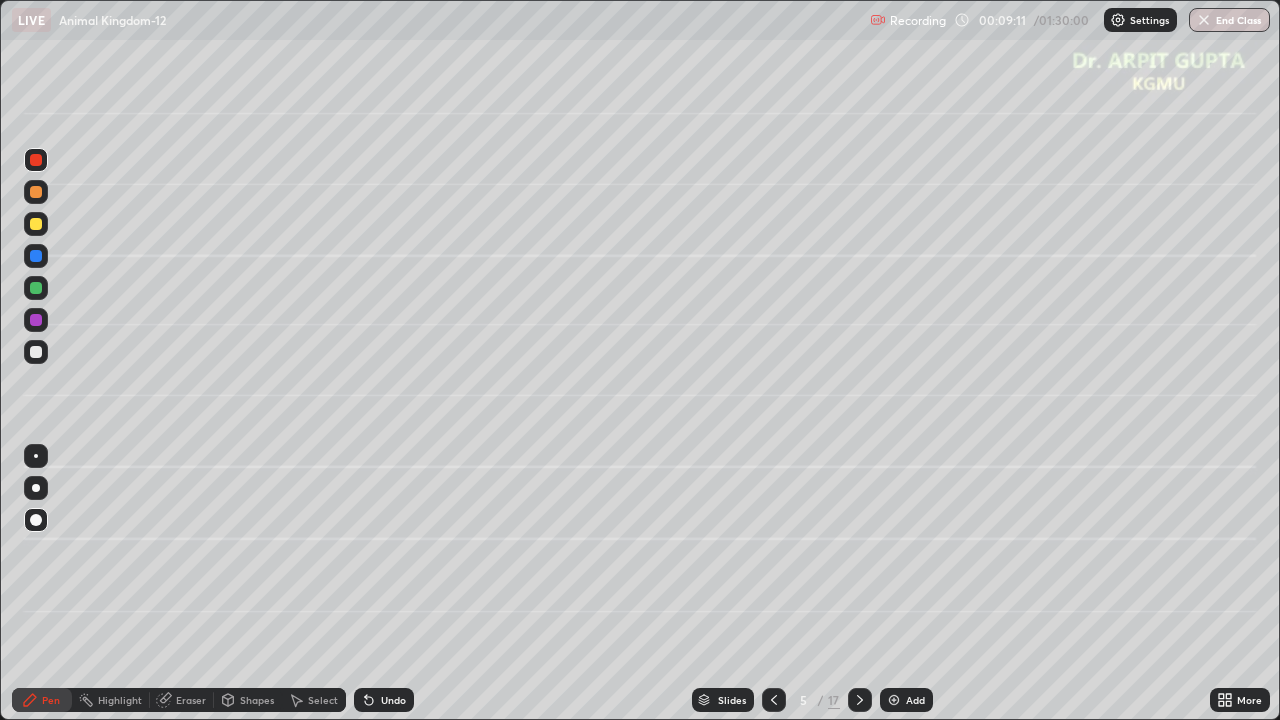 click at bounding box center [36, 488] 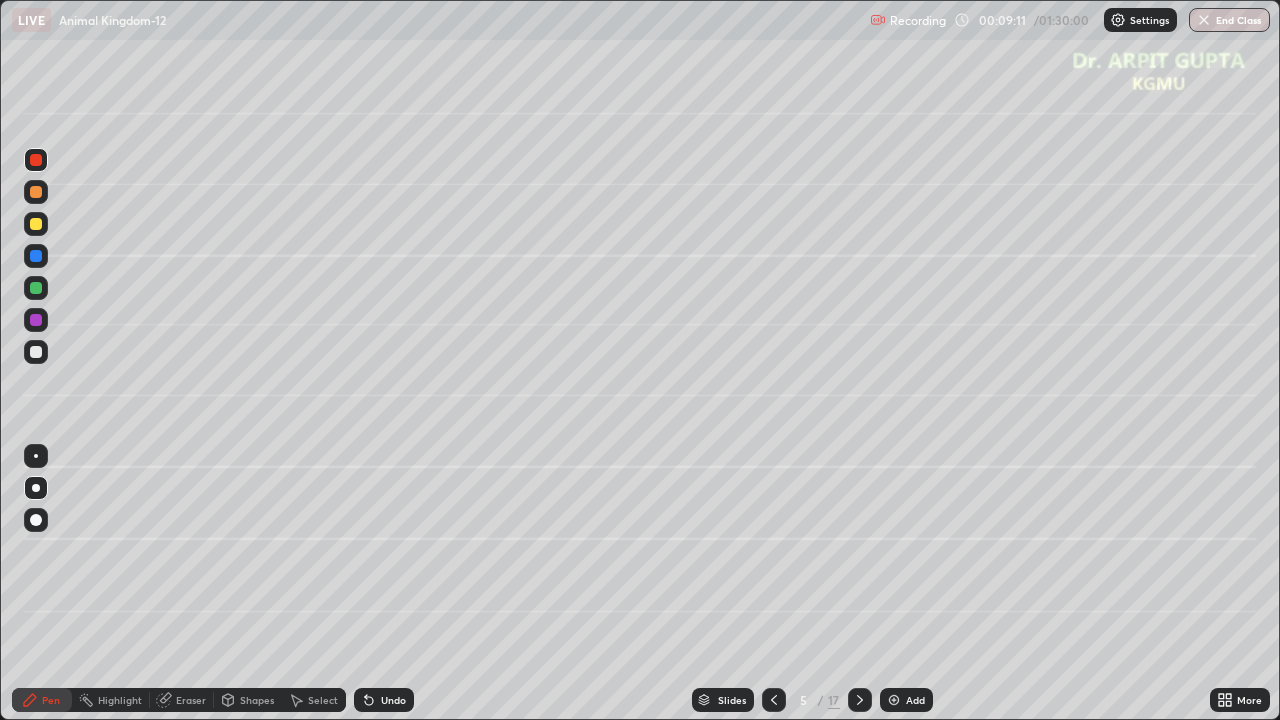 click at bounding box center [36, 352] 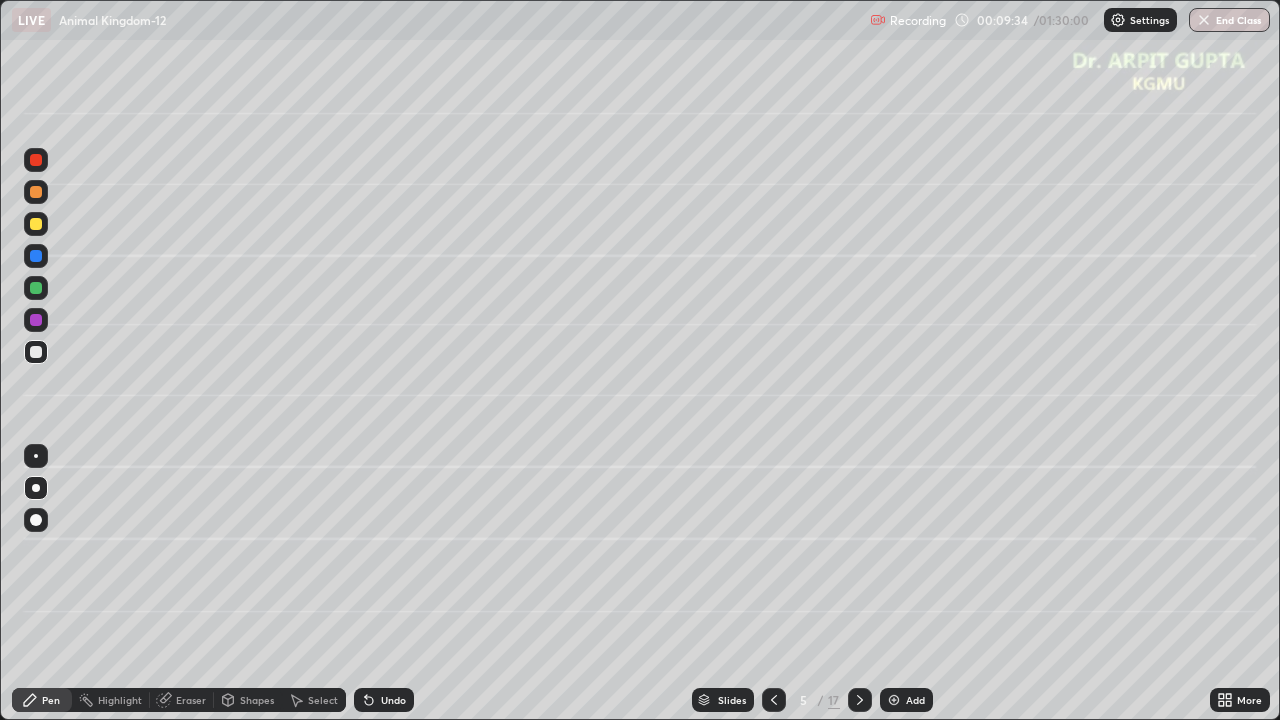 click 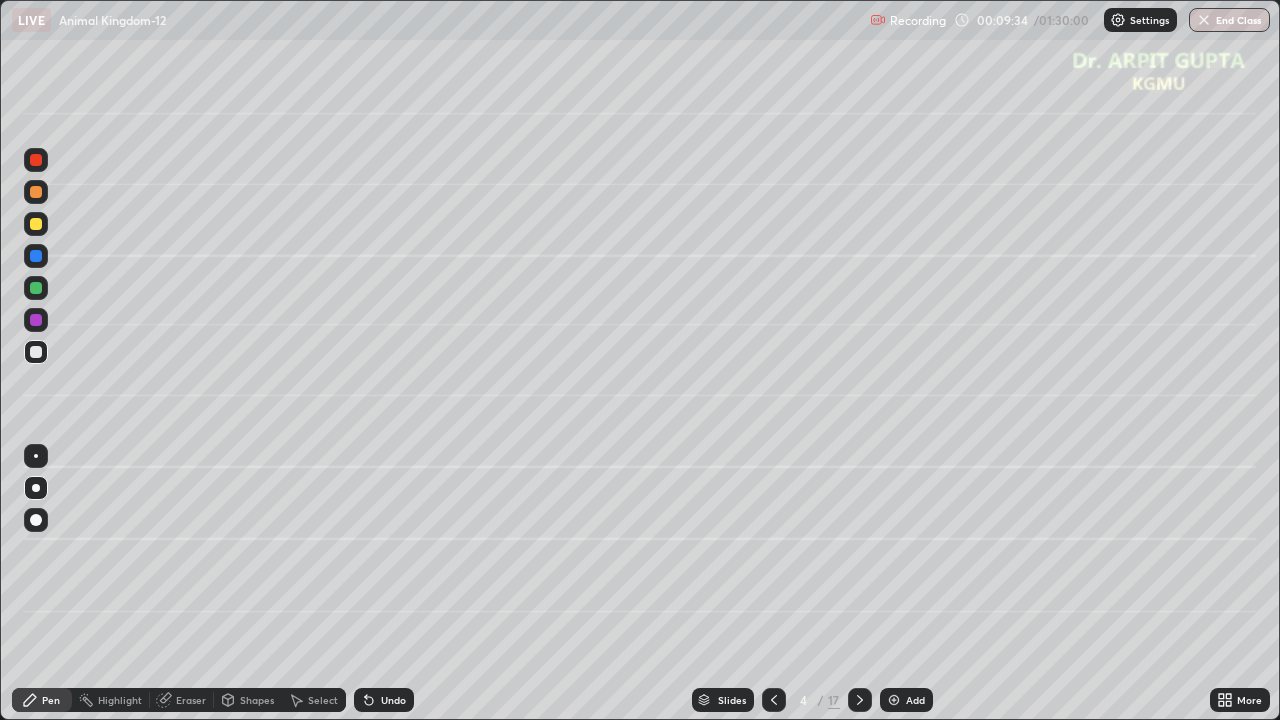 click 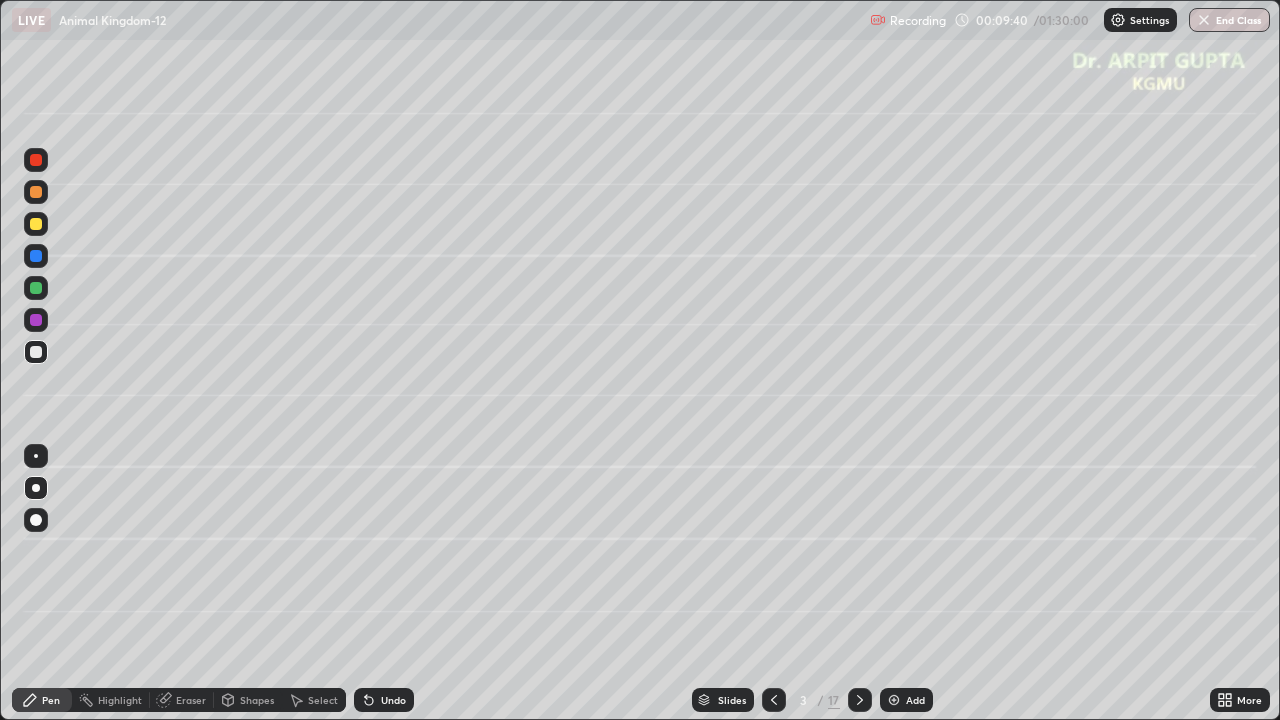 click 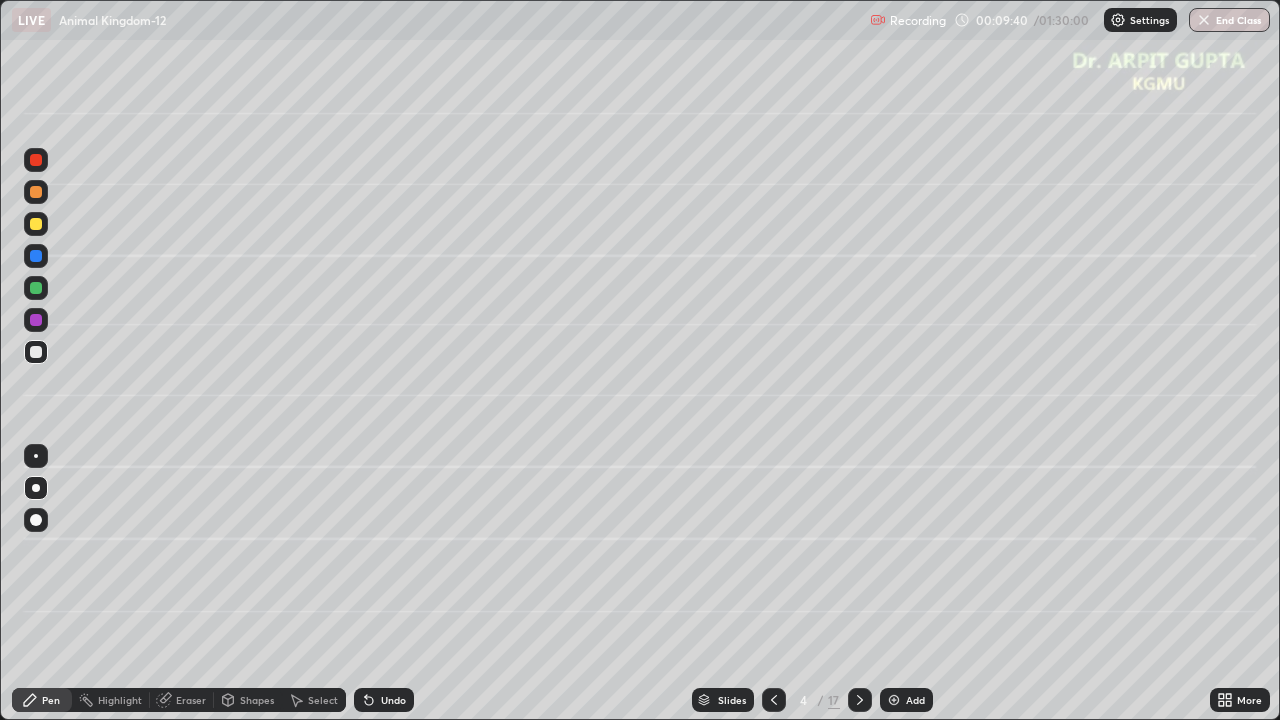 click 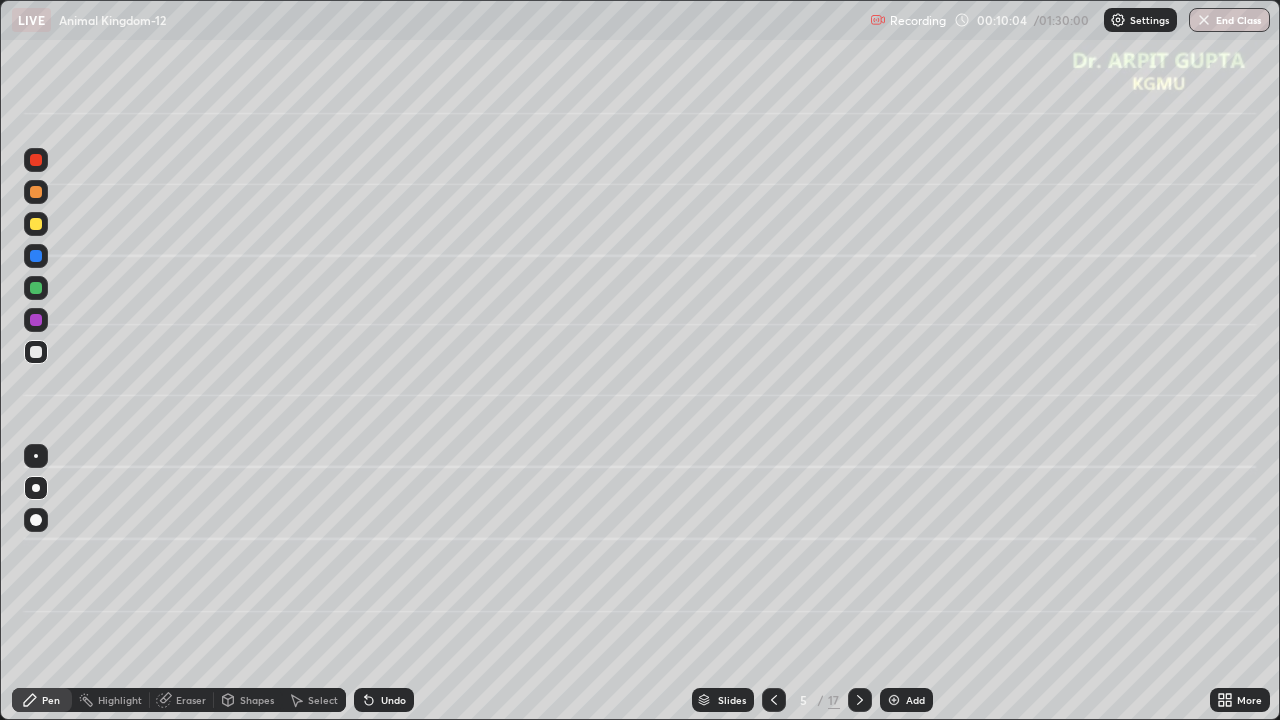 click at bounding box center (36, 320) 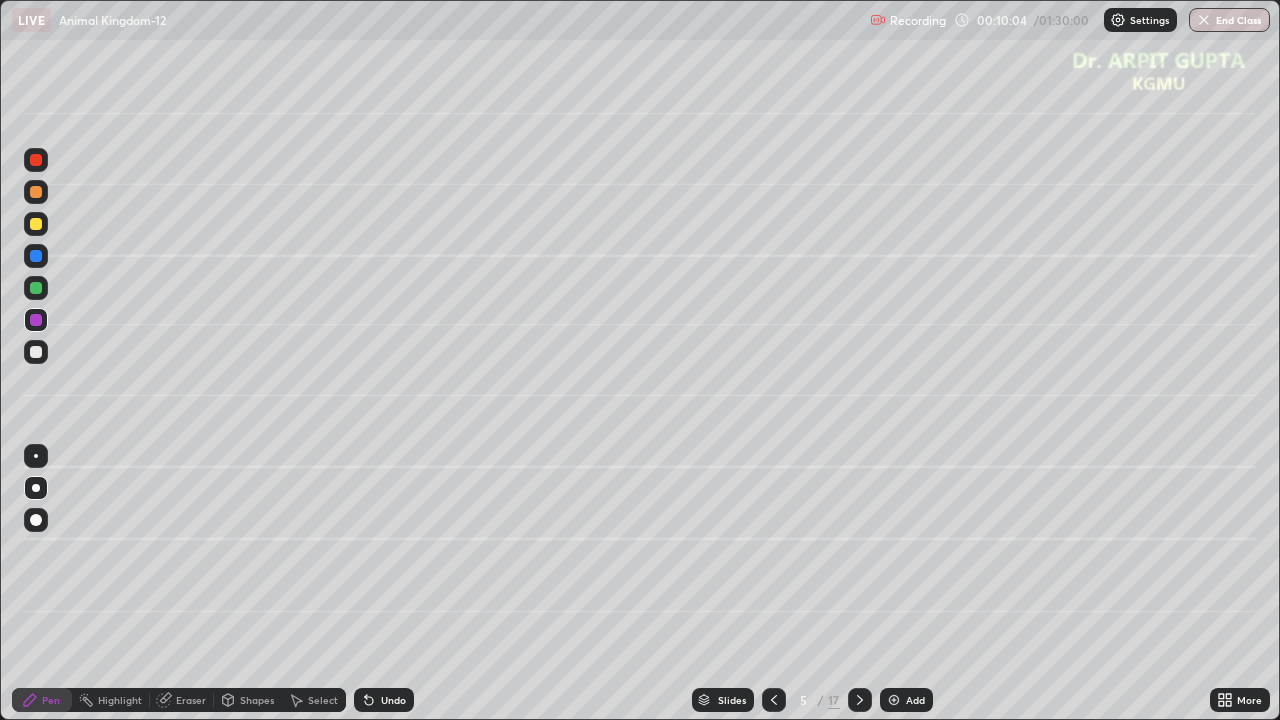 click at bounding box center [36, 520] 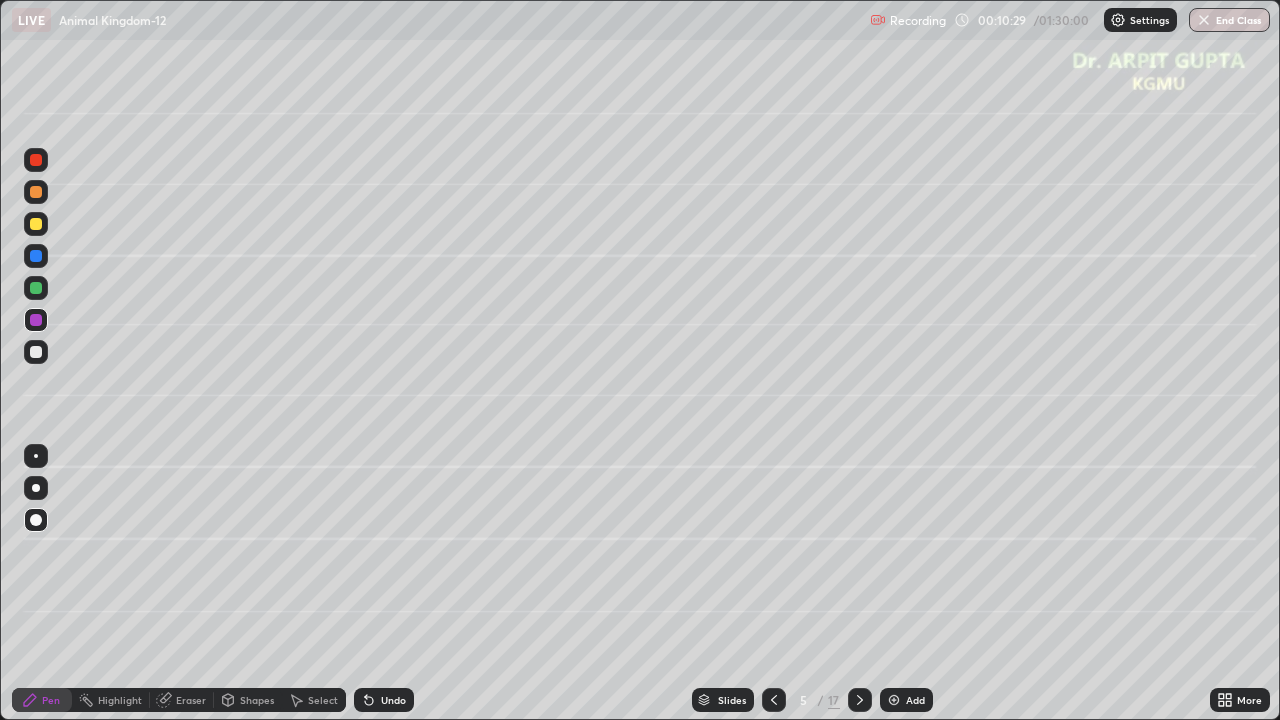 click 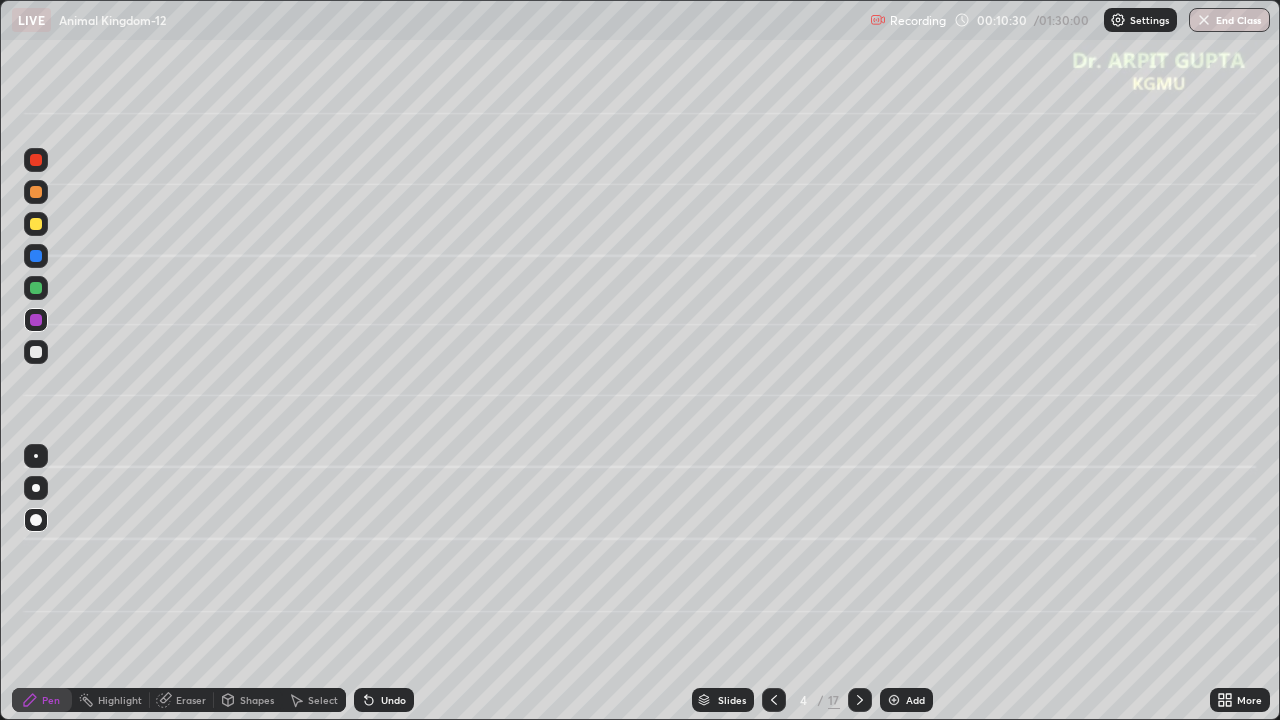 click 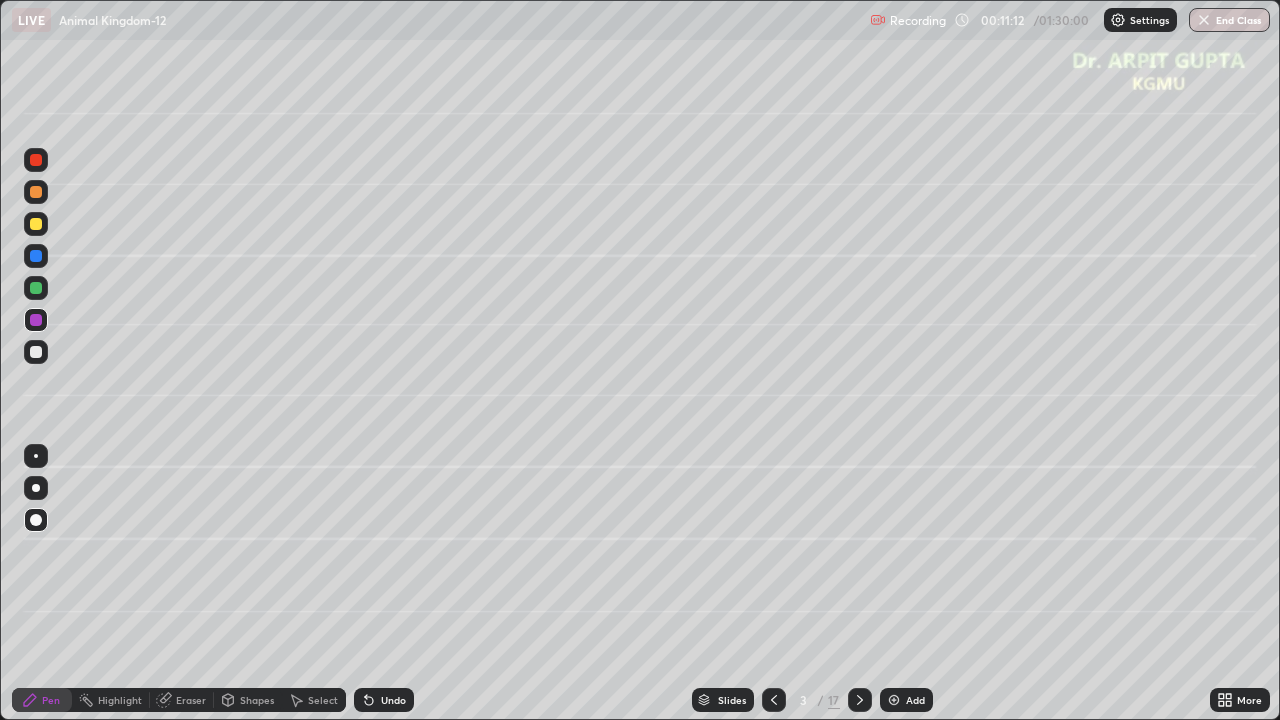 click at bounding box center (36, 224) 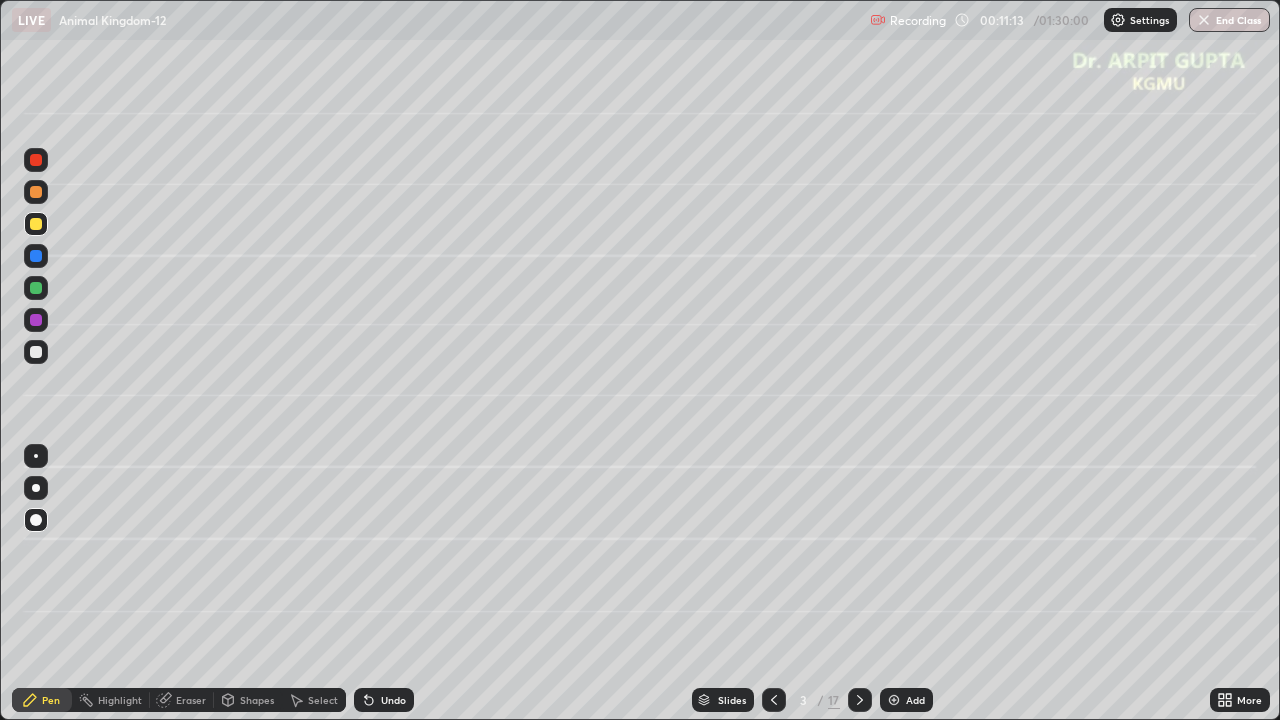 click at bounding box center (36, 488) 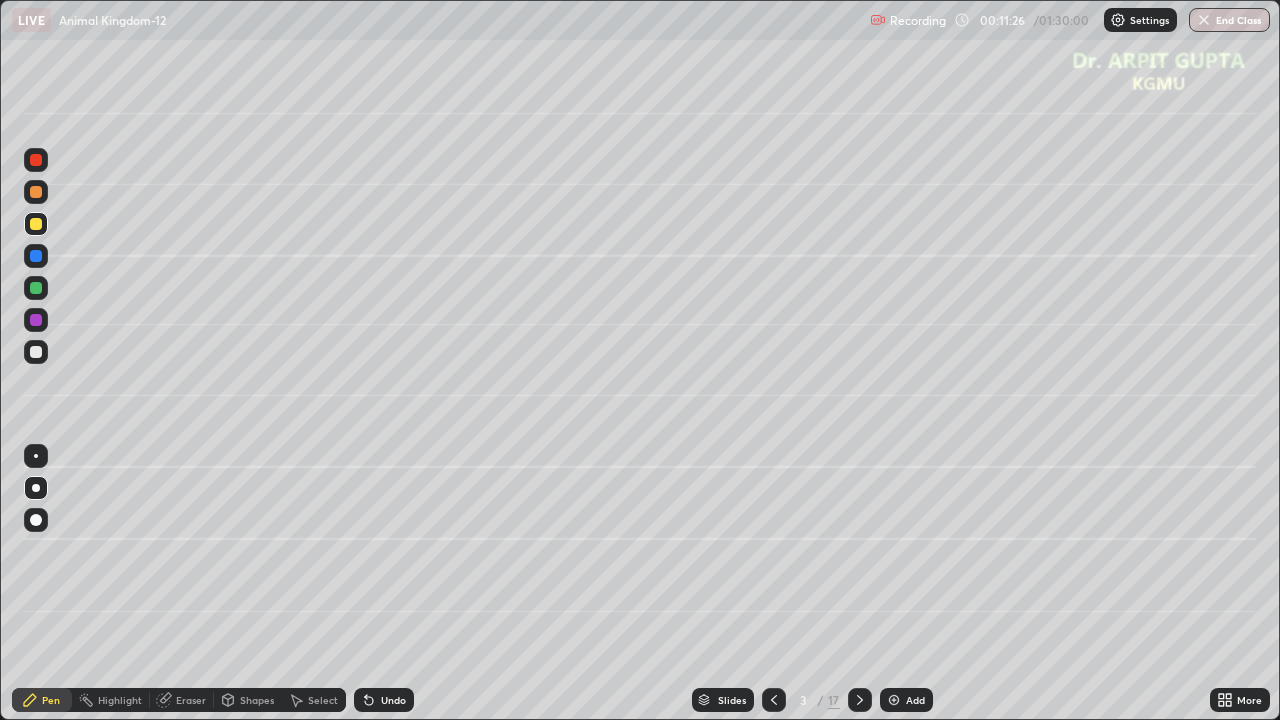click 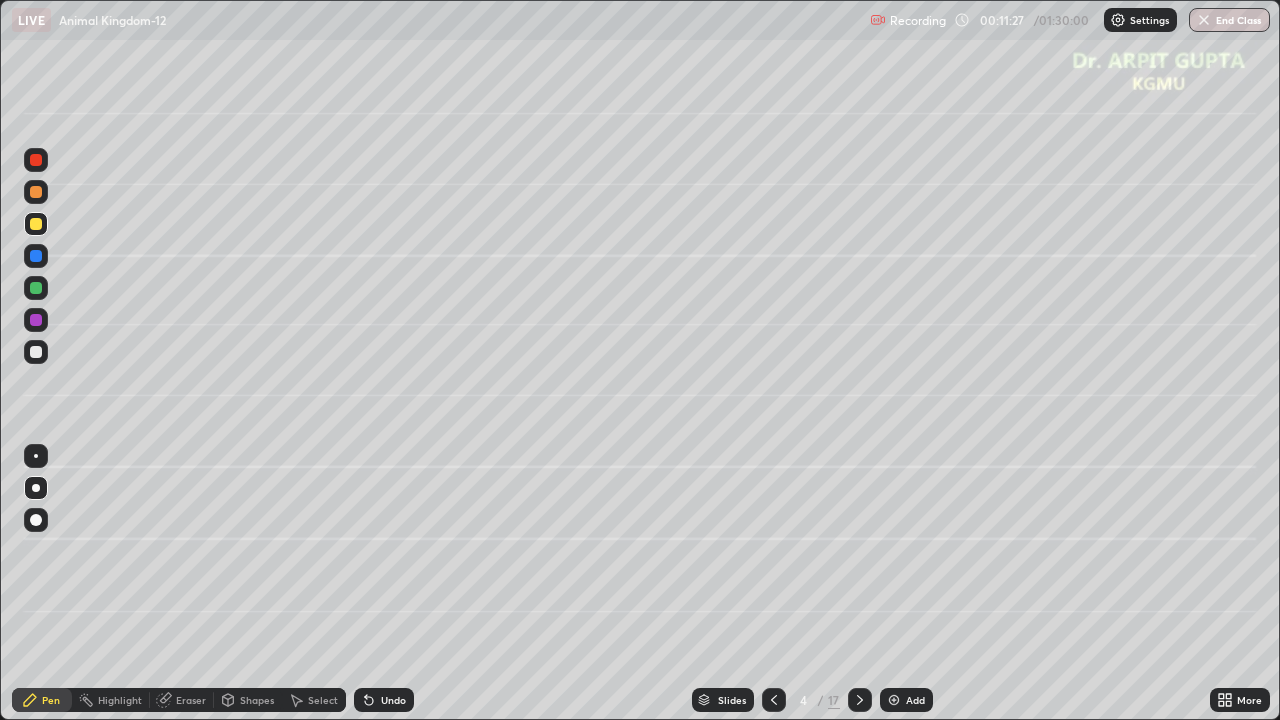 click 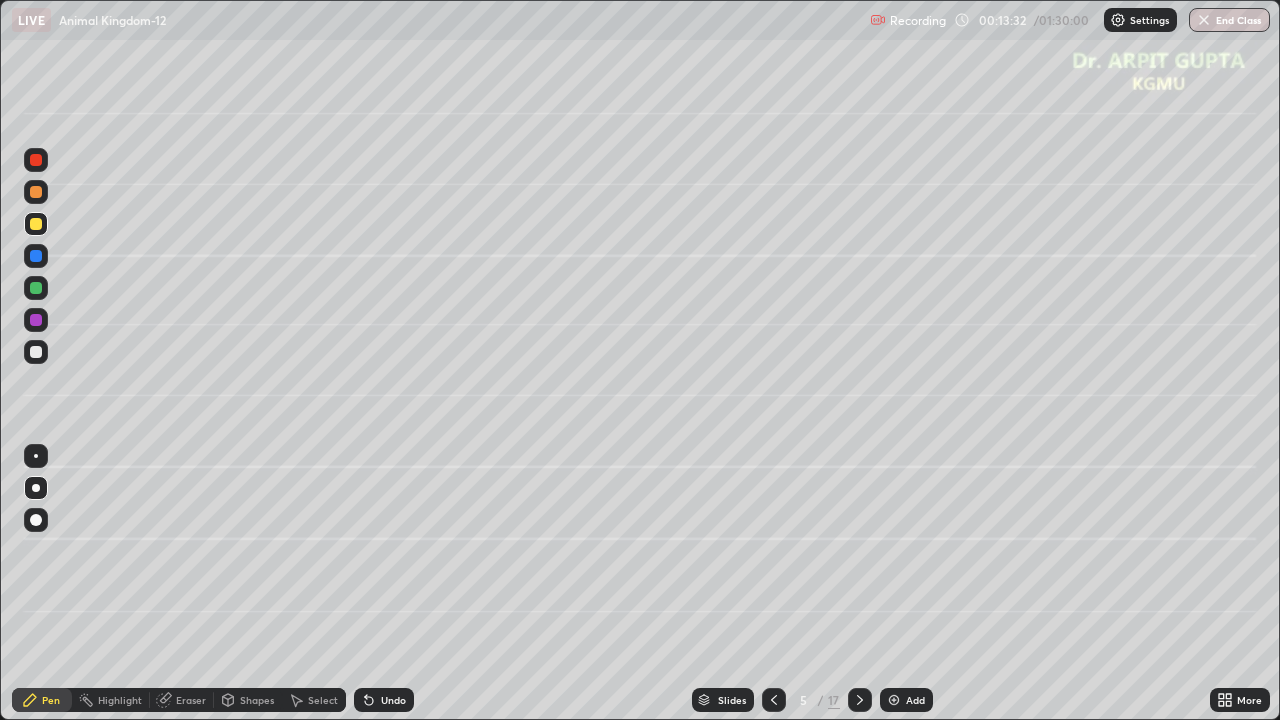 click 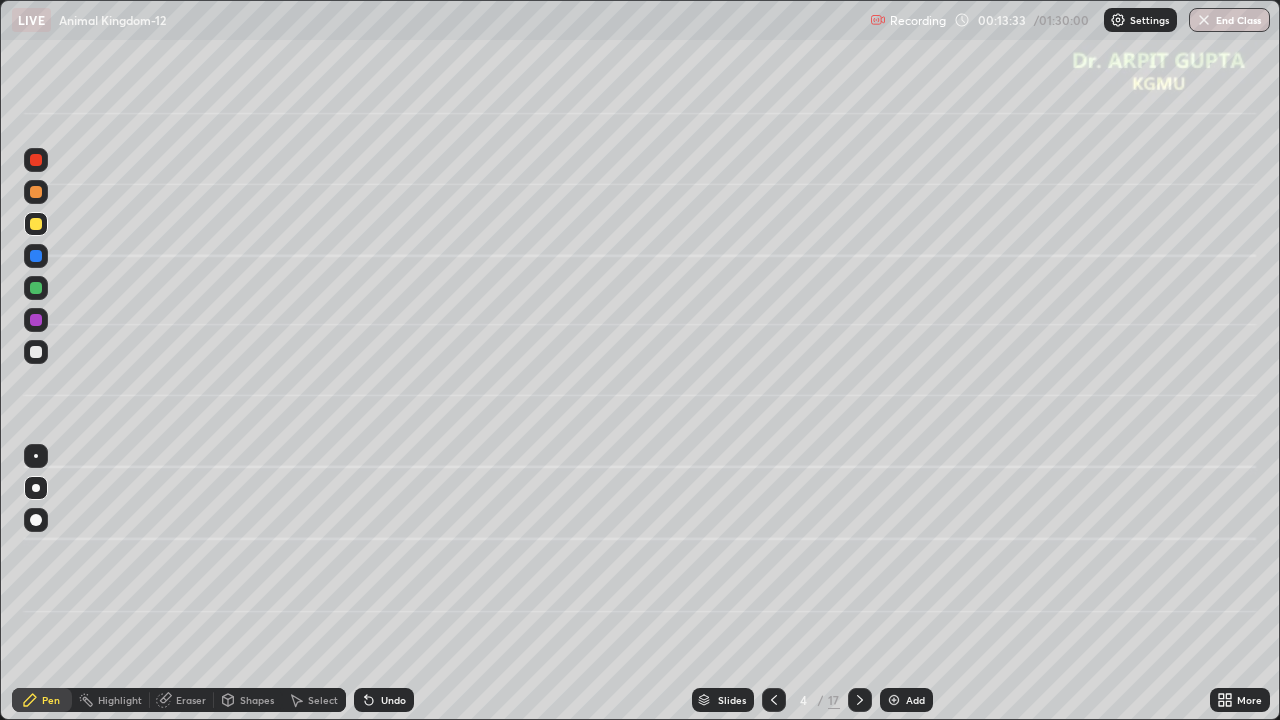 click 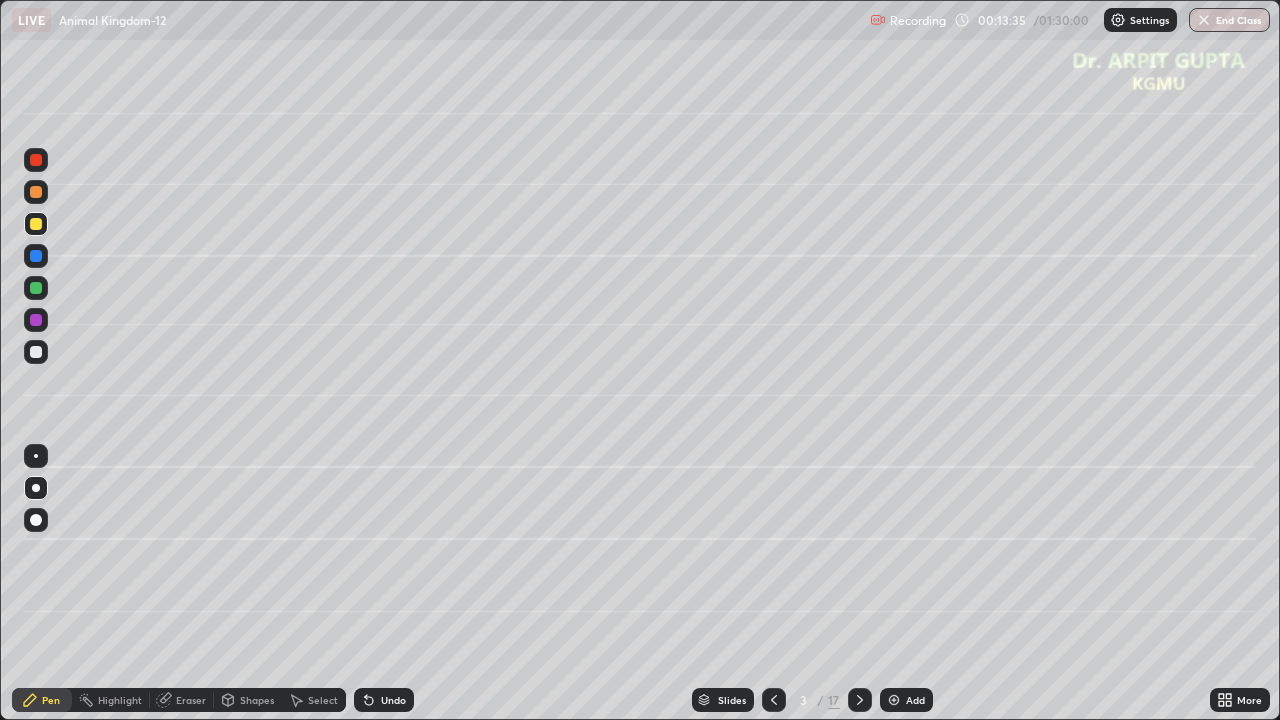 click at bounding box center [36, 224] 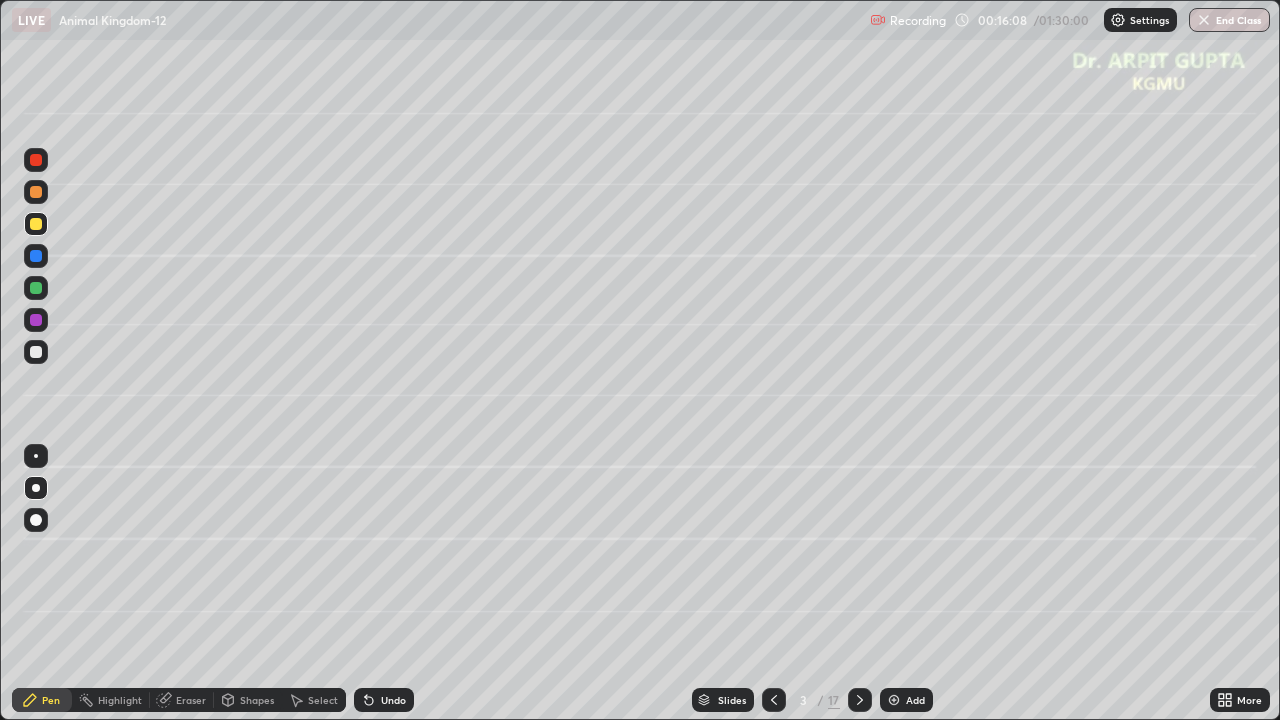 click on "Undo" at bounding box center (384, 700) 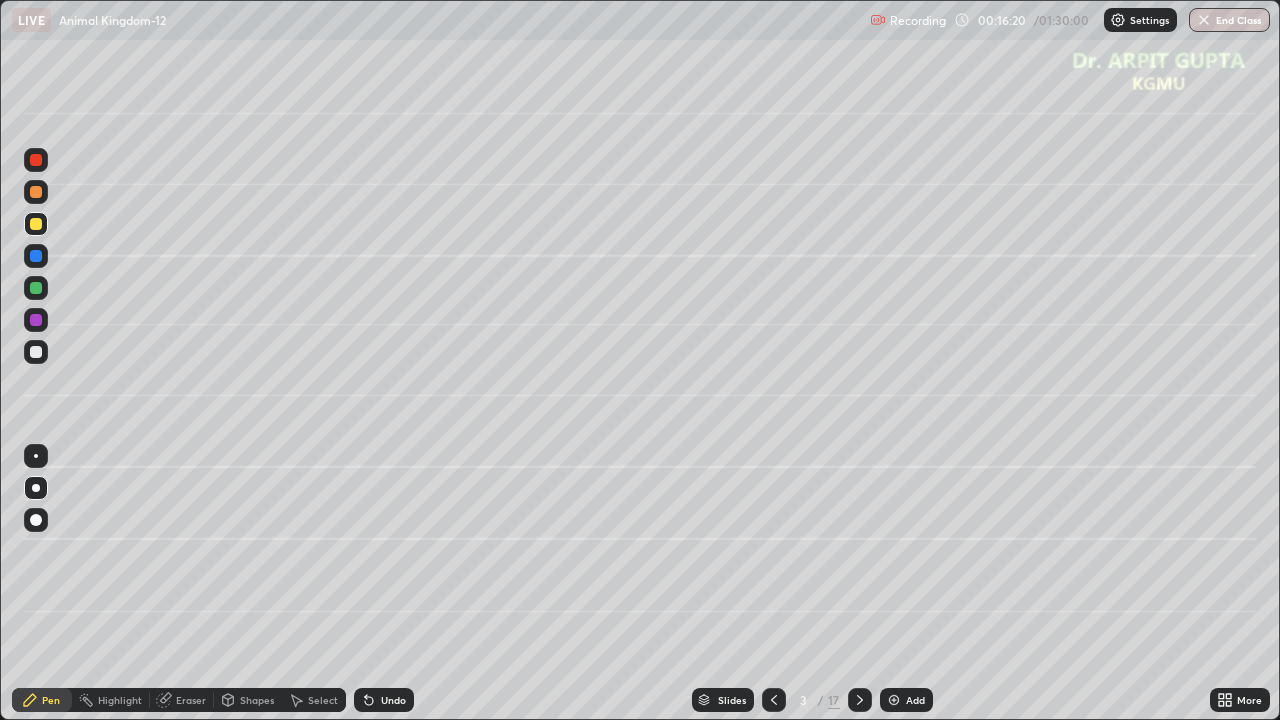 click on "Undo" at bounding box center (393, 700) 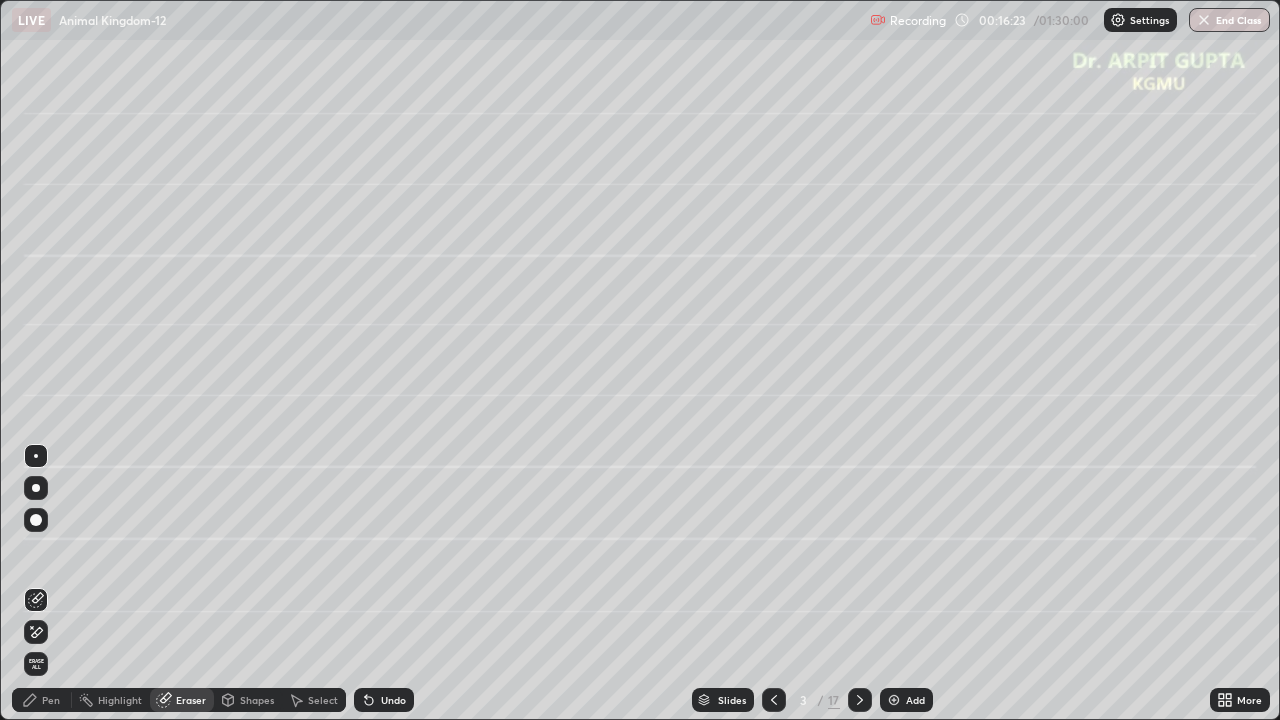 click 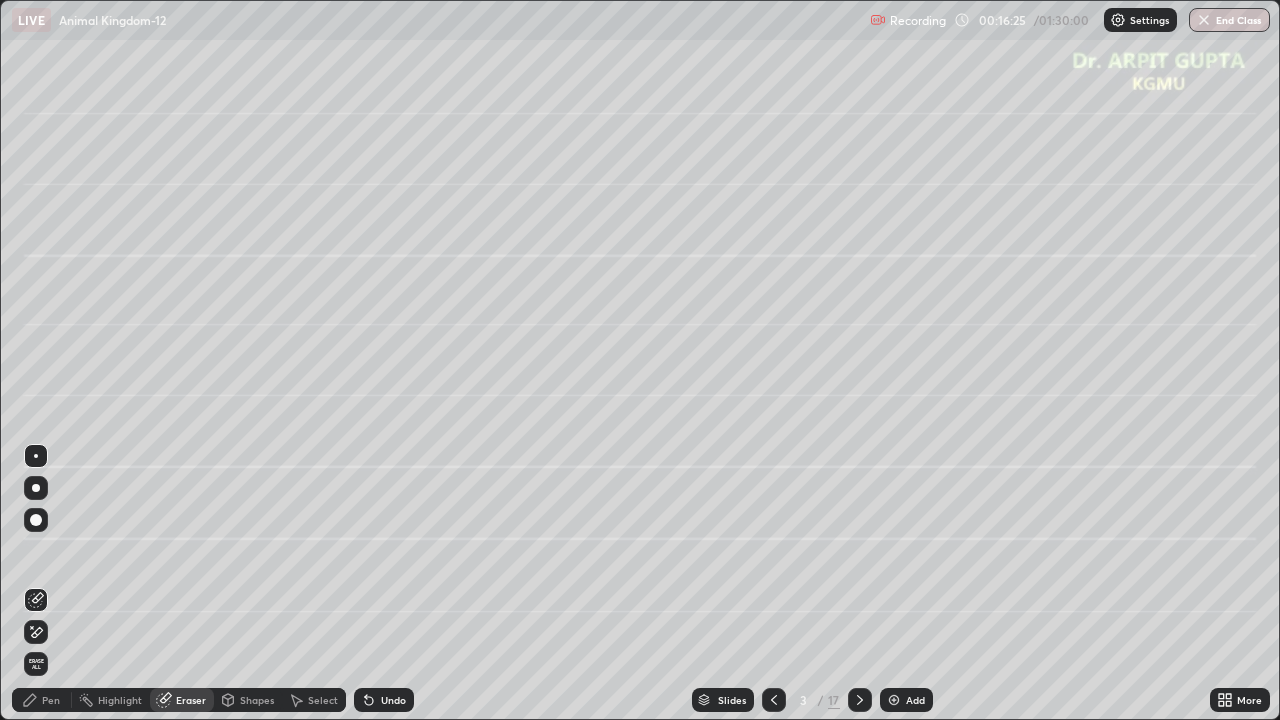 click on "Pen" at bounding box center (42, 700) 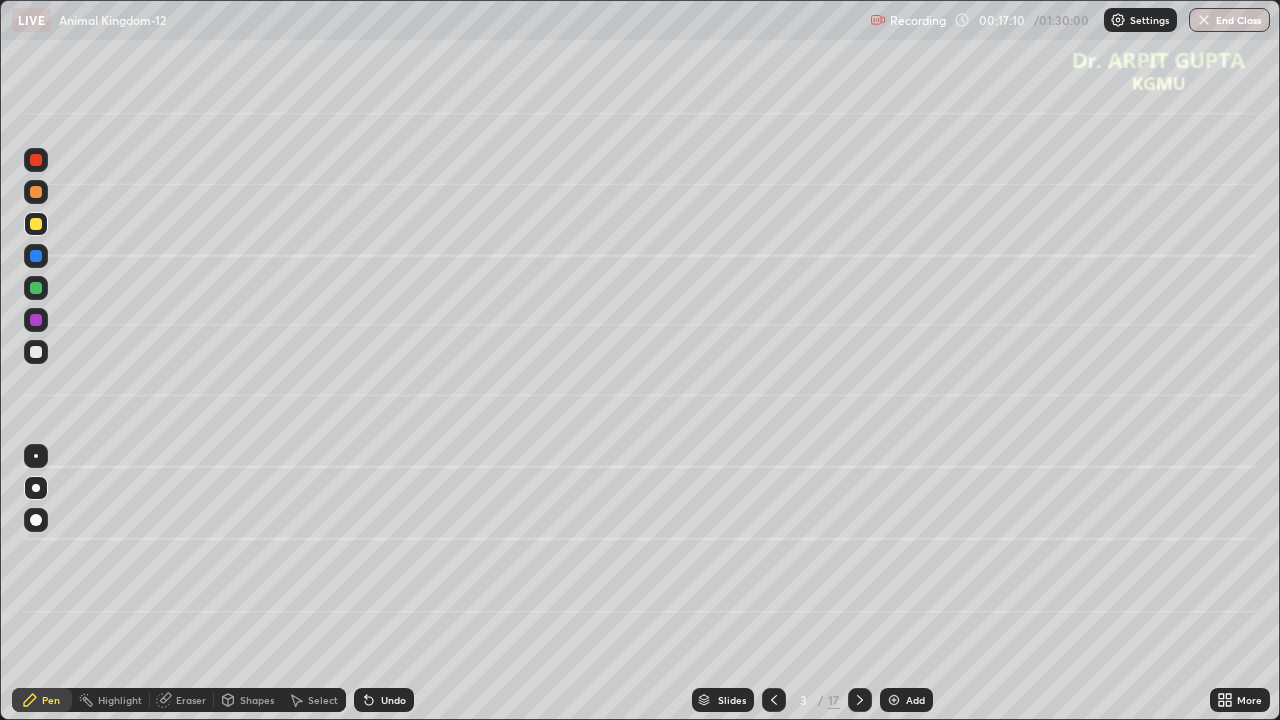 click 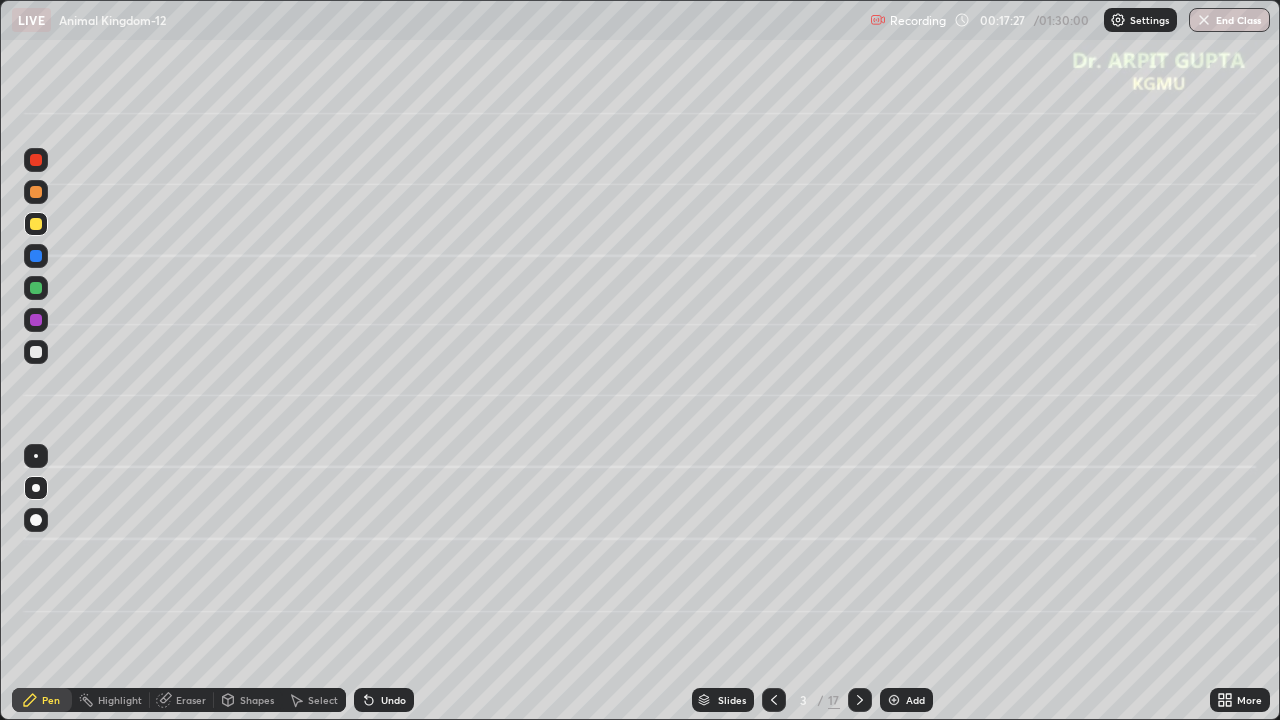 click on "Undo" at bounding box center (384, 700) 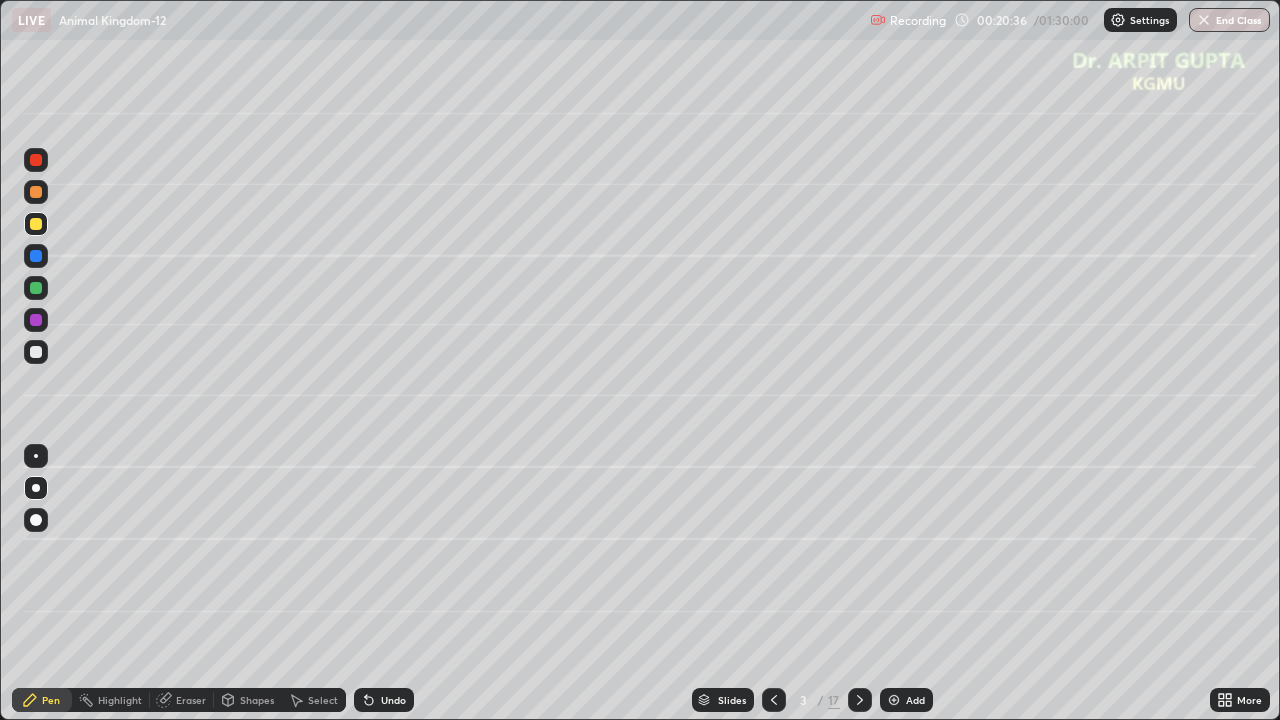 click at bounding box center (36, 192) 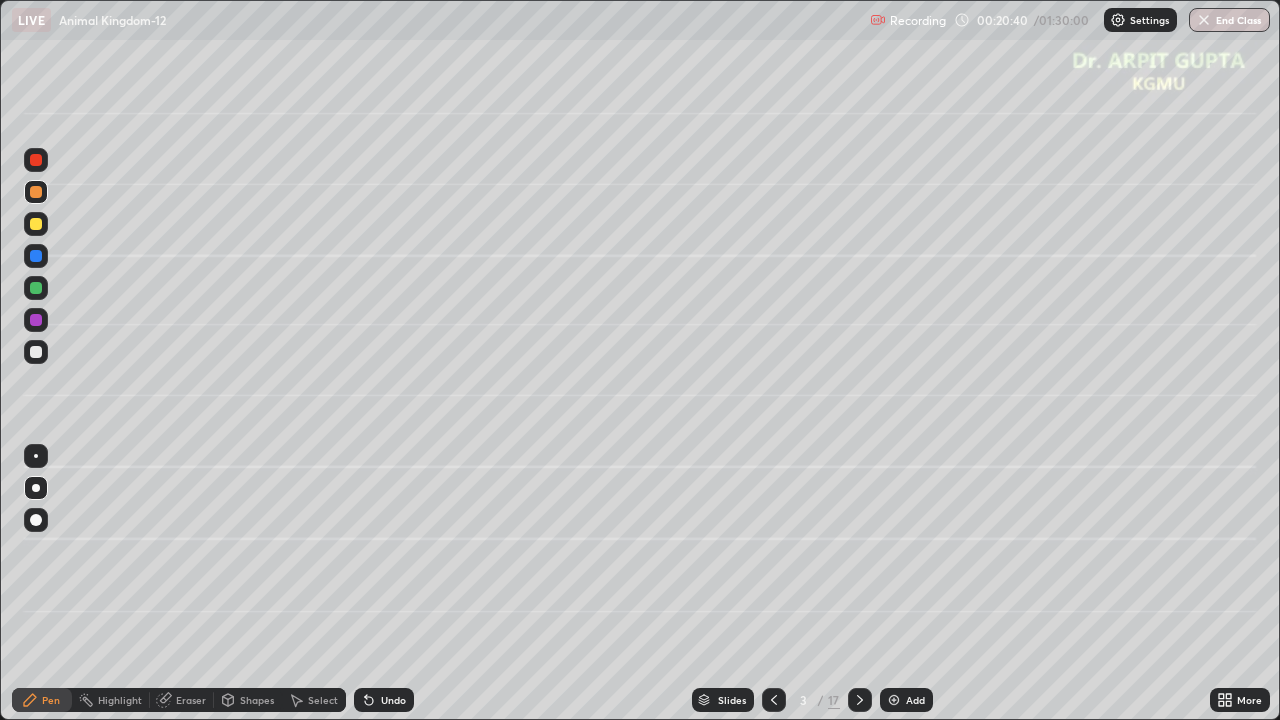 click 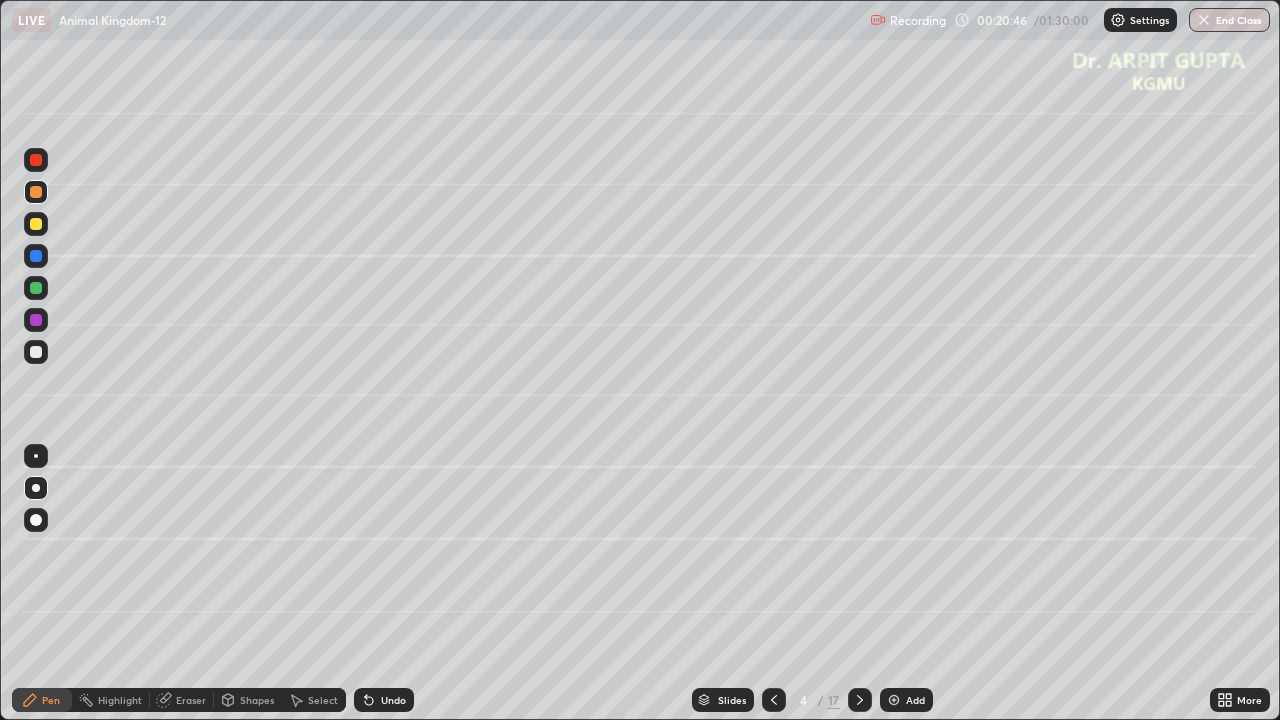 click on "Shapes" at bounding box center [257, 700] 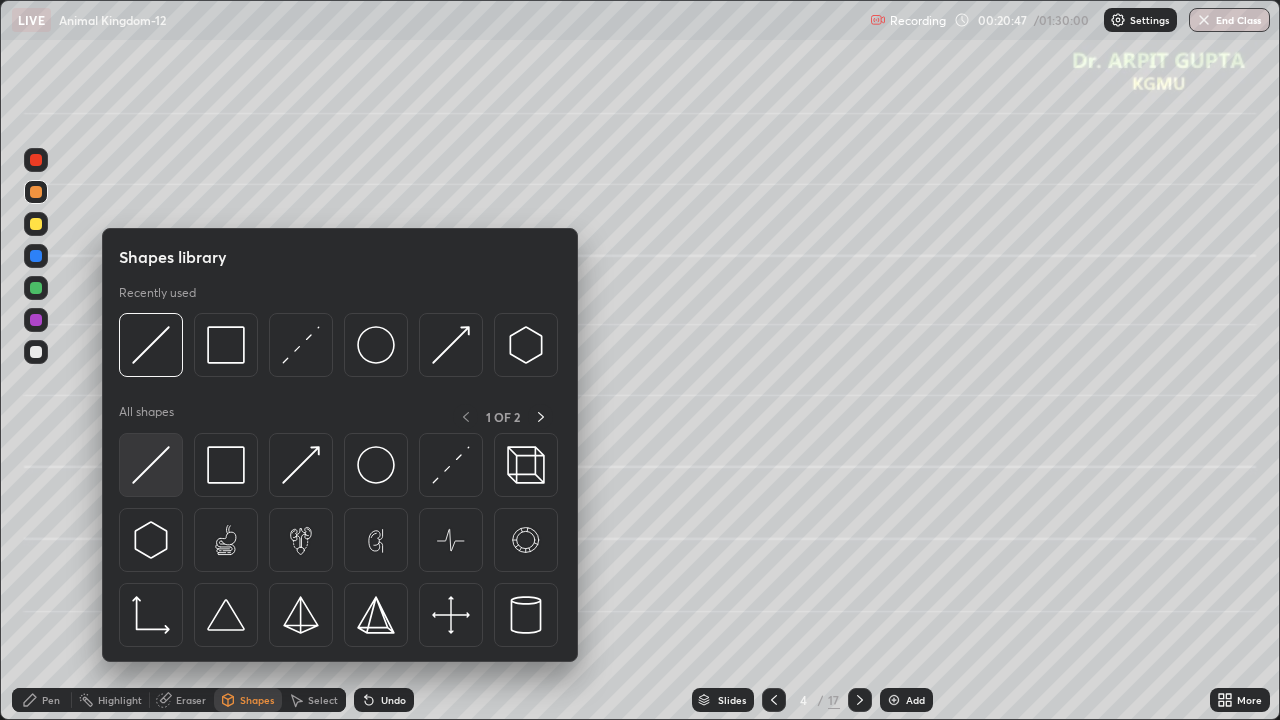 click at bounding box center [151, 465] 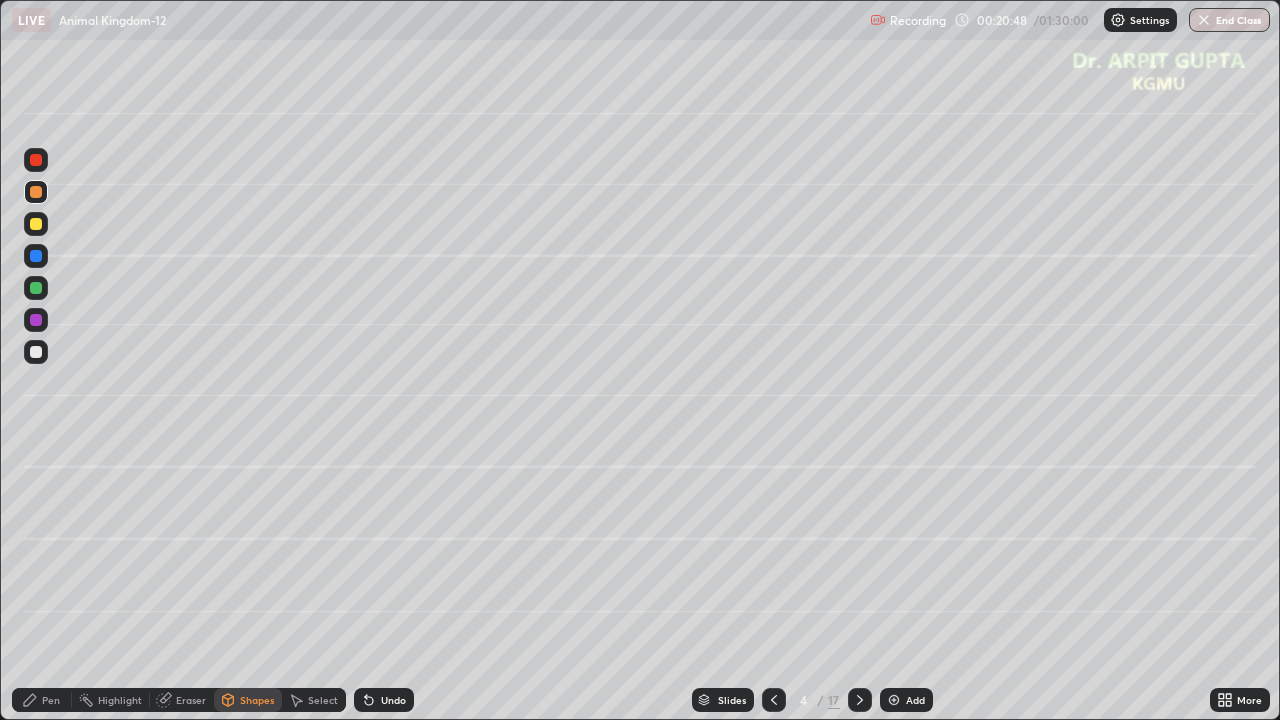 click at bounding box center [36, 224] 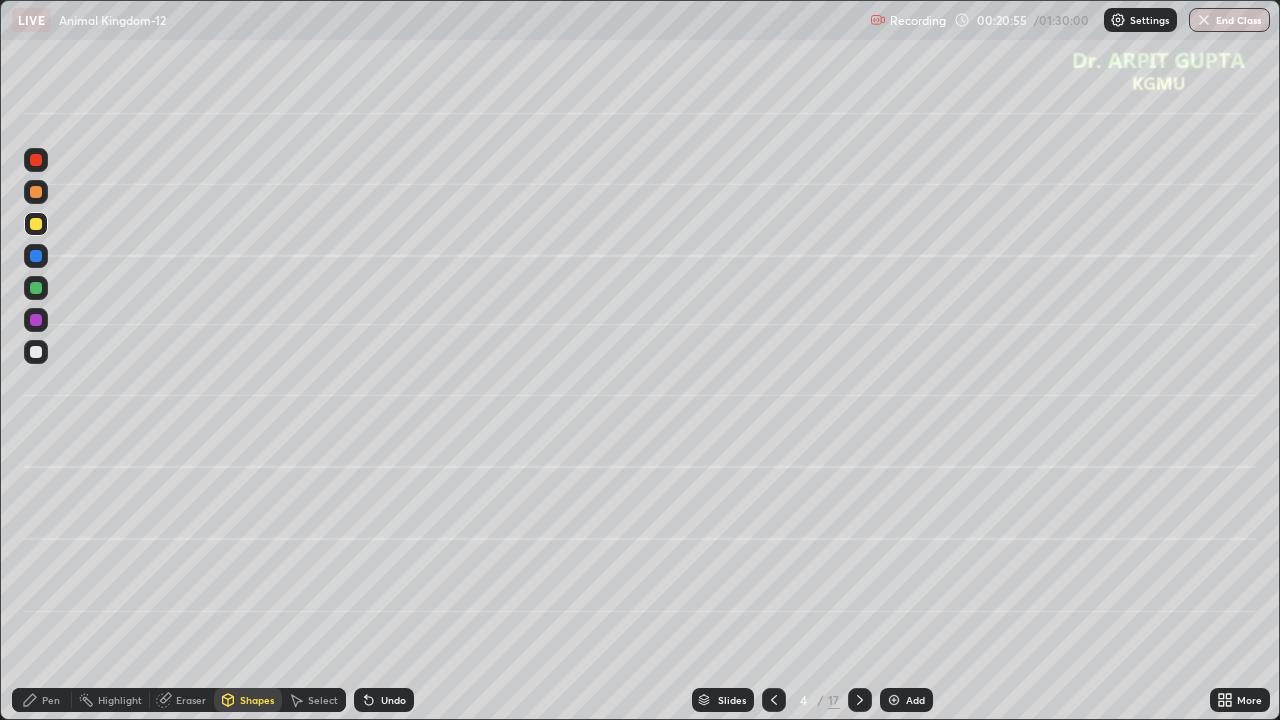 click 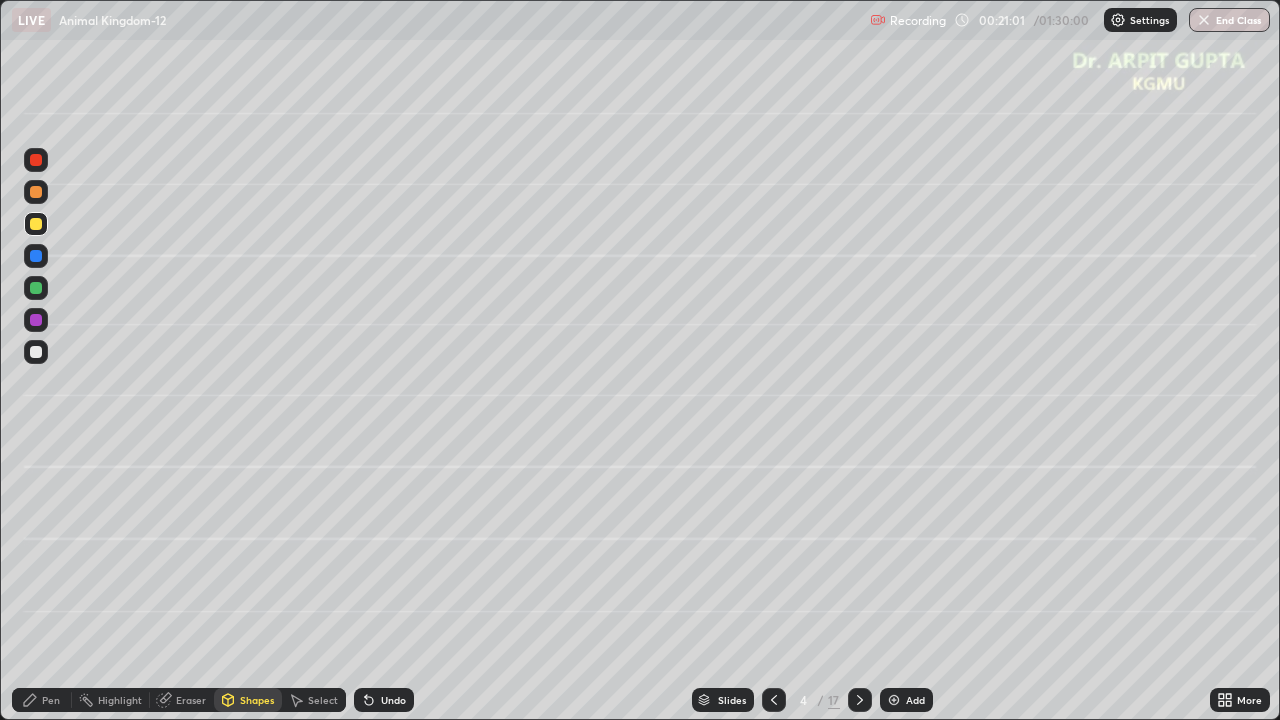 click on "Pen" at bounding box center (51, 700) 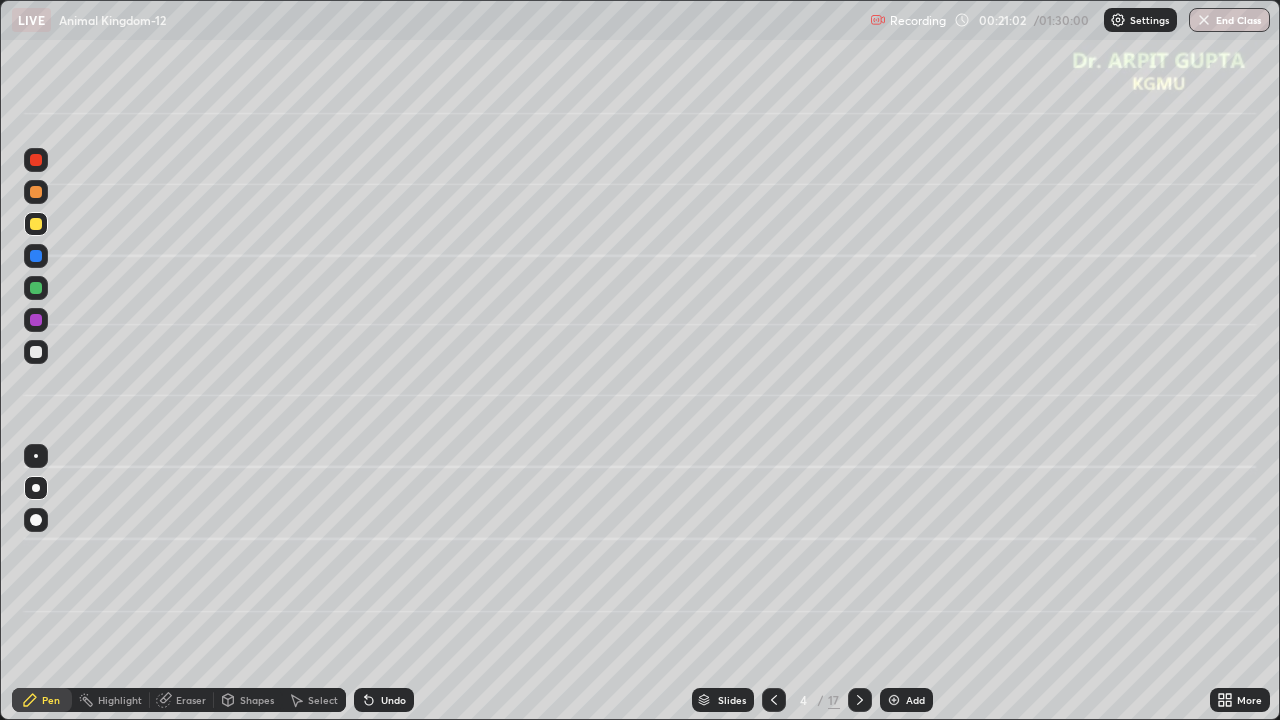 click at bounding box center (36, 224) 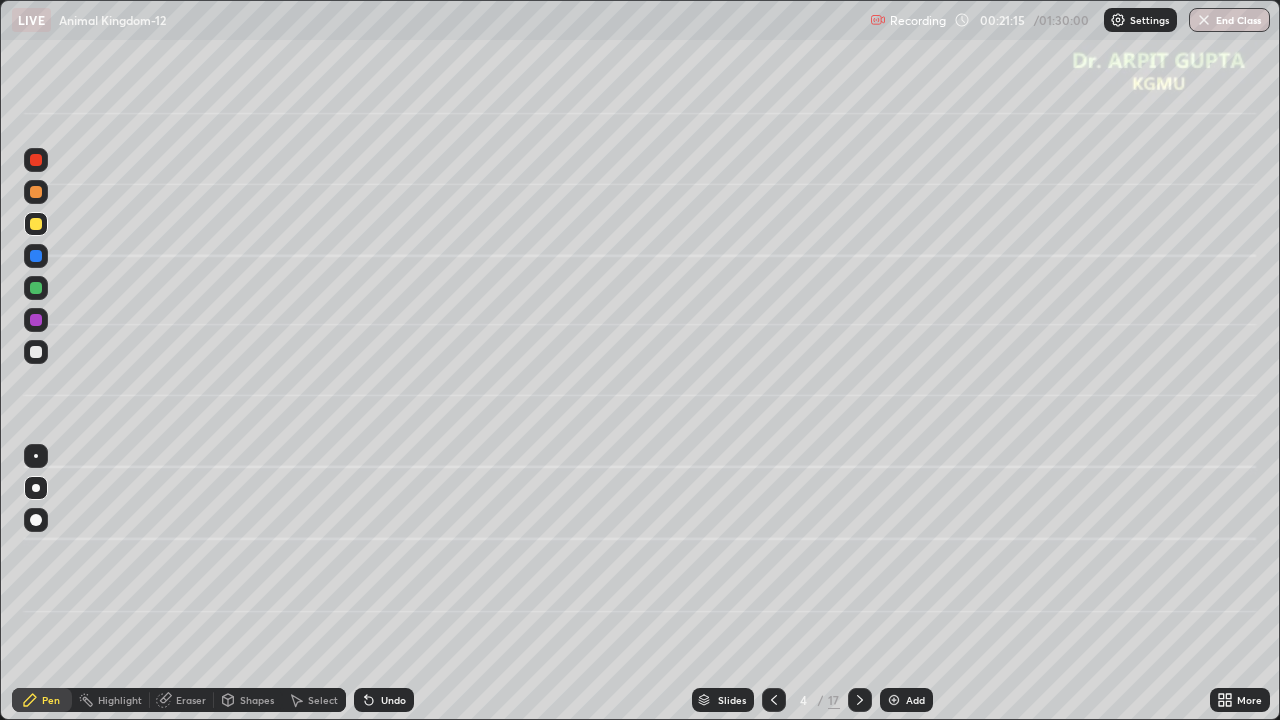 click 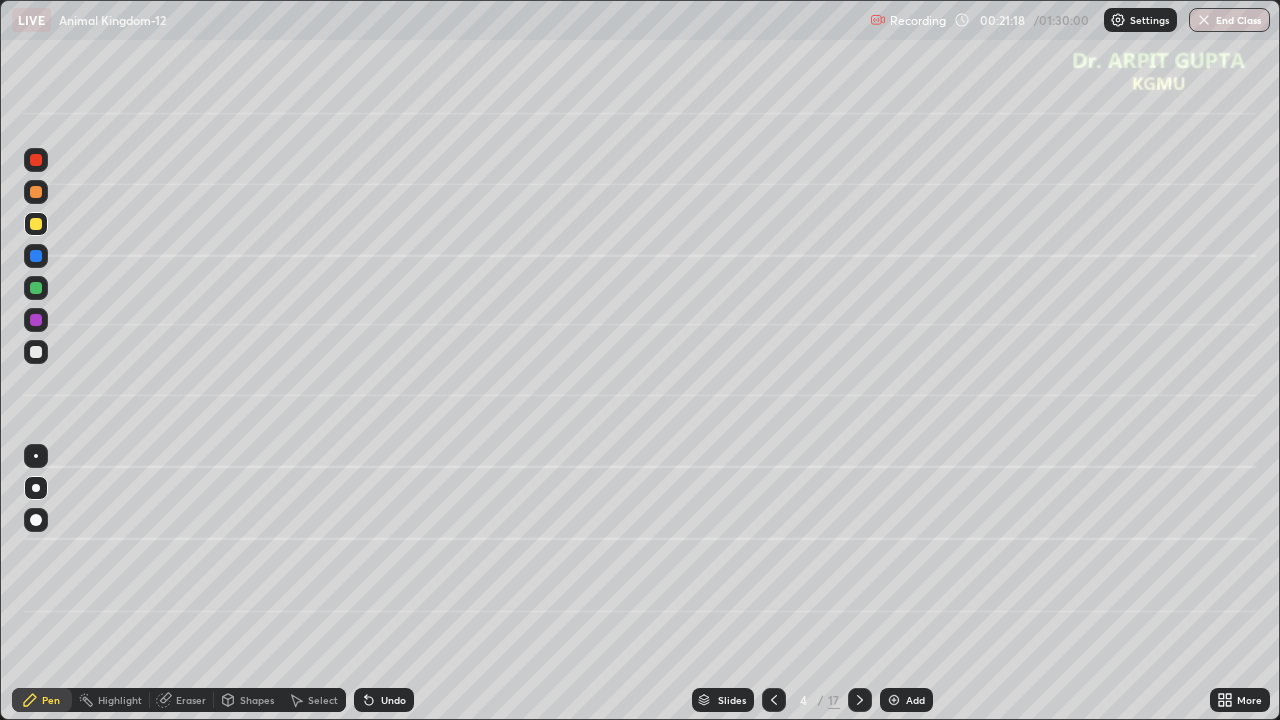 click 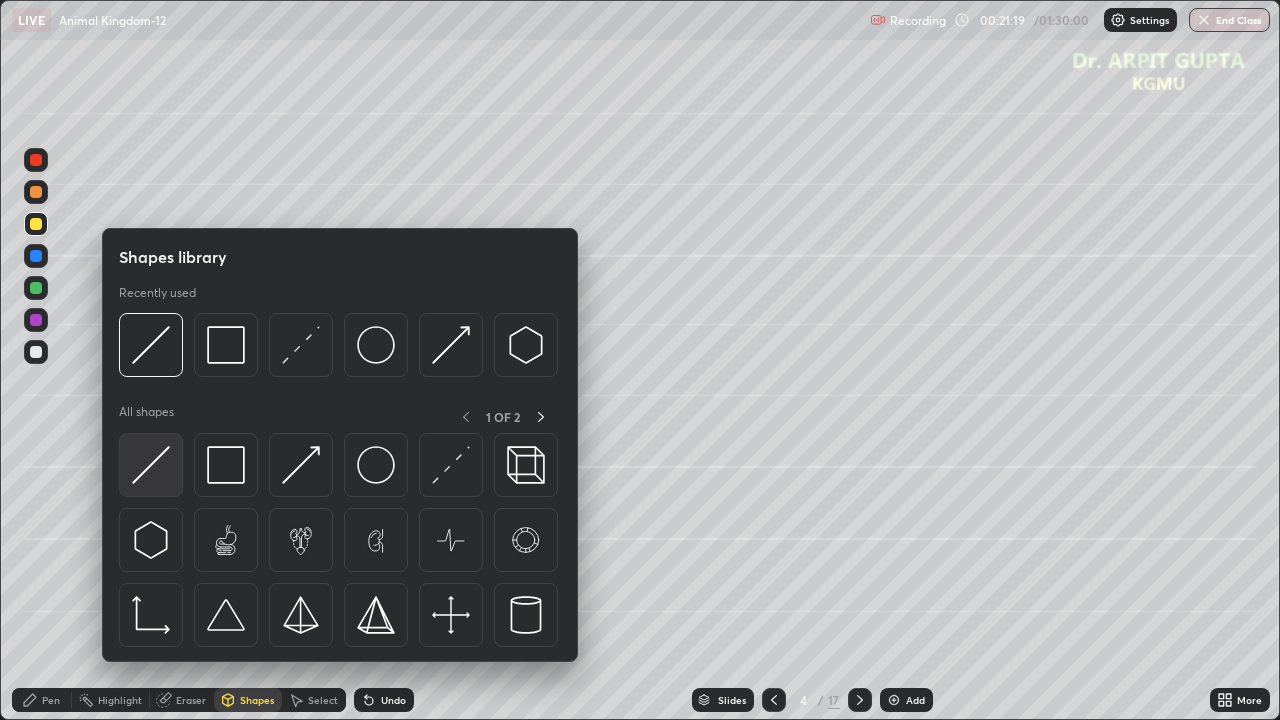 click at bounding box center [151, 465] 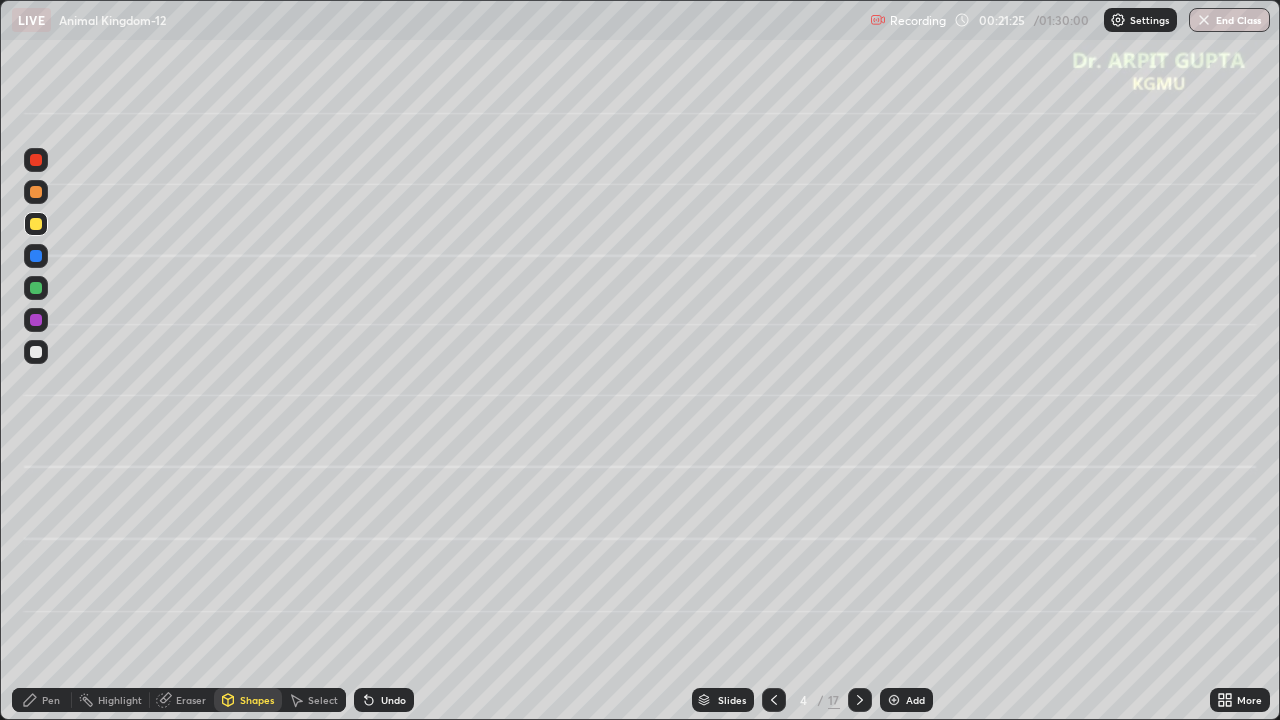 click 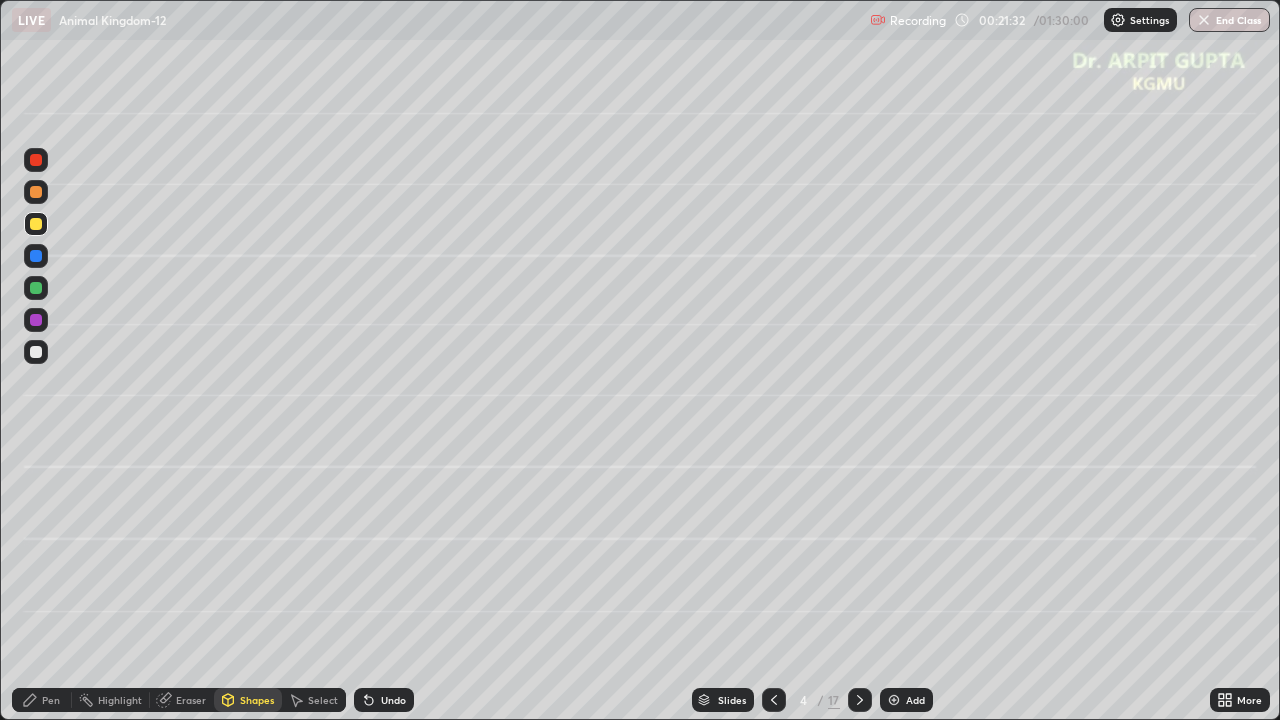 click 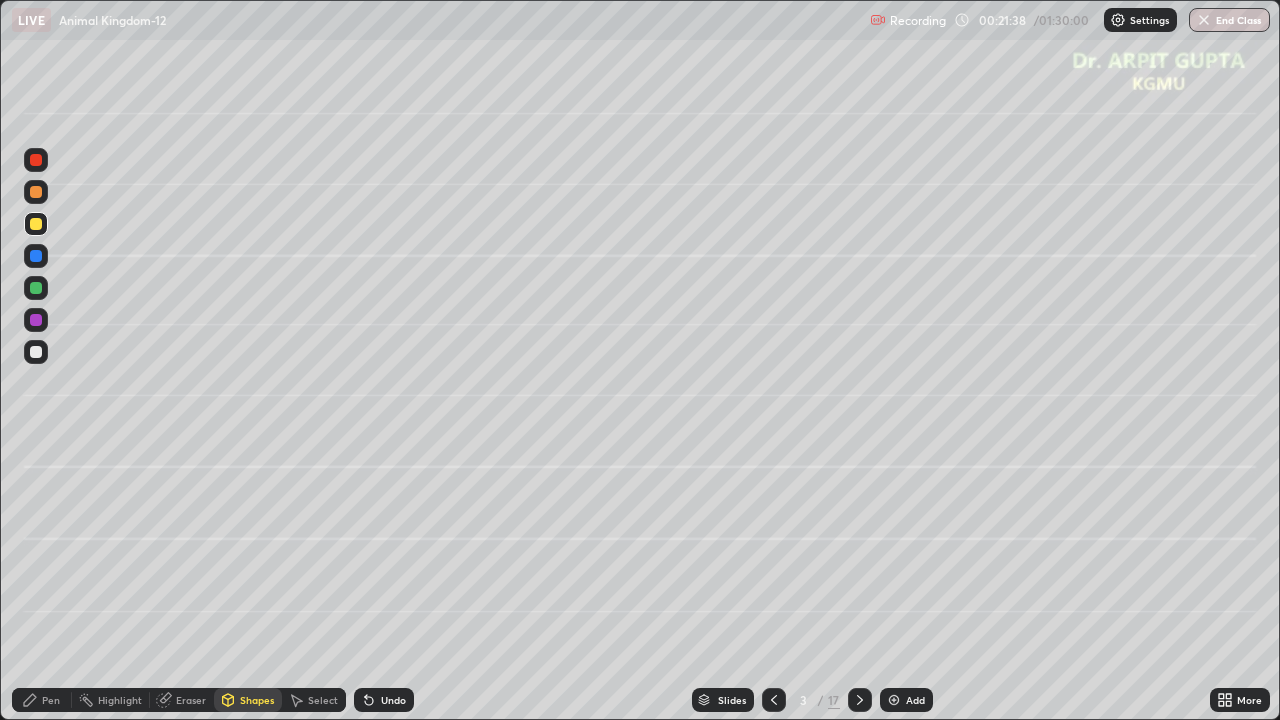 click at bounding box center (860, 700) 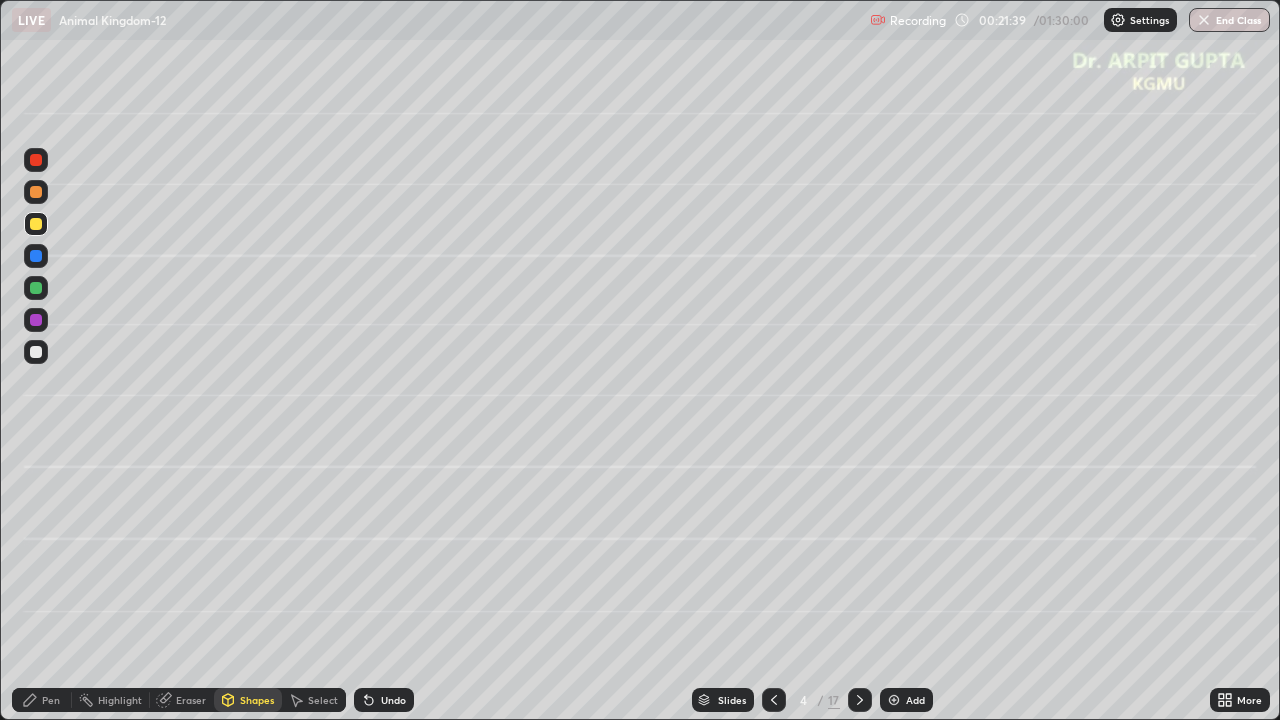 click at bounding box center (36, 288) 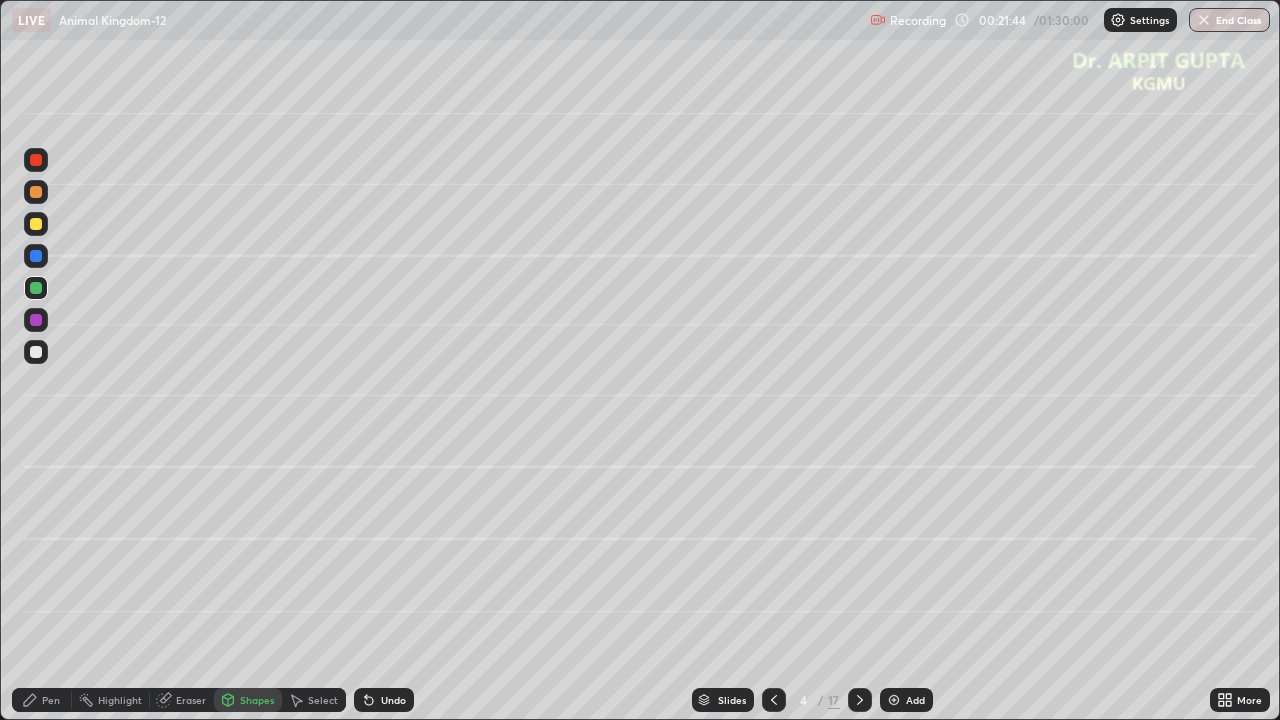 click at bounding box center [36, 224] 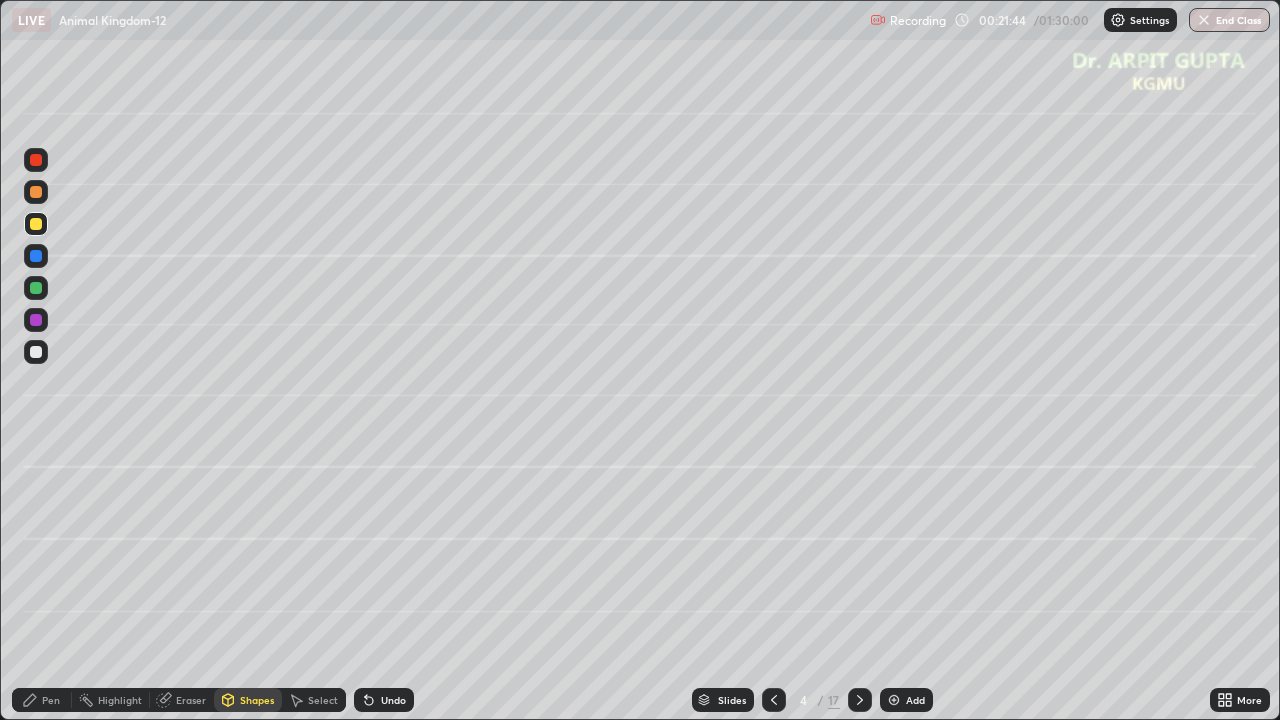 click at bounding box center (36, 192) 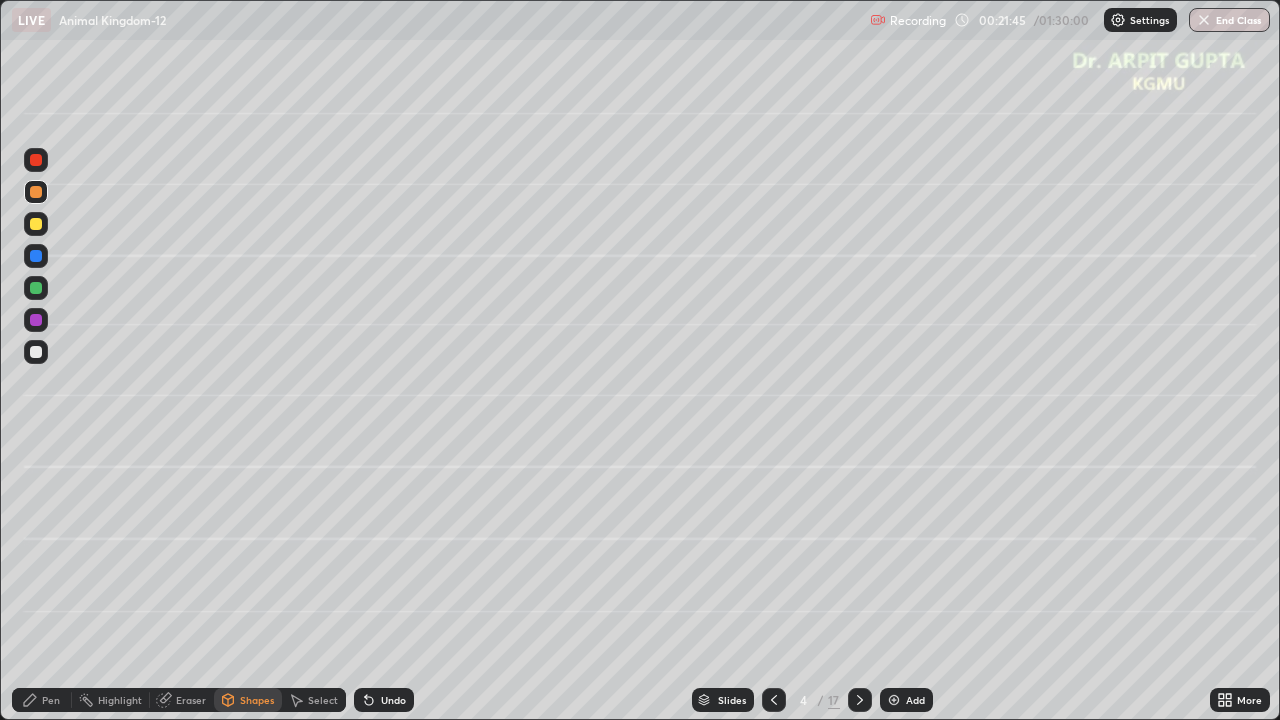 click on "Pen" at bounding box center (51, 700) 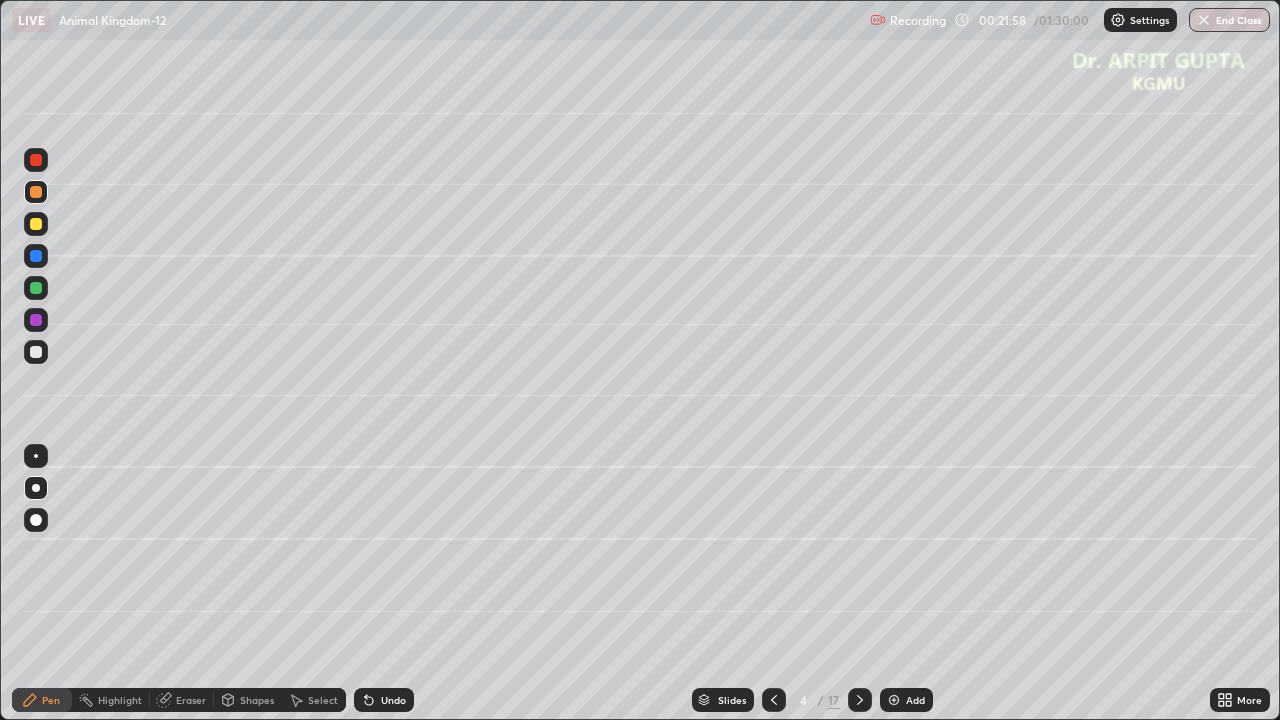 click at bounding box center [36, 288] 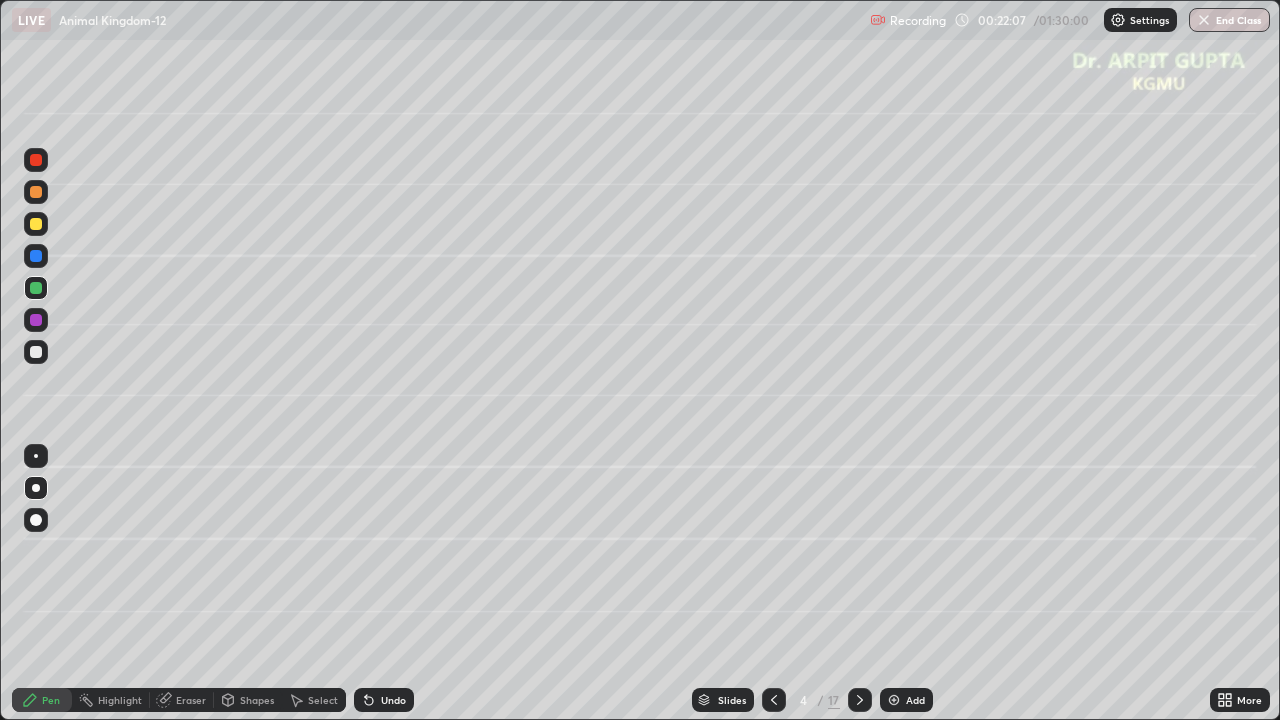 click at bounding box center (36, 352) 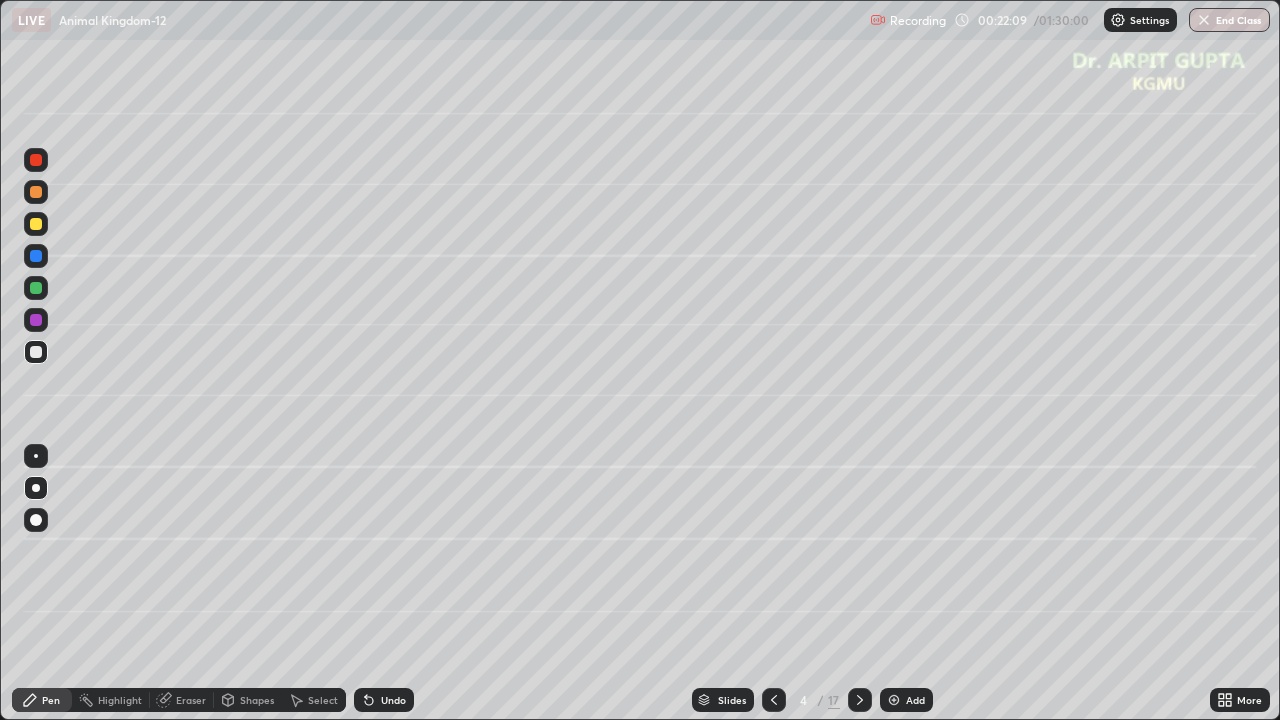 click on "Undo" at bounding box center [384, 700] 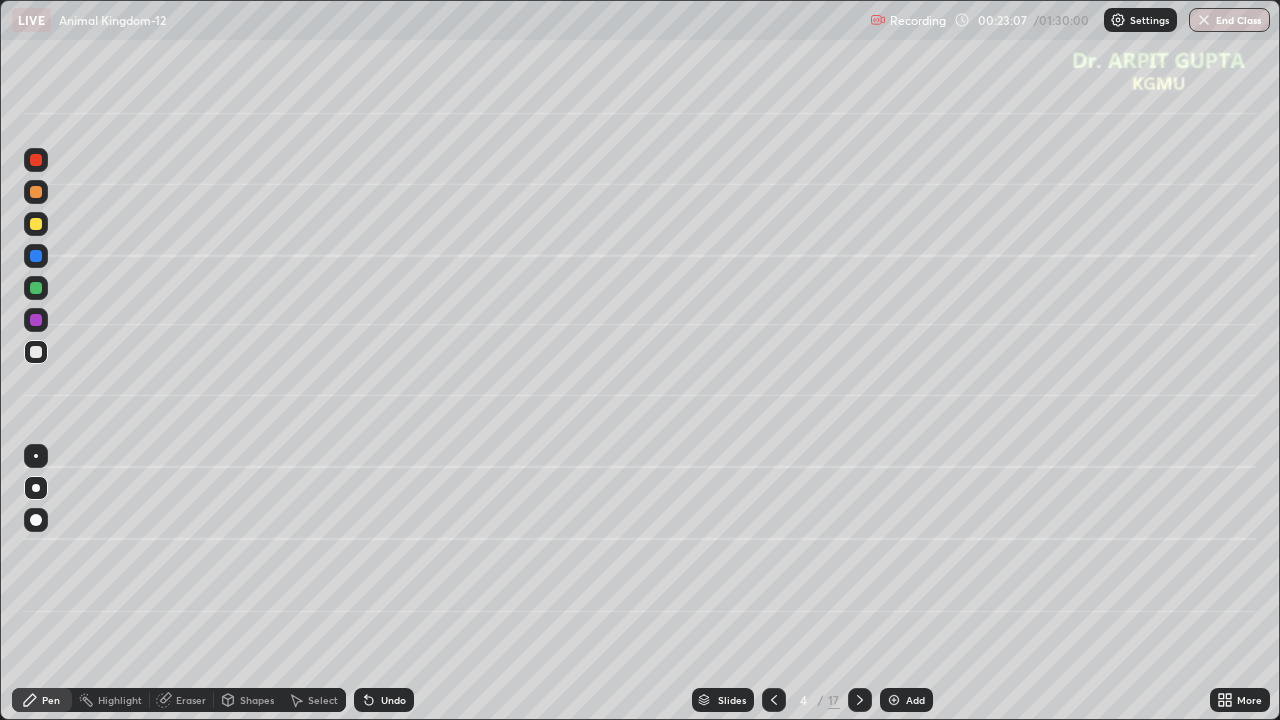 click at bounding box center (36, 352) 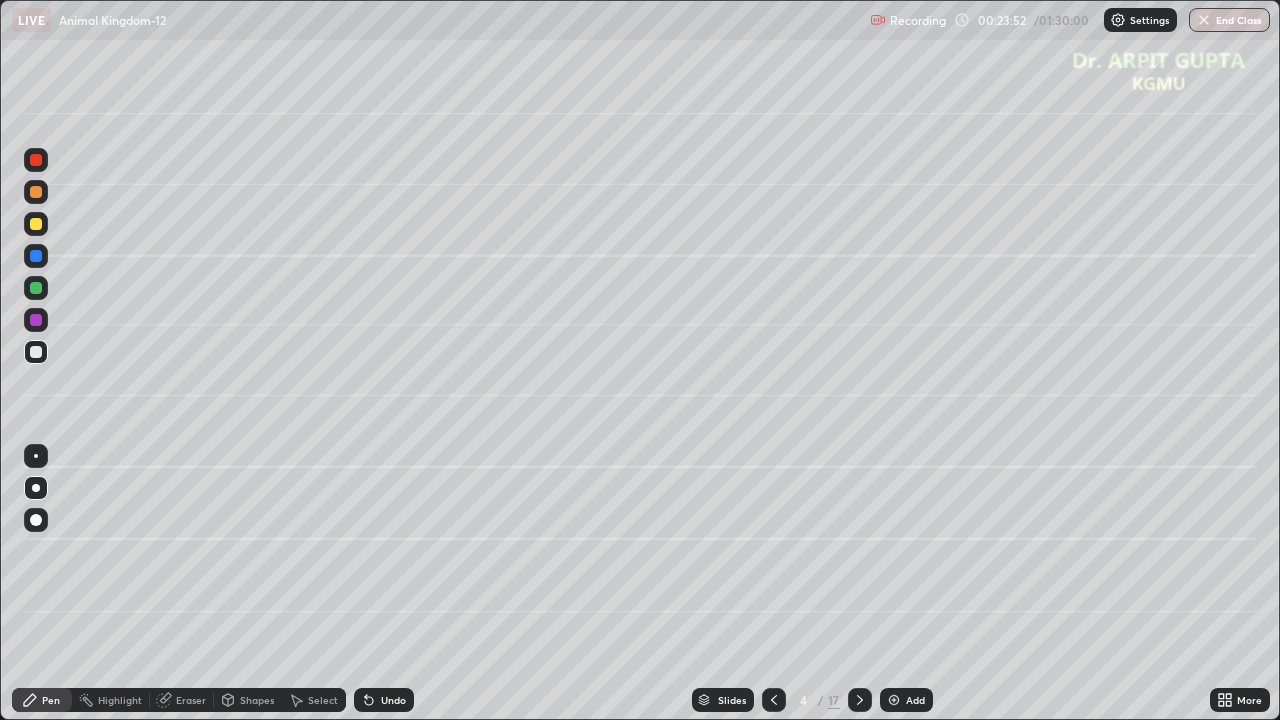 click 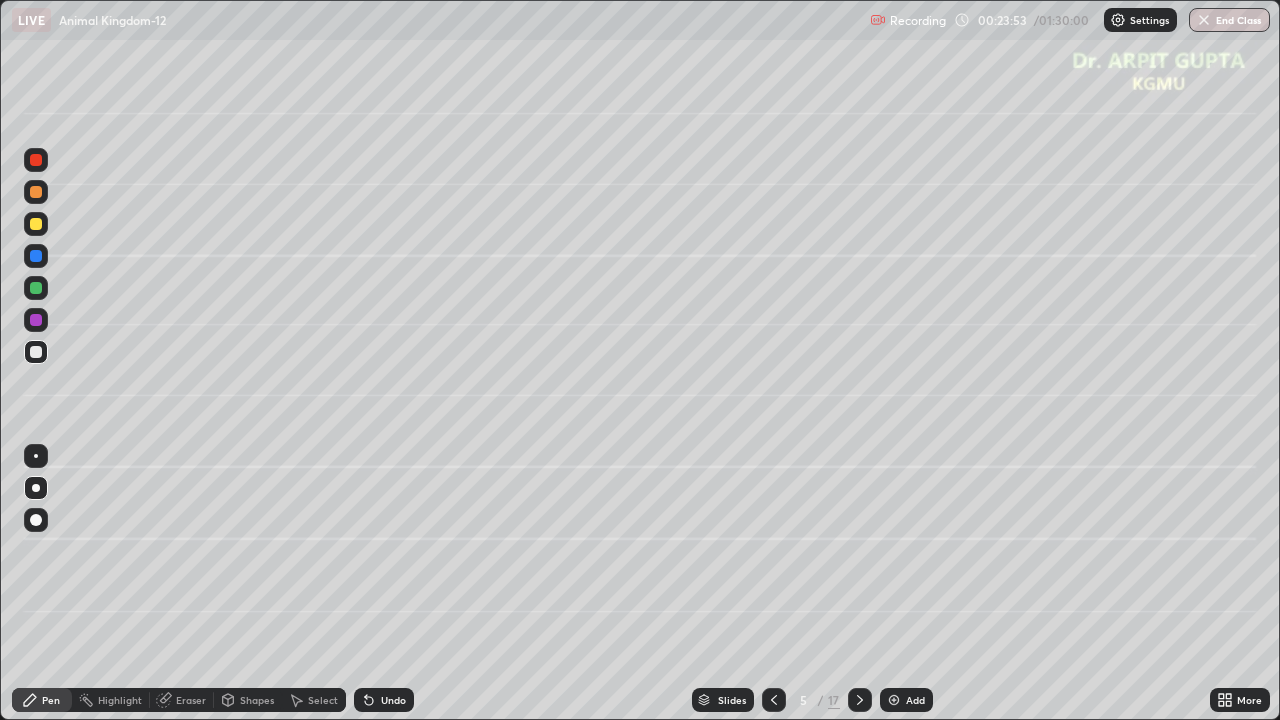 click 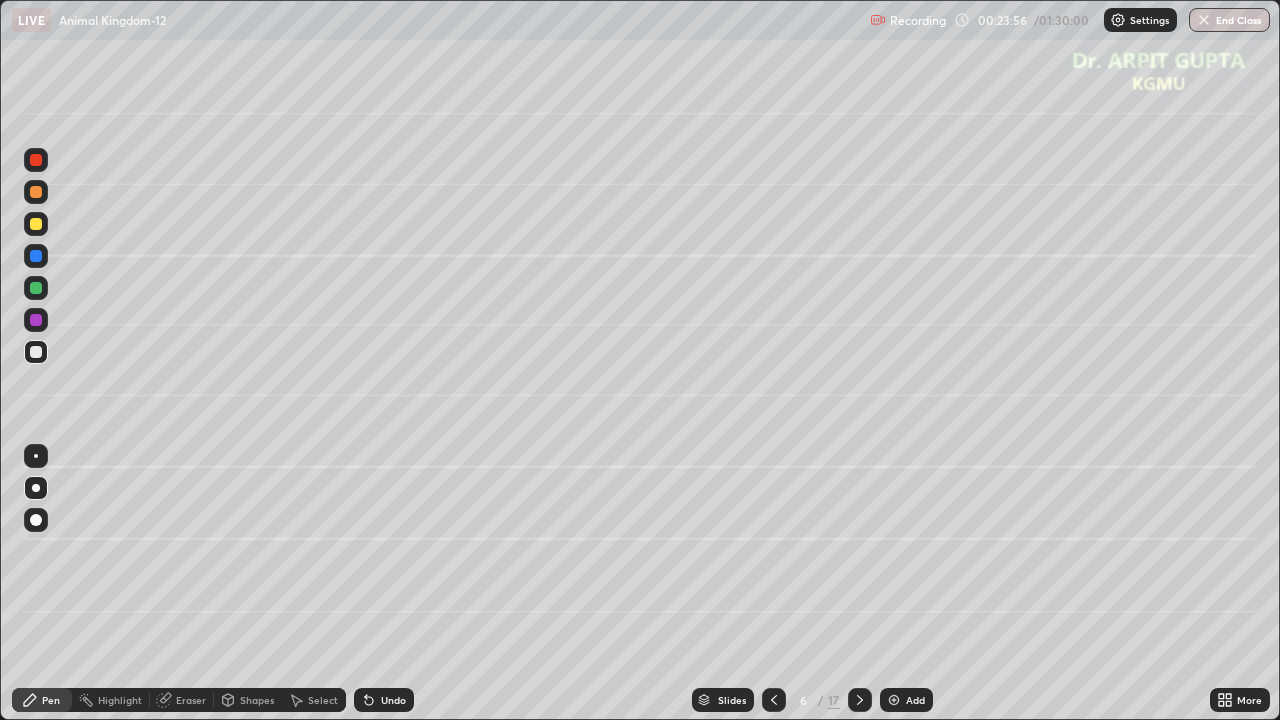 click 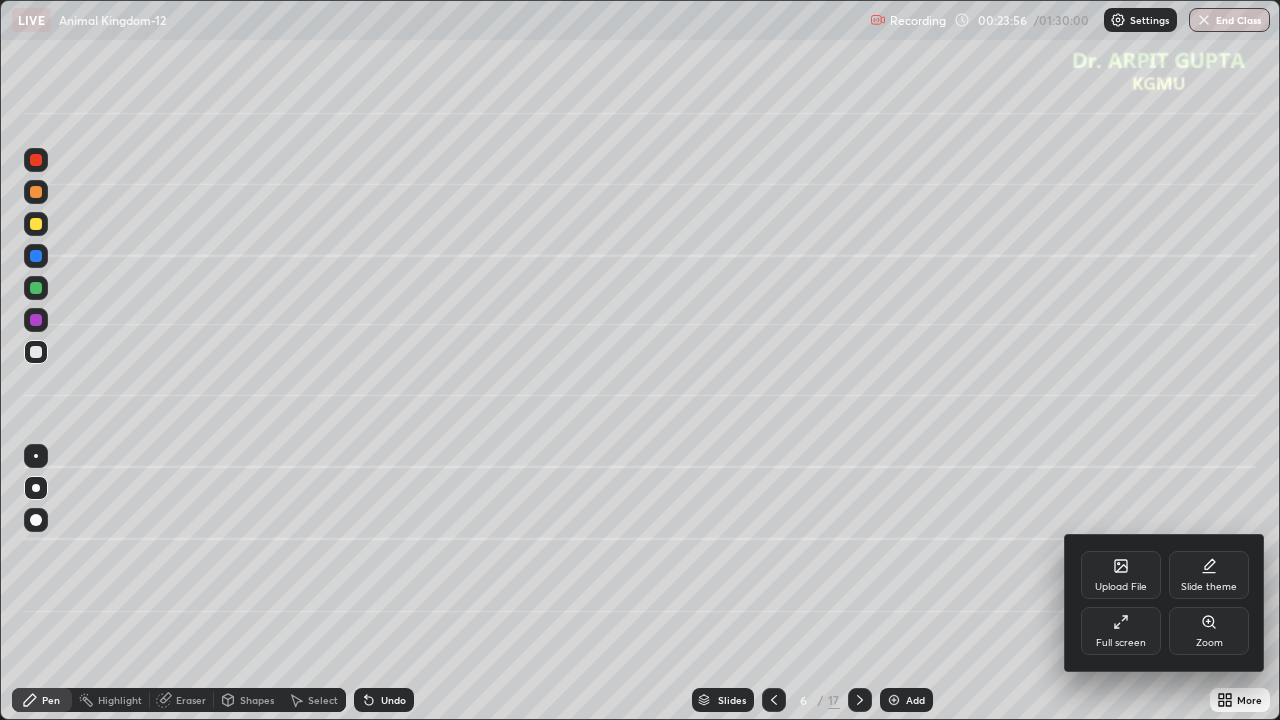click on "Upload File" at bounding box center (1121, 587) 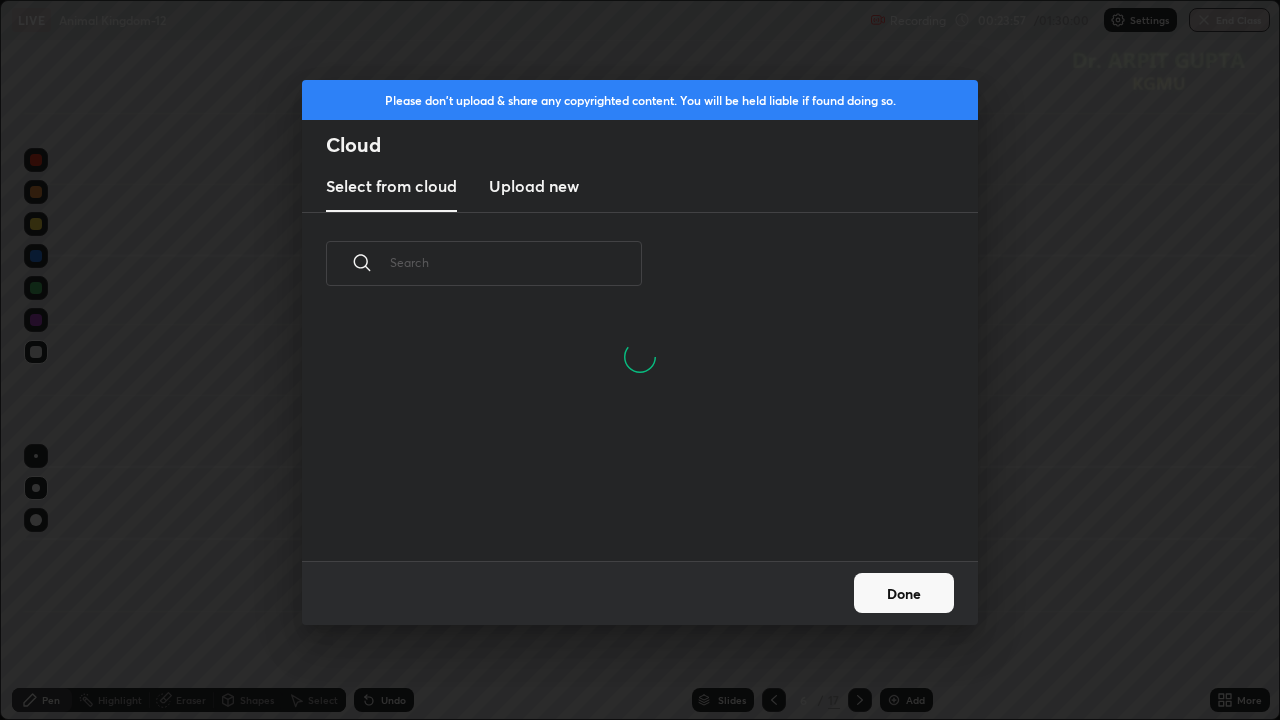 scroll, scrollTop: 7, scrollLeft: 11, axis: both 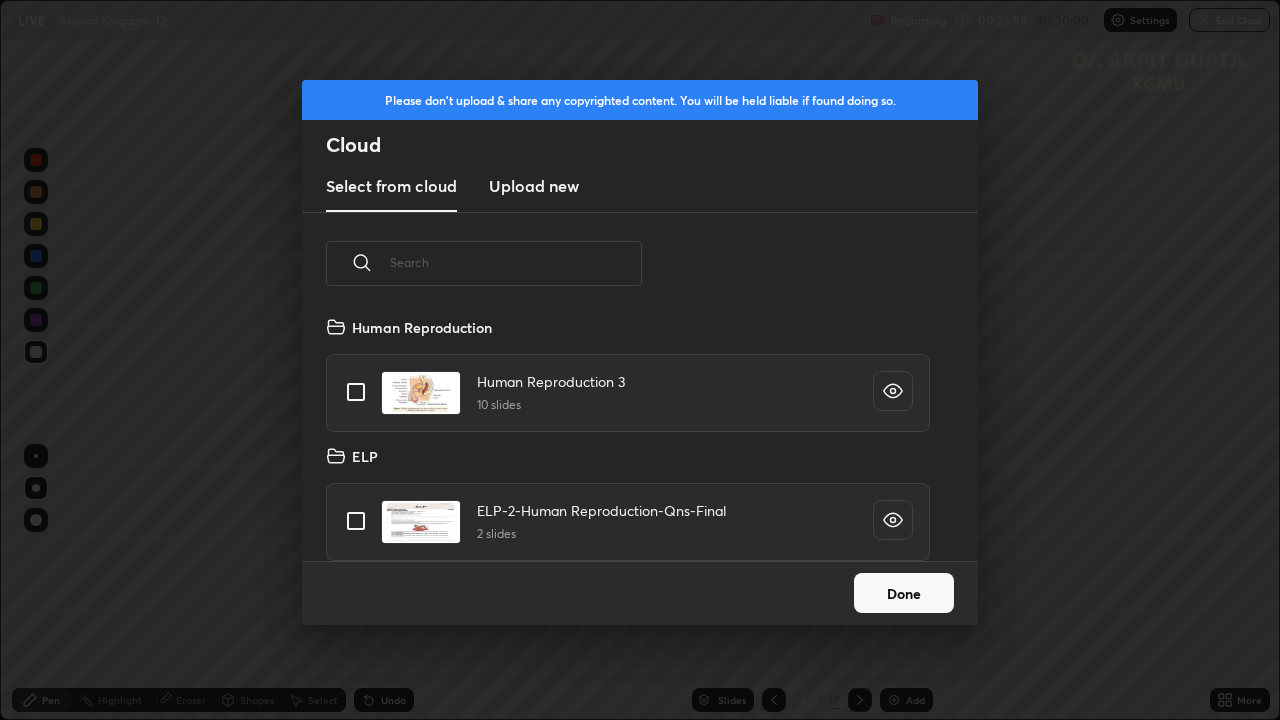 click on "Upload new" at bounding box center (534, 186) 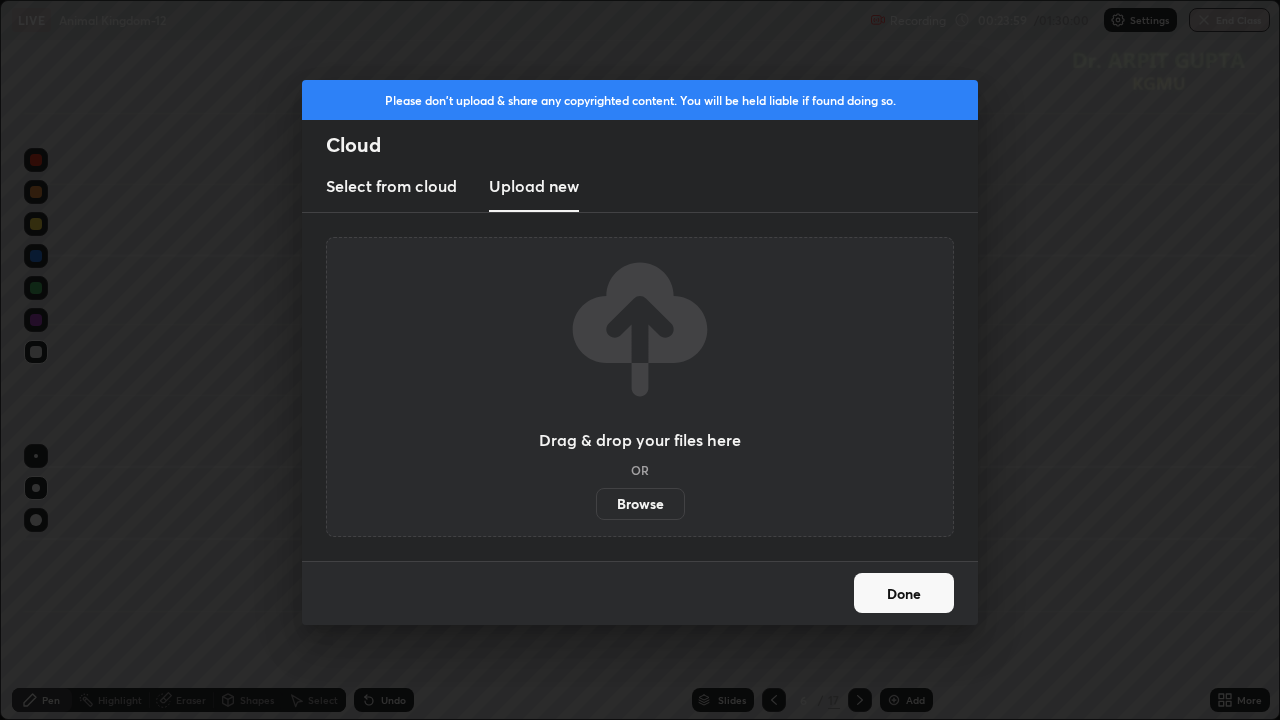 click on "Browse" at bounding box center [640, 504] 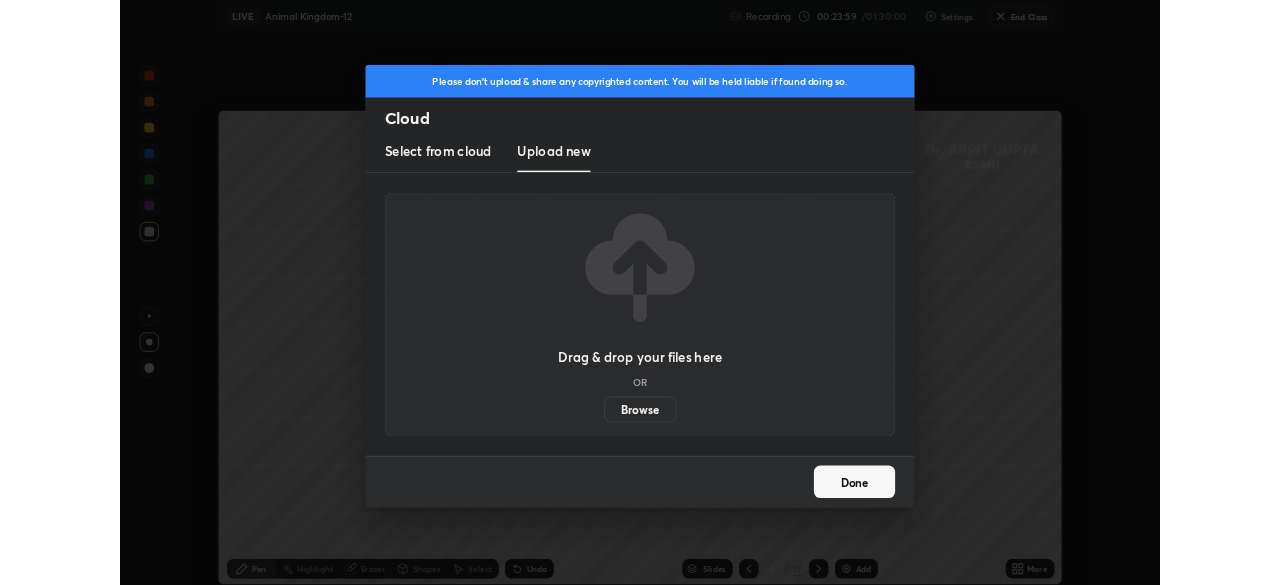 scroll, scrollTop: 585, scrollLeft: 1280, axis: both 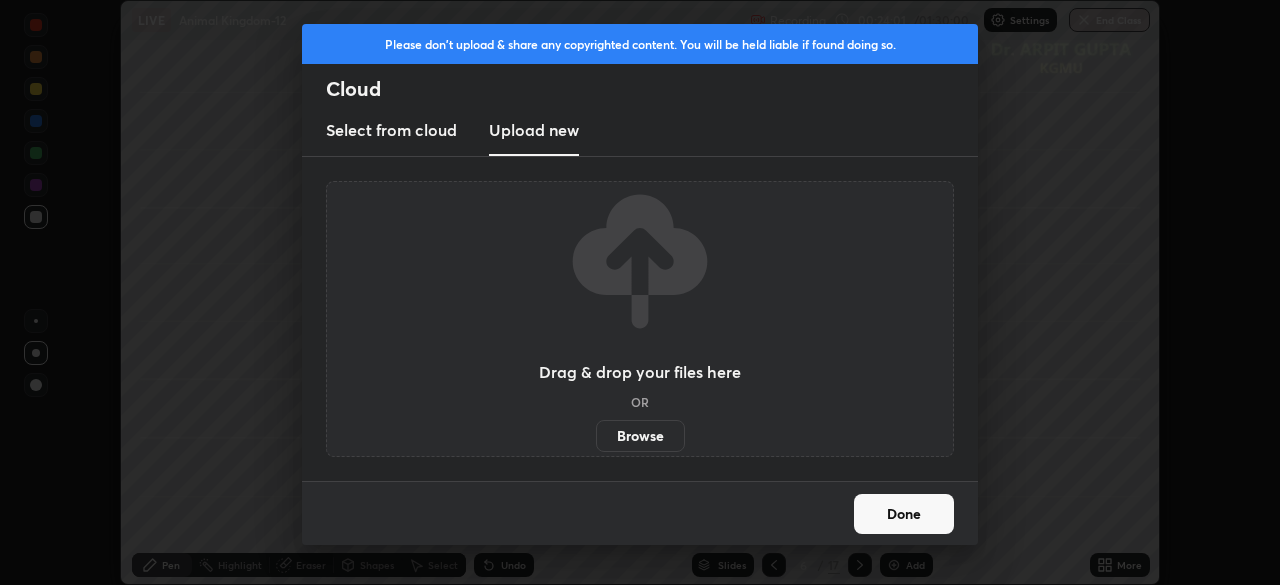 click on "Select from cloud" at bounding box center [391, 130] 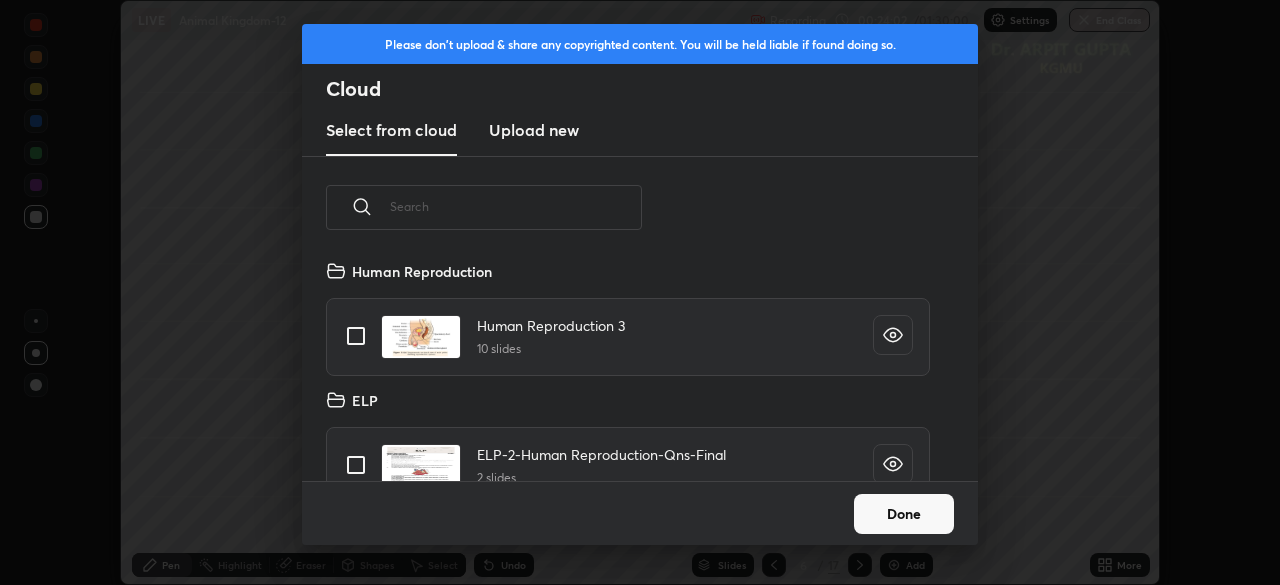 scroll, scrollTop: 7, scrollLeft: 11, axis: both 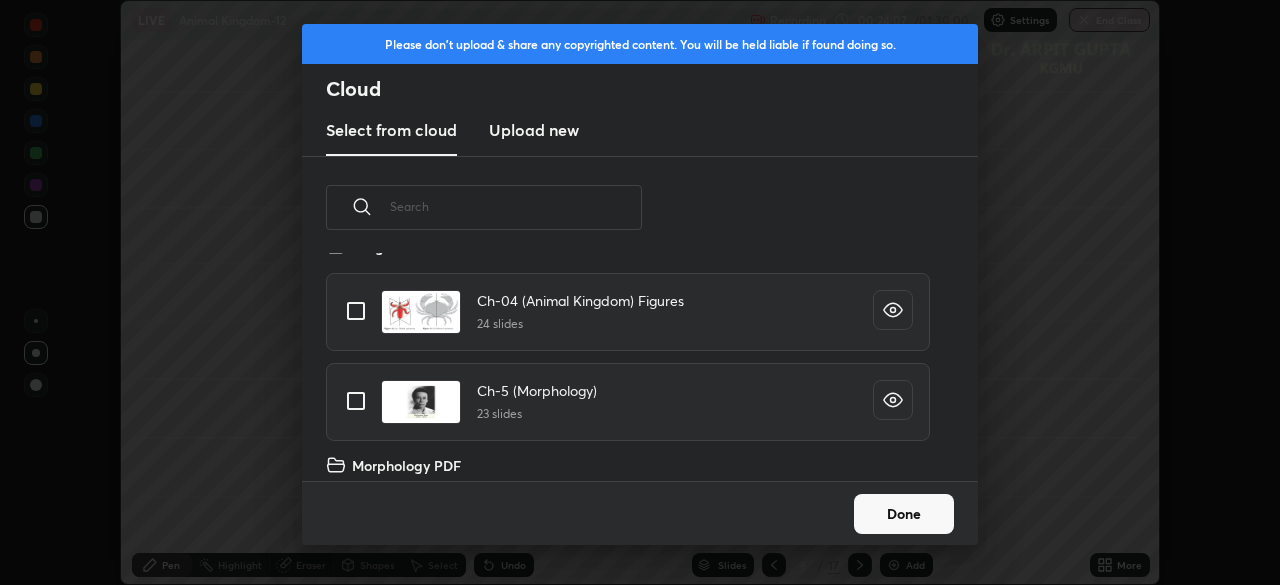 click at bounding box center [356, 311] 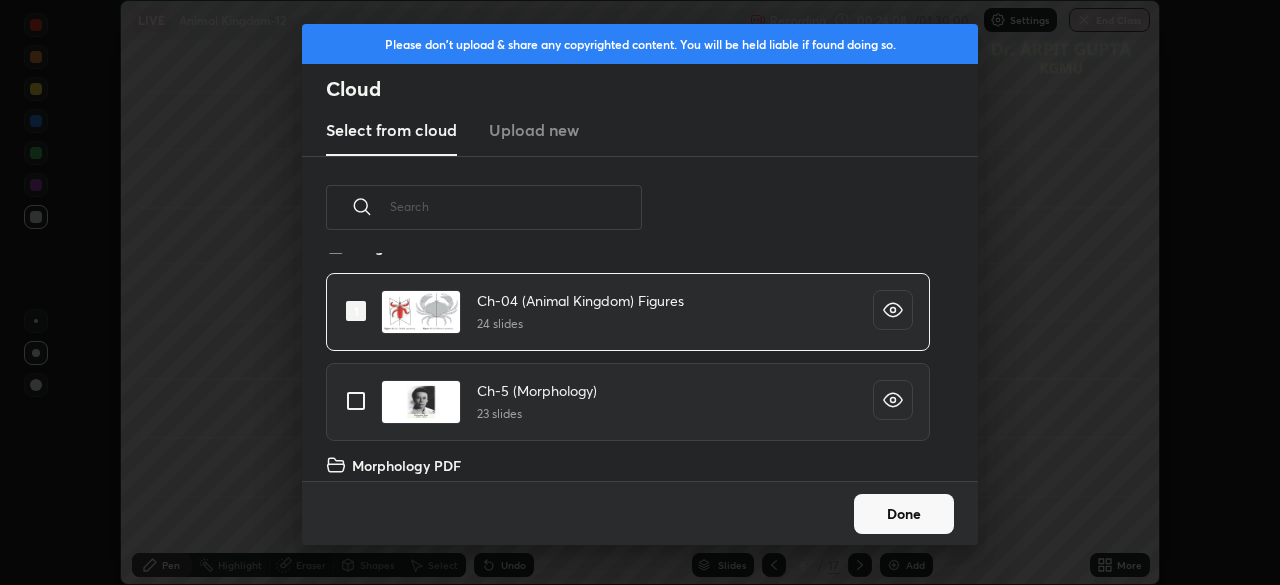 click on "Done" at bounding box center (904, 514) 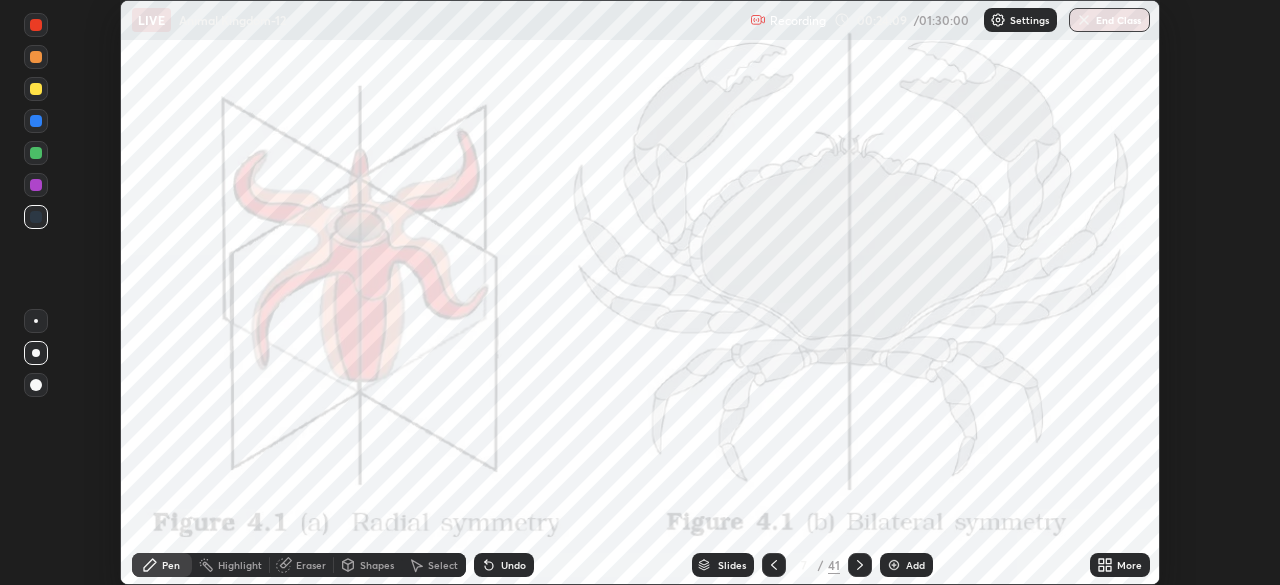 click on "Slides" at bounding box center (732, 565) 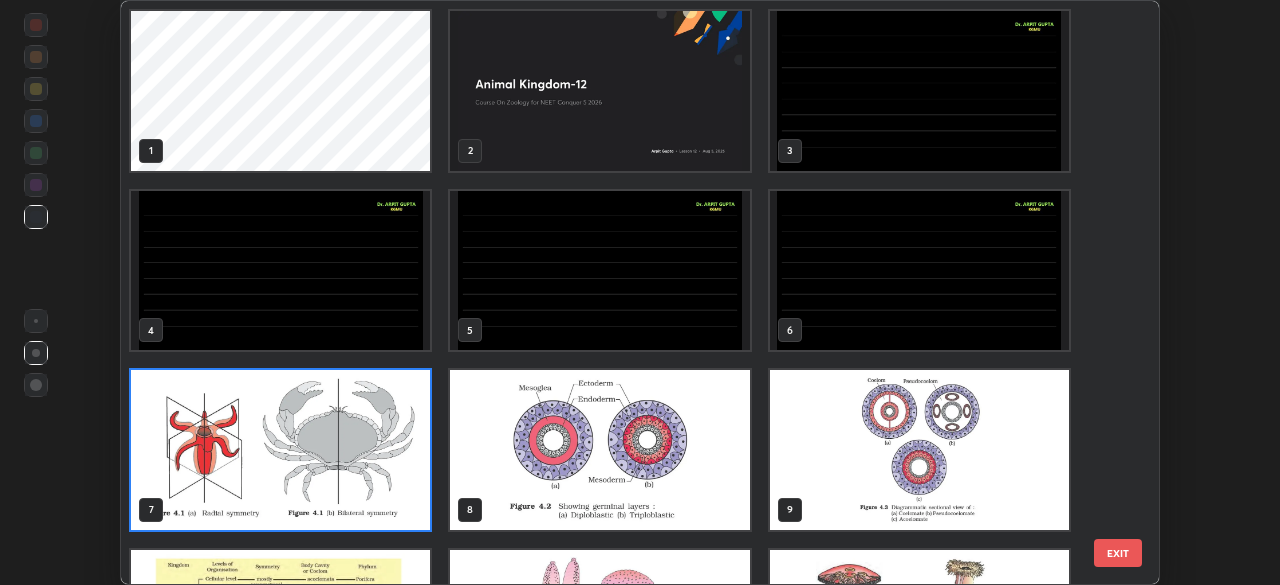 scroll, scrollTop: 7, scrollLeft: 11, axis: both 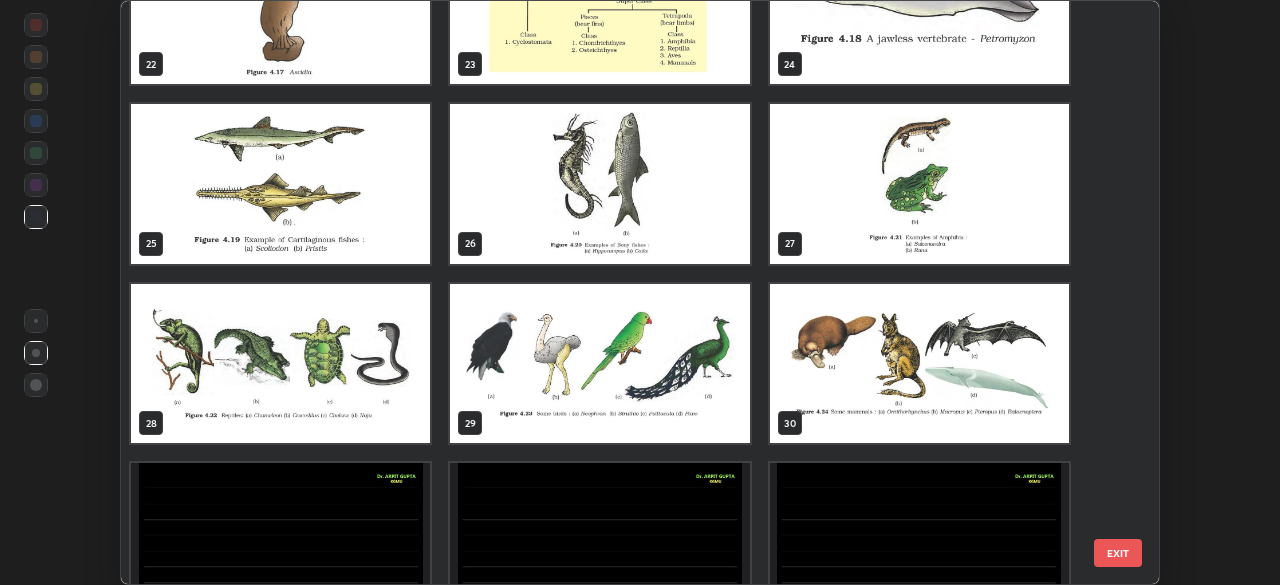 click at bounding box center [280, 184] 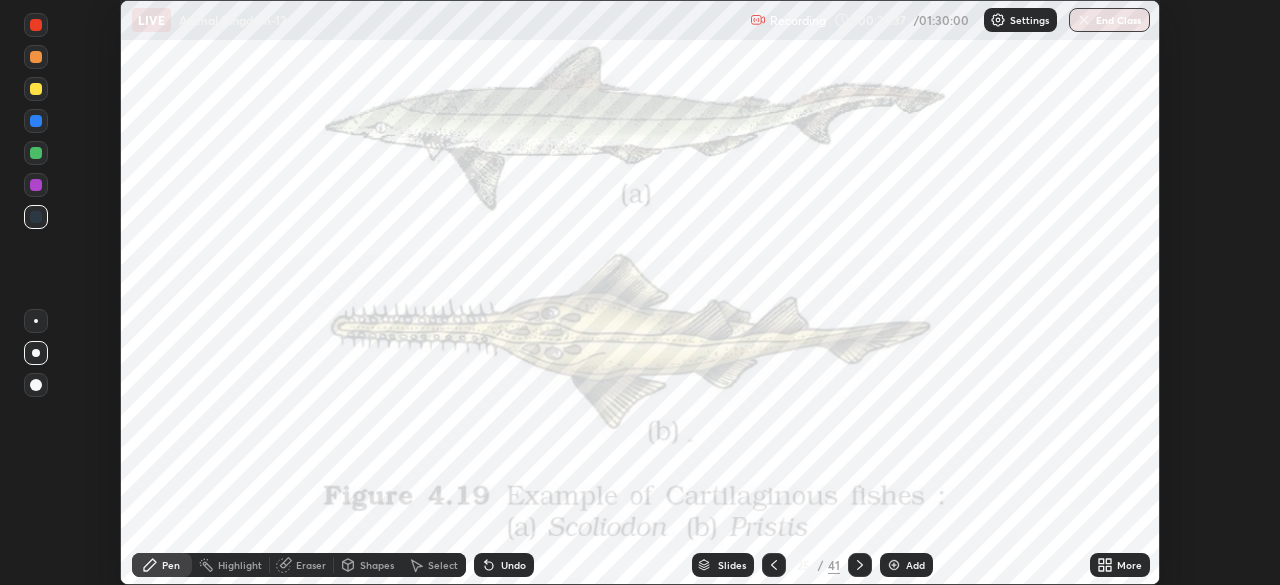 click on "Slides" at bounding box center [732, 565] 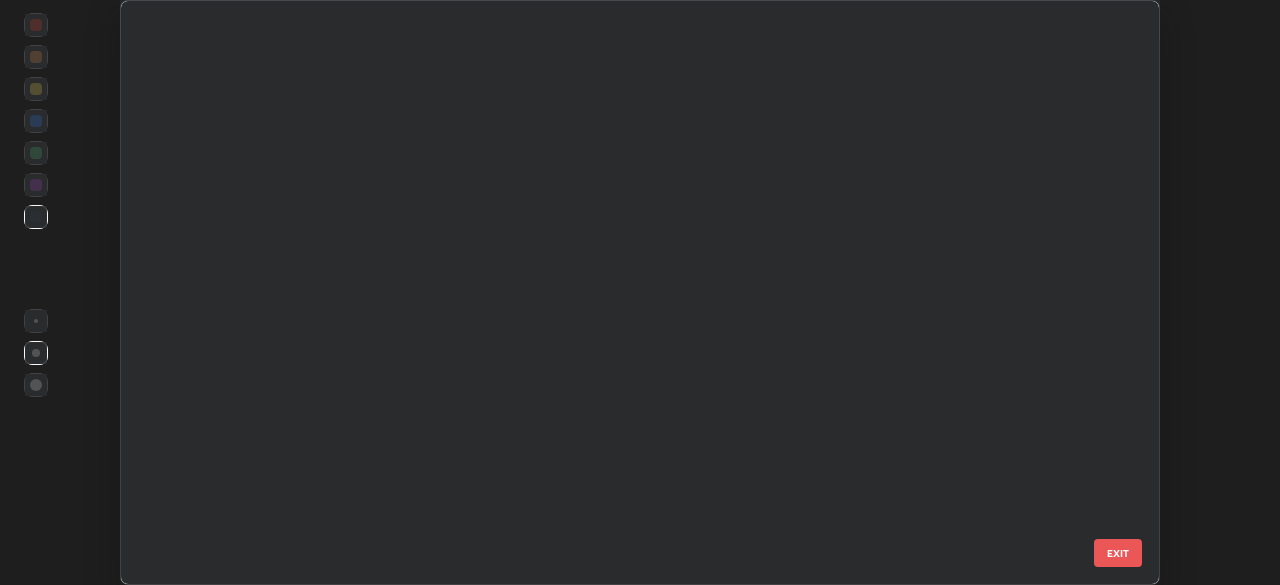 scroll, scrollTop: 1033, scrollLeft: 0, axis: vertical 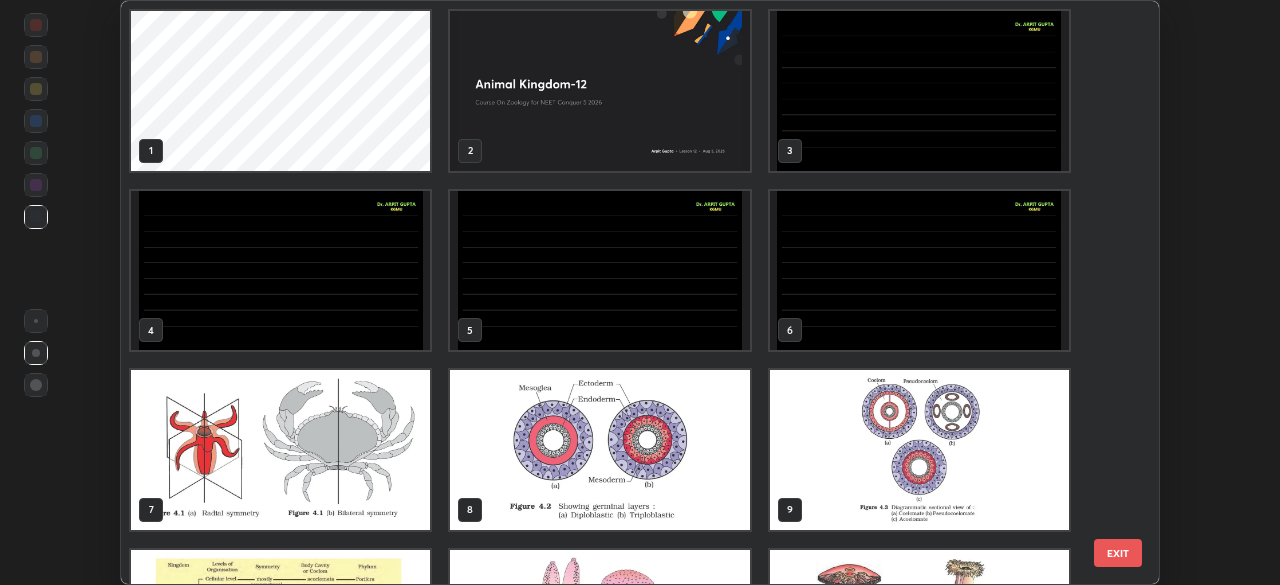 click at bounding box center [599, 271] 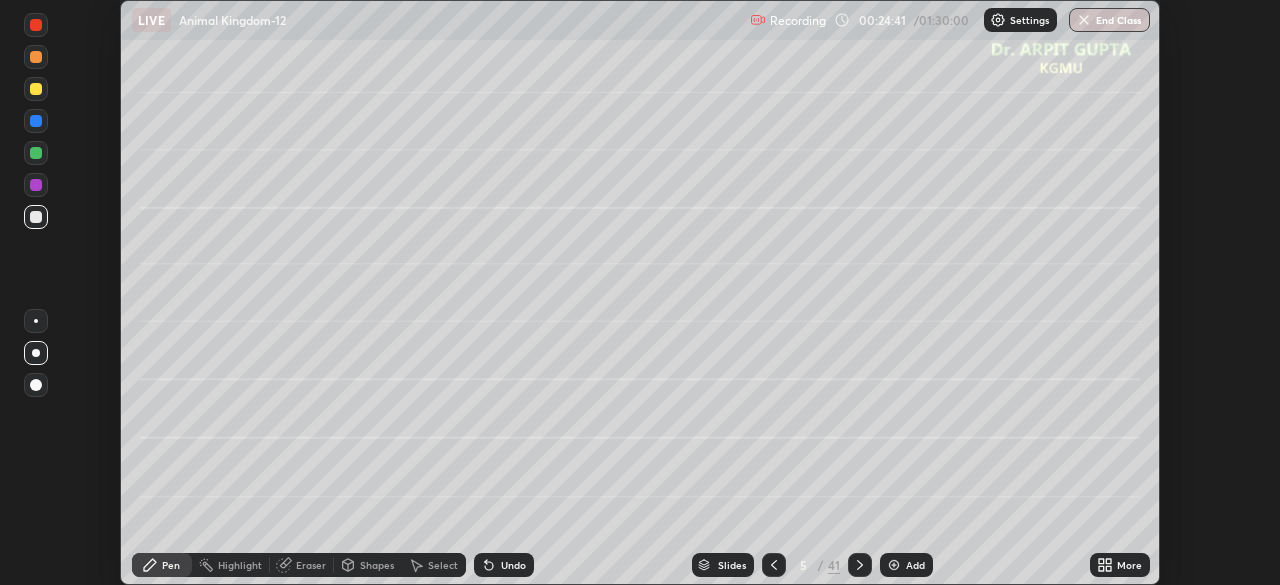 click 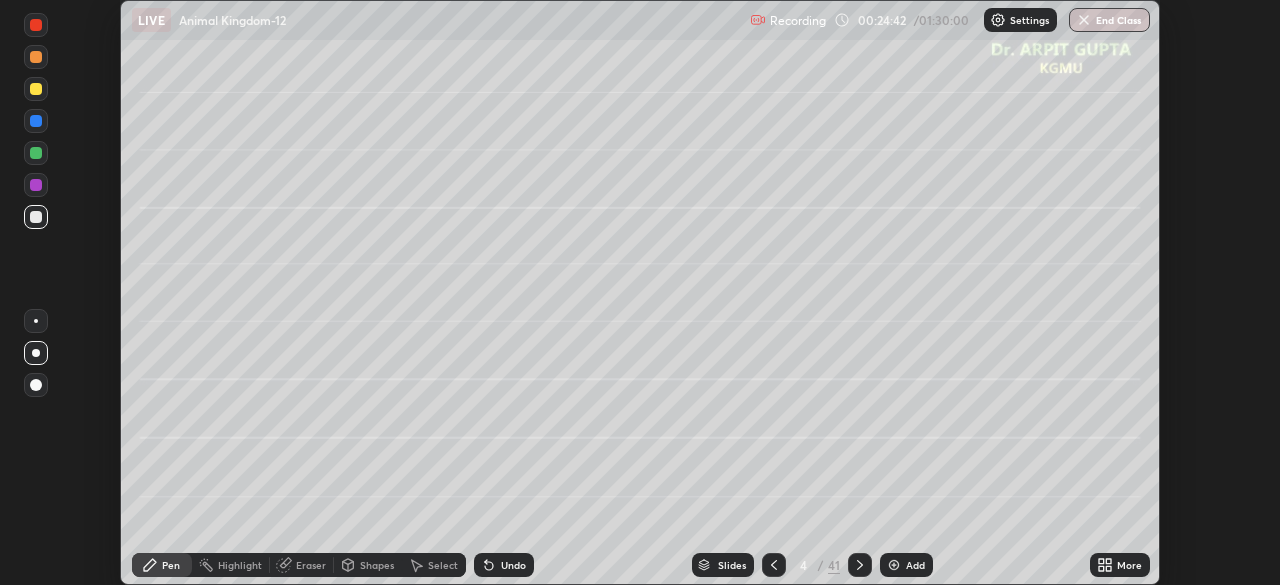 click 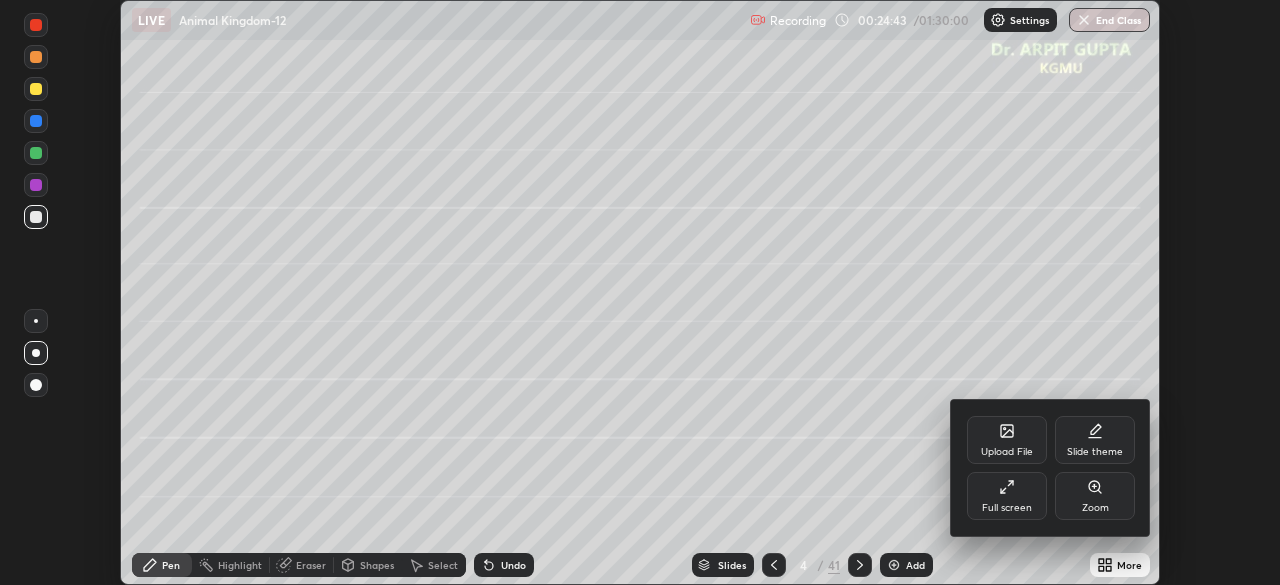 click on "Full screen" at bounding box center [1007, 508] 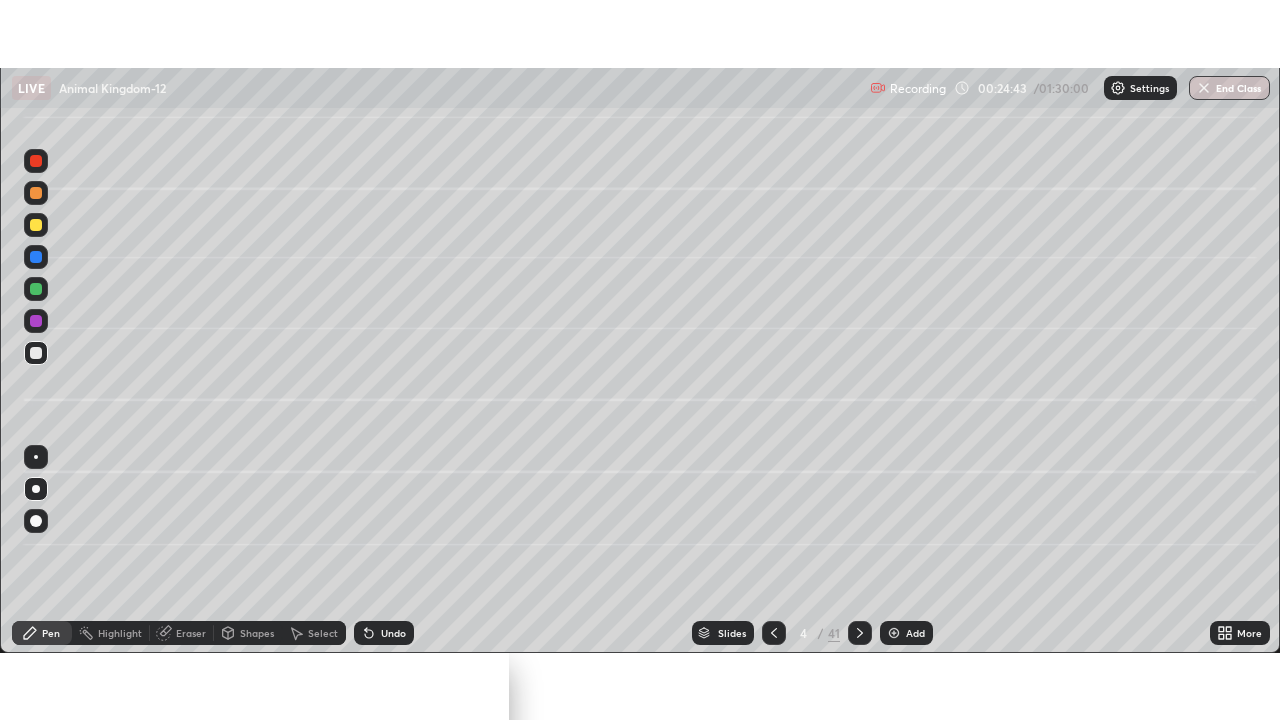 scroll, scrollTop: 99280, scrollLeft: 98720, axis: both 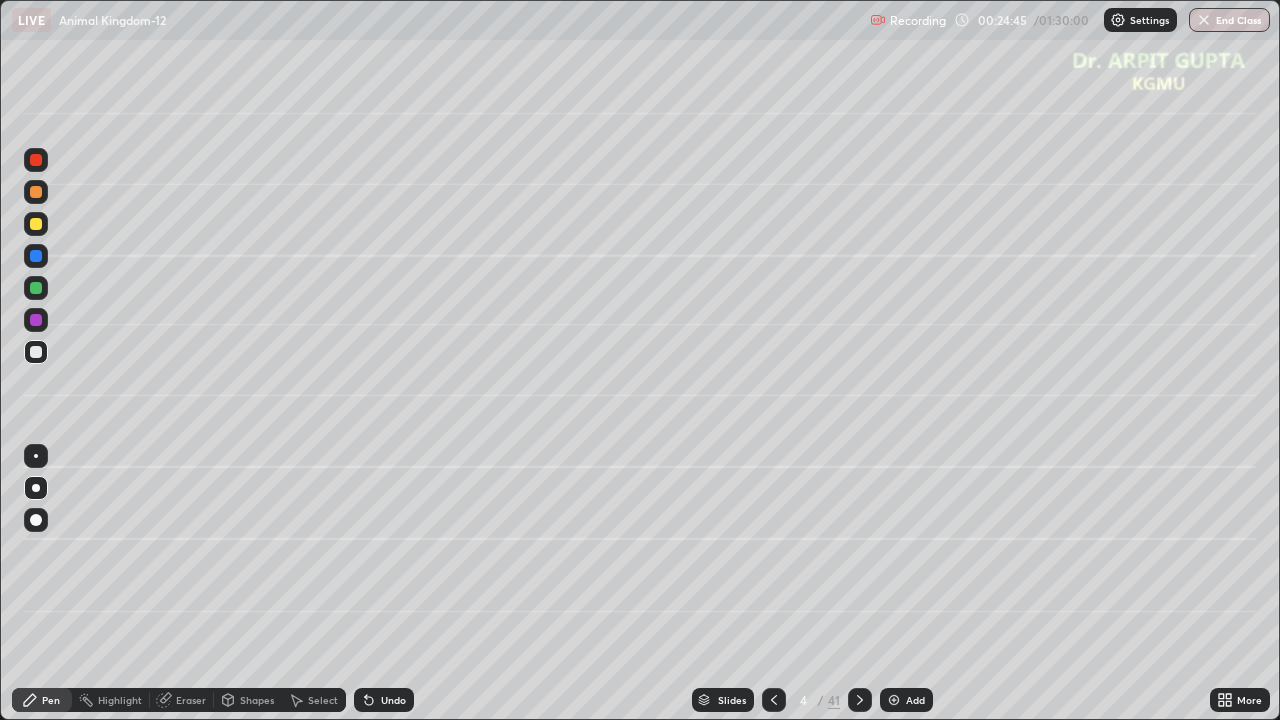 click at bounding box center (36, 352) 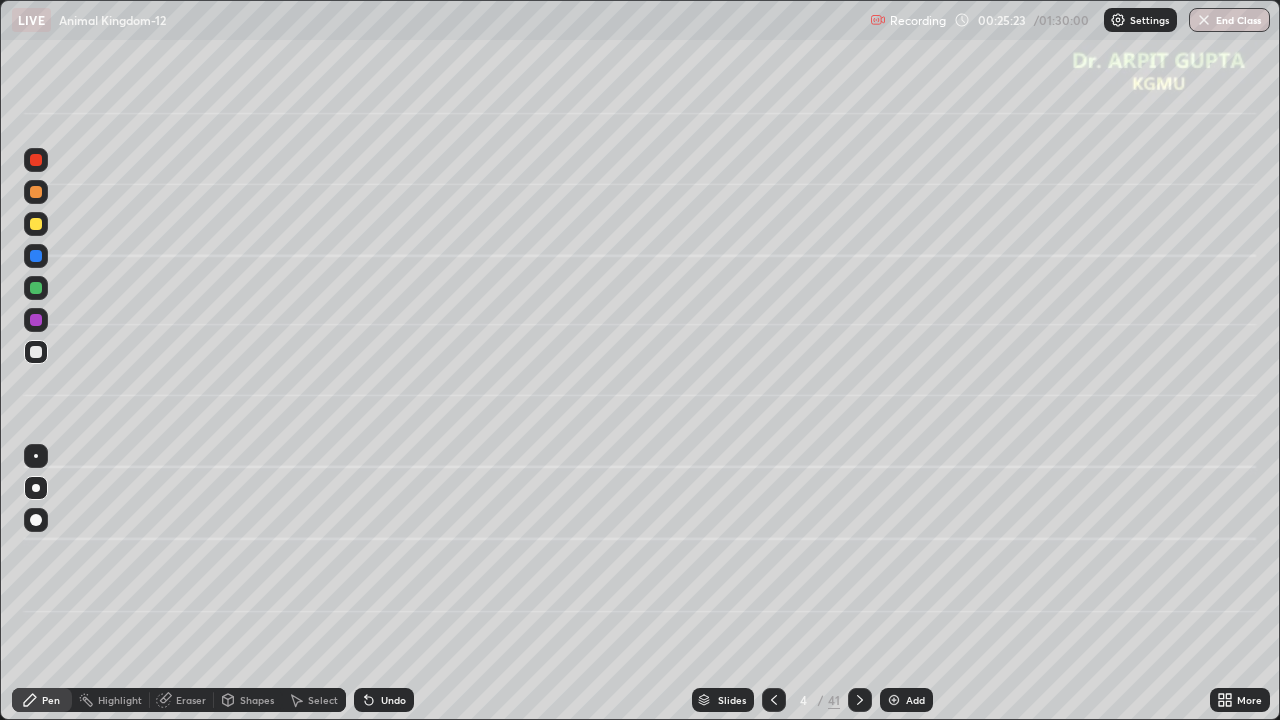 click at bounding box center (36, 288) 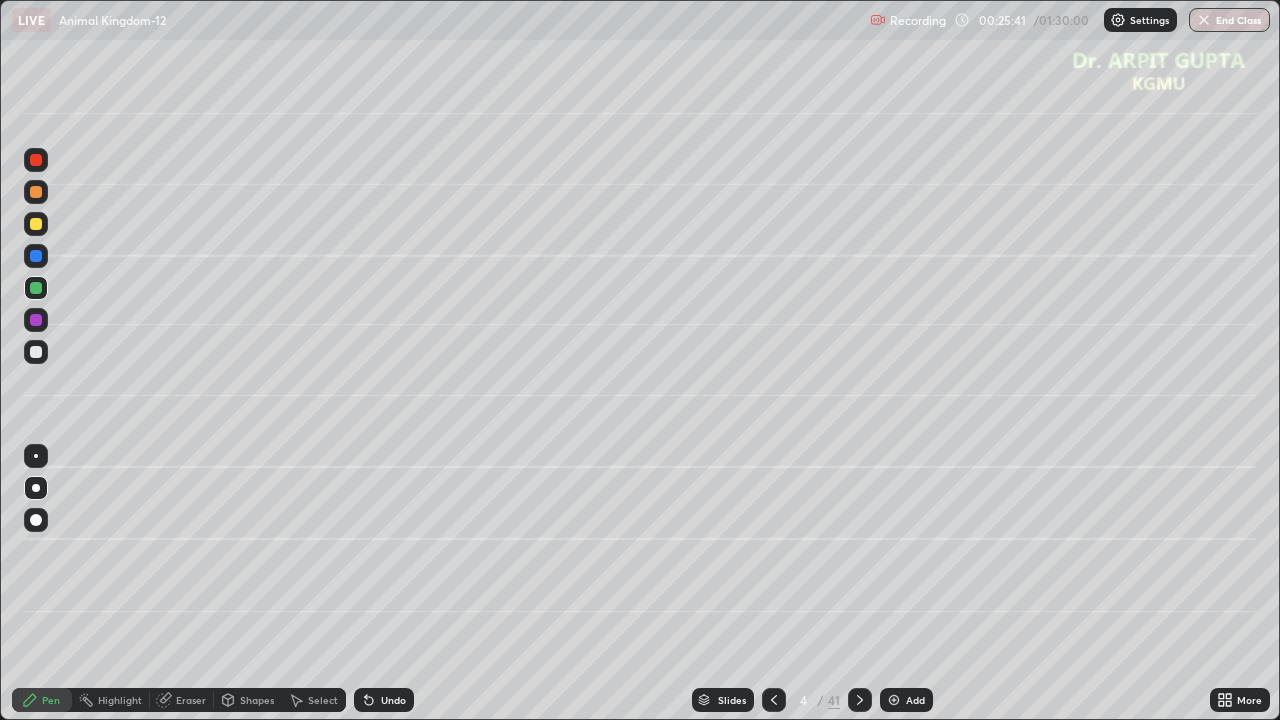 click at bounding box center (36, 352) 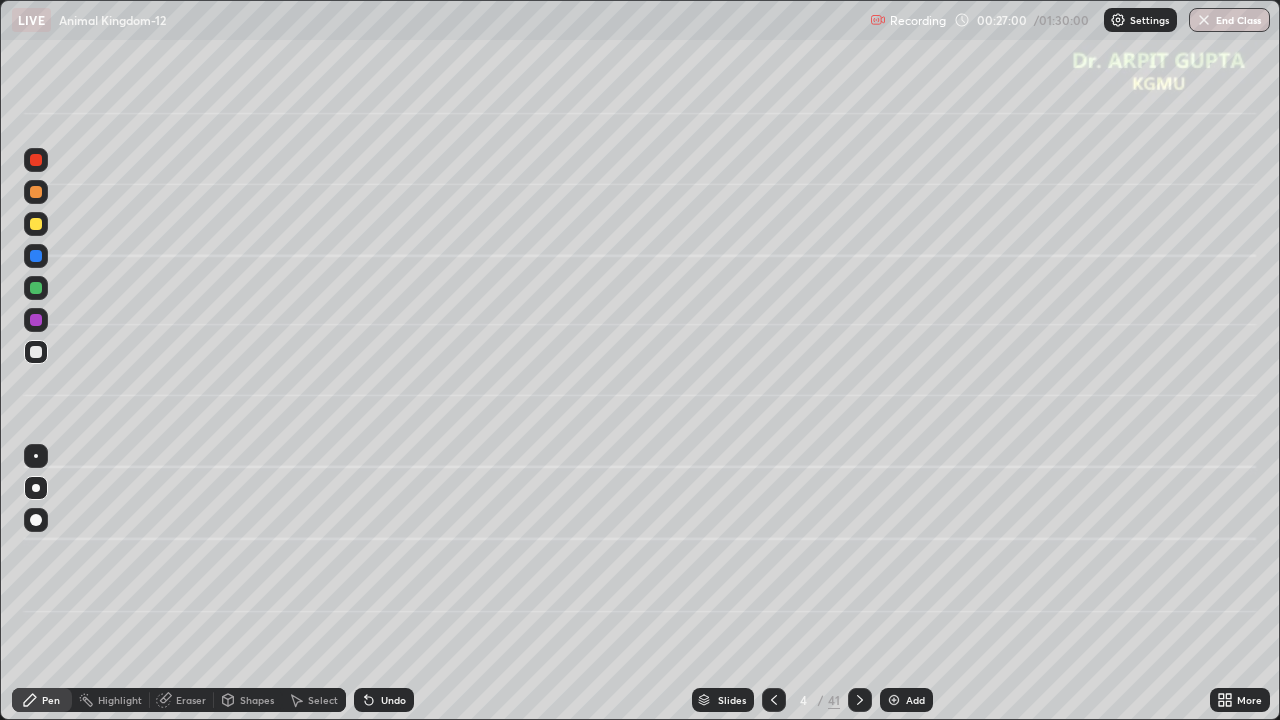 click 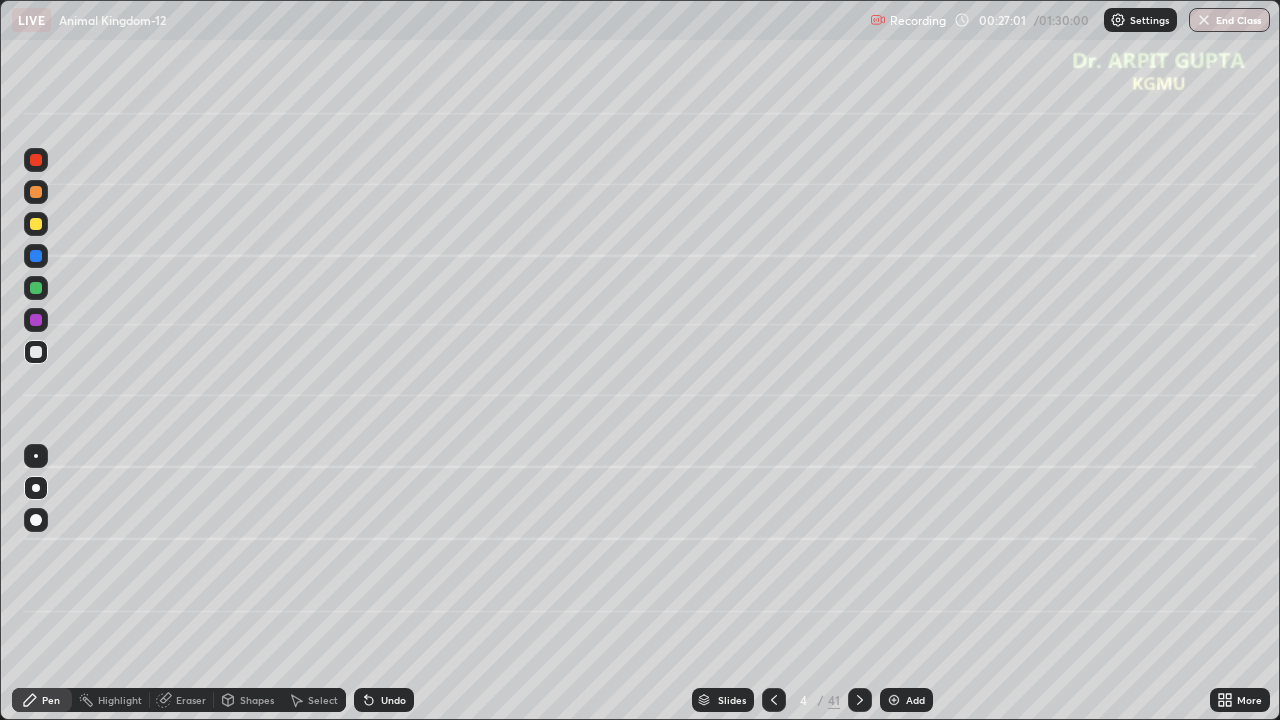 click on "Undo" at bounding box center (384, 700) 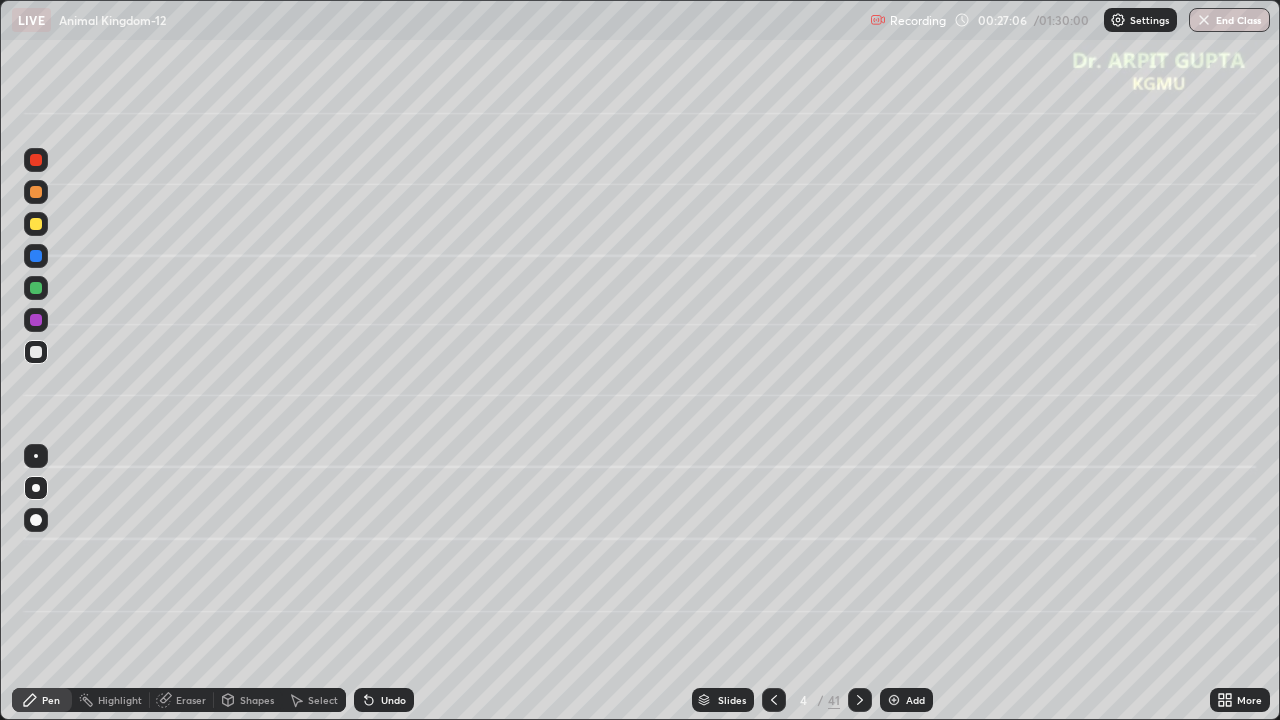 click at bounding box center (36, 352) 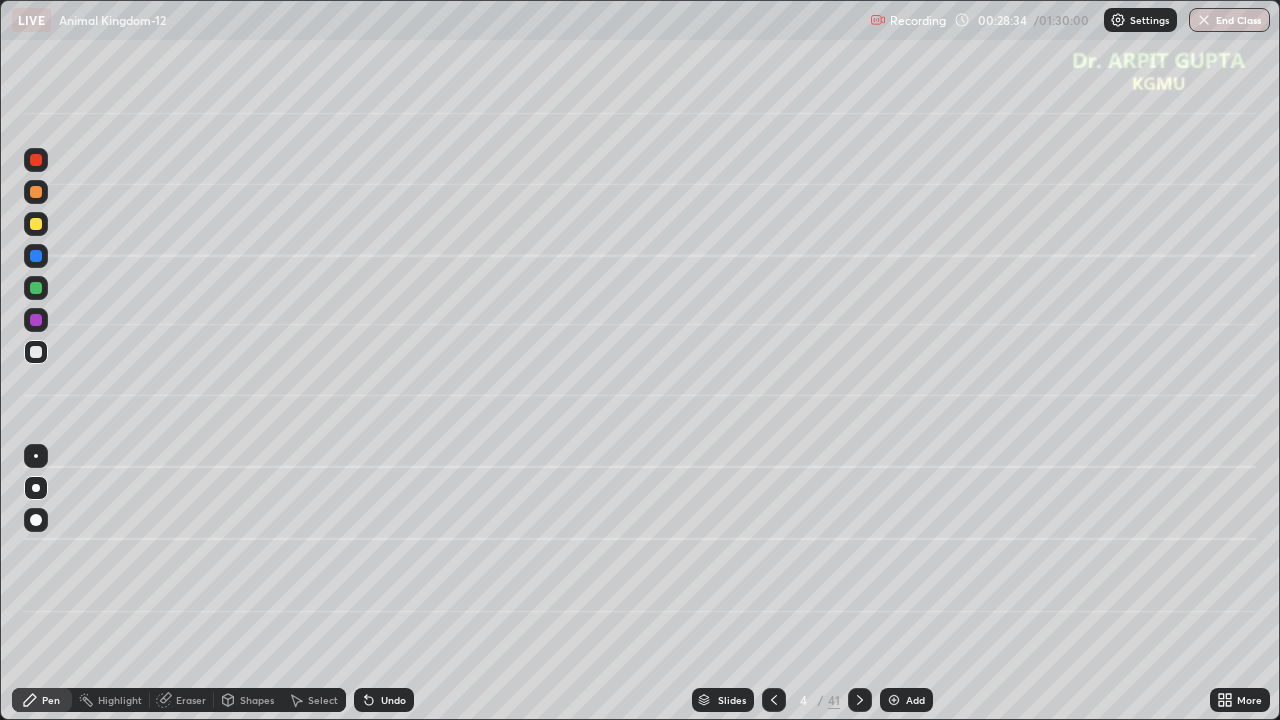 click at bounding box center [36, 352] 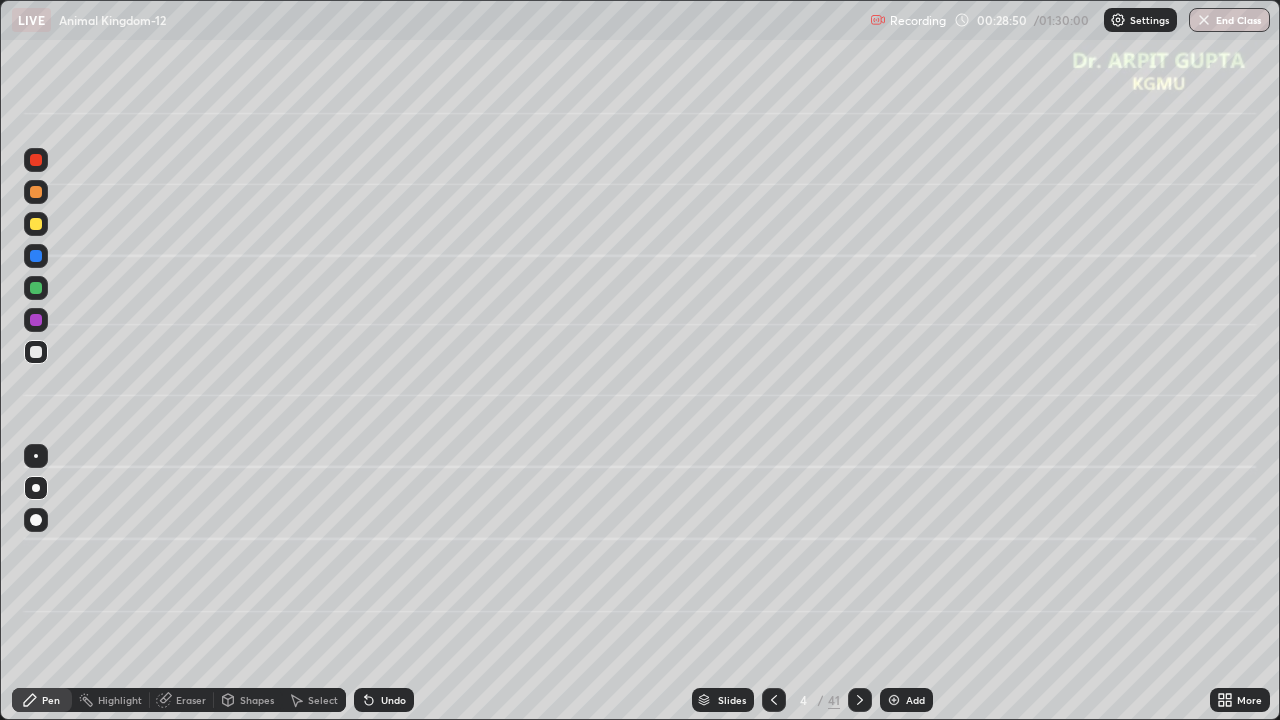 click at bounding box center (36, 224) 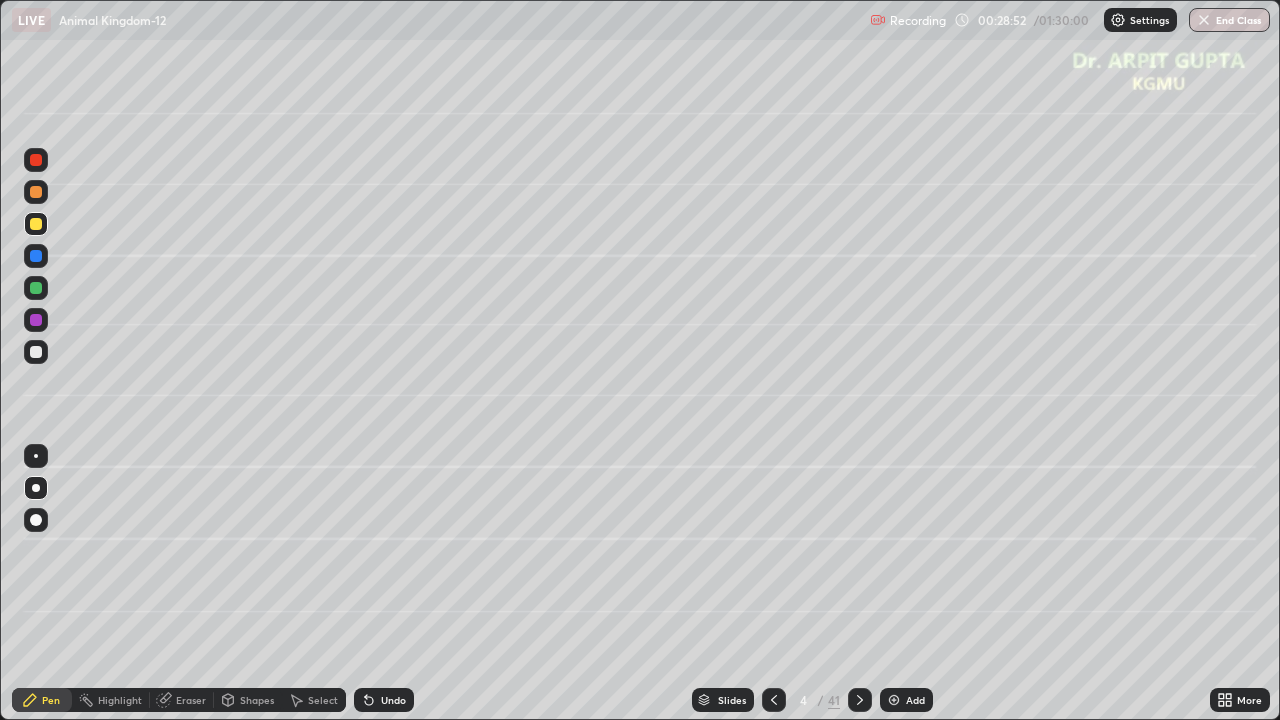 click at bounding box center (36, 320) 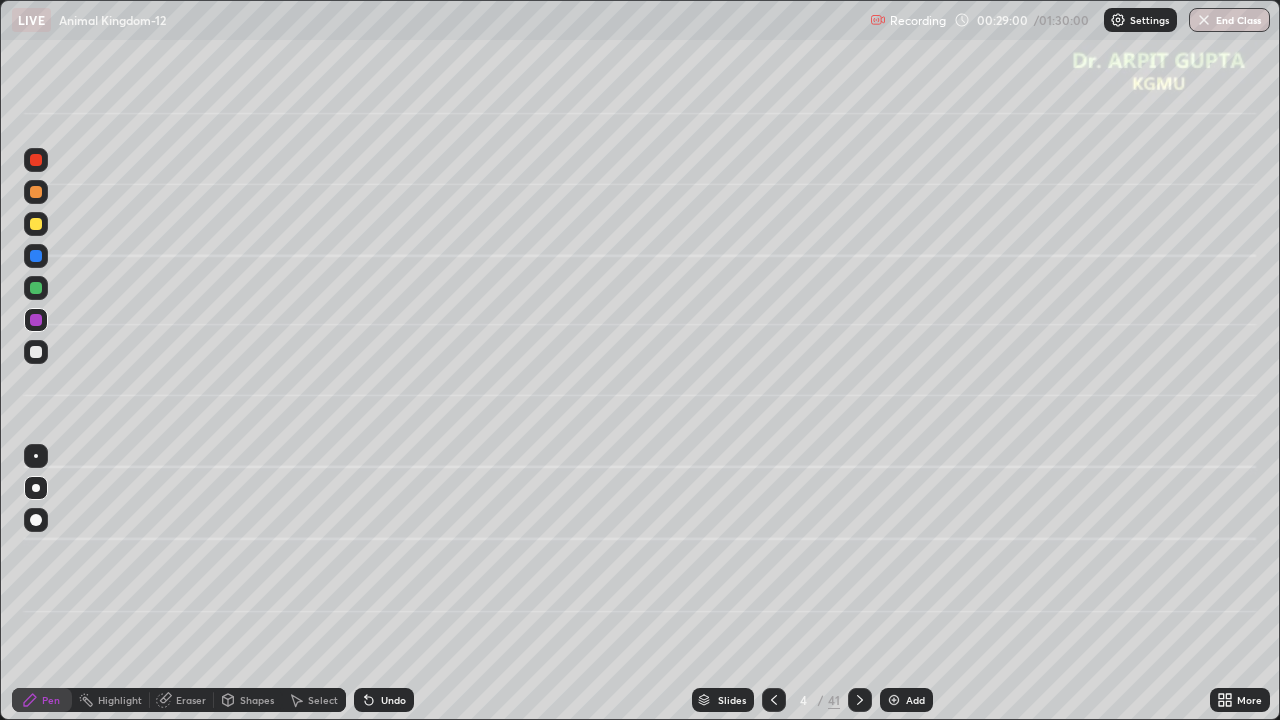 click at bounding box center [36, 352] 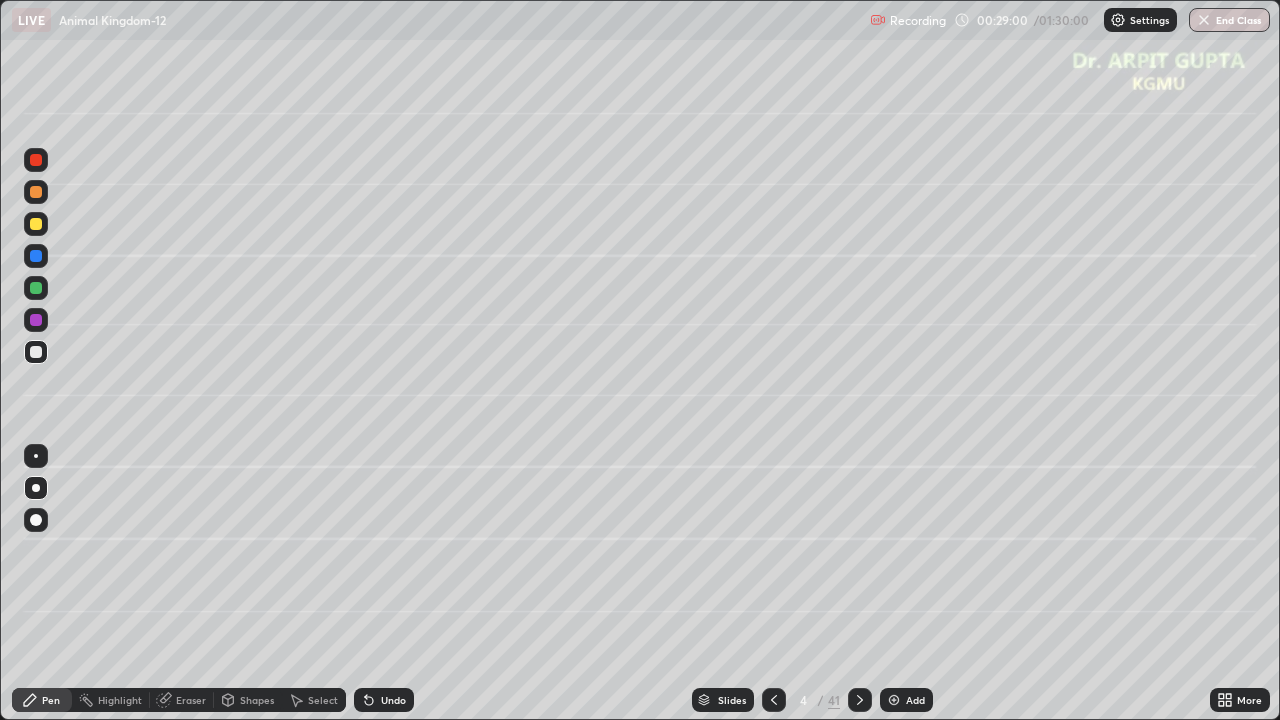 click at bounding box center [36, 288] 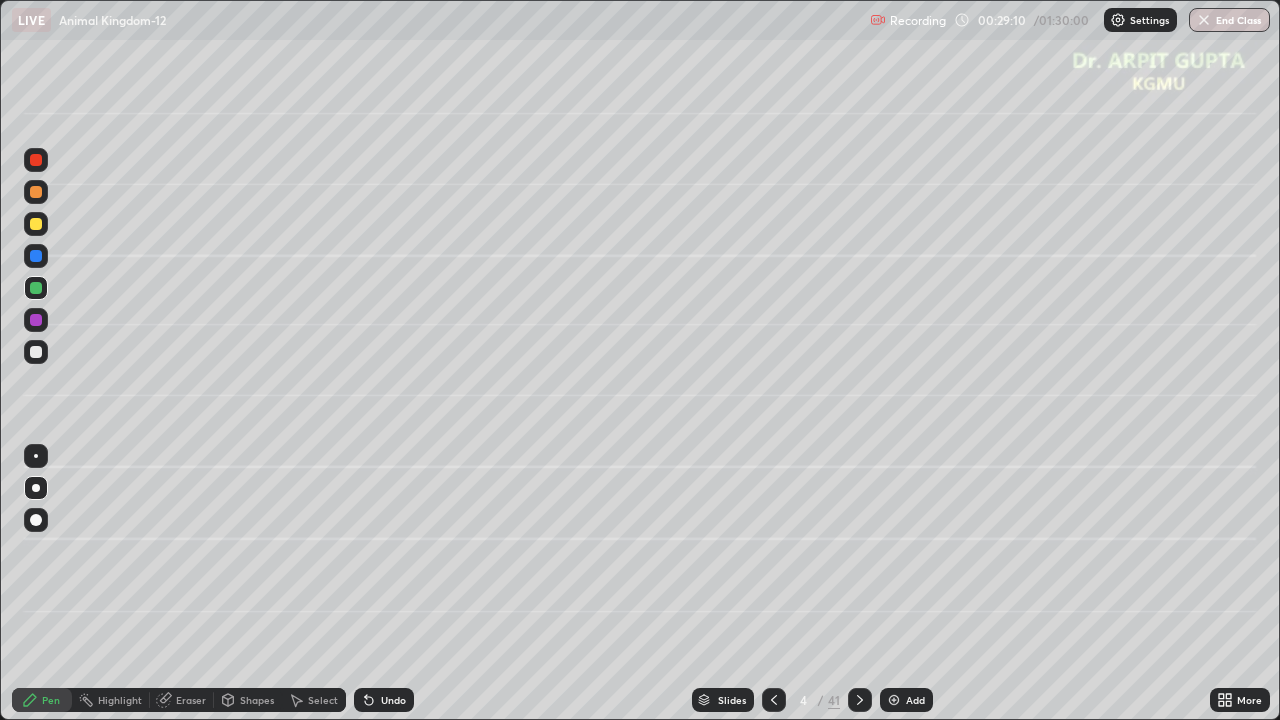 click at bounding box center (36, 352) 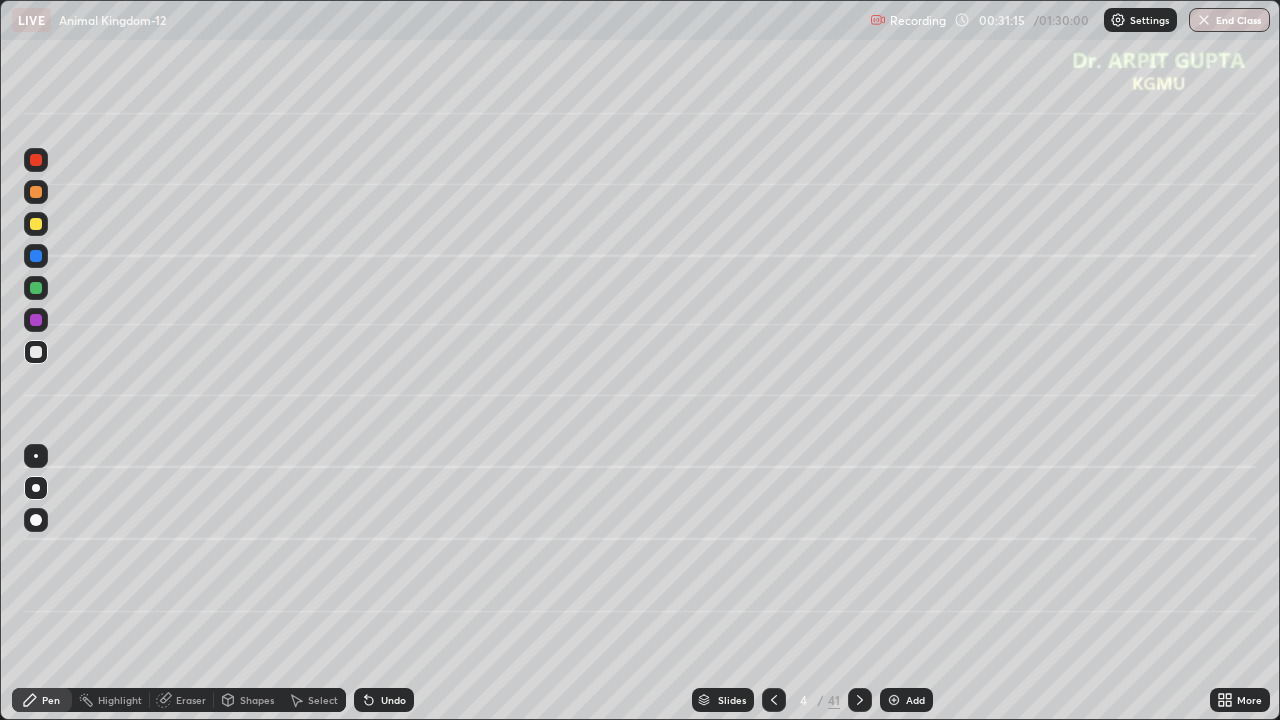 click on "Slides" at bounding box center [732, 700] 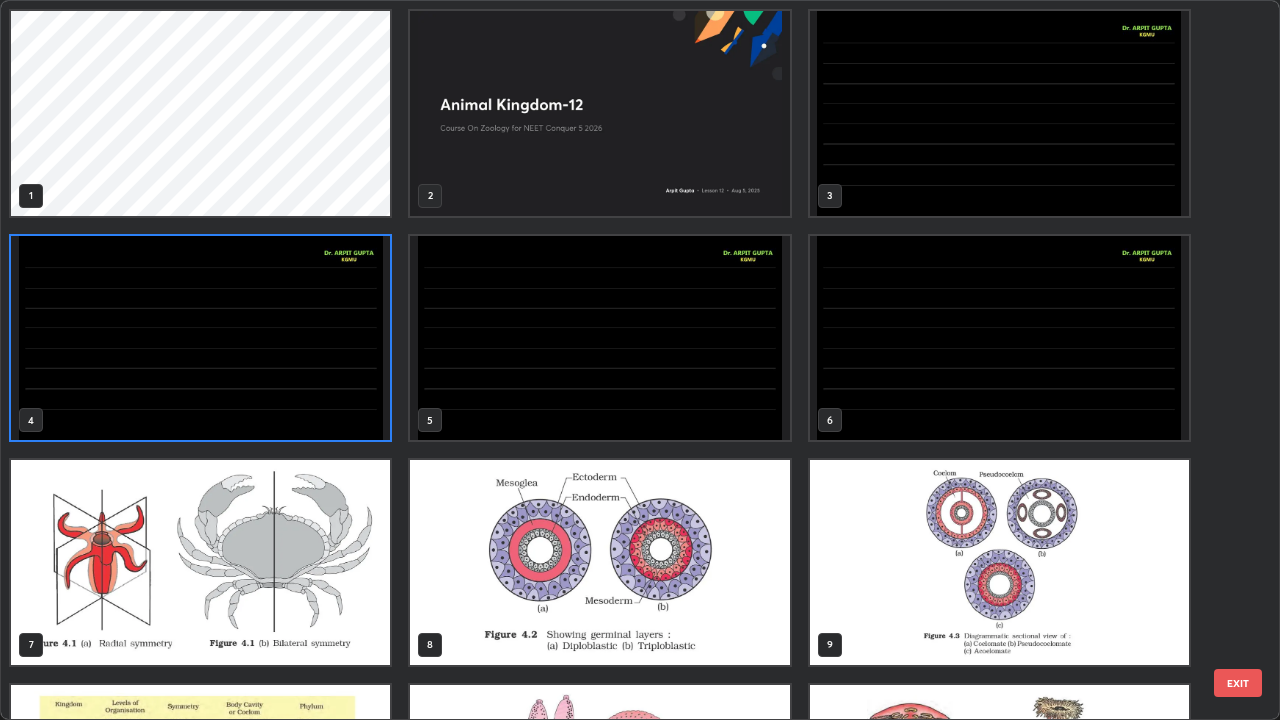 scroll, scrollTop: 7, scrollLeft: 11, axis: both 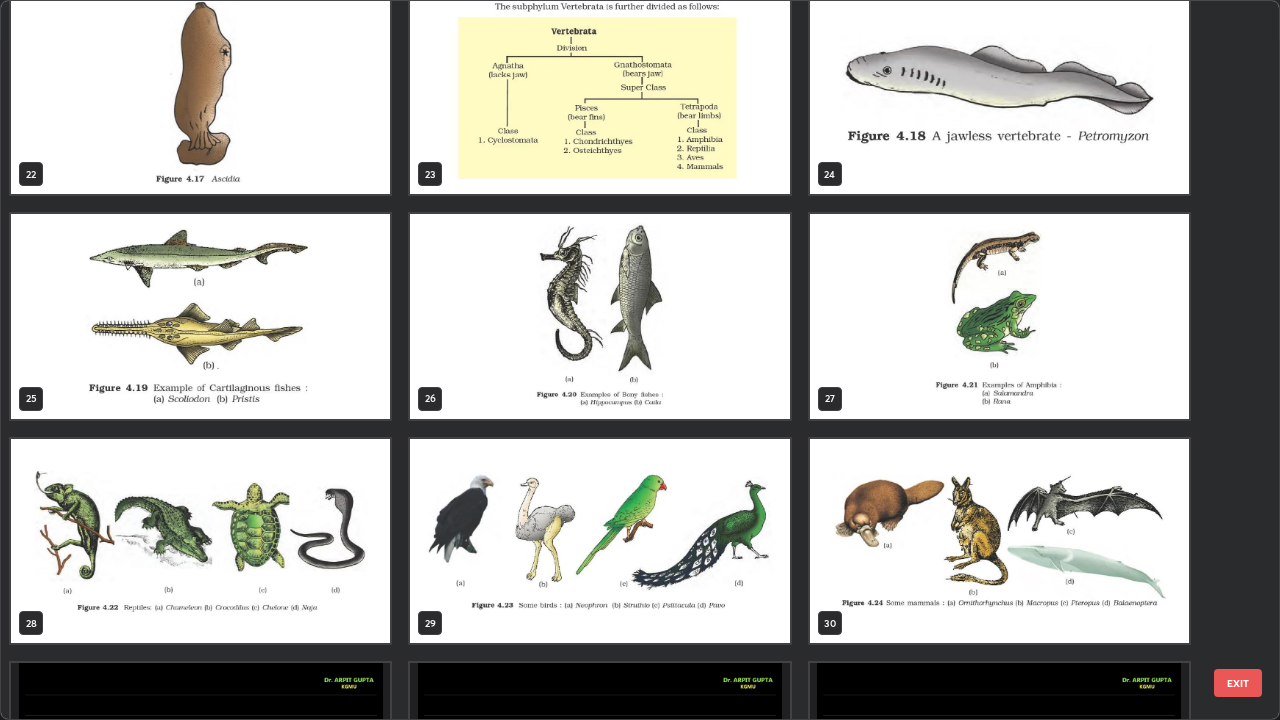 click at bounding box center (599, 316) 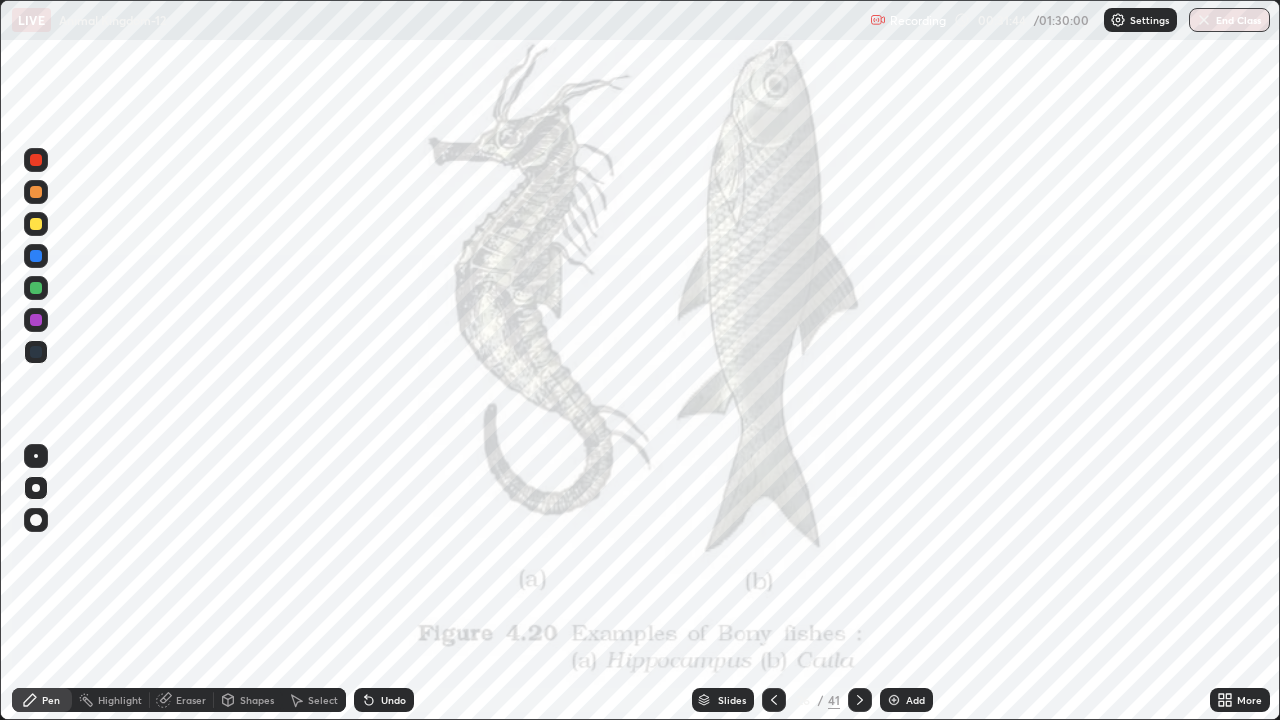 click on "Undo" at bounding box center [384, 700] 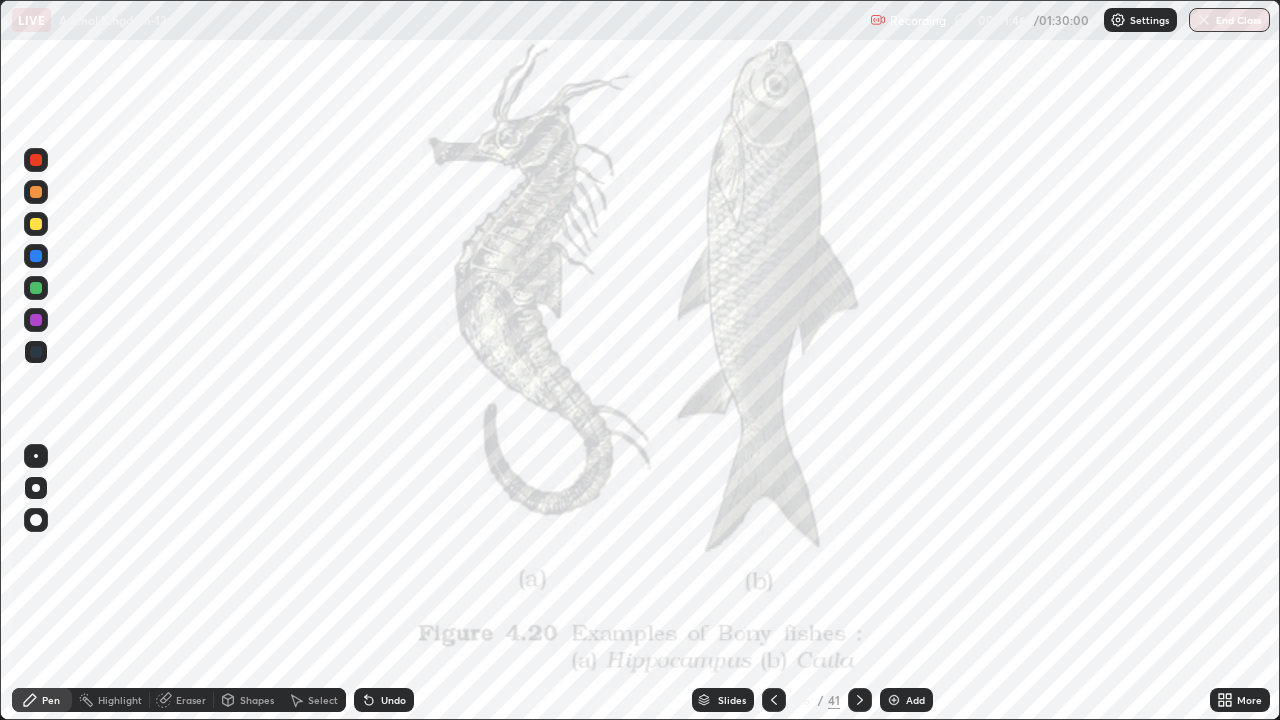 click on "Slides" at bounding box center (732, 700) 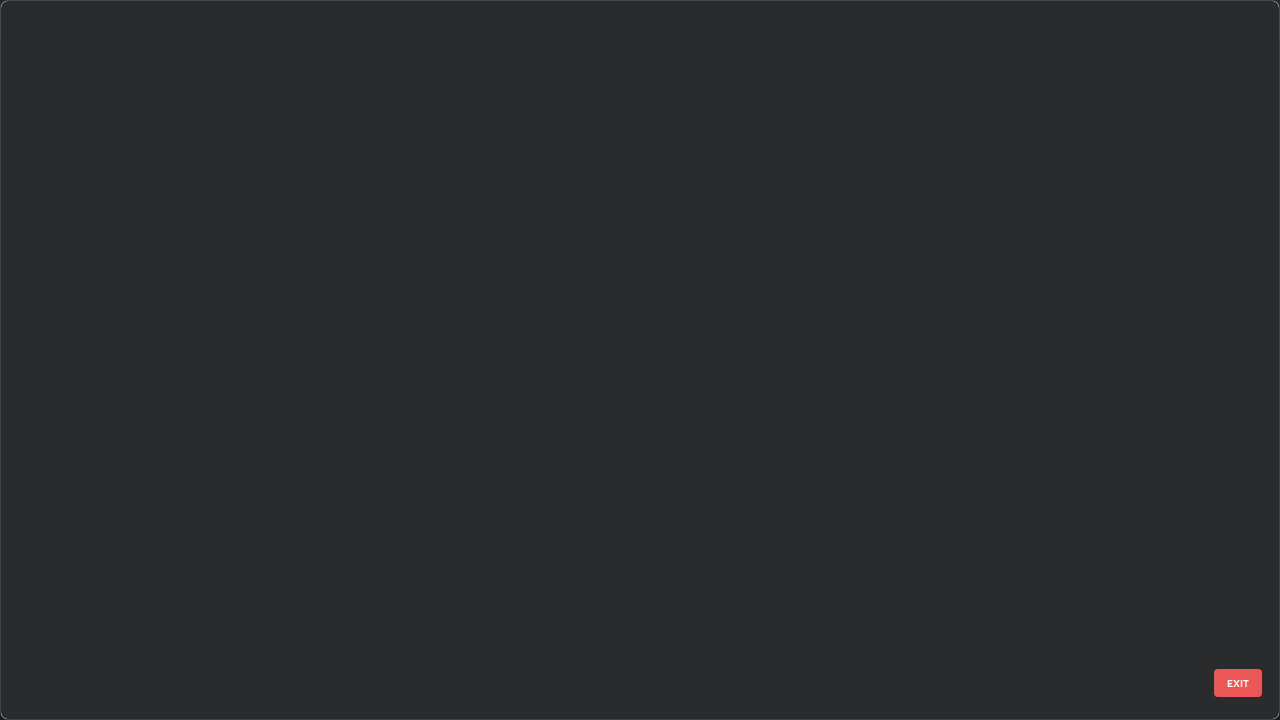 scroll, scrollTop: 1303, scrollLeft: 0, axis: vertical 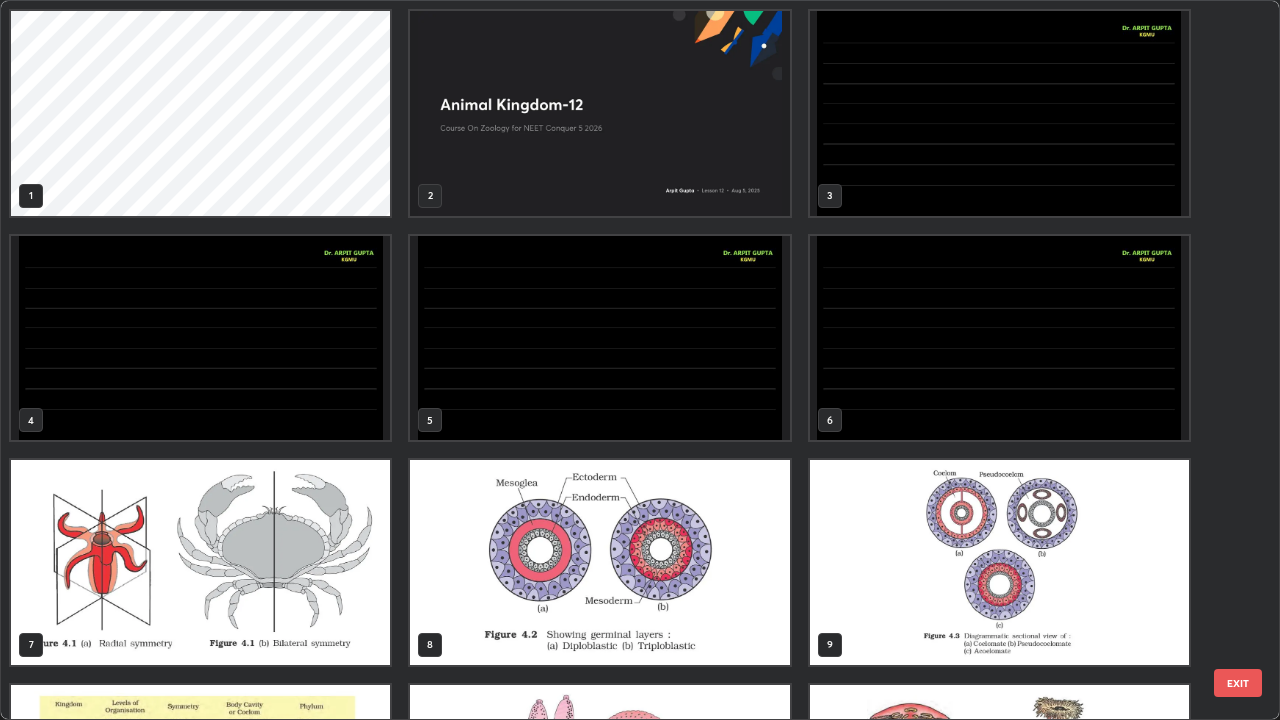 click at bounding box center [999, 338] 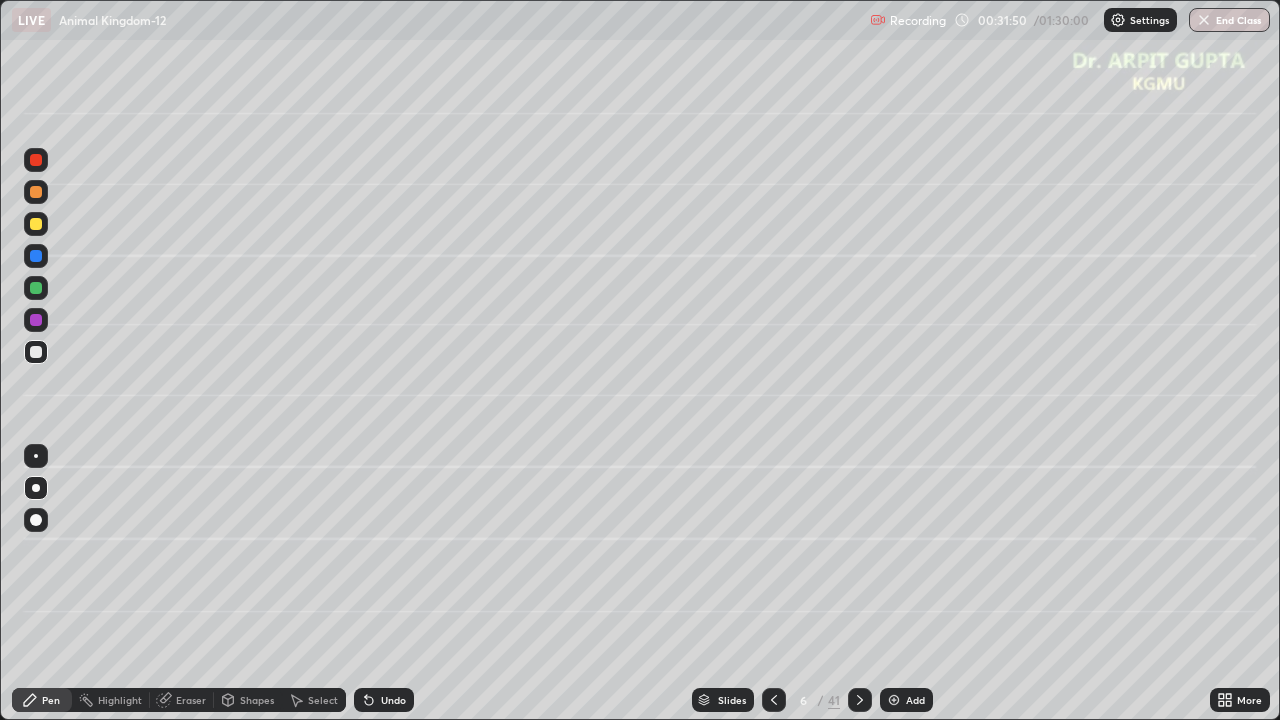 click 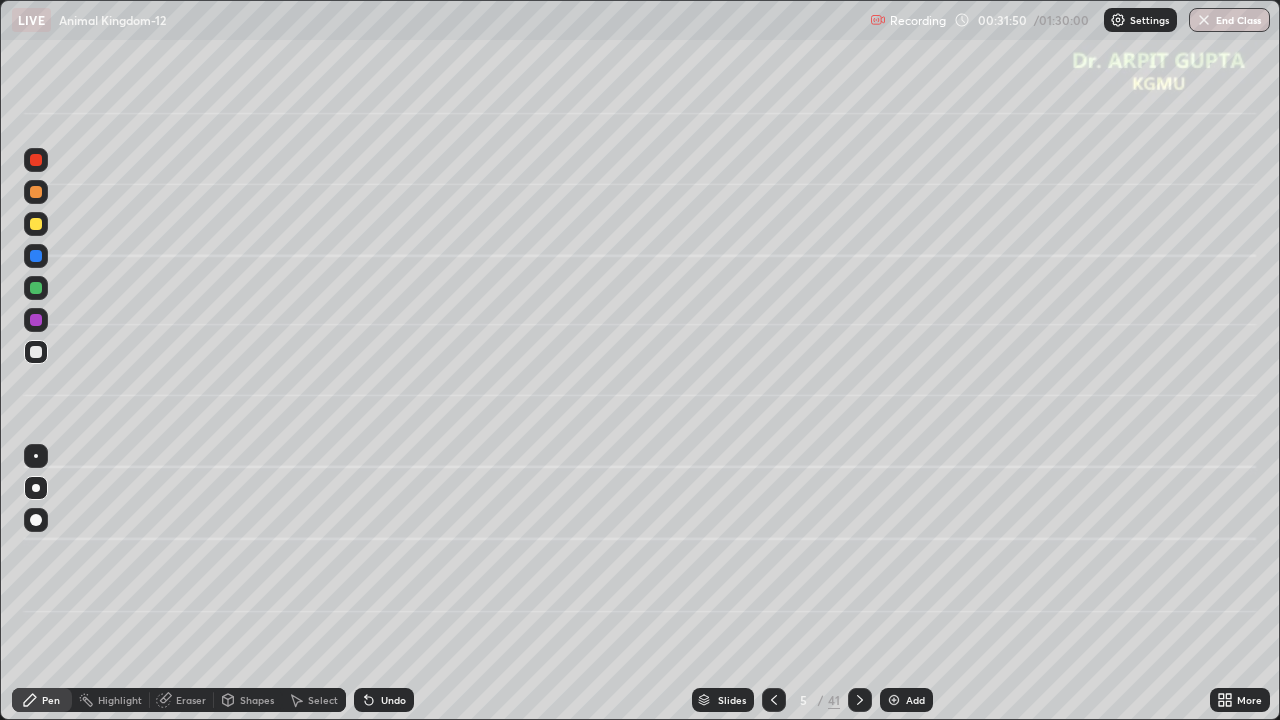 click at bounding box center [774, 700] 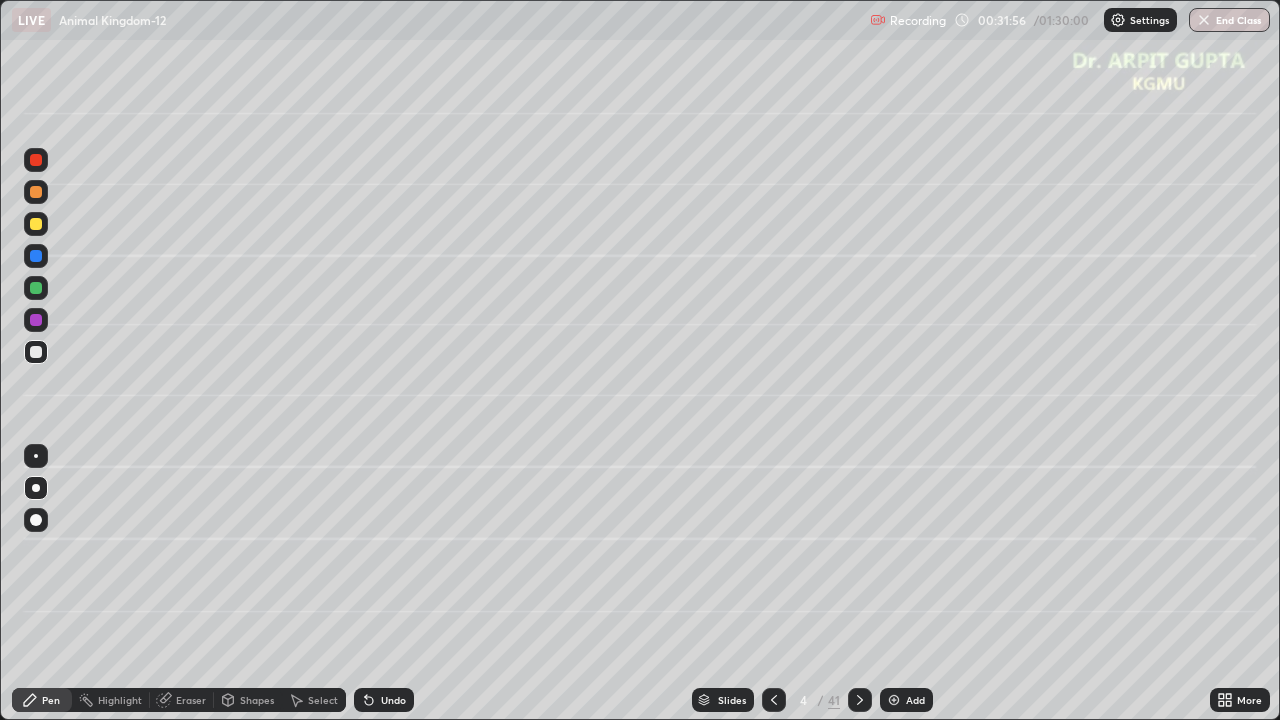 click at bounding box center (36, 320) 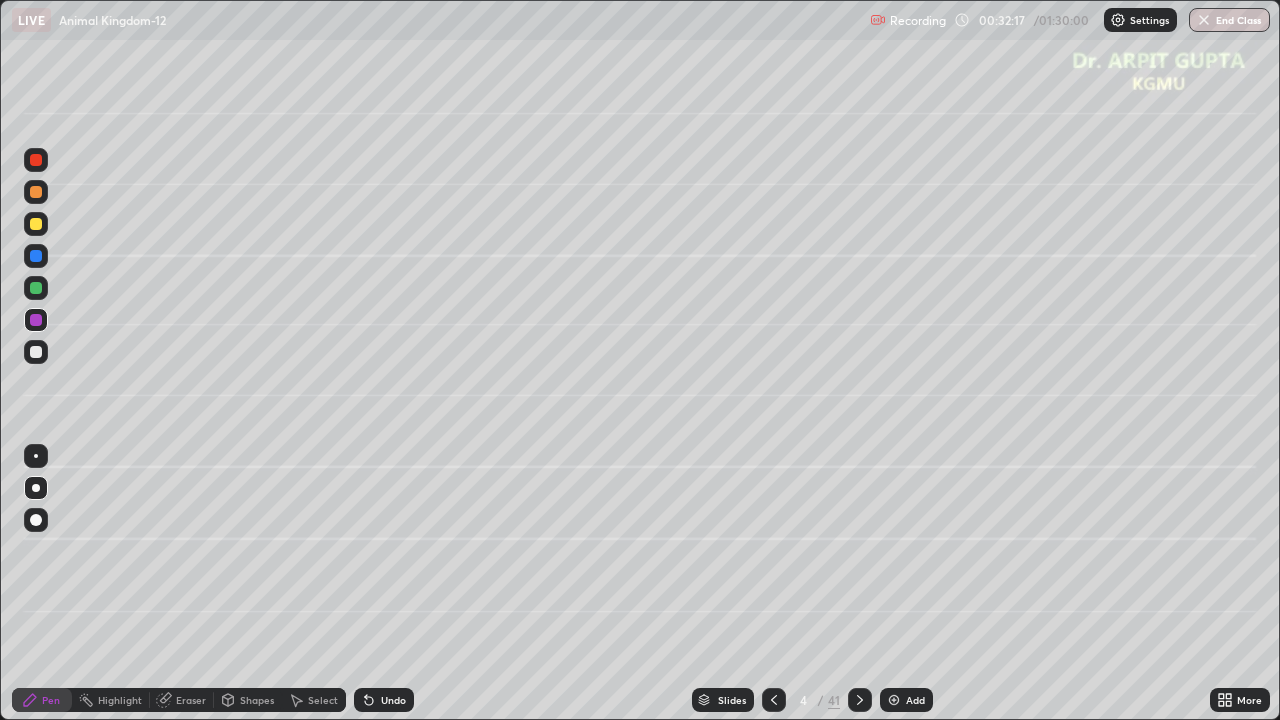 click at bounding box center (36, 352) 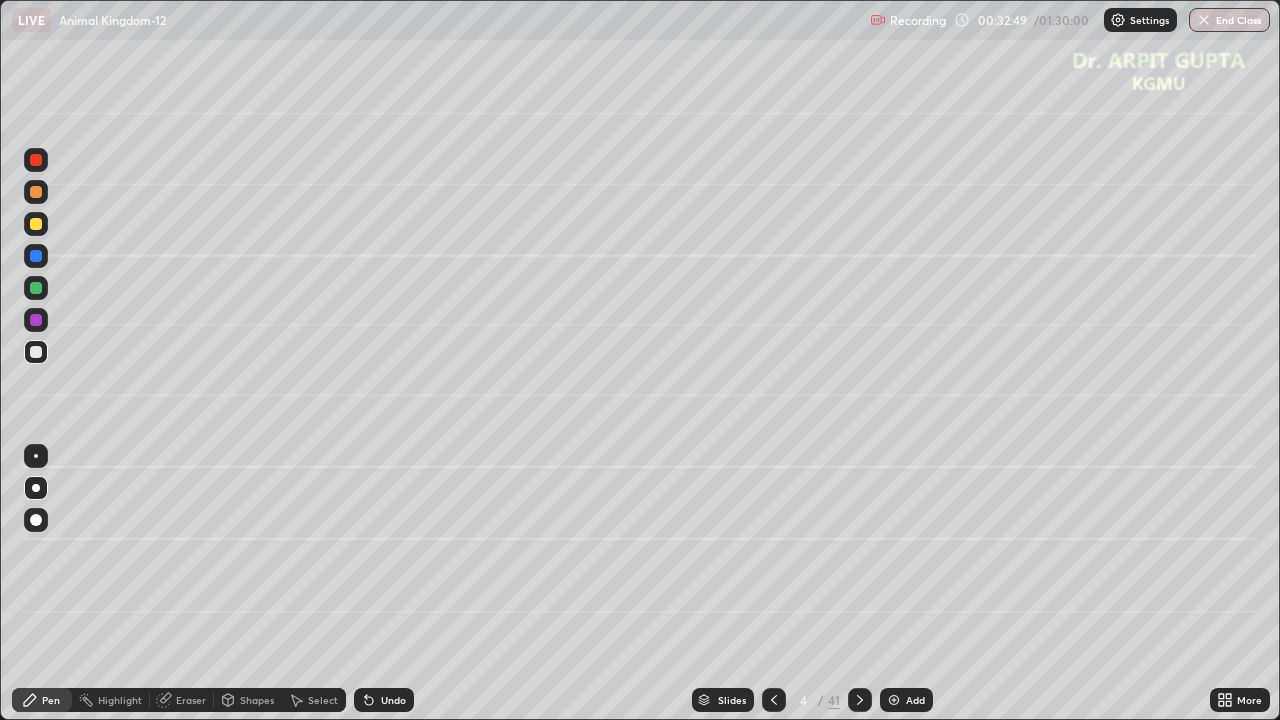 click on "Undo" at bounding box center [393, 700] 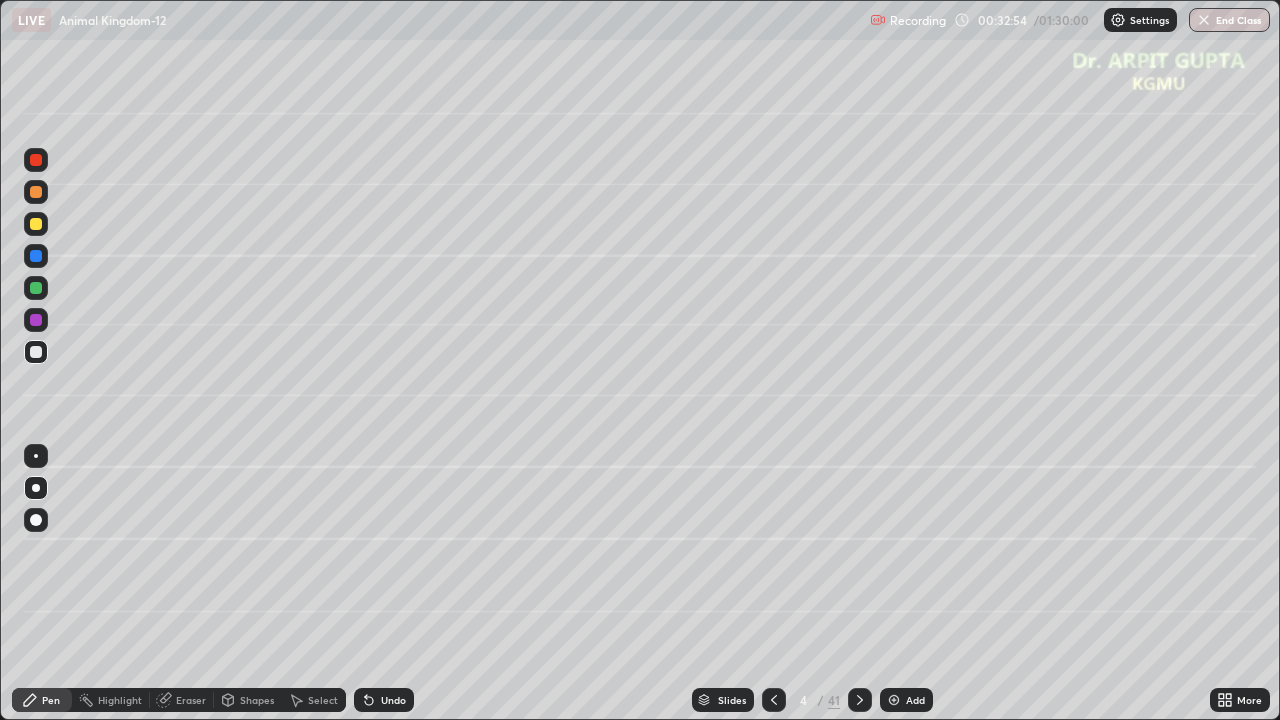 click on "Undo" at bounding box center [384, 700] 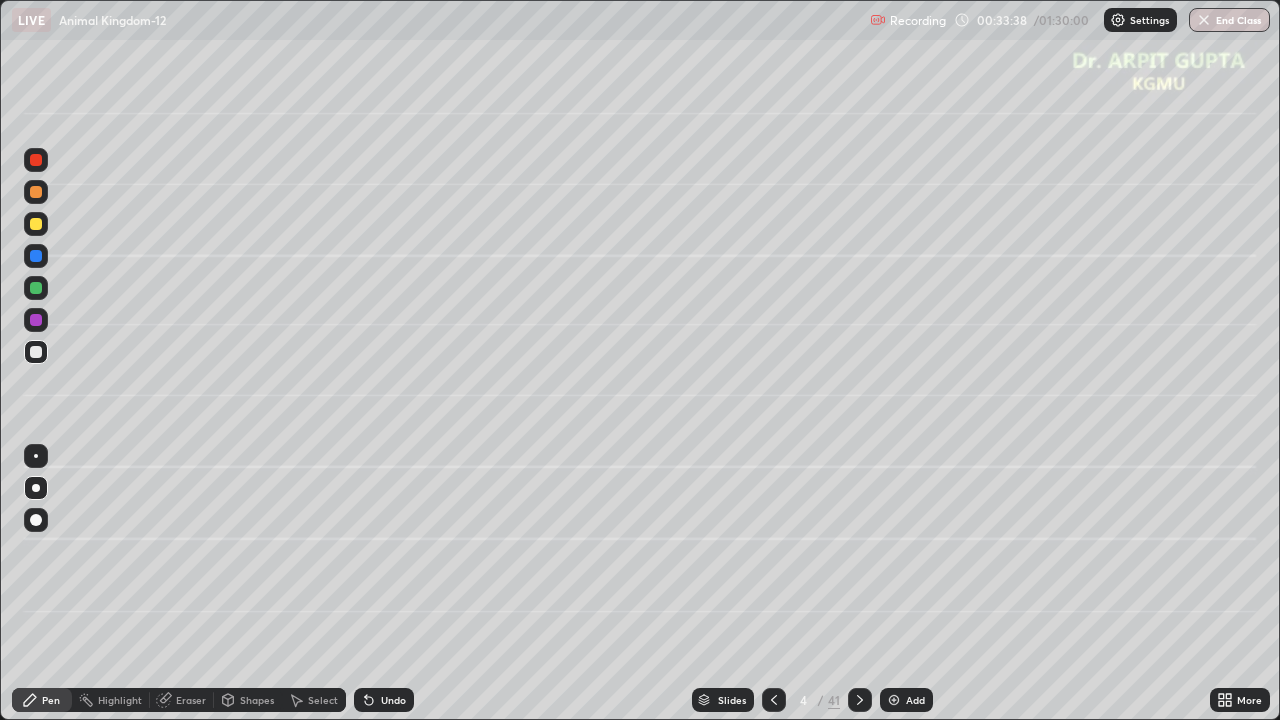 click at bounding box center [36, 320] 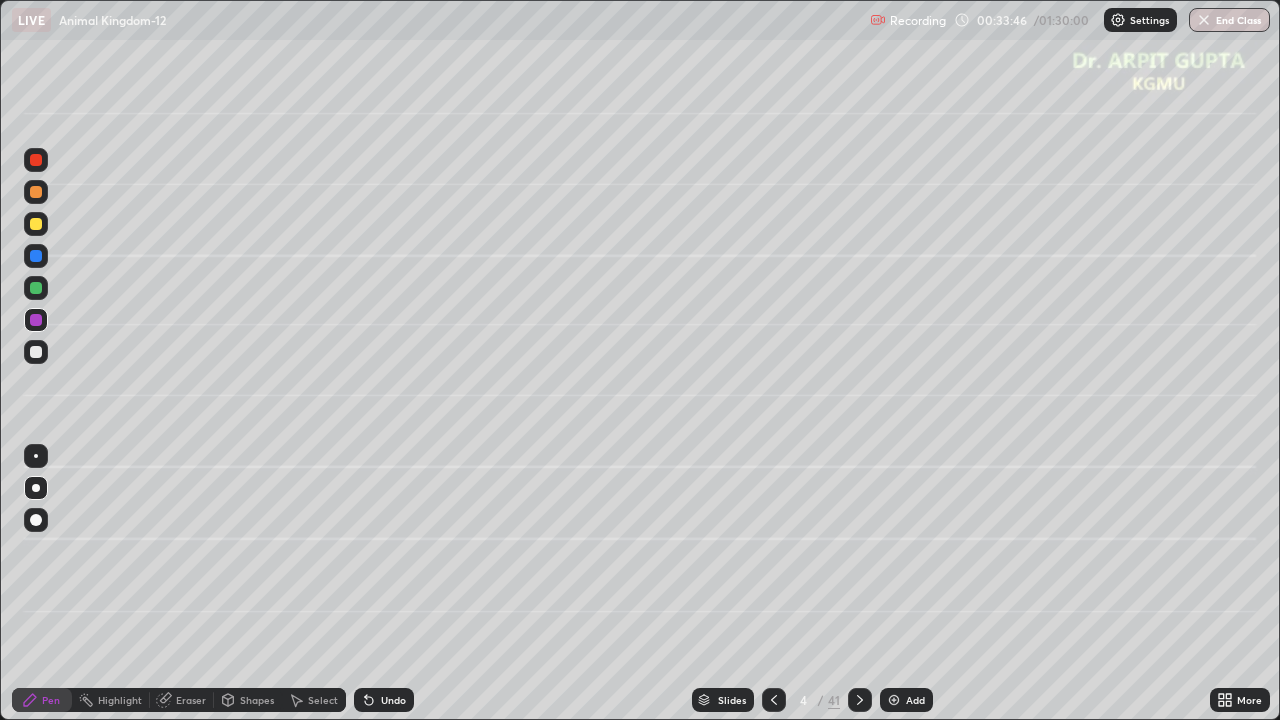 click at bounding box center (36, 352) 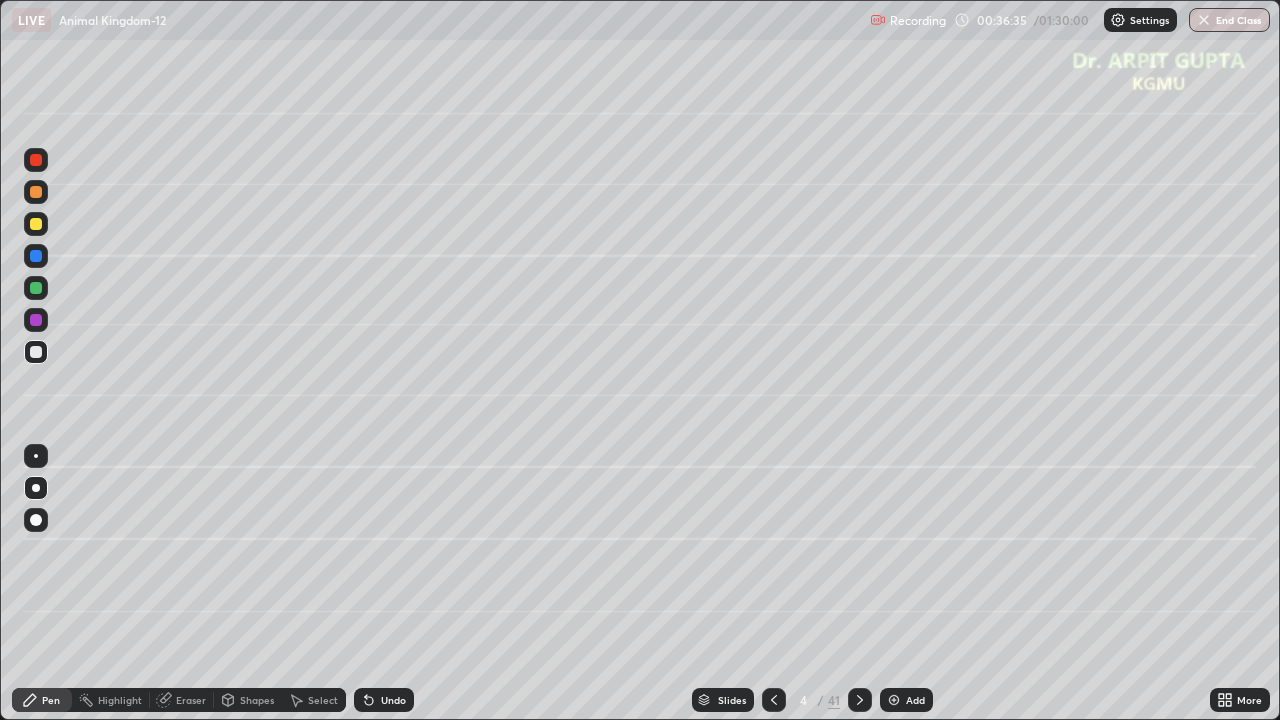click on "Undo" at bounding box center (393, 700) 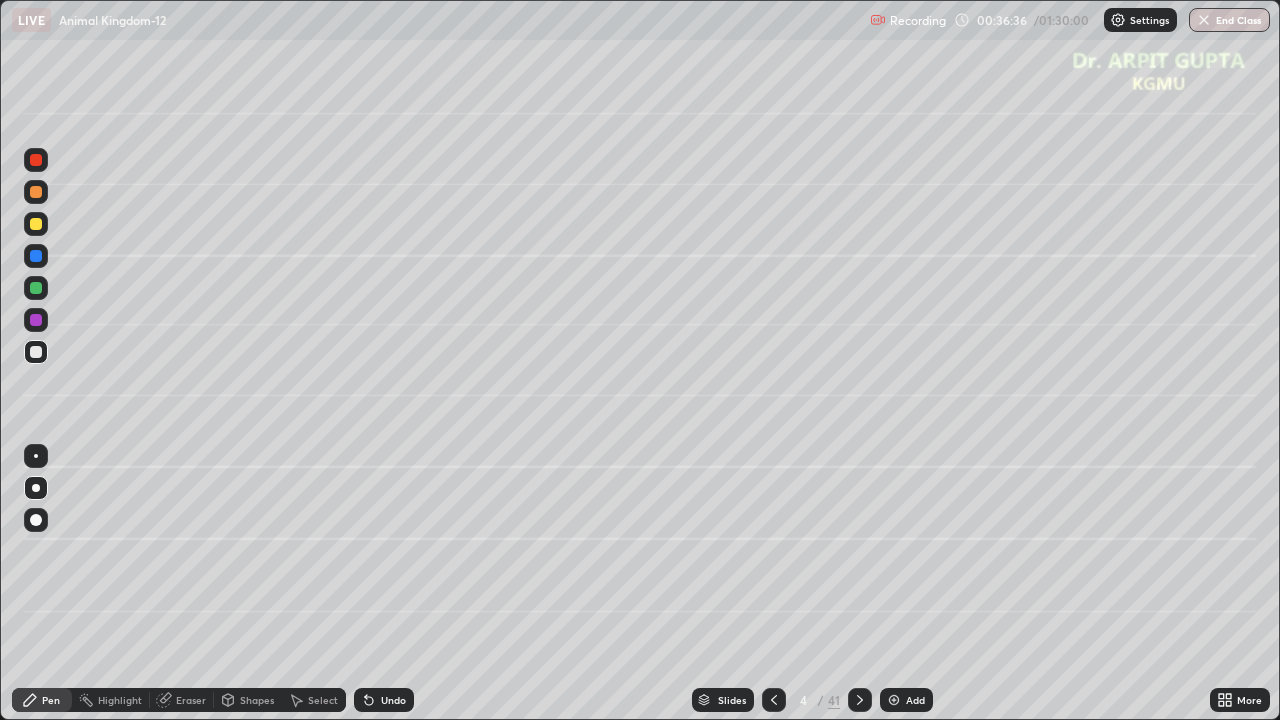 click on "Undo" at bounding box center (384, 700) 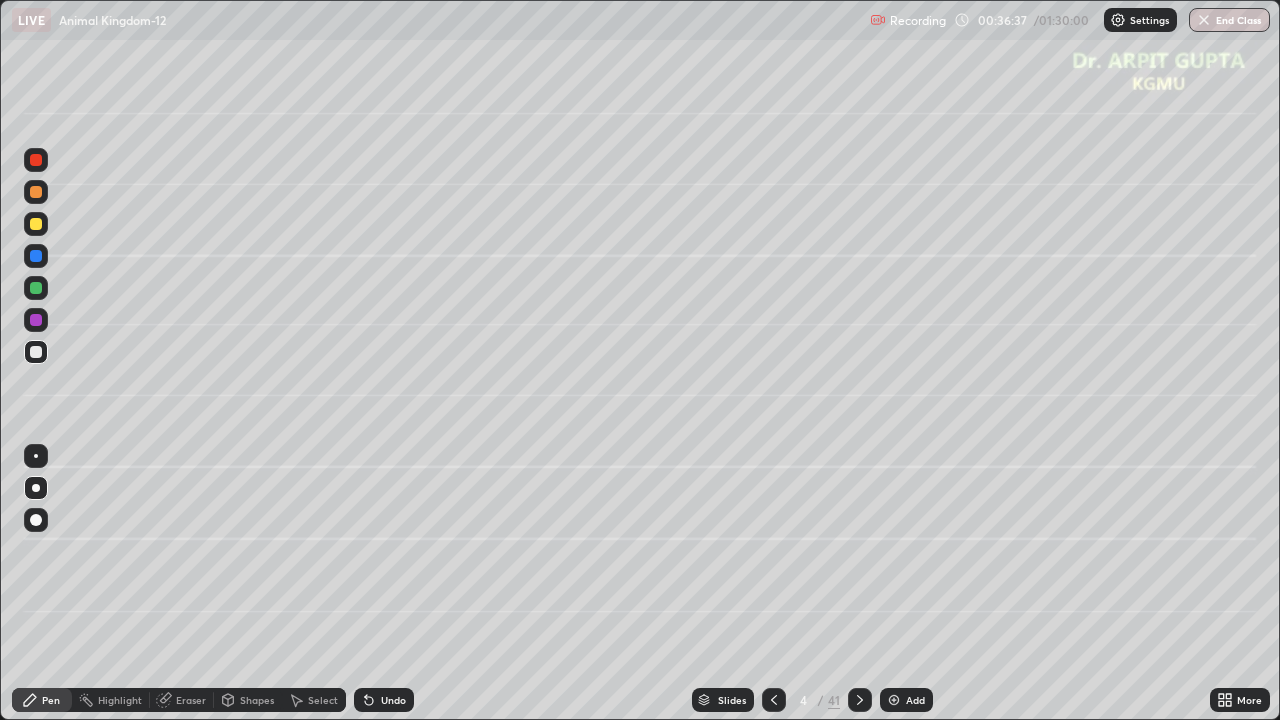 click at bounding box center (774, 700) 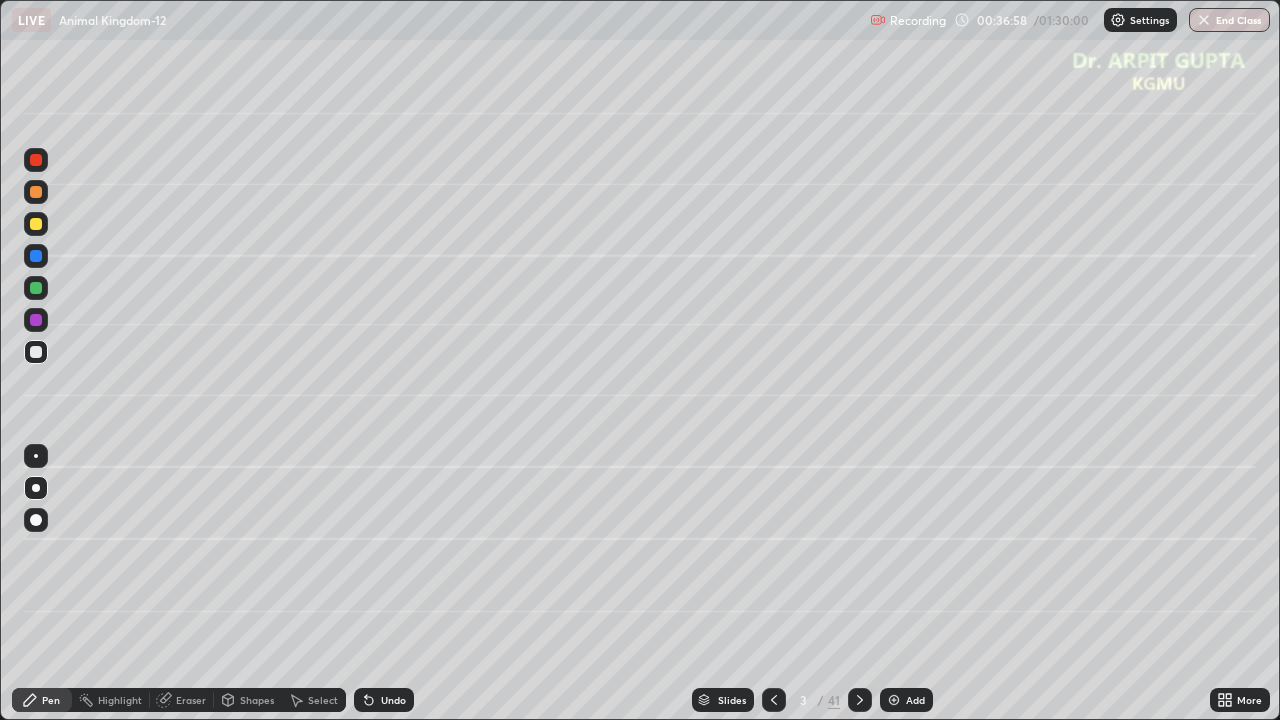 click 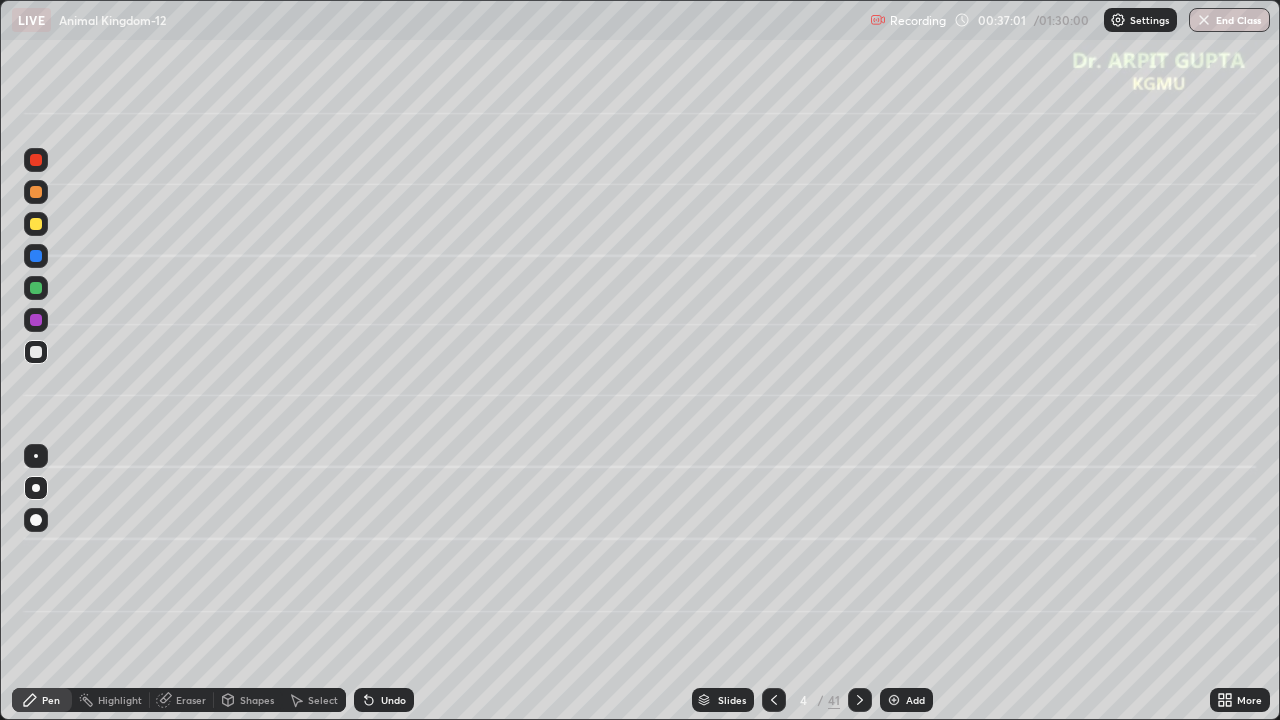 click 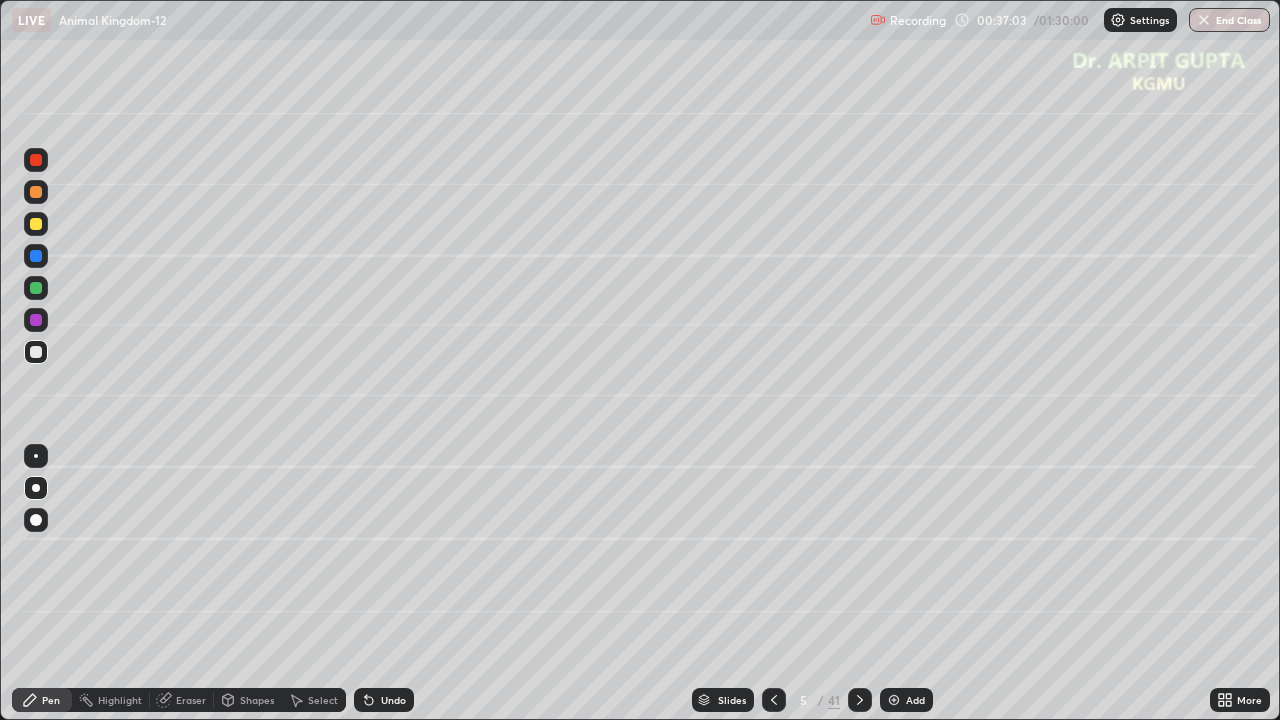 click 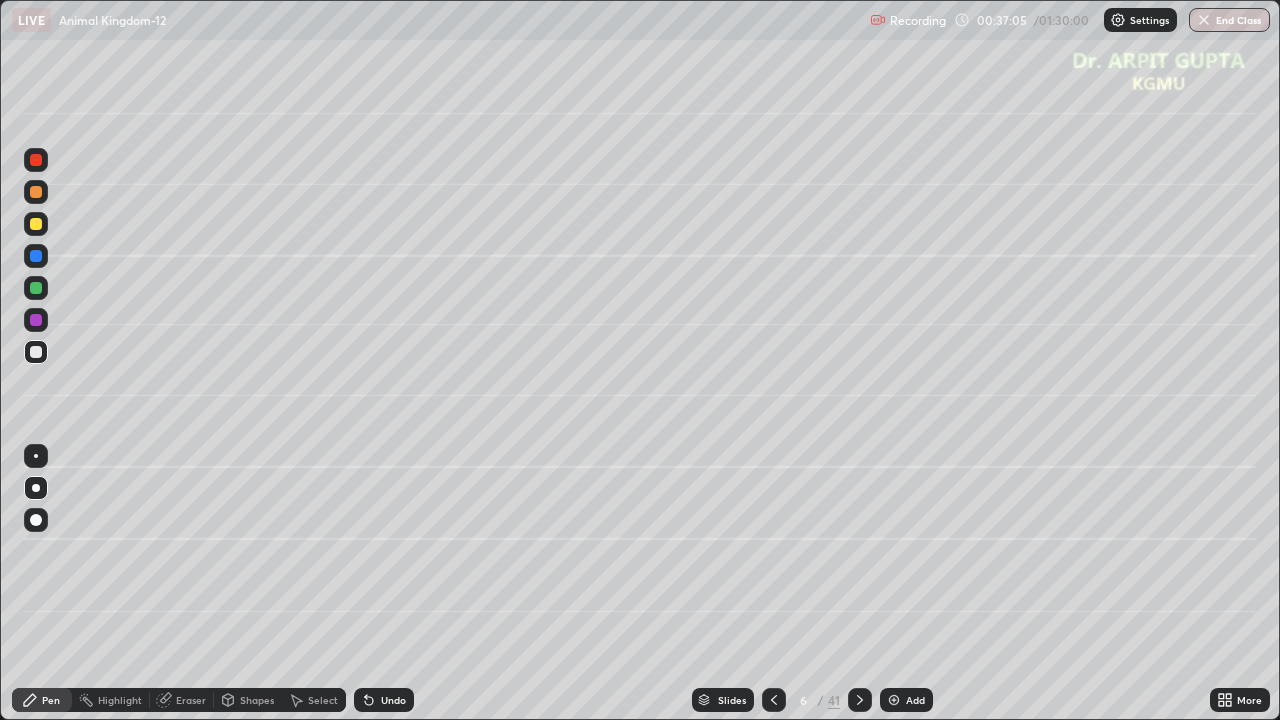 click at bounding box center (36, 224) 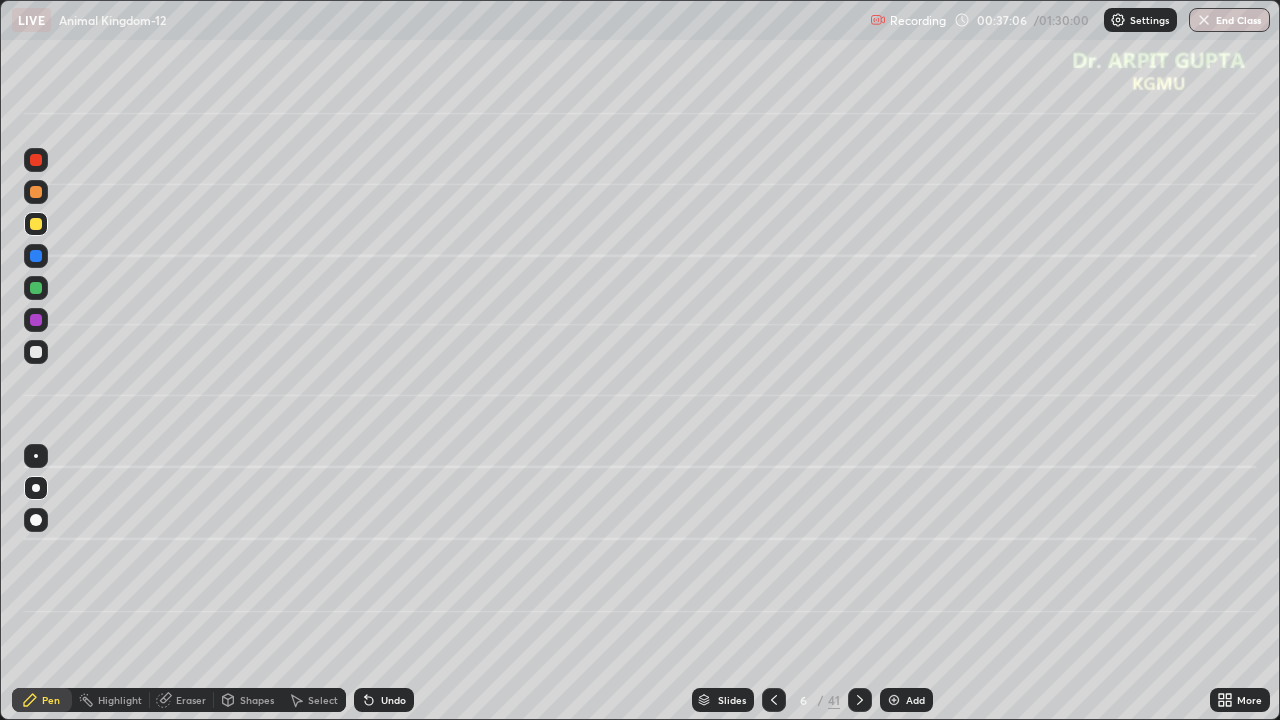 click at bounding box center [36, 520] 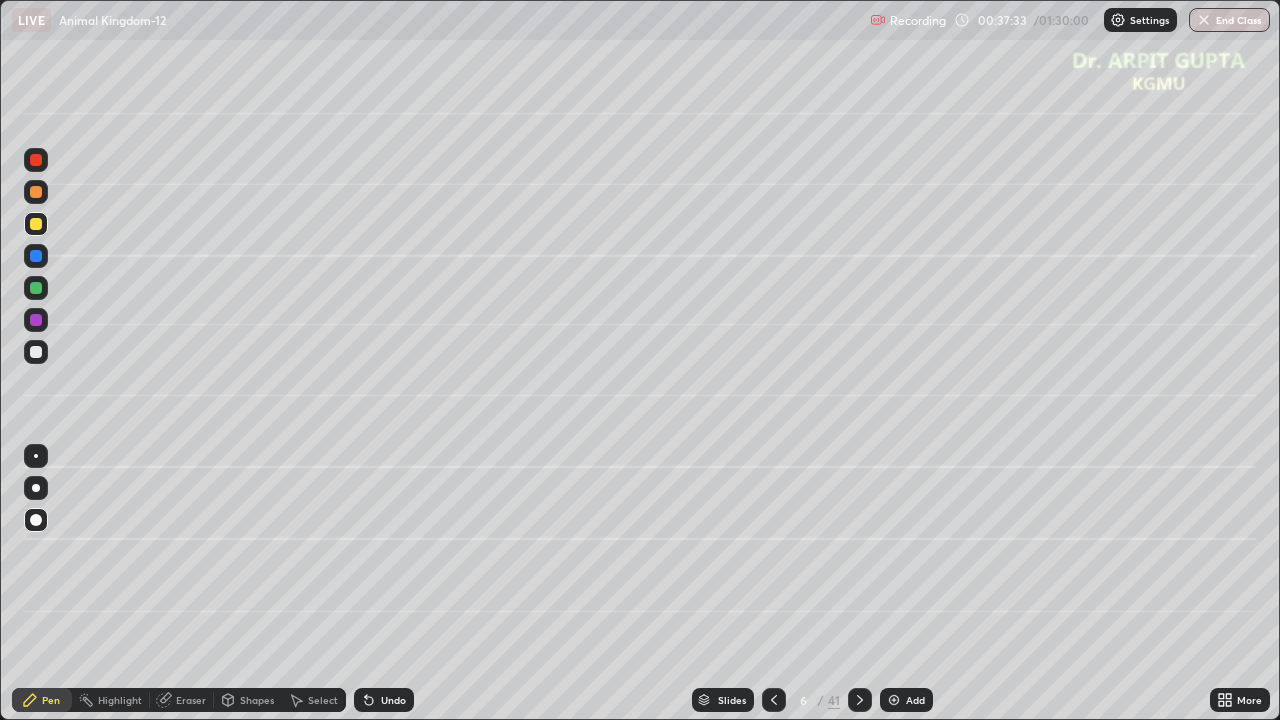 click at bounding box center (36, 488) 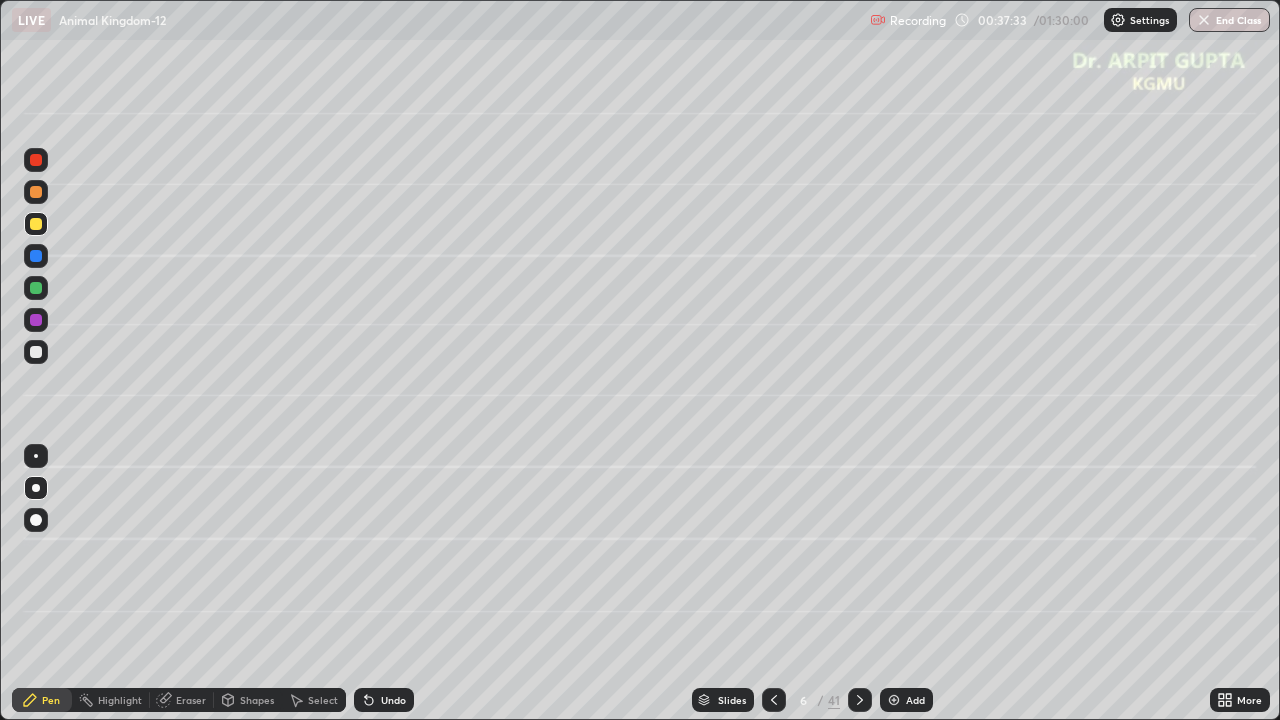 click at bounding box center [36, 352] 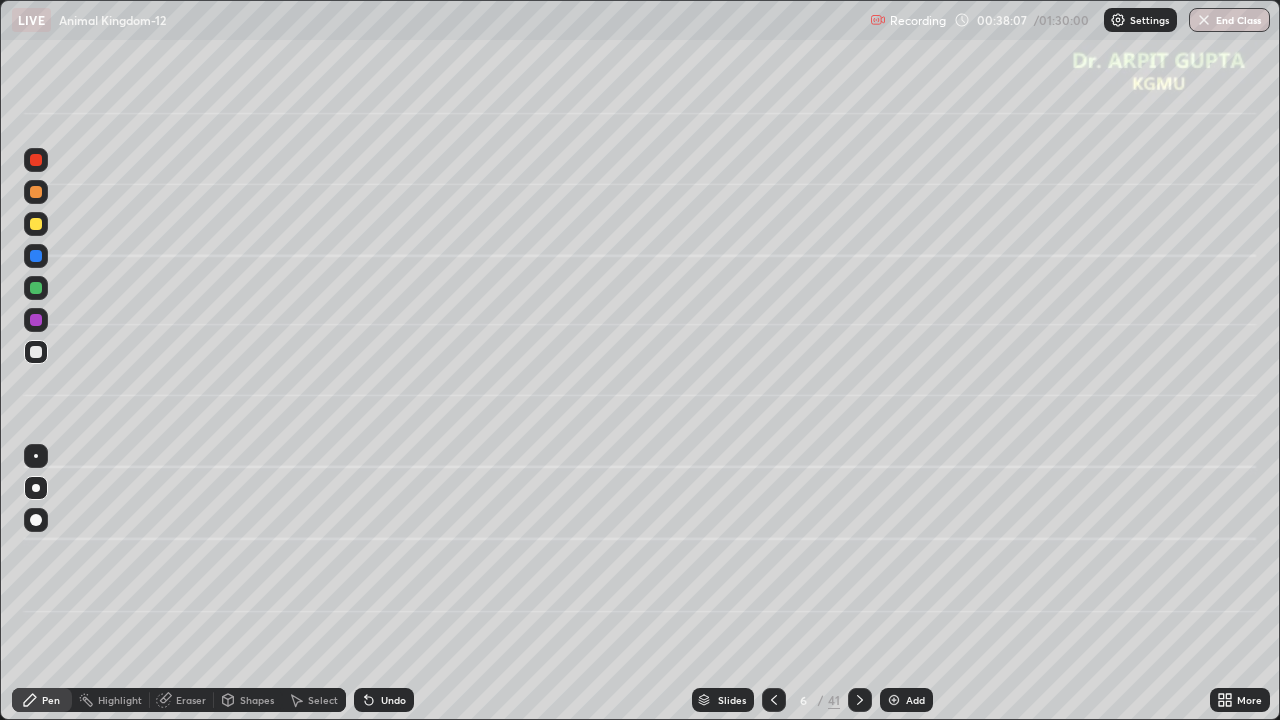 click at bounding box center (774, 700) 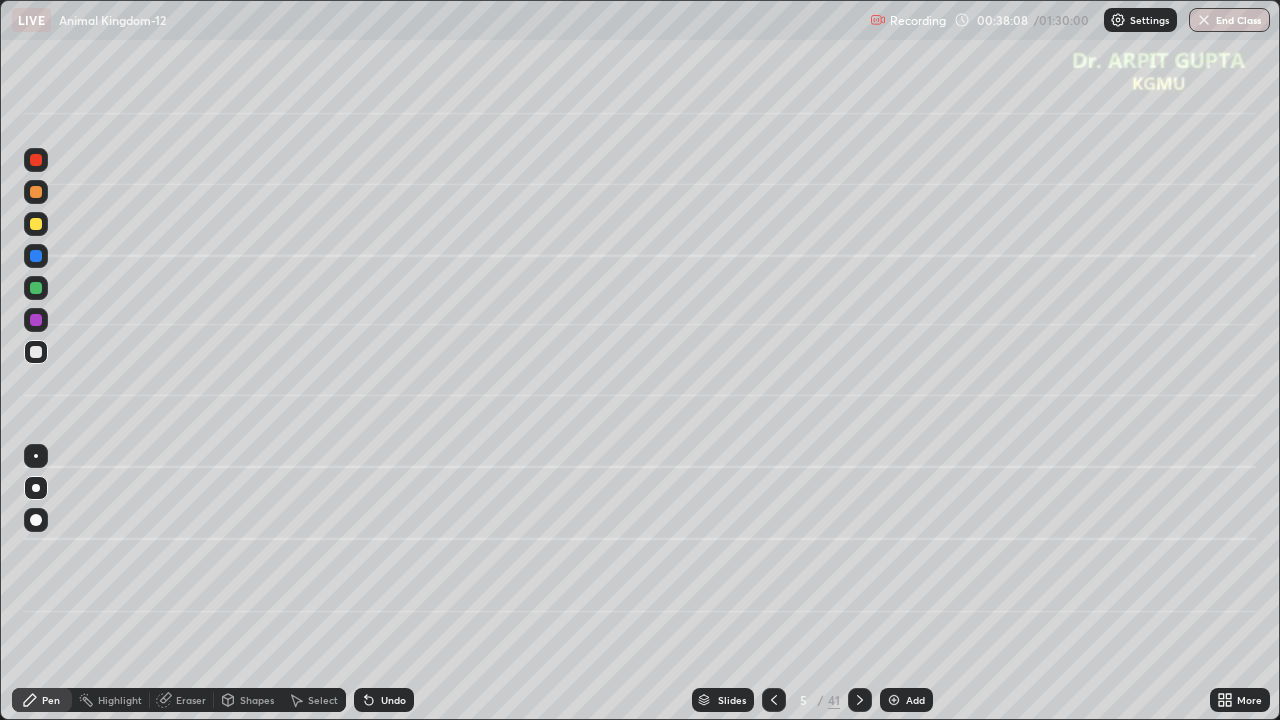 click at bounding box center (774, 700) 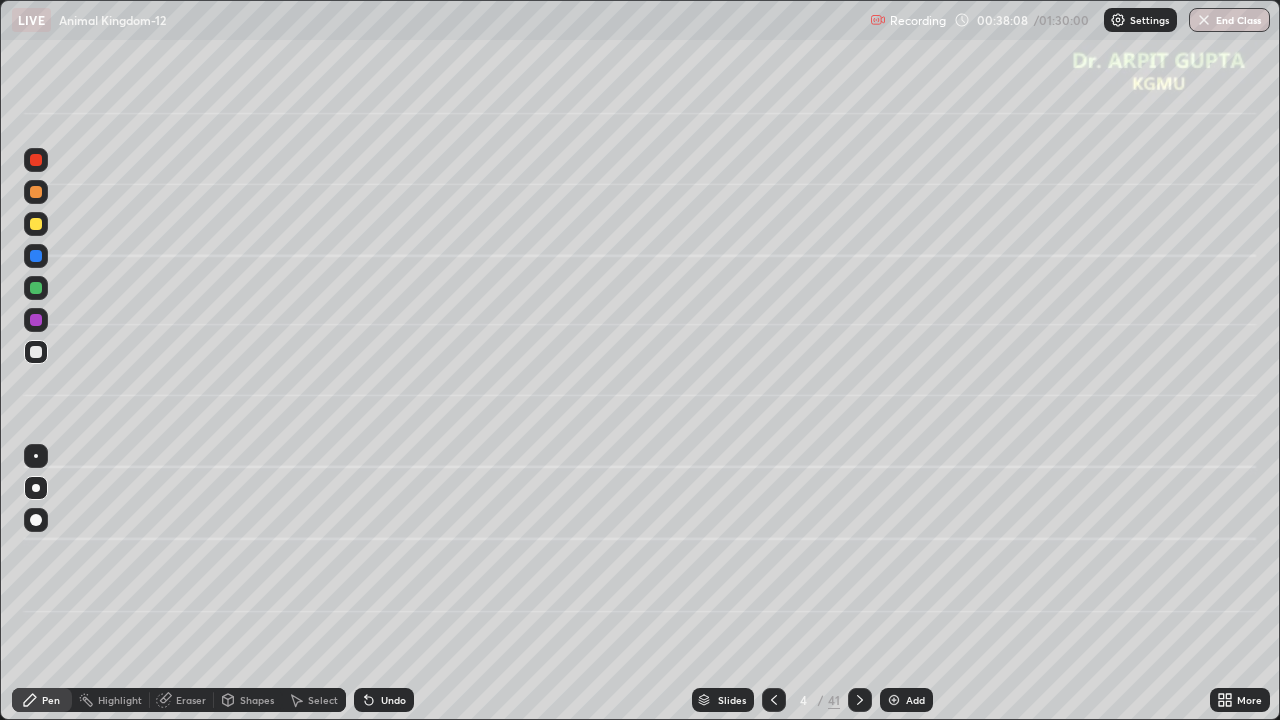 click 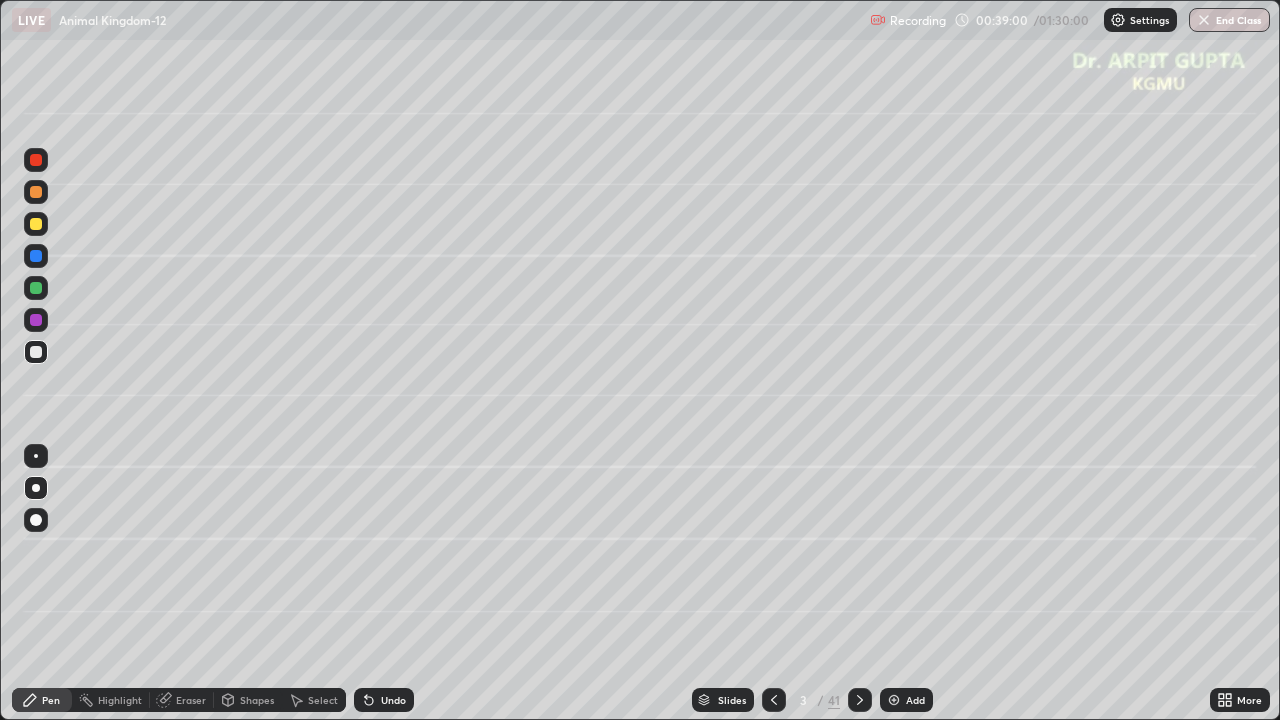 click 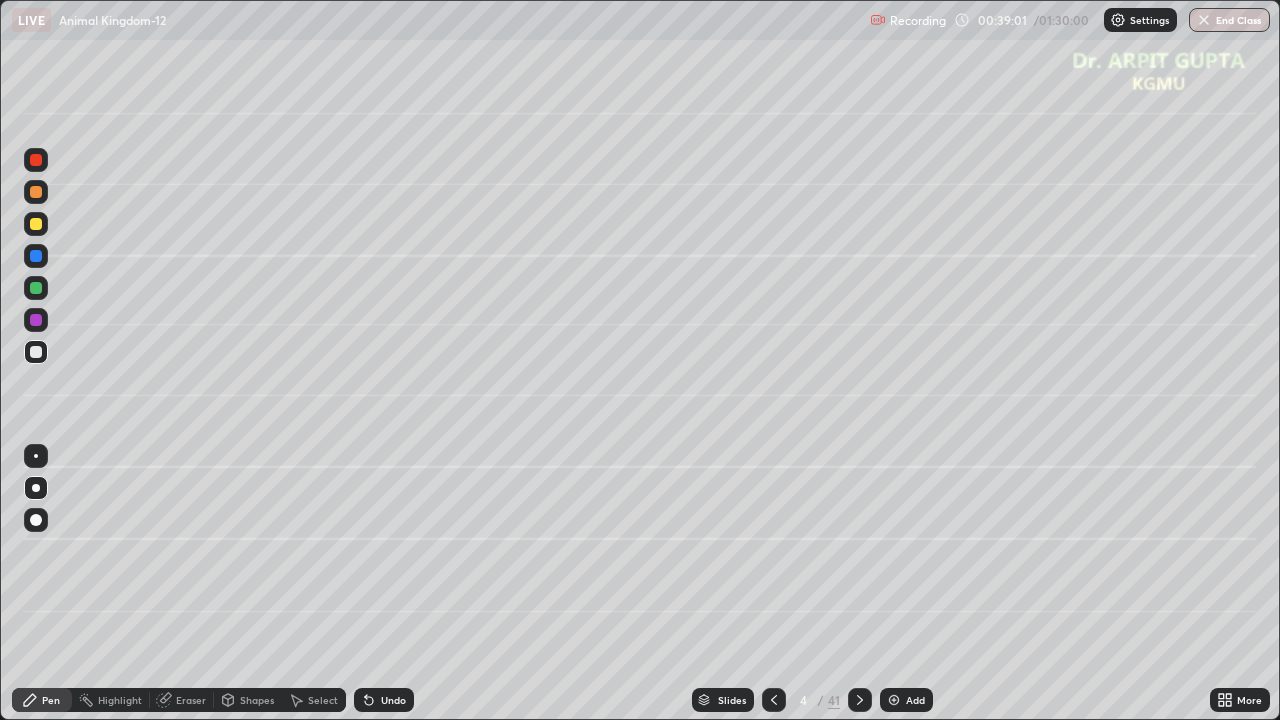 click 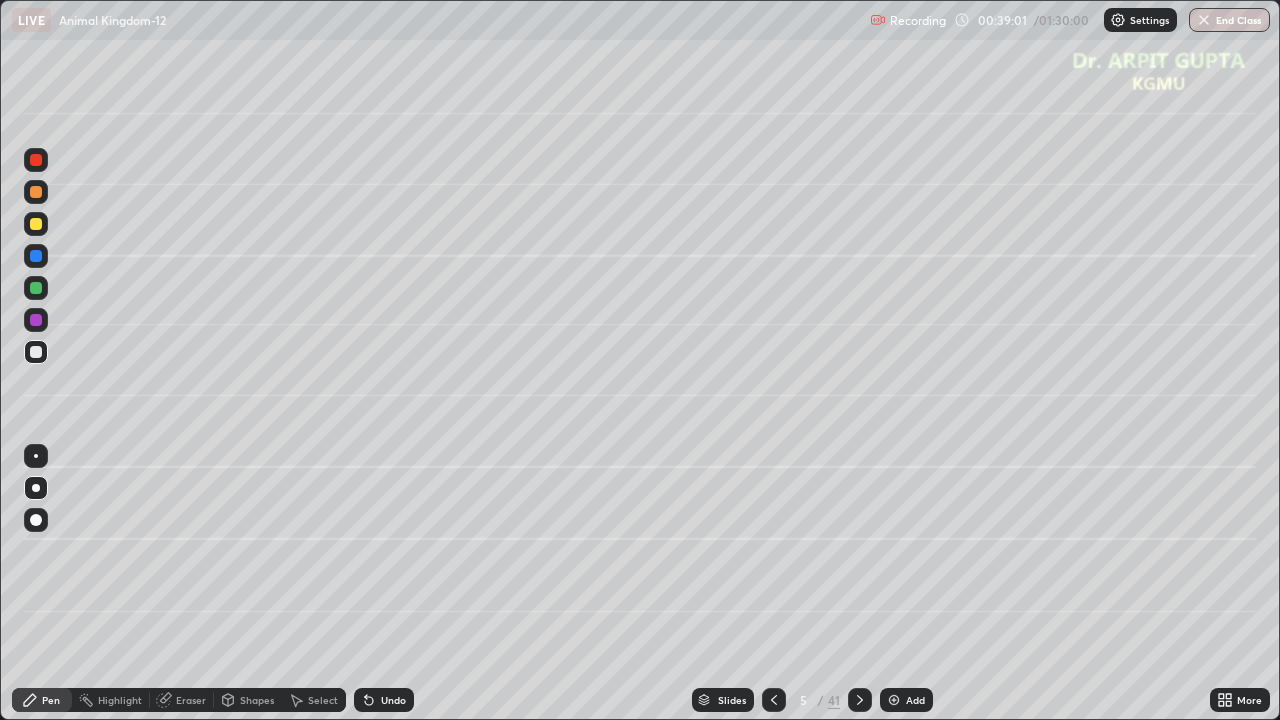 click 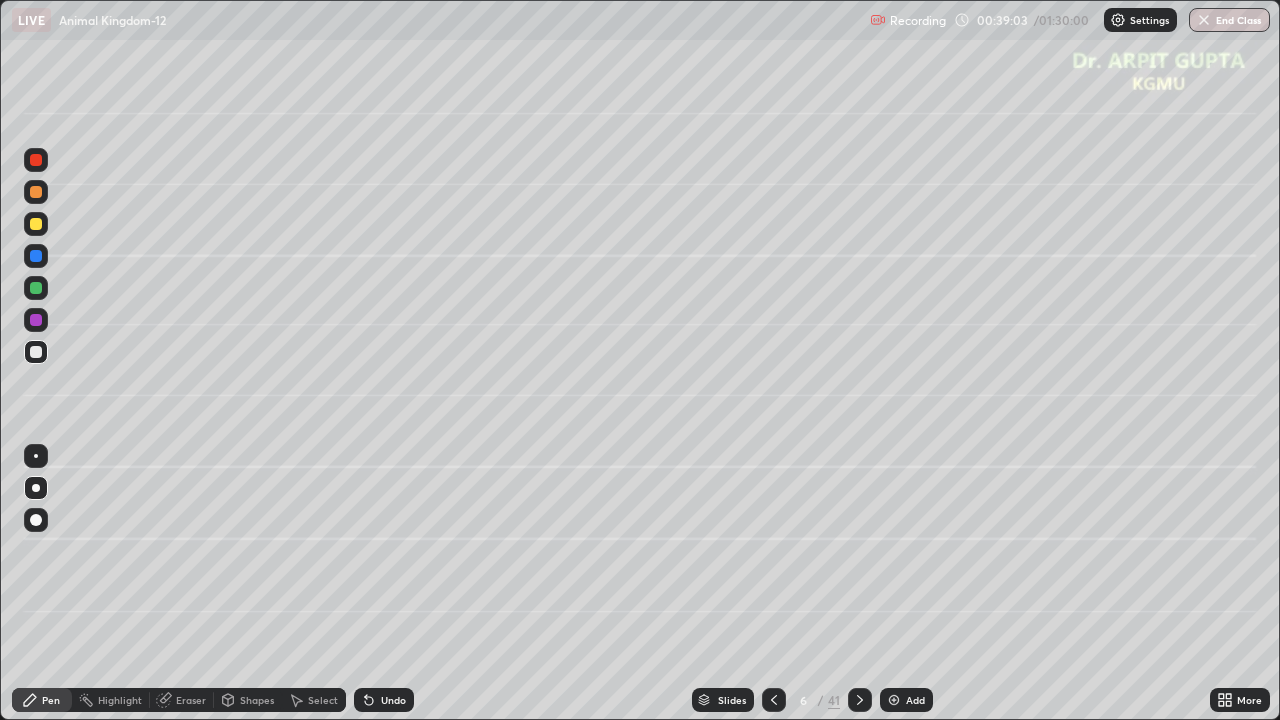 click at bounding box center (36, 288) 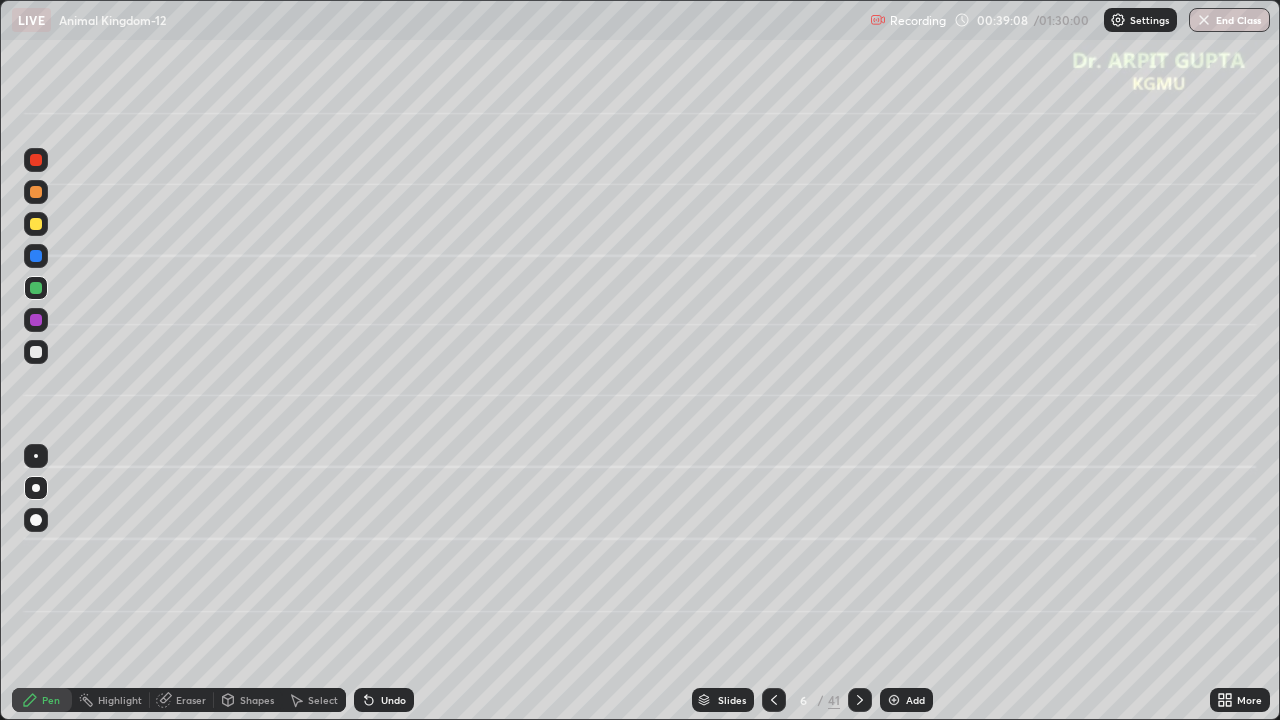 click at bounding box center [36, 352] 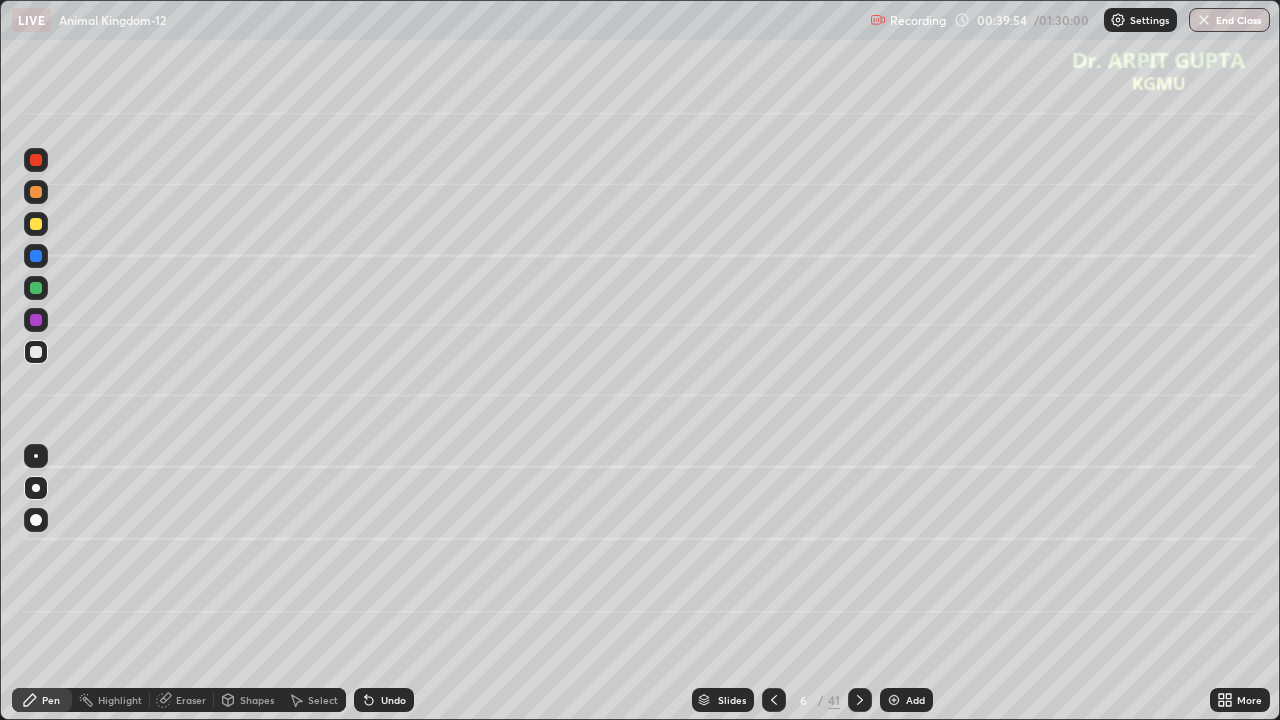 click on "Slides" at bounding box center (732, 700) 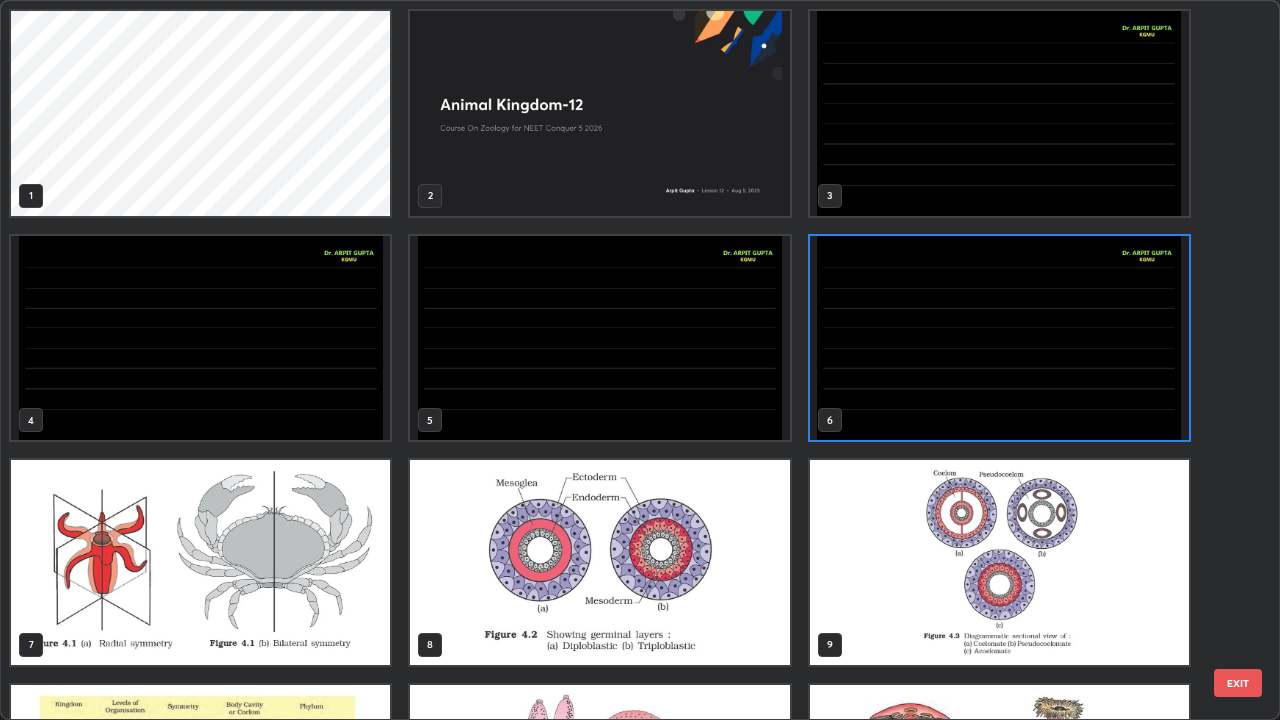 scroll, scrollTop: 7, scrollLeft: 11, axis: both 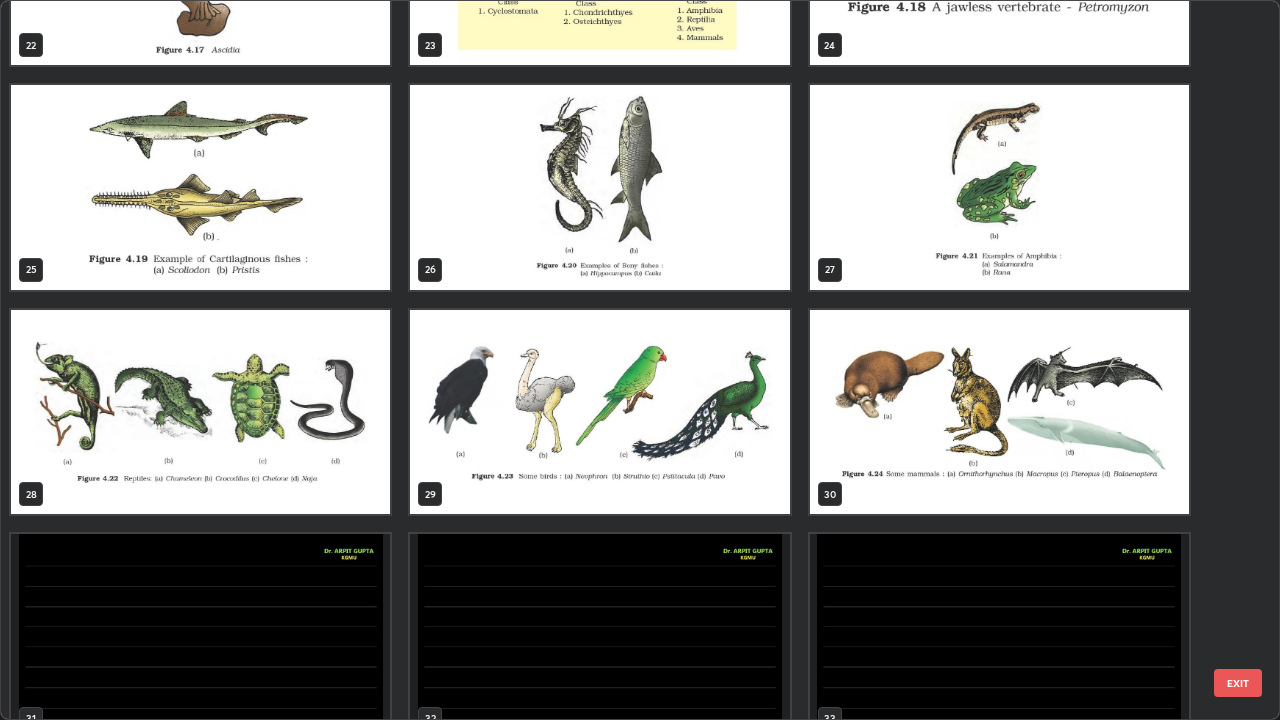 click on "22 23 24 25 26 27 28 29 30 31 32 33 34 35 36" at bounding box center (622, 360) 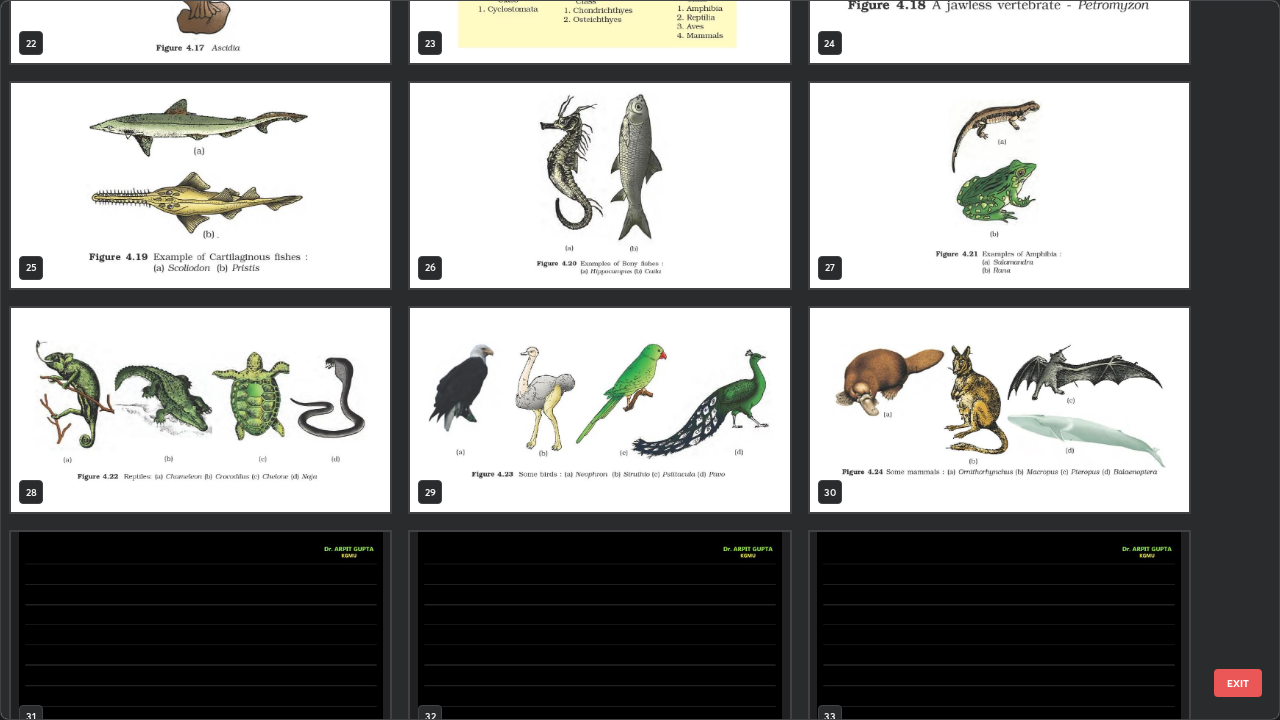 click at bounding box center (200, 185) 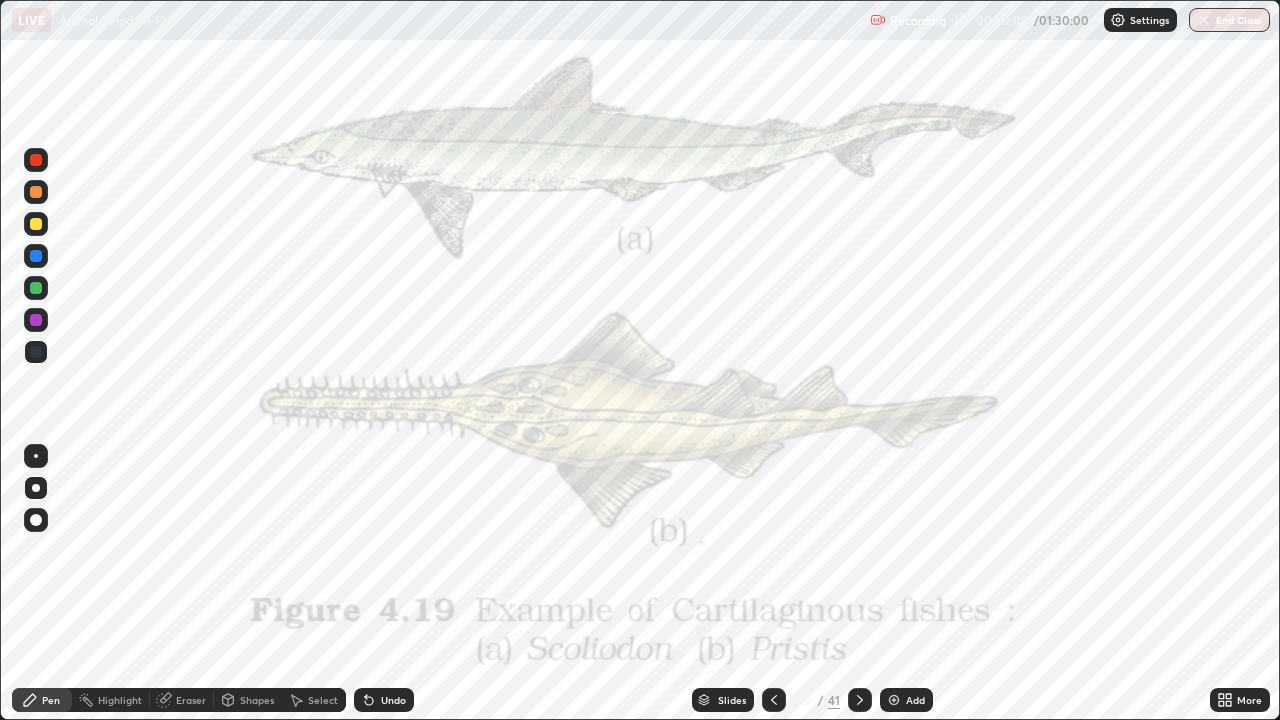 click at bounding box center [36, 224] 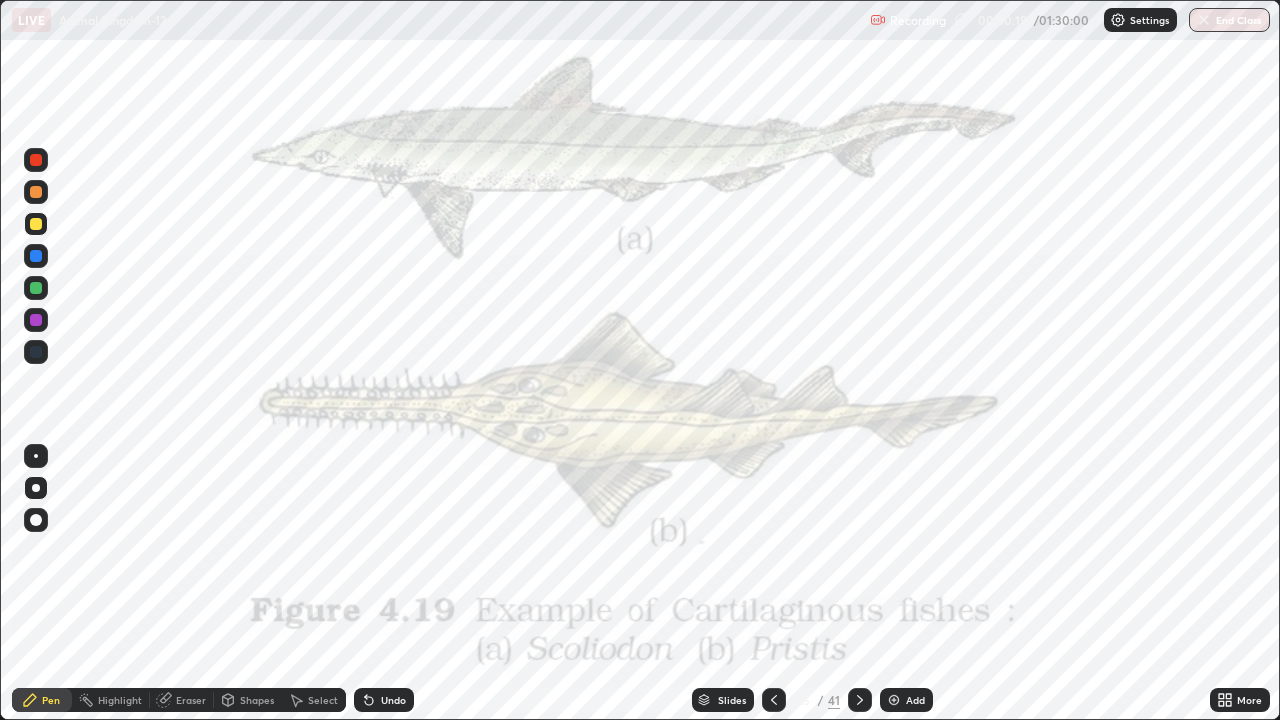 click at bounding box center [36, 256] 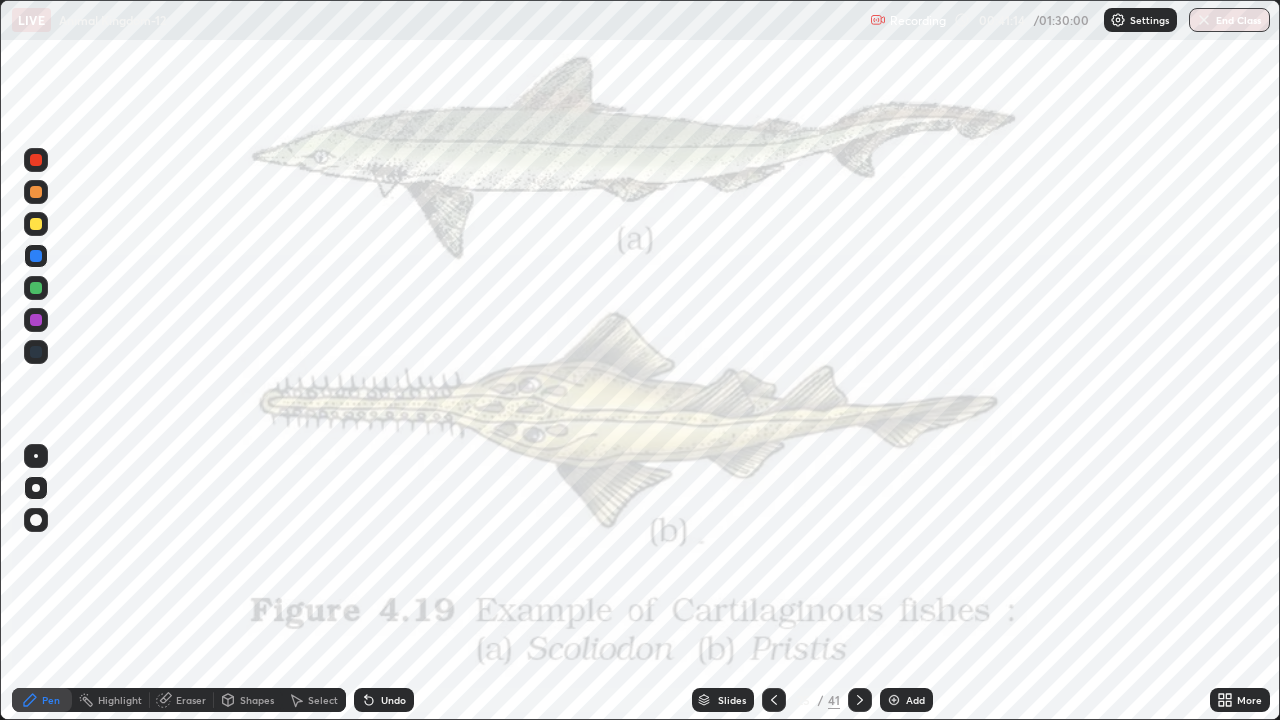 click 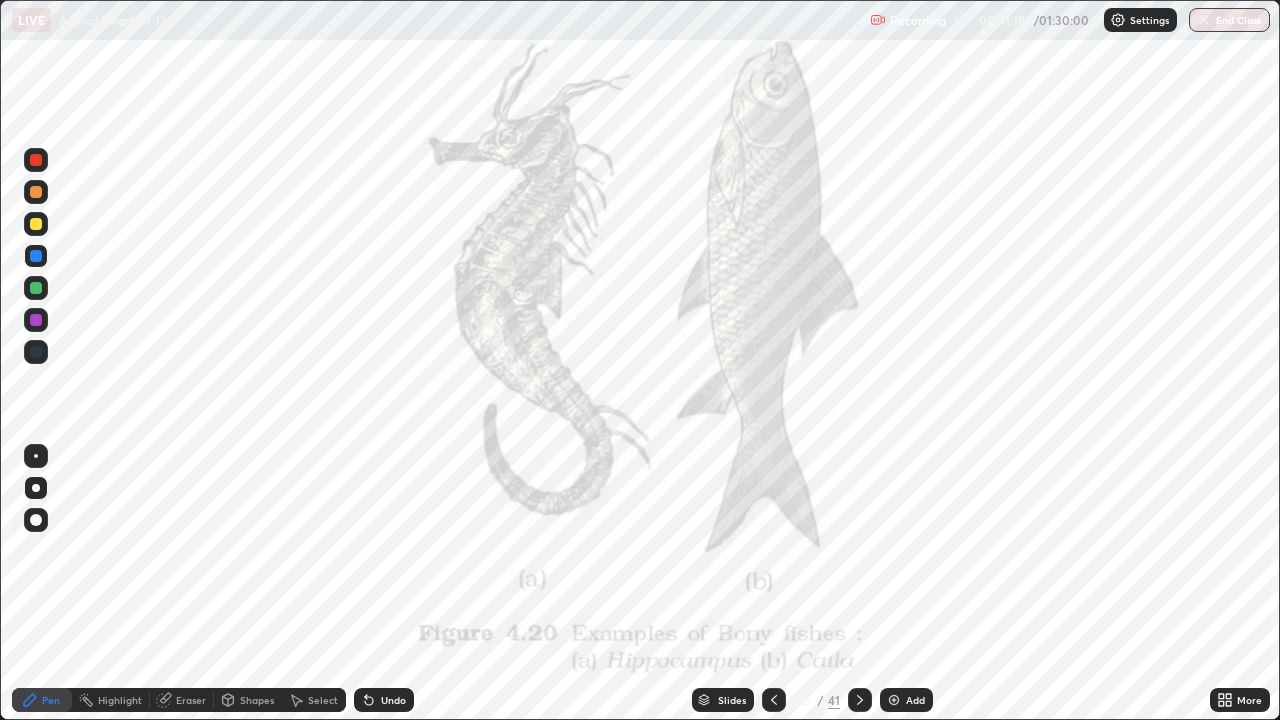 click on "Undo" at bounding box center [384, 700] 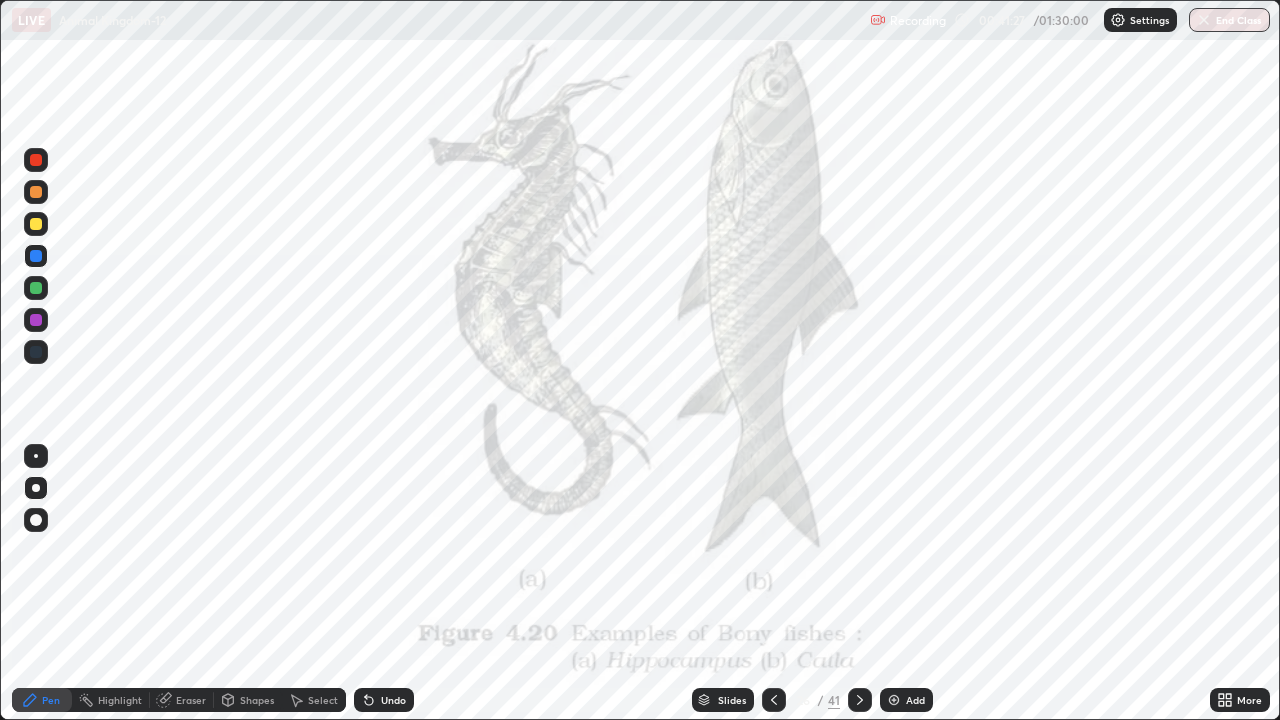 click 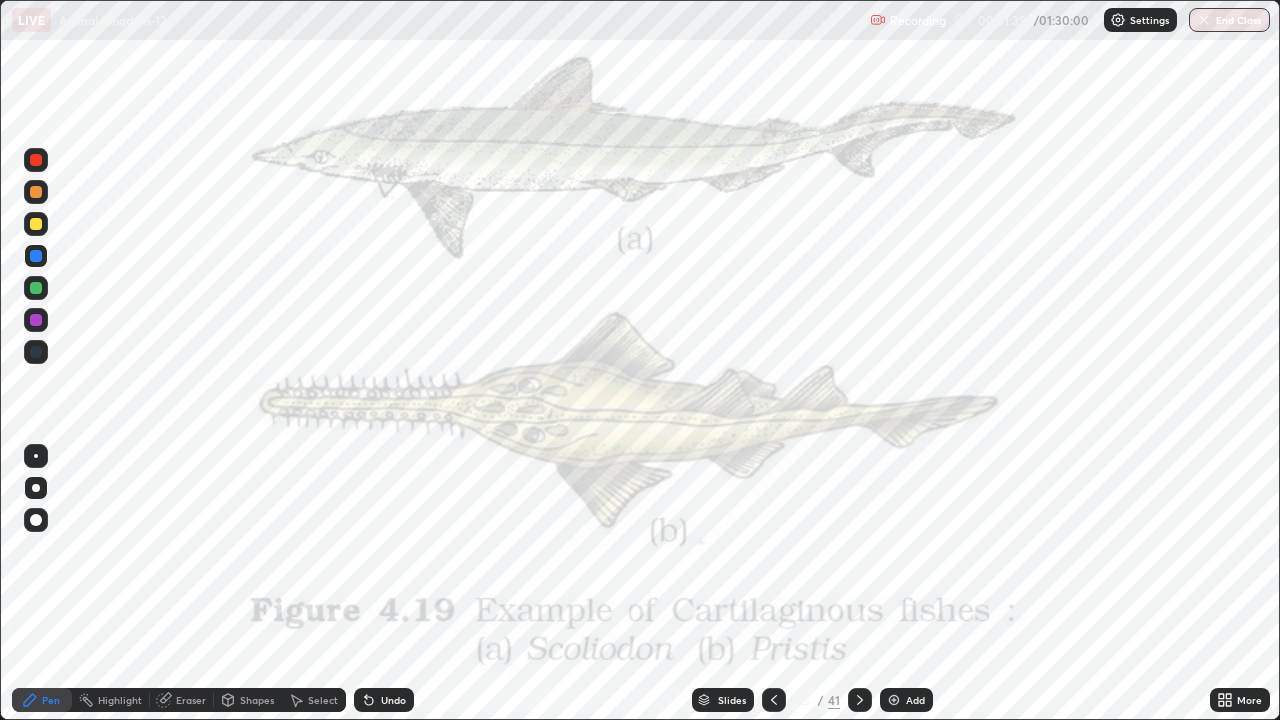 click on "Slides" at bounding box center (732, 700) 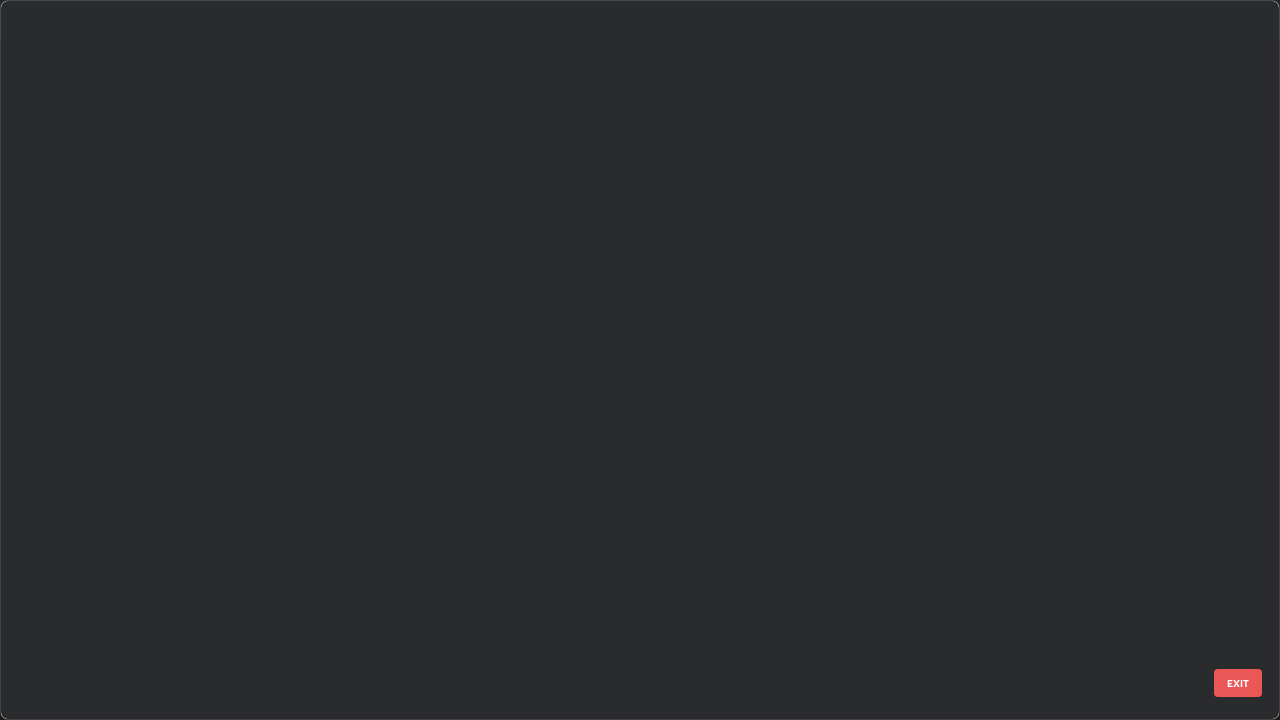scroll, scrollTop: 1303, scrollLeft: 0, axis: vertical 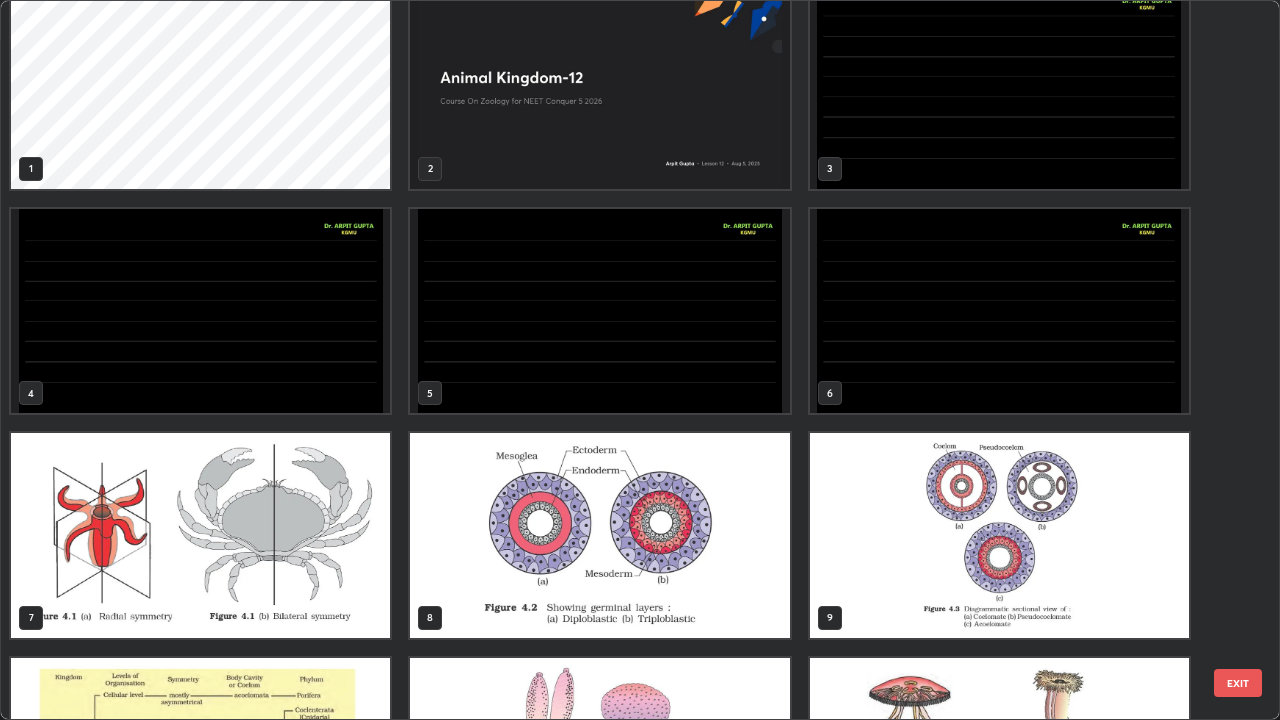 click at bounding box center (999, 311) 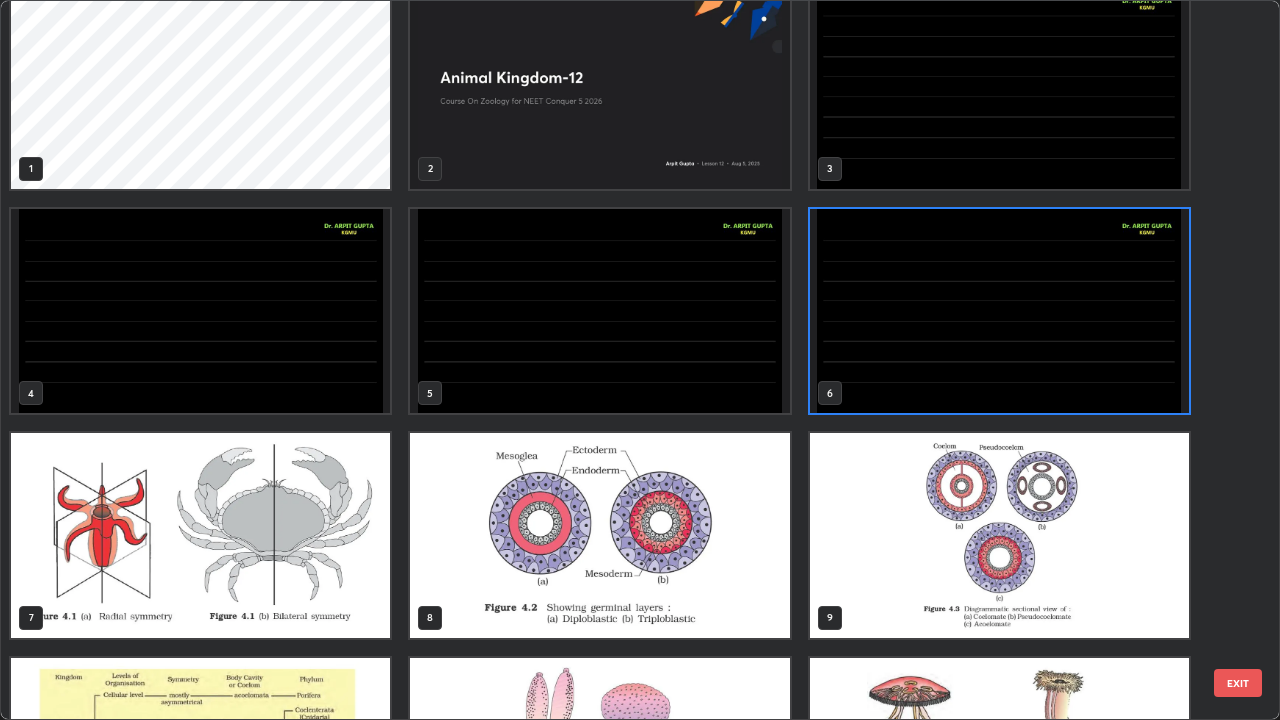 click at bounding box center (999, 311) 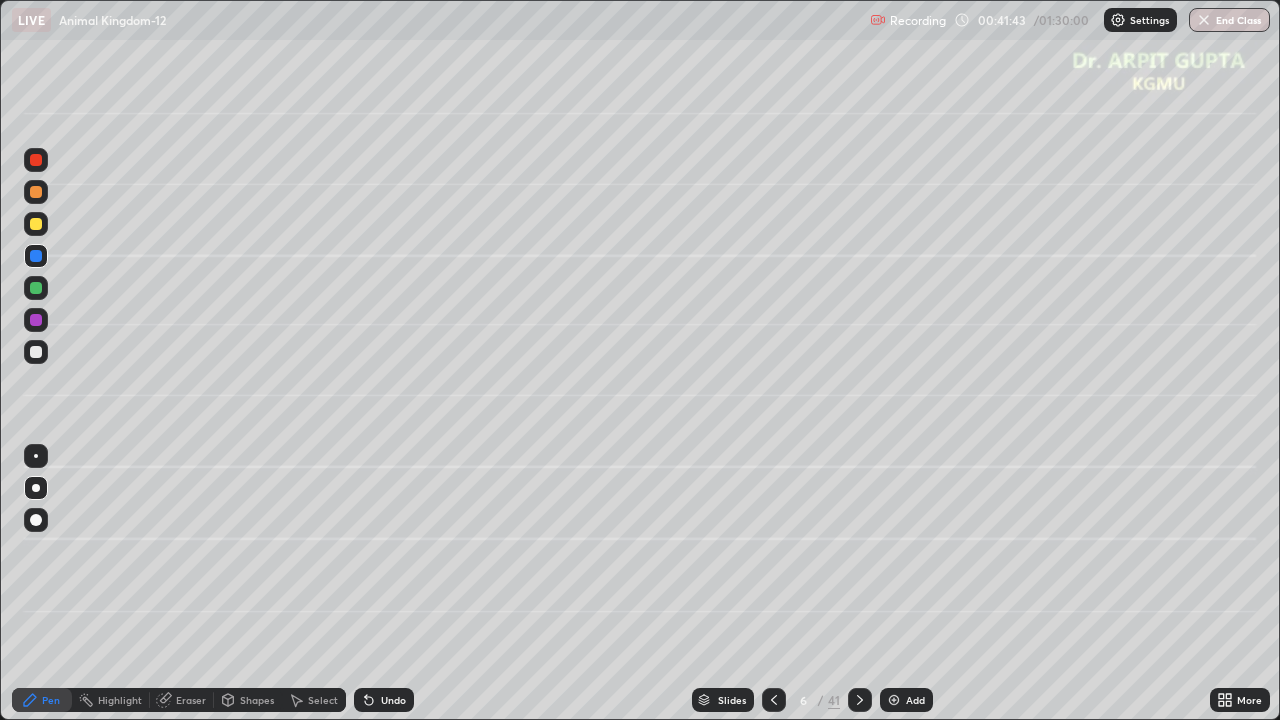 click at bounding box center (999, 311) 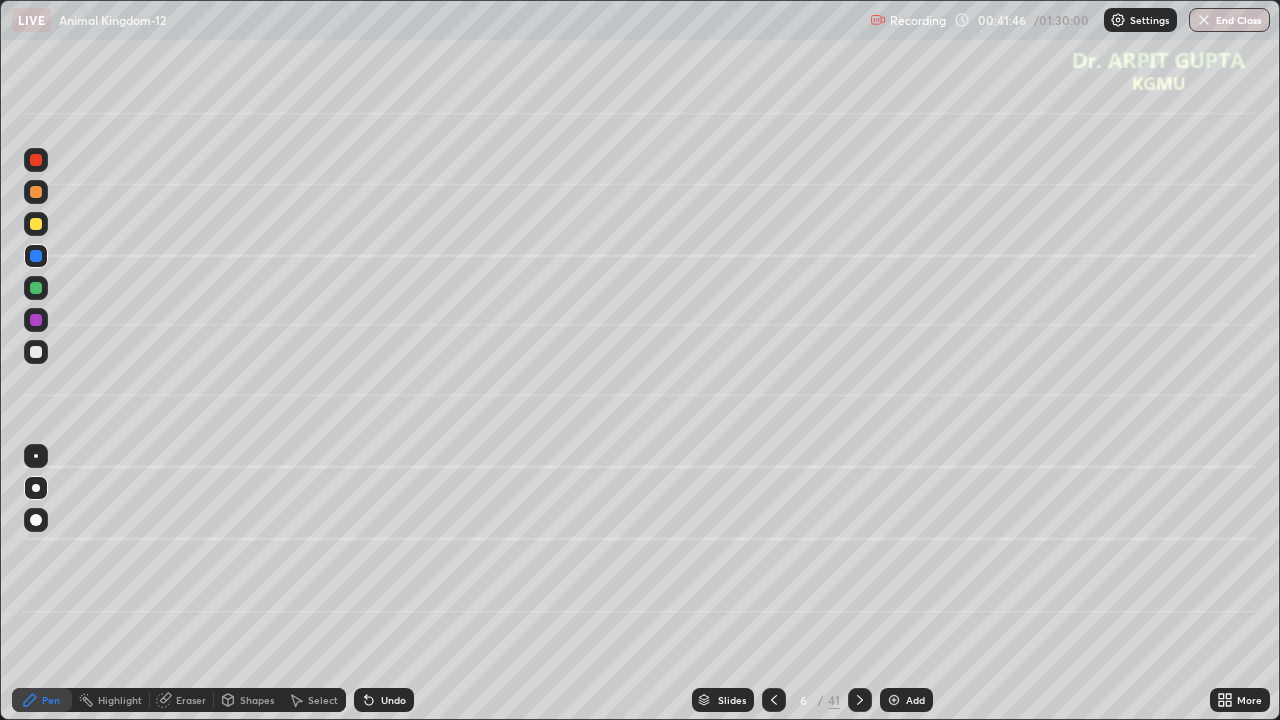 click 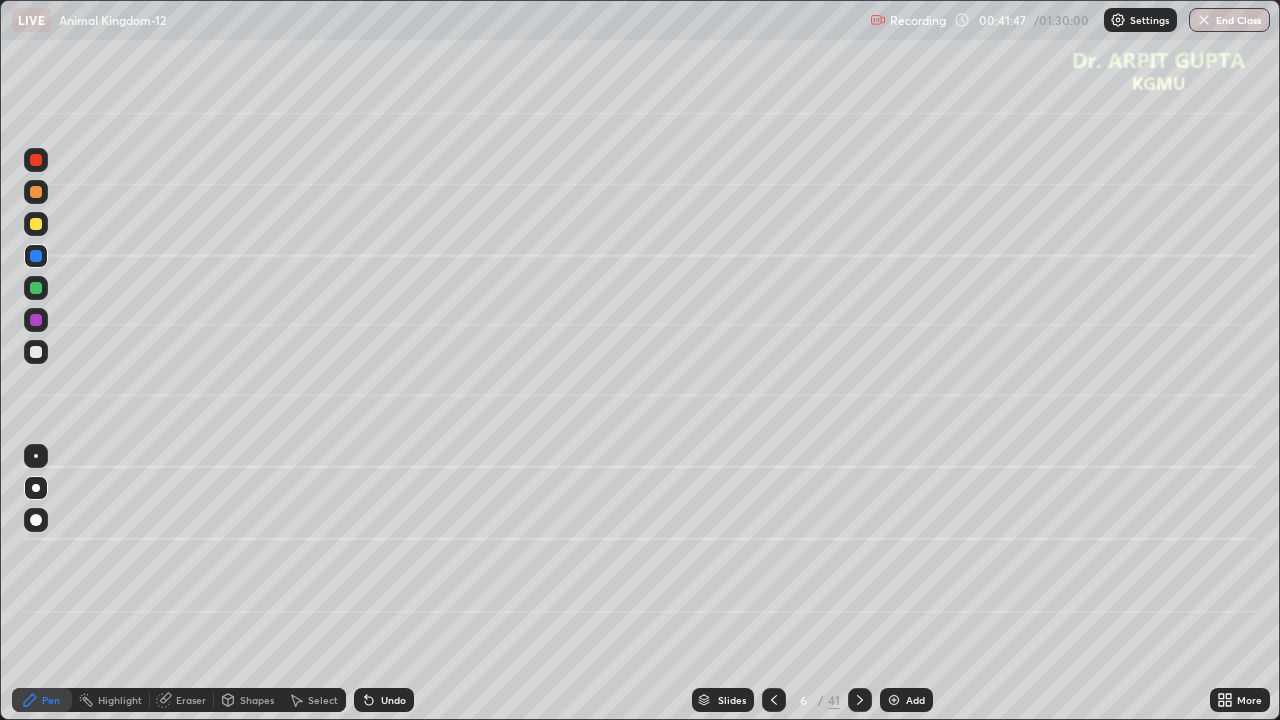 click at bounding box center [36, 352] 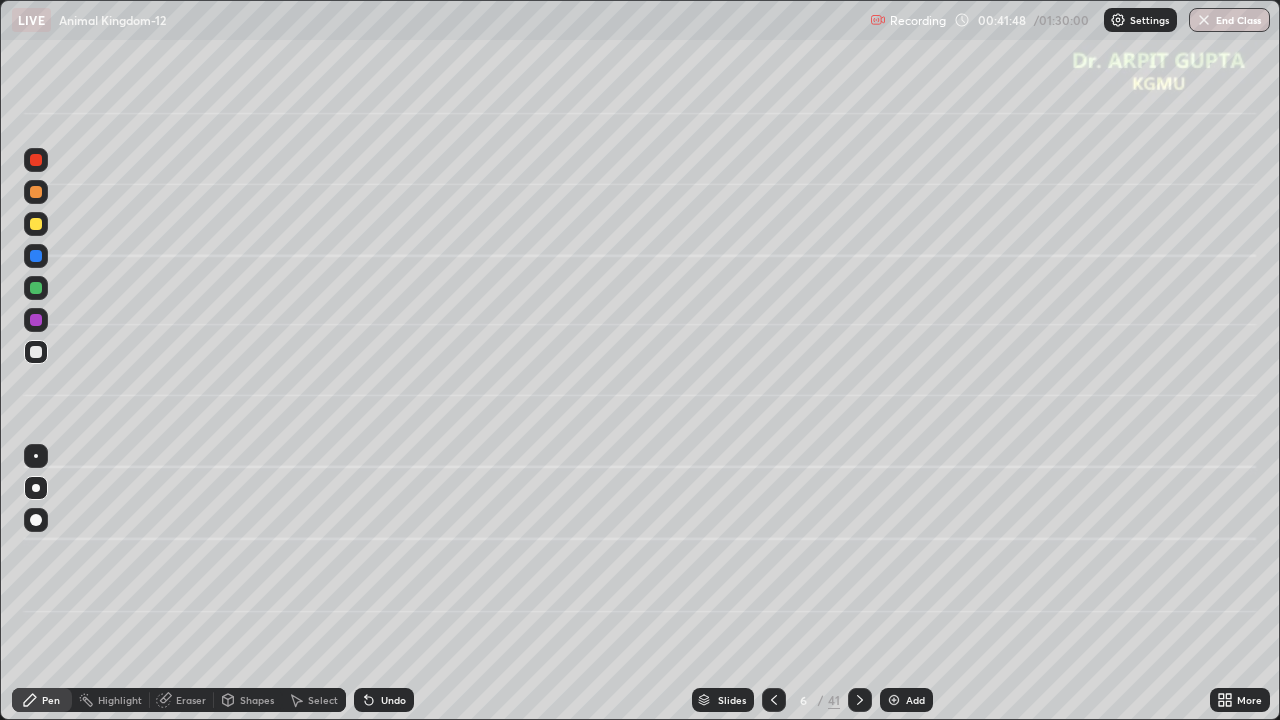 click 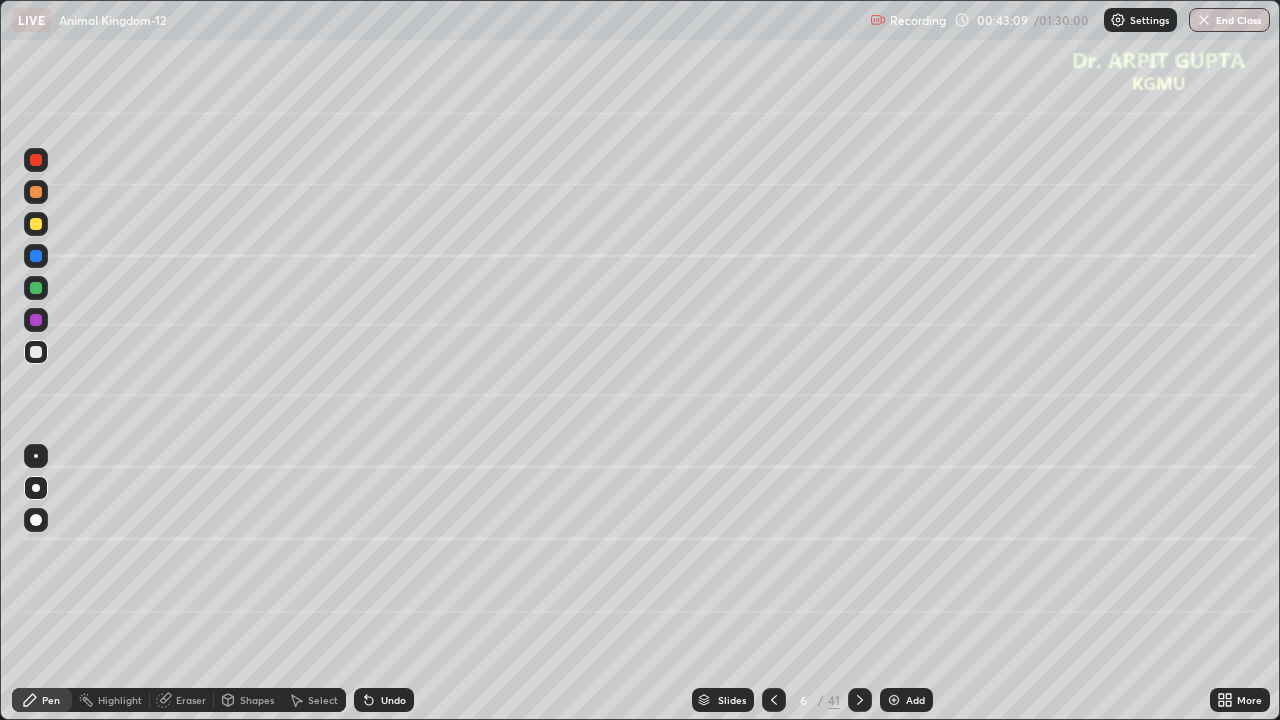 click on "Undo" at bounding box center [384, 700] 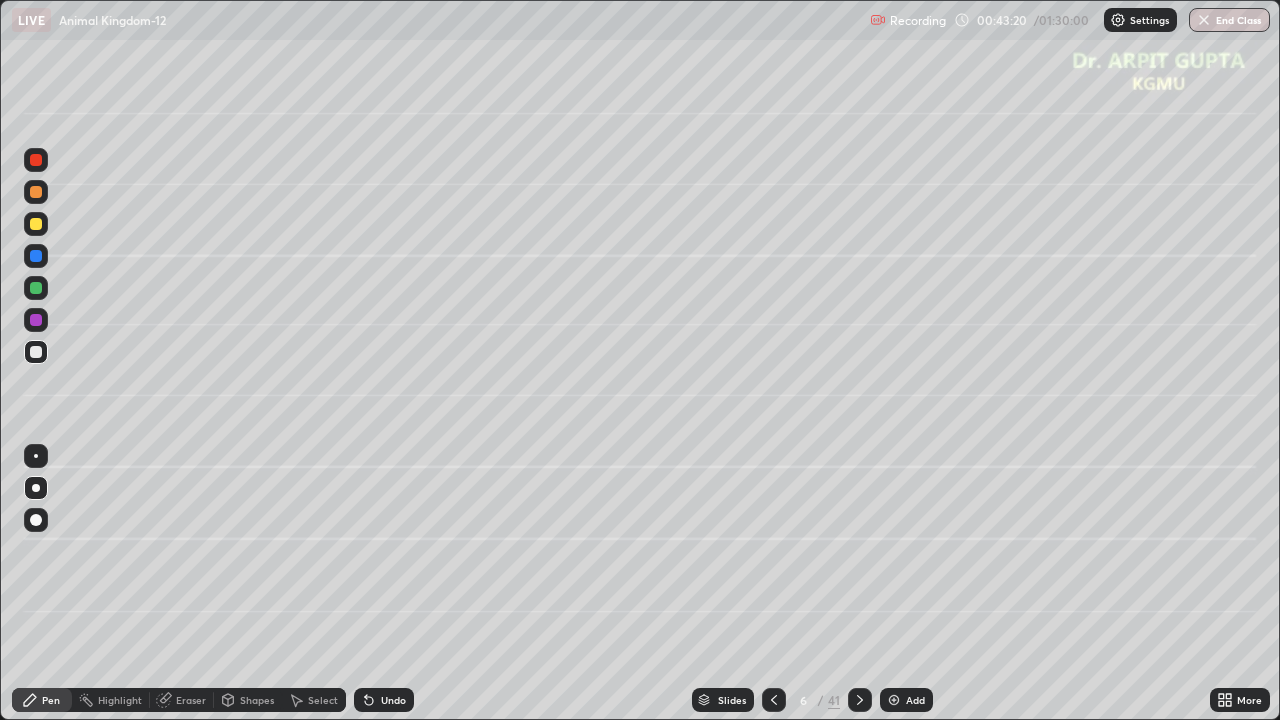 click at bounding box center [36, 288] 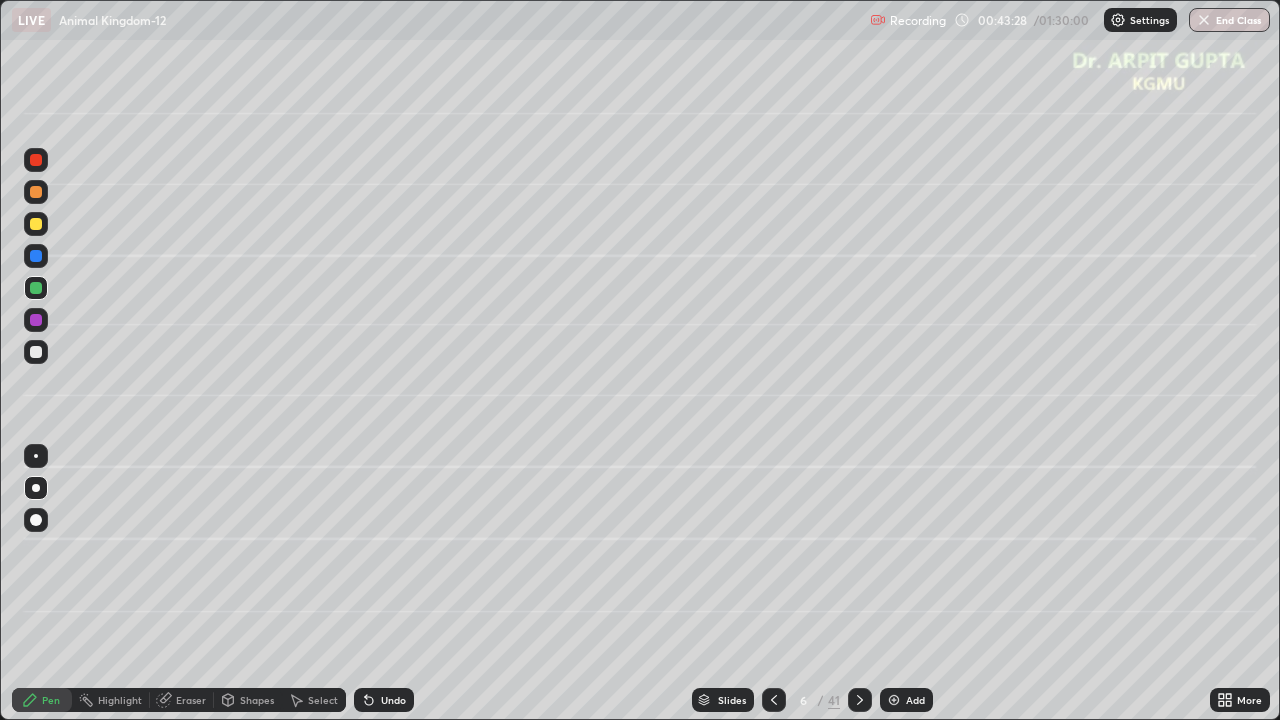 click at bounding box center (36, 352) 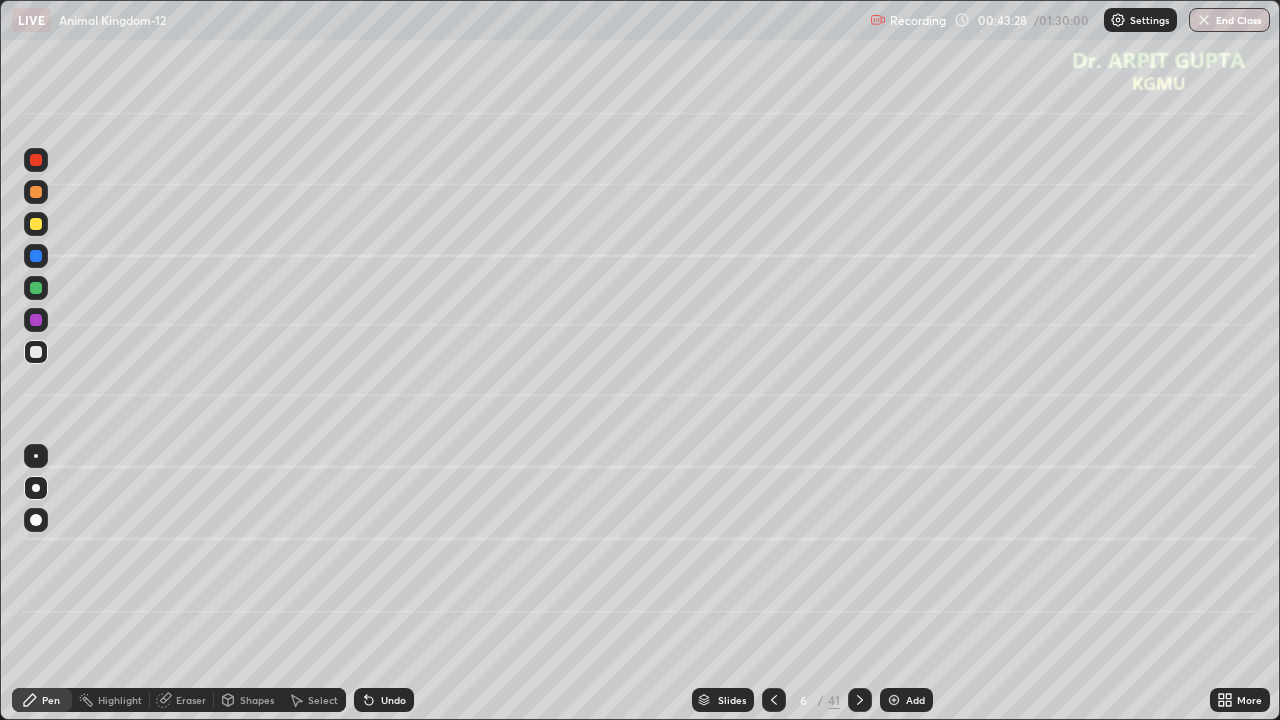 click at bounding box center [36, 520] 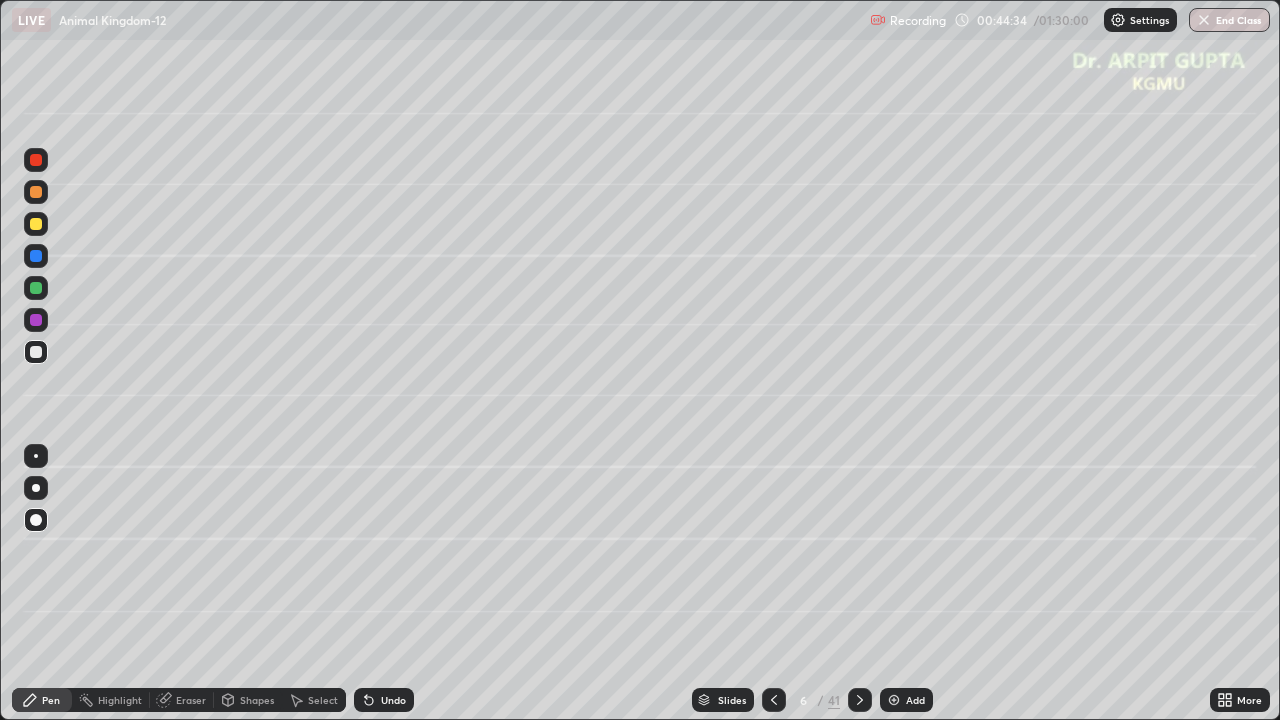 click 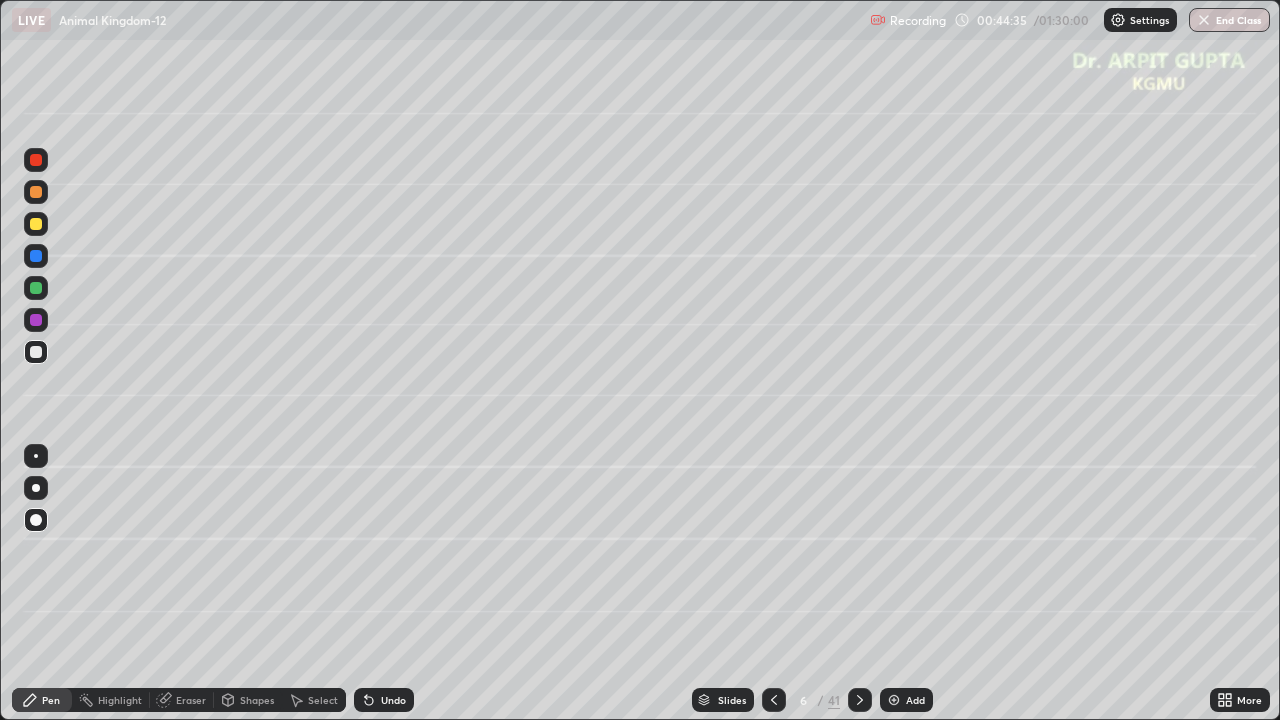 click 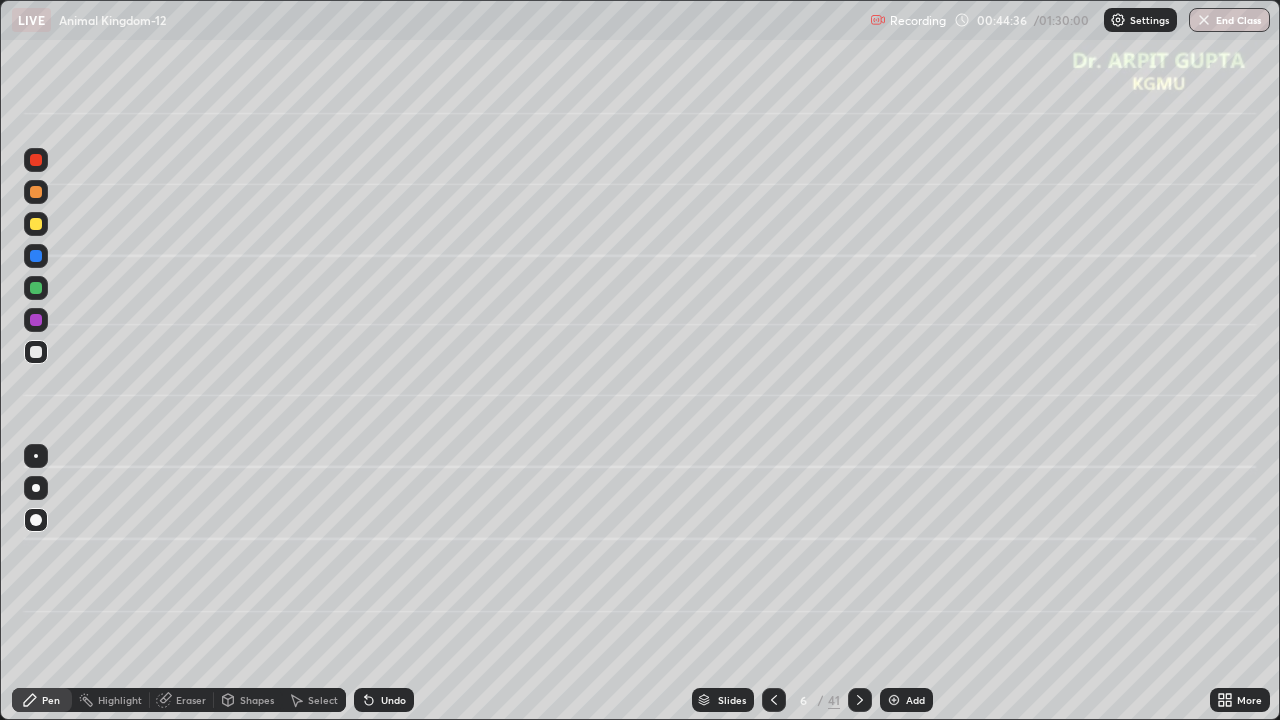 click 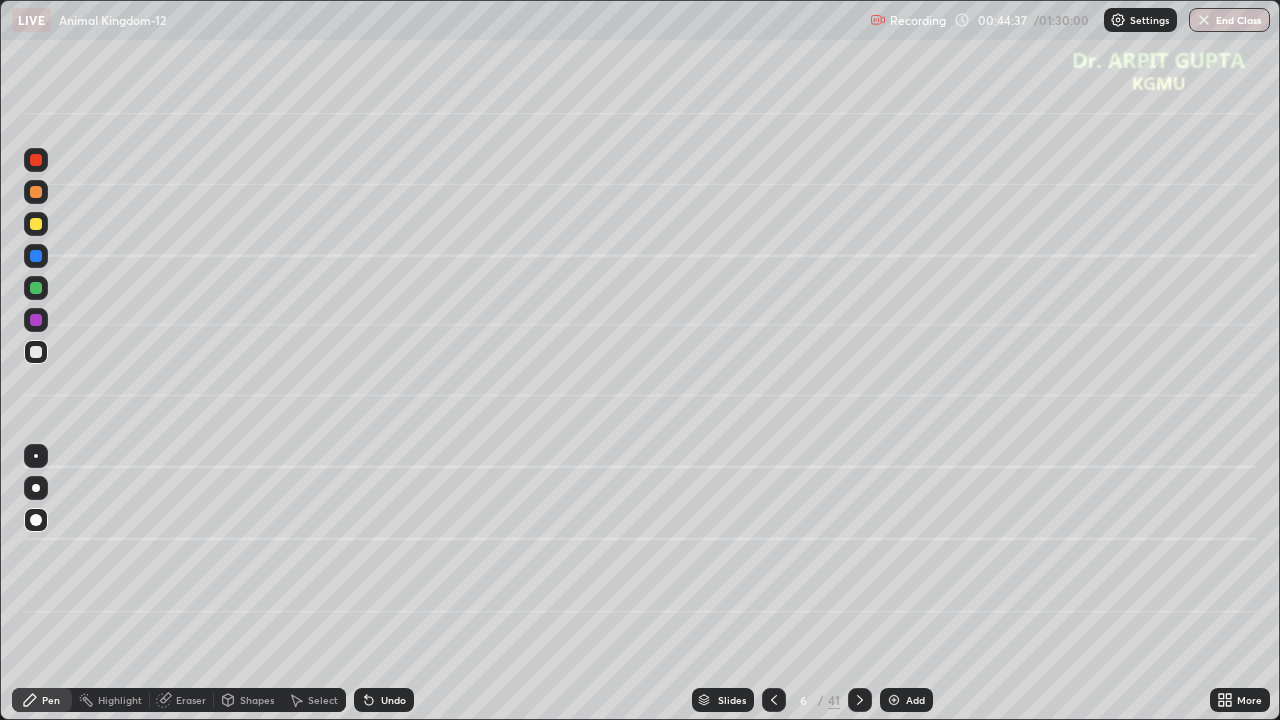 click 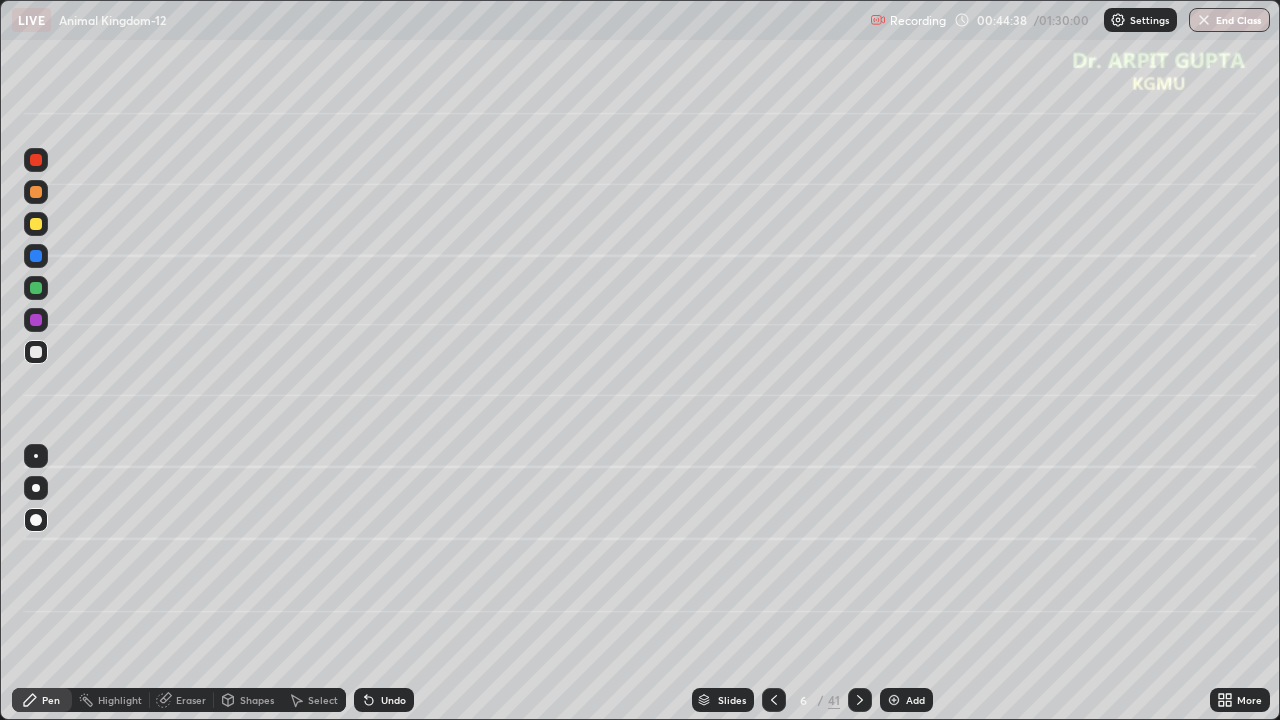 click 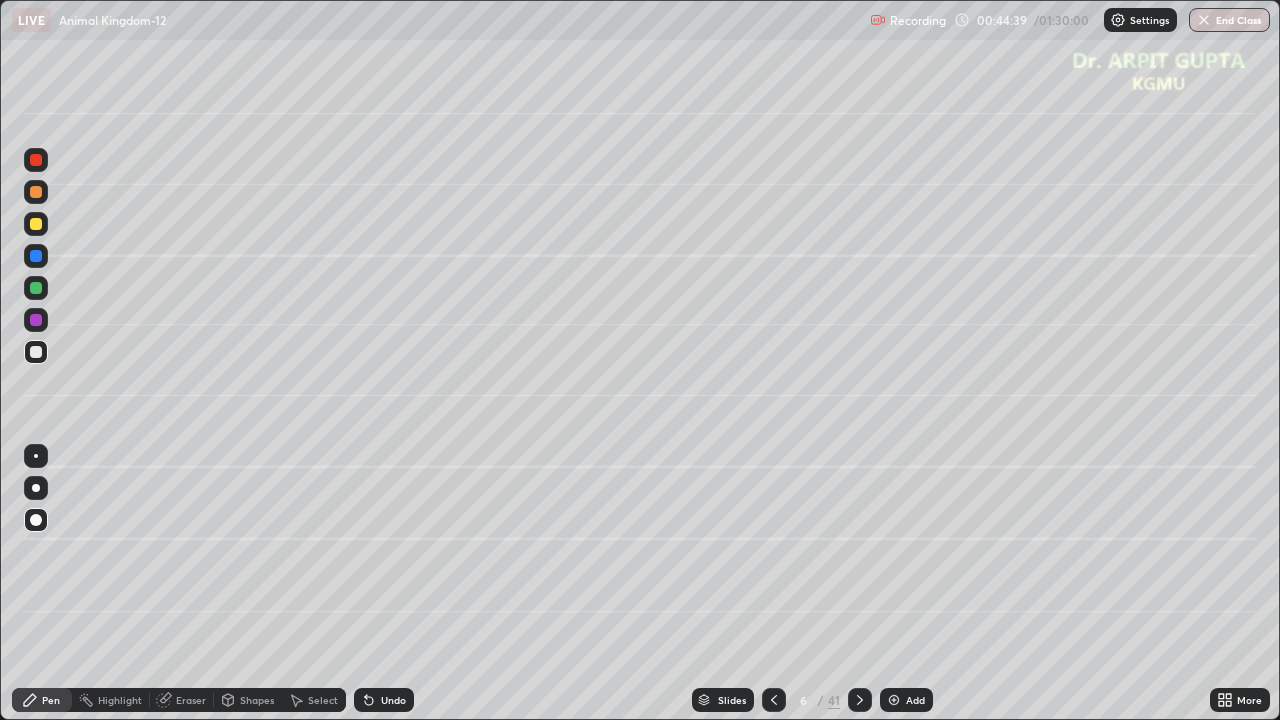 click 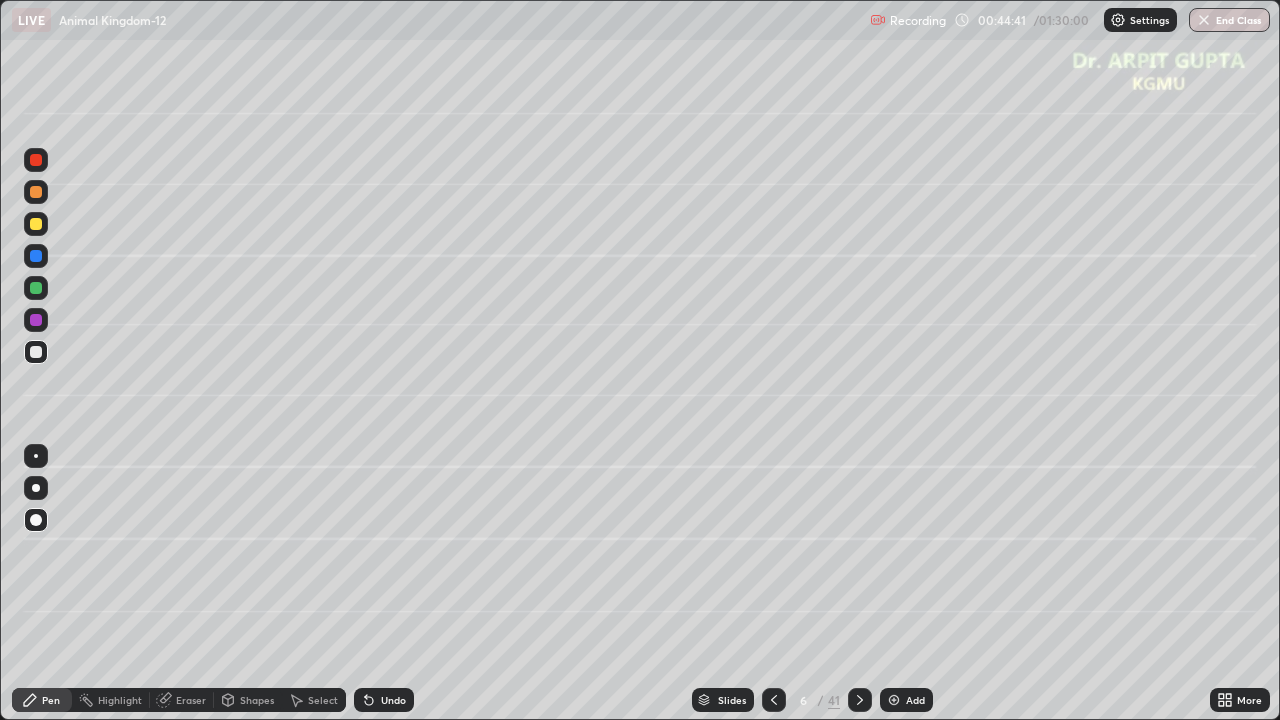 click at bounding box center [36, 488] 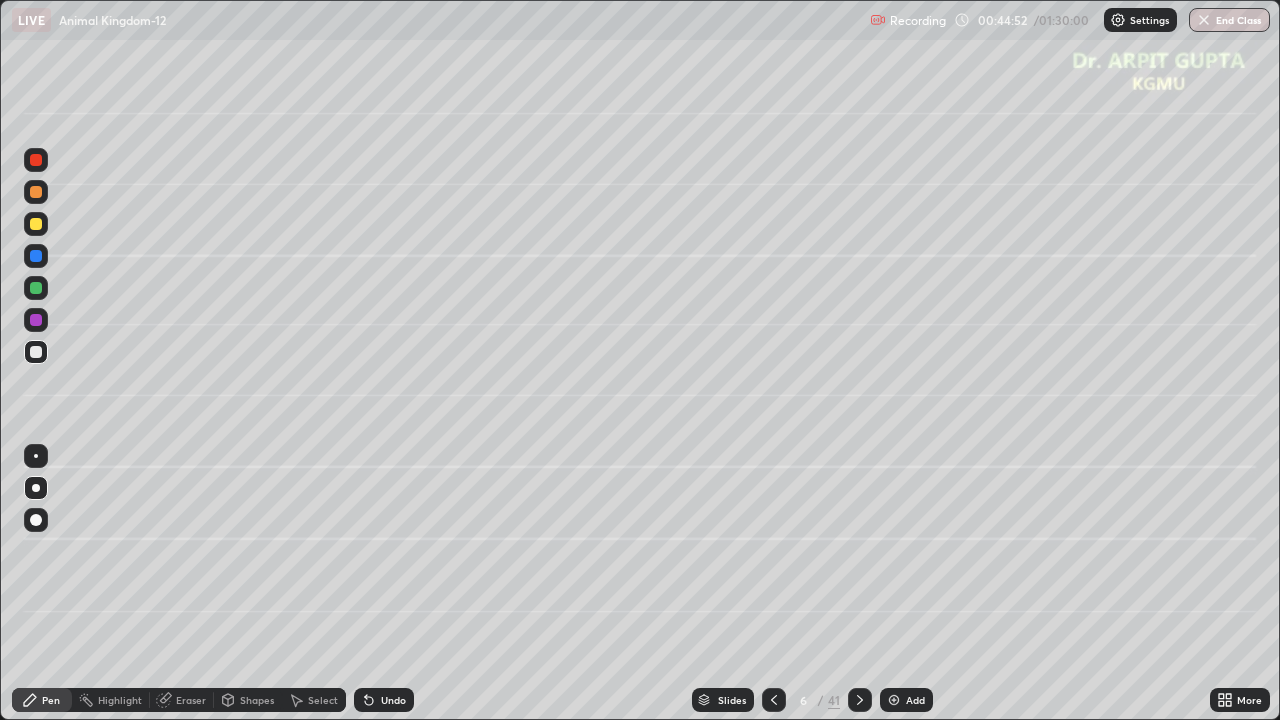 click 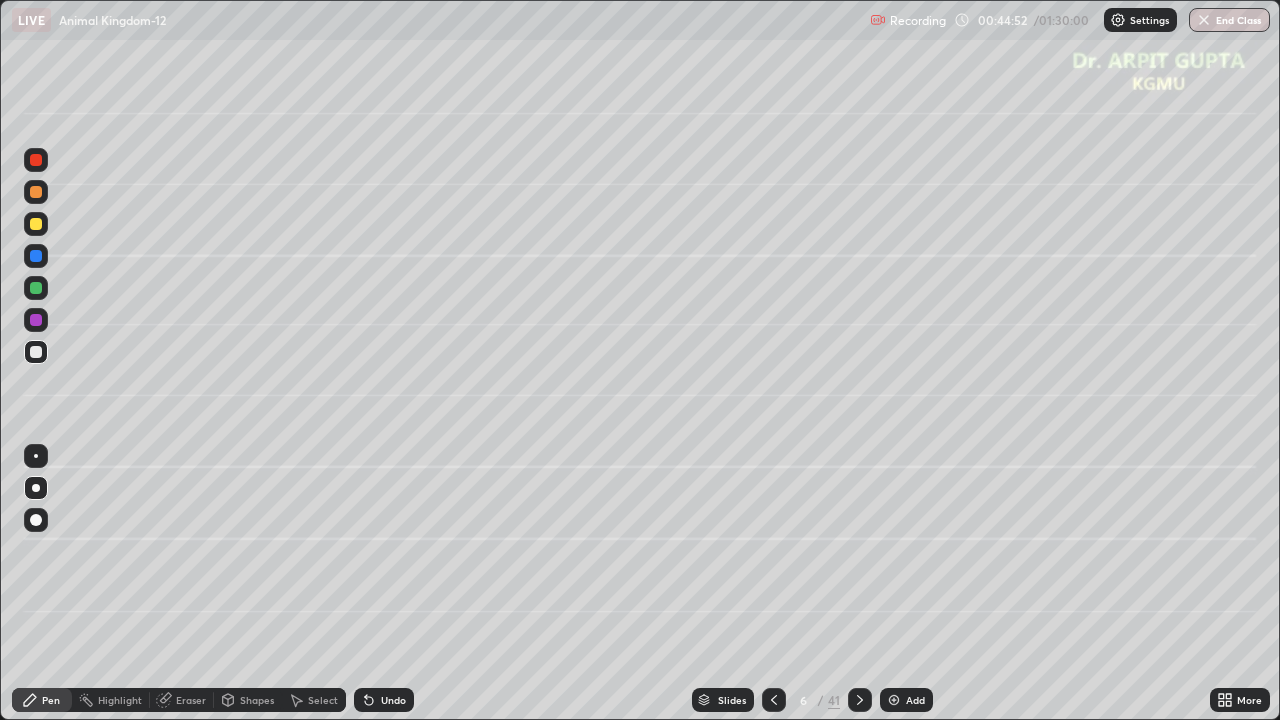 click on "Undo" at bounding box center [393, 700] 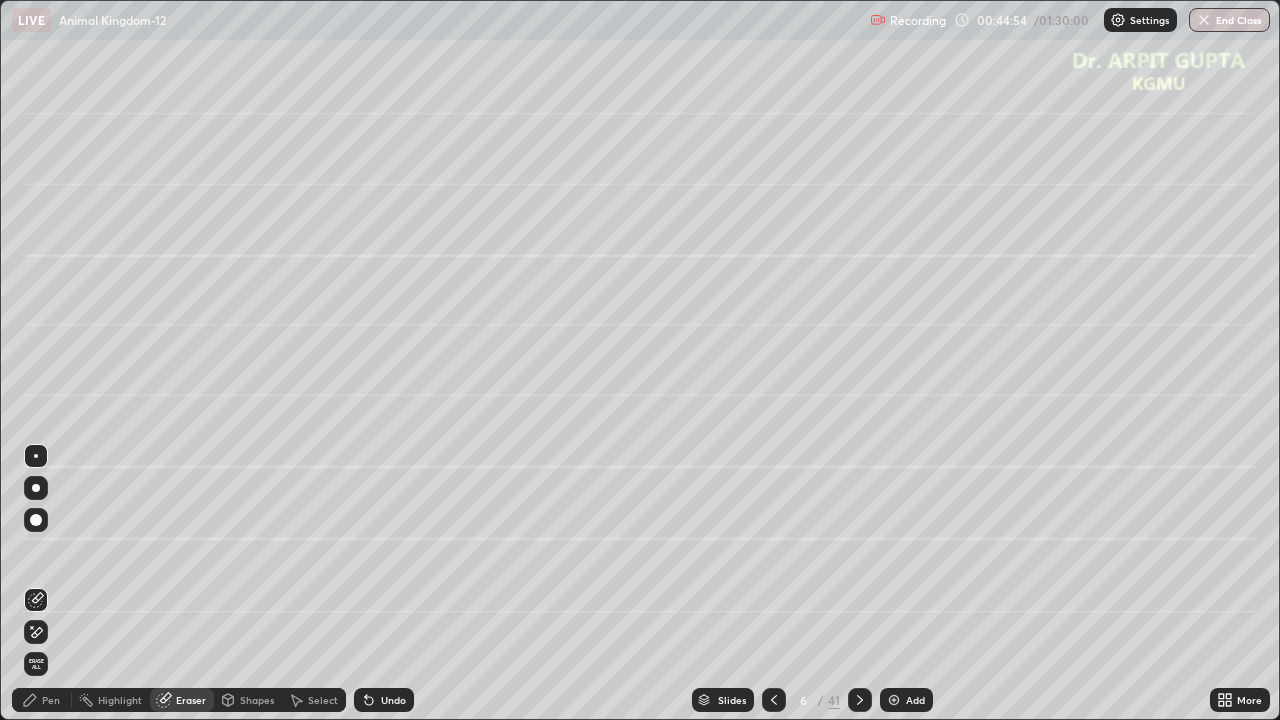 click on "Pen" at bounding box center [42, 700] 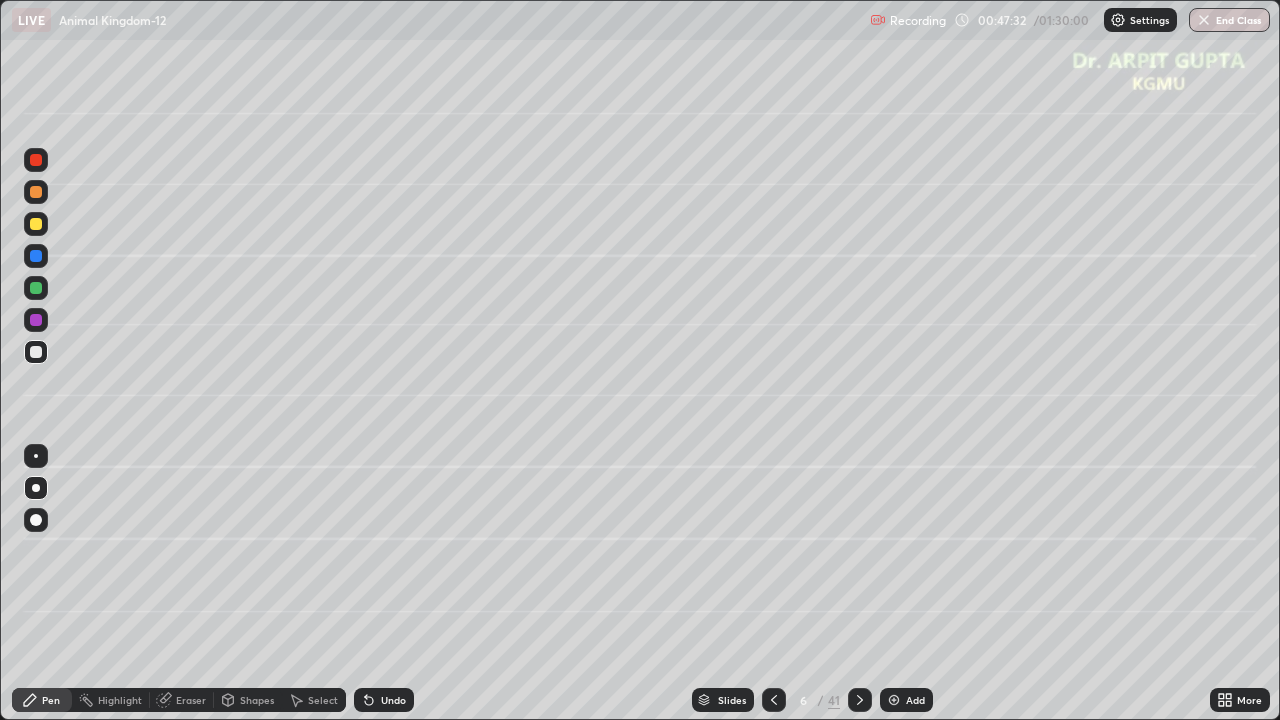 click 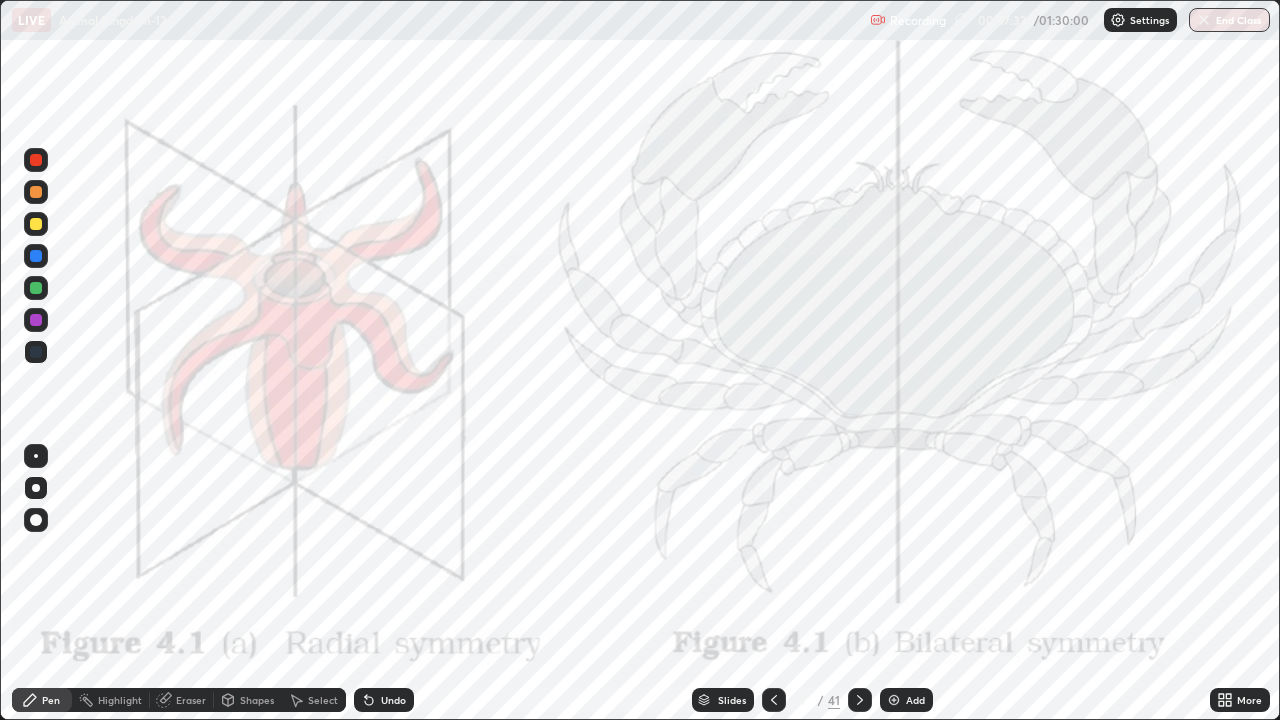 click 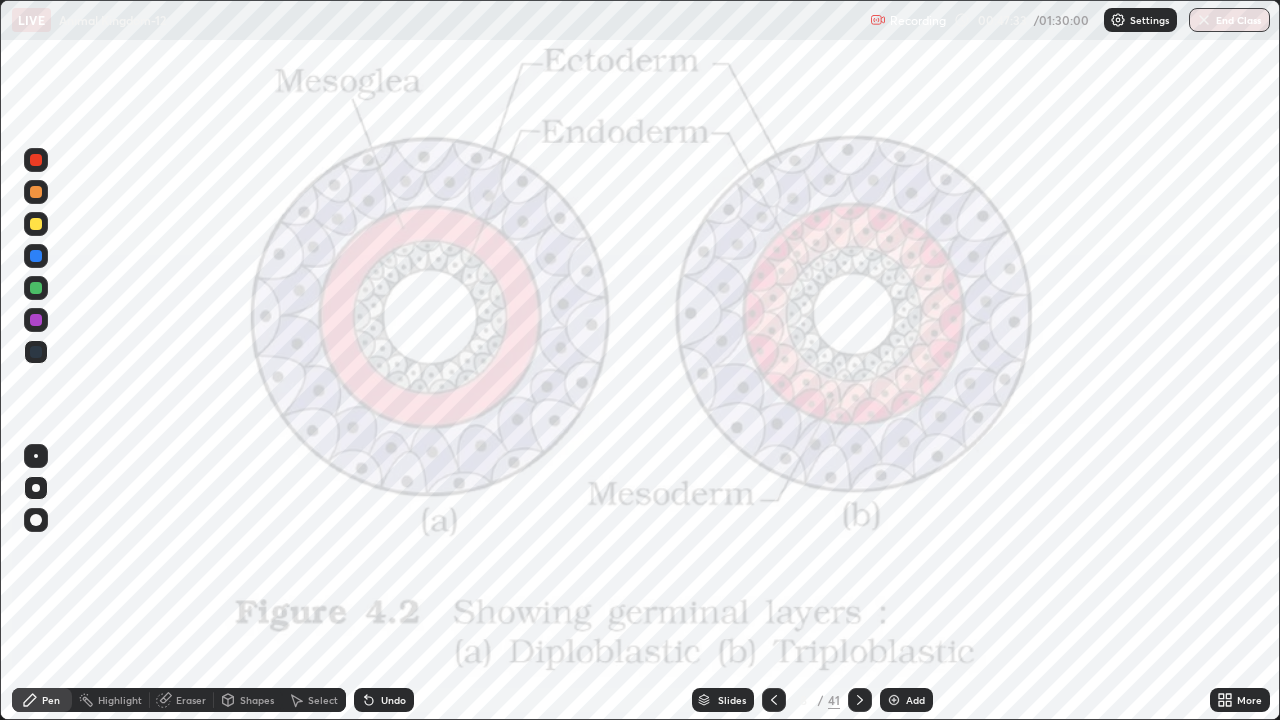 click 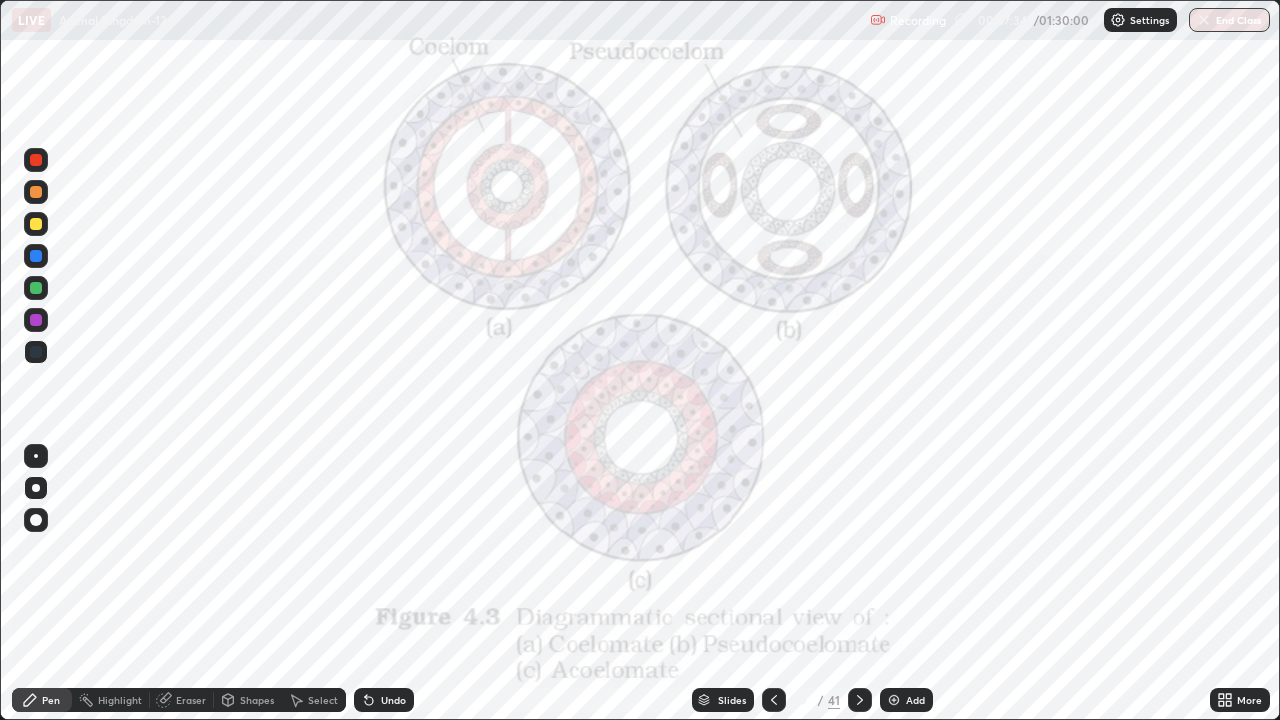 click 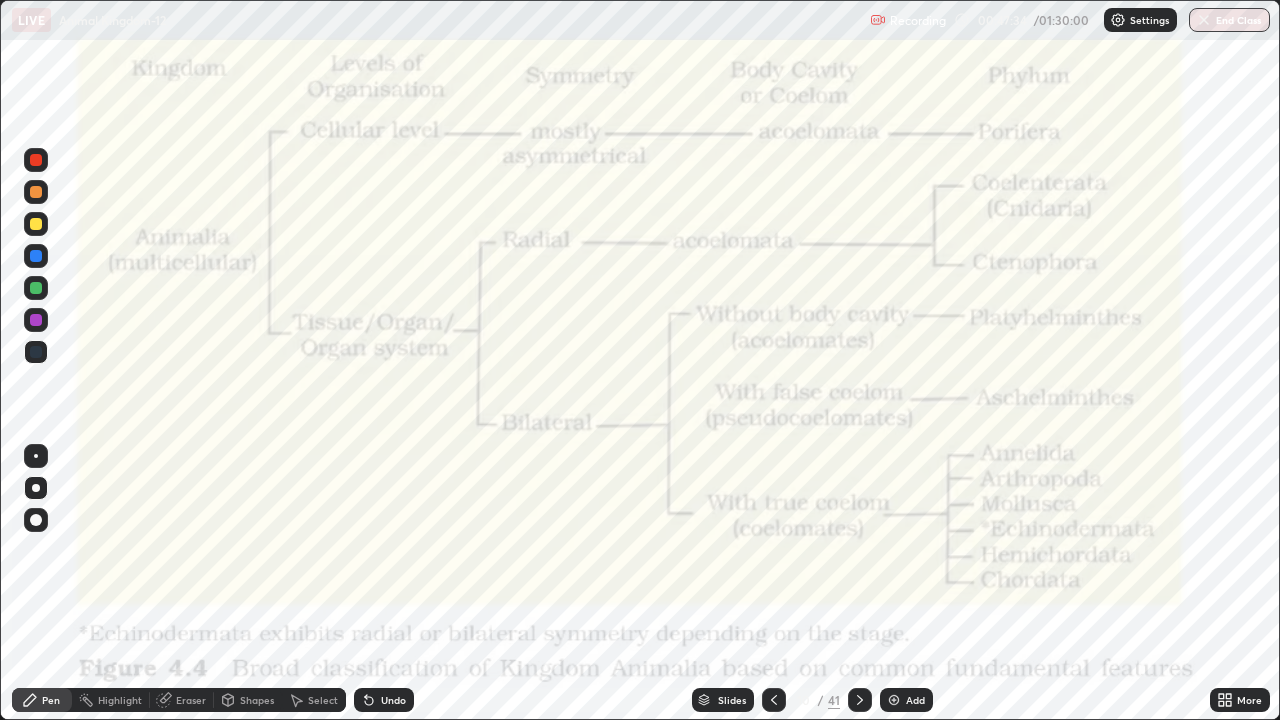 click 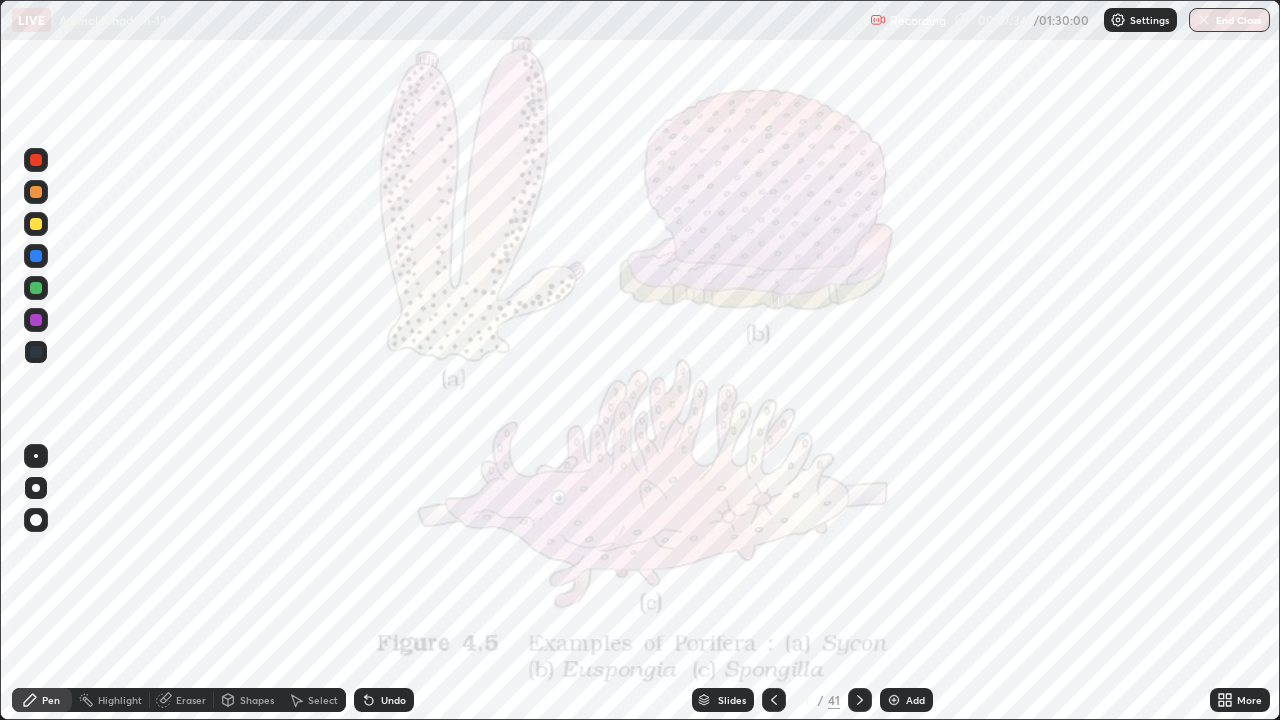 click 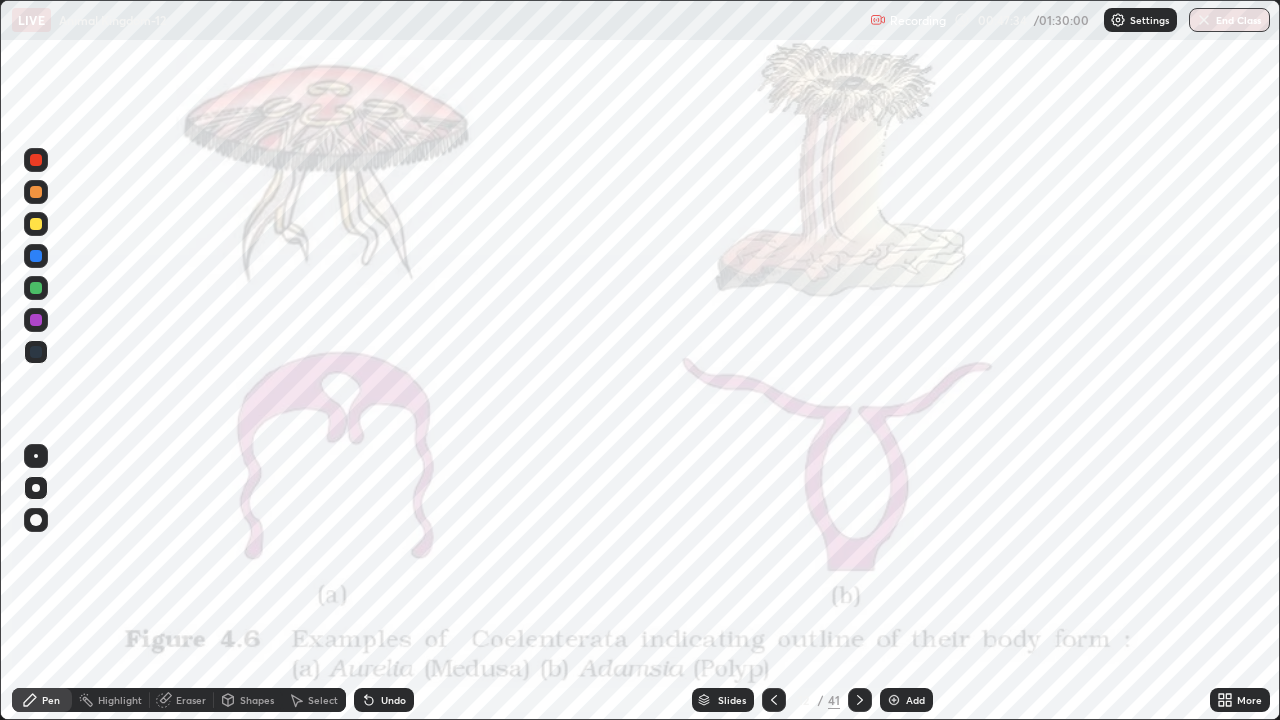 click 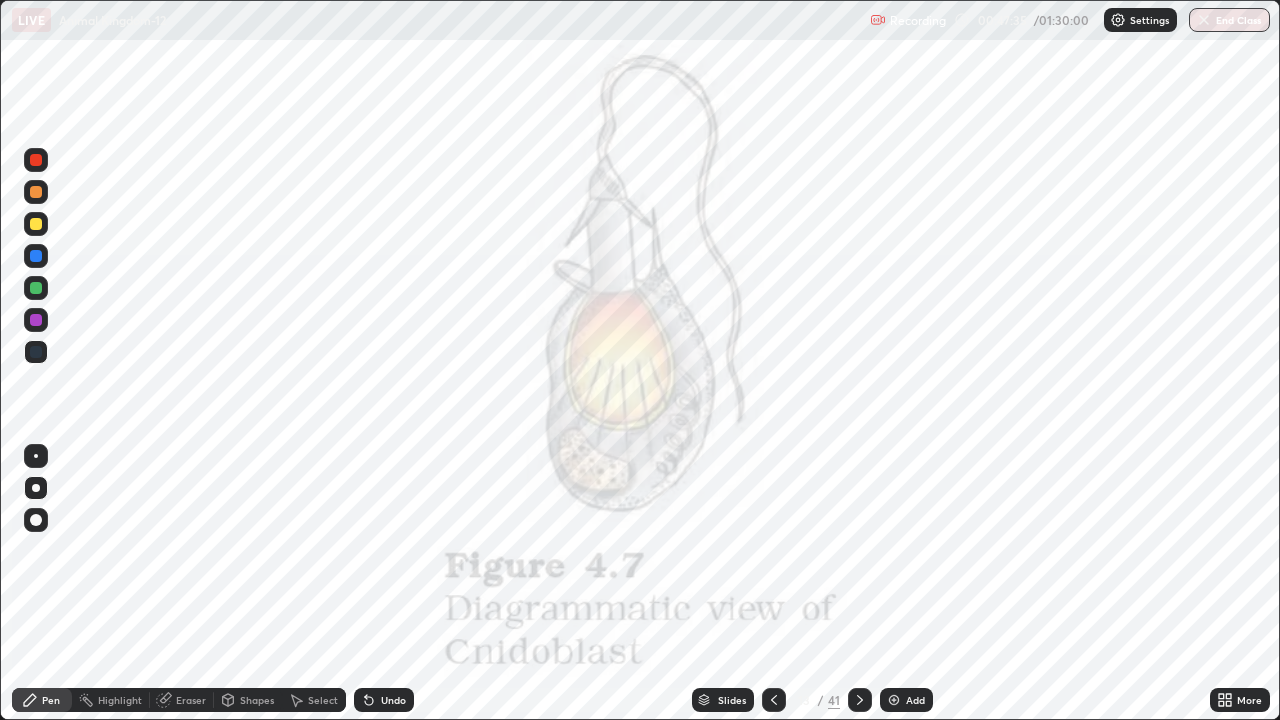 click 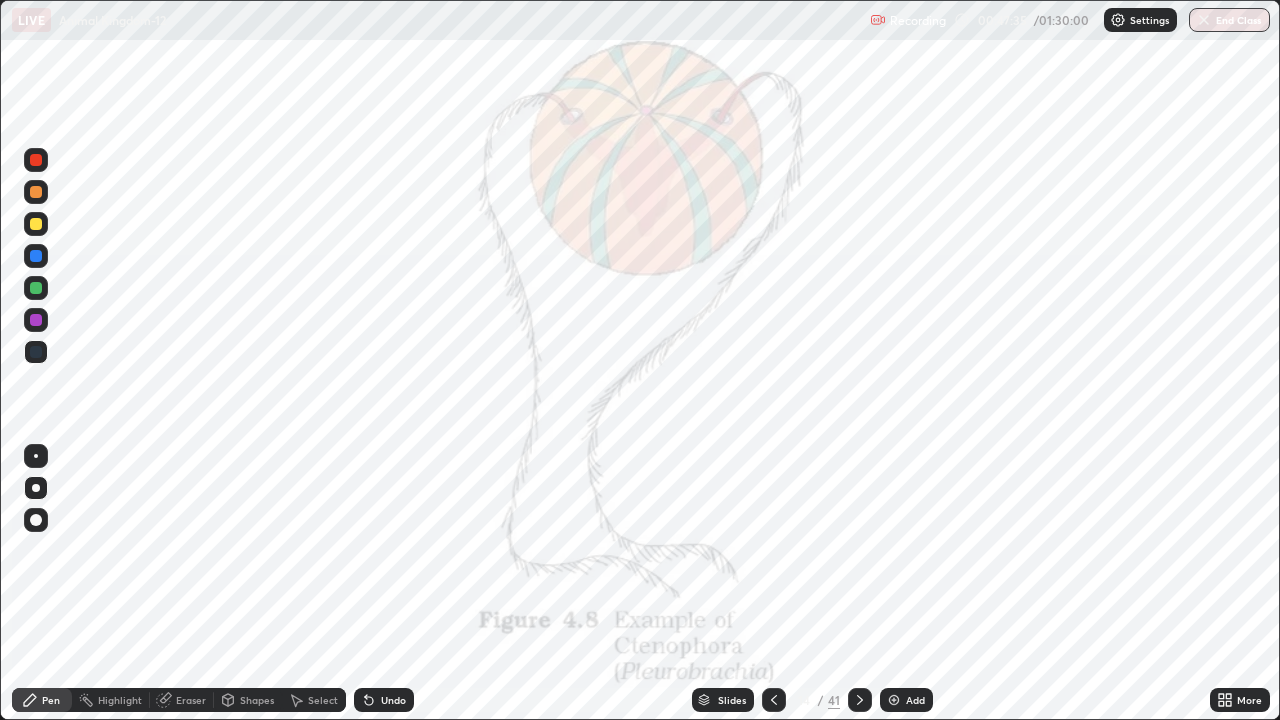 click 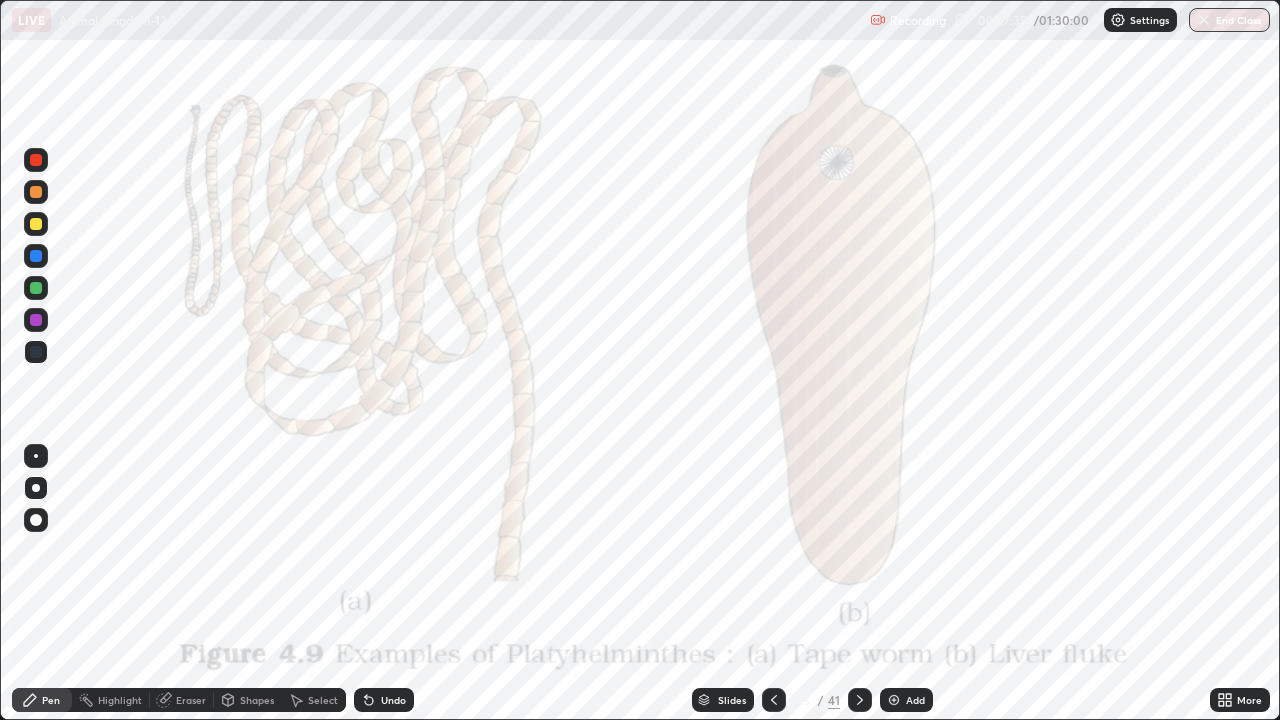 click at bounding box center [860, 700] 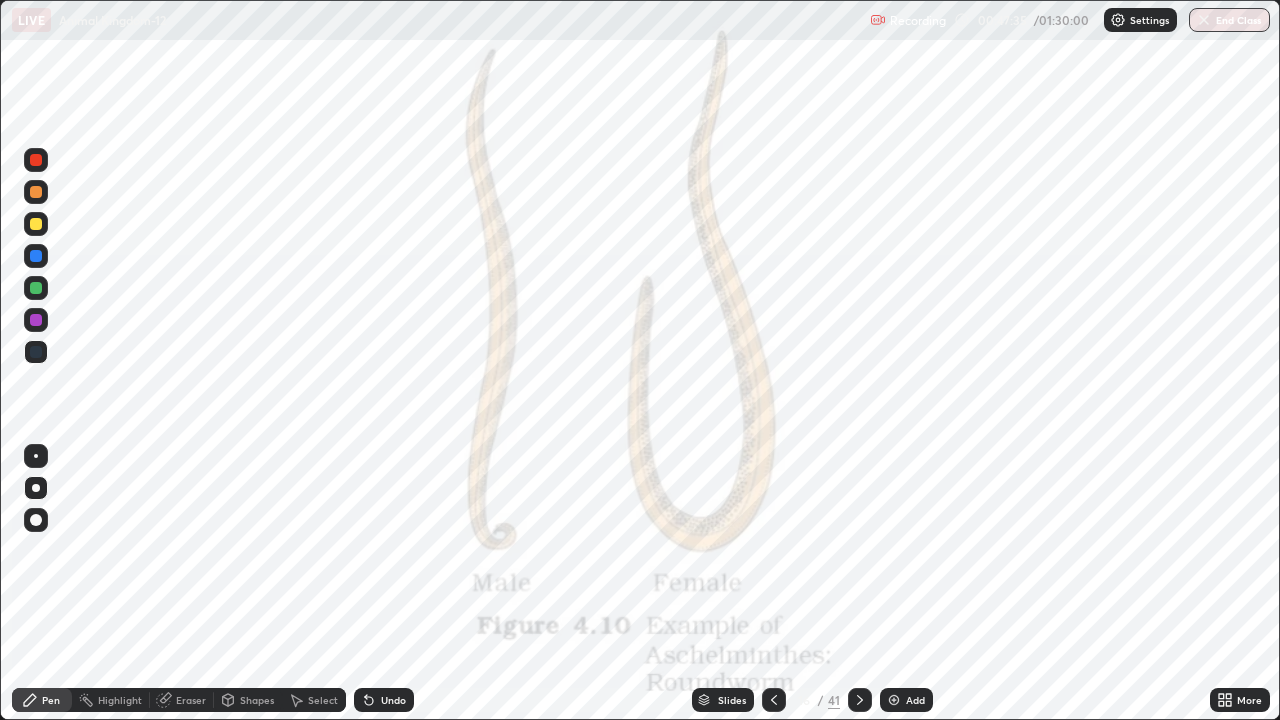 click at bounding box center [860, 700] 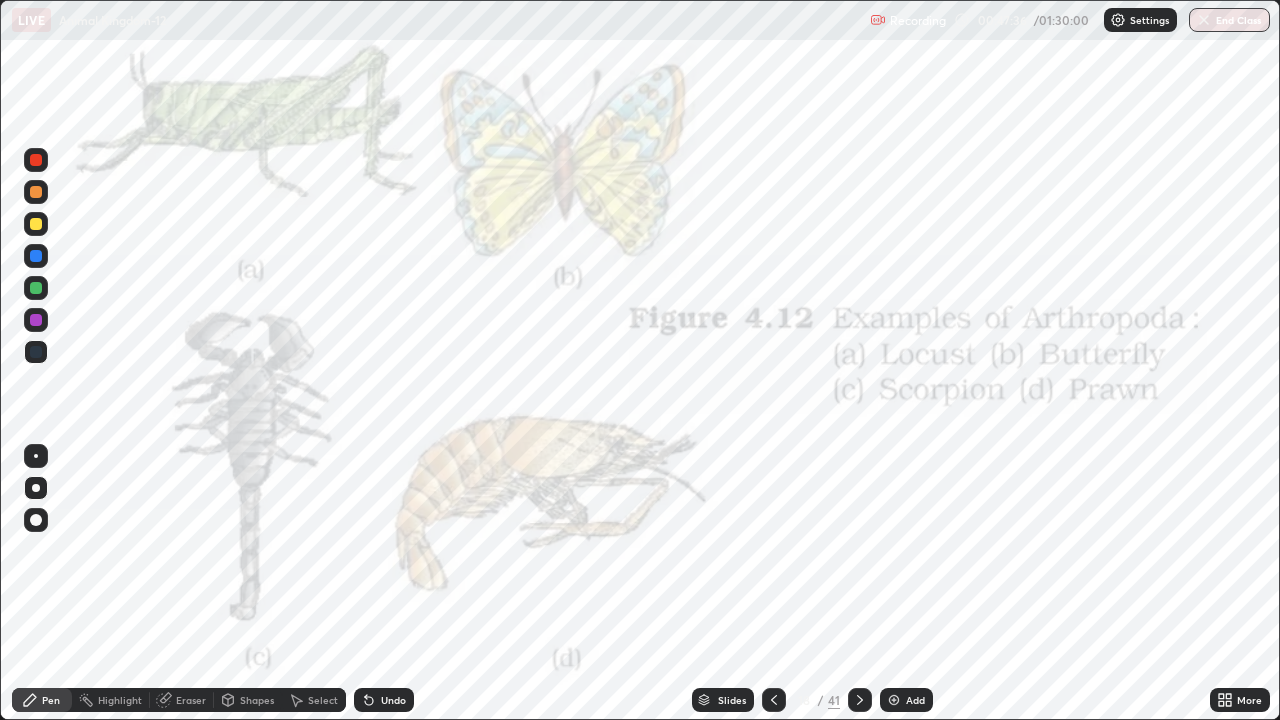 click at bounding box center [860, 700] 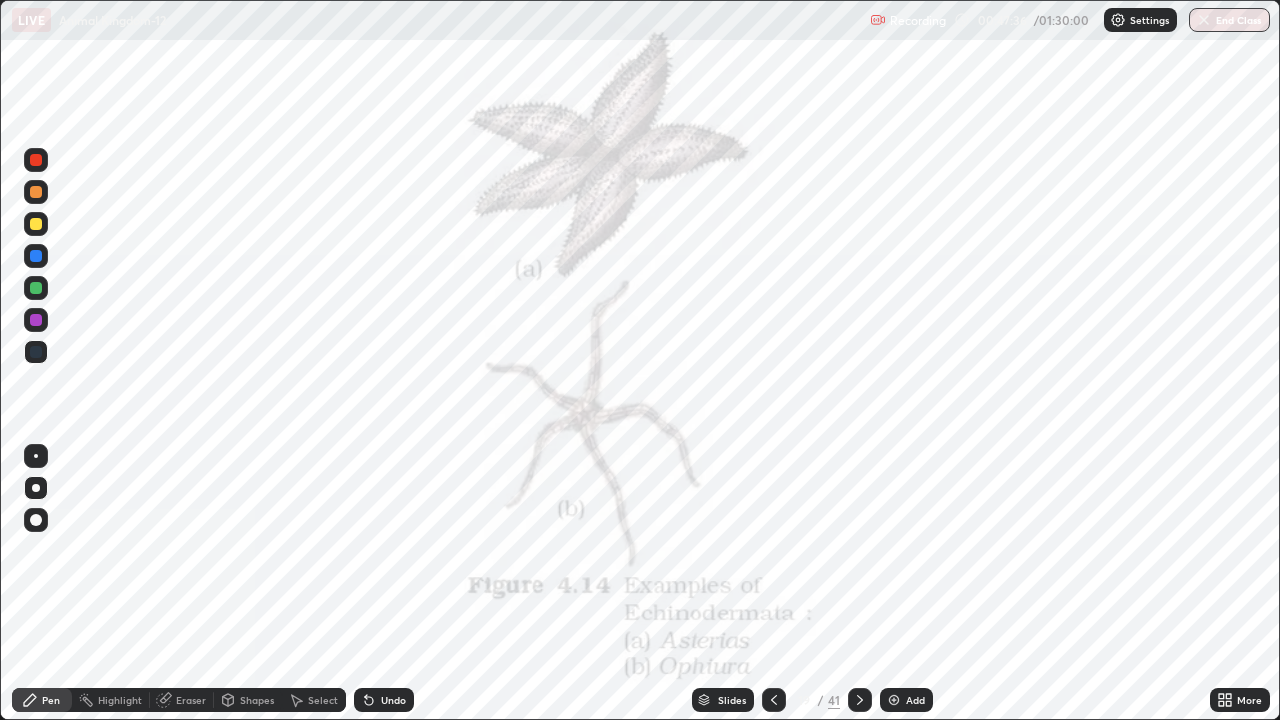 click at bounding box center (860, 700) 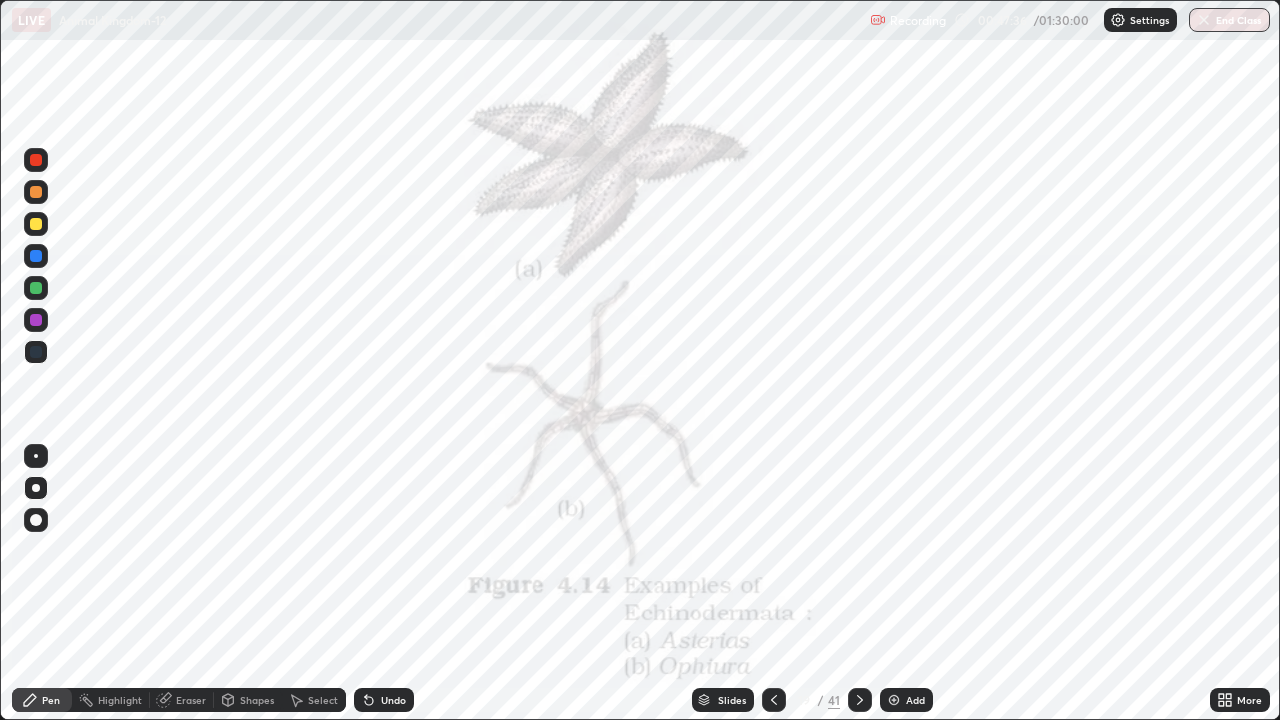click on "Slides 19 / 41 Add" at bounding box center [812, 700] 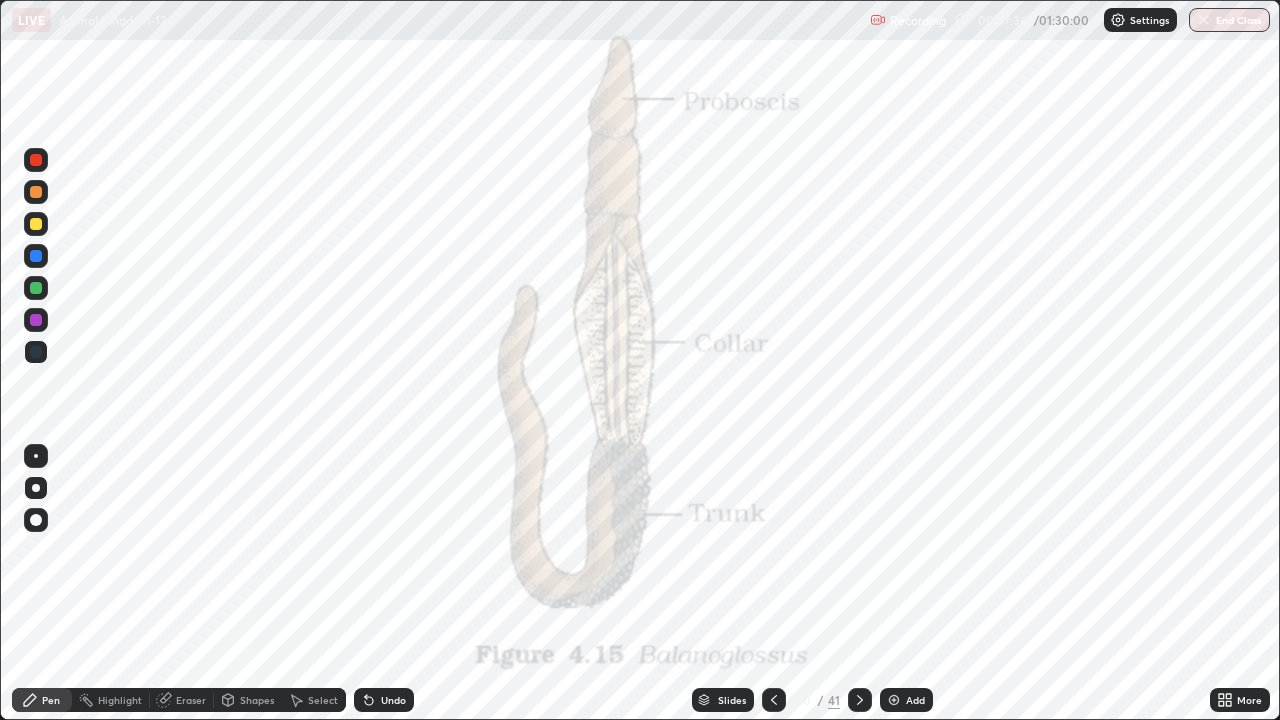 click on "Slides 20 / 41 Add" at bounding box center (812, 700) 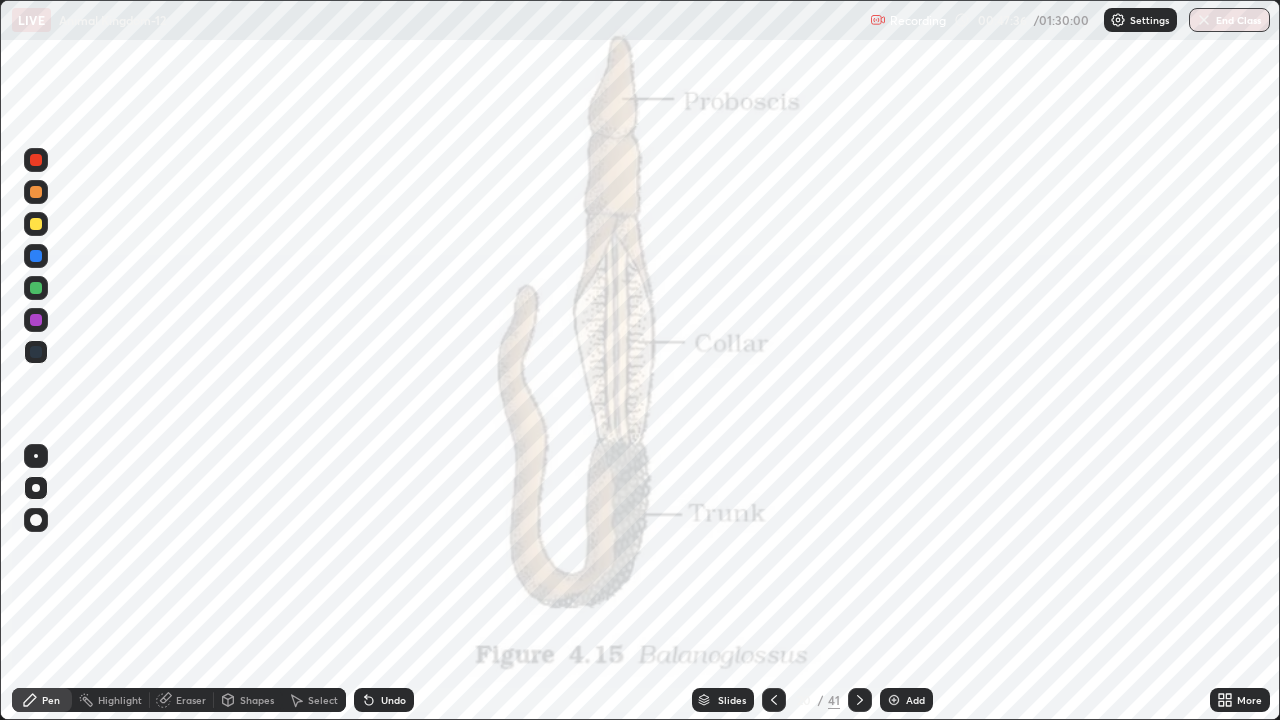click on "Slides 20 / 41 Add" at bounding box center (812, 700) 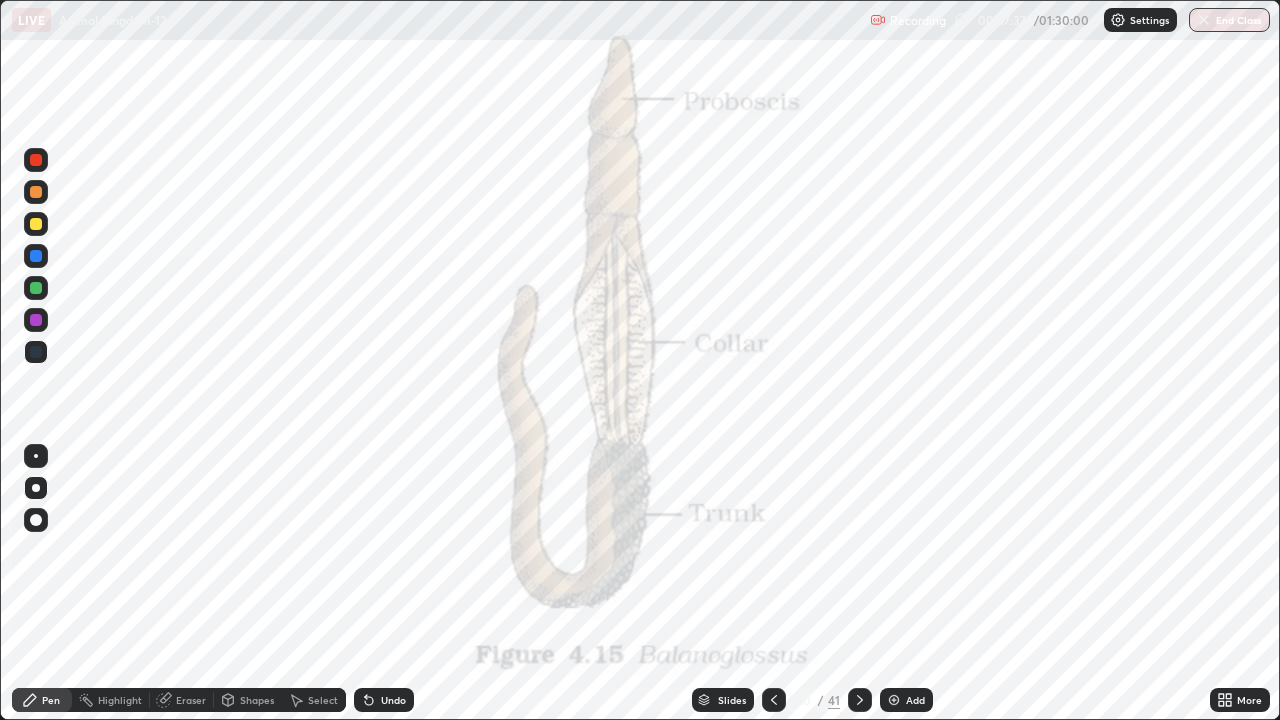 click on "Slides 20 / 41 Add" at bounding box center (812, 700) 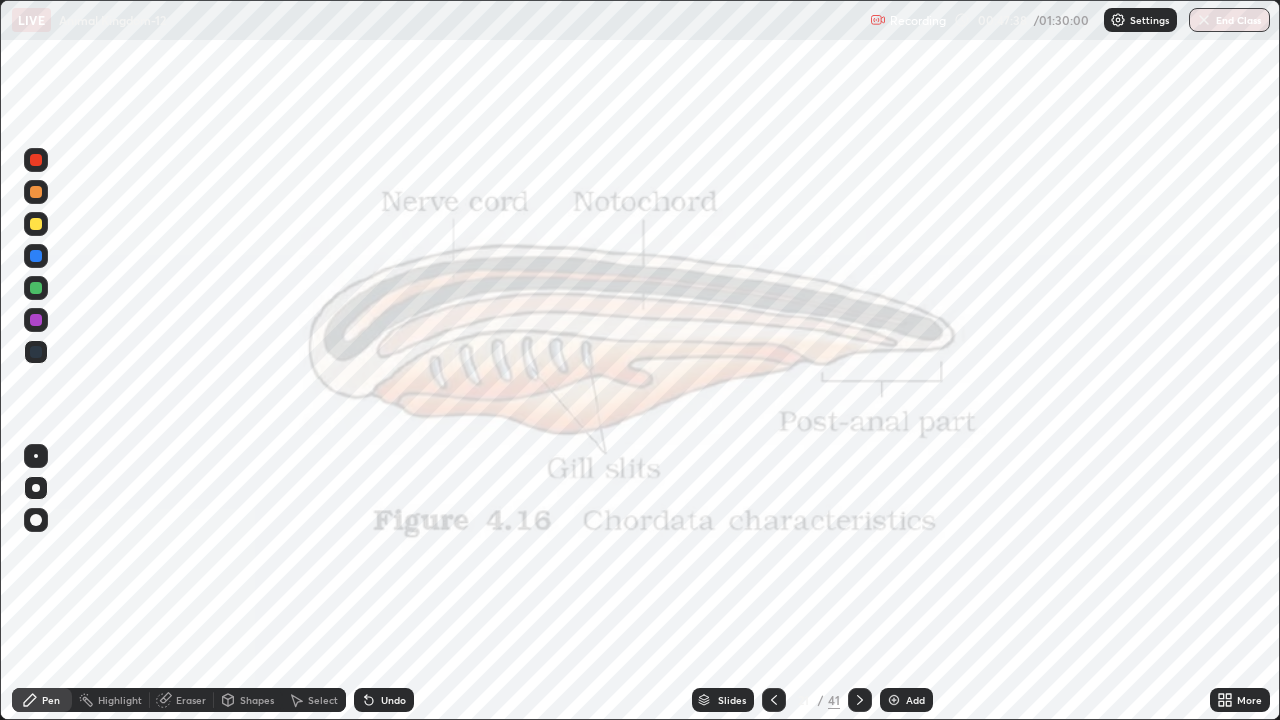 click 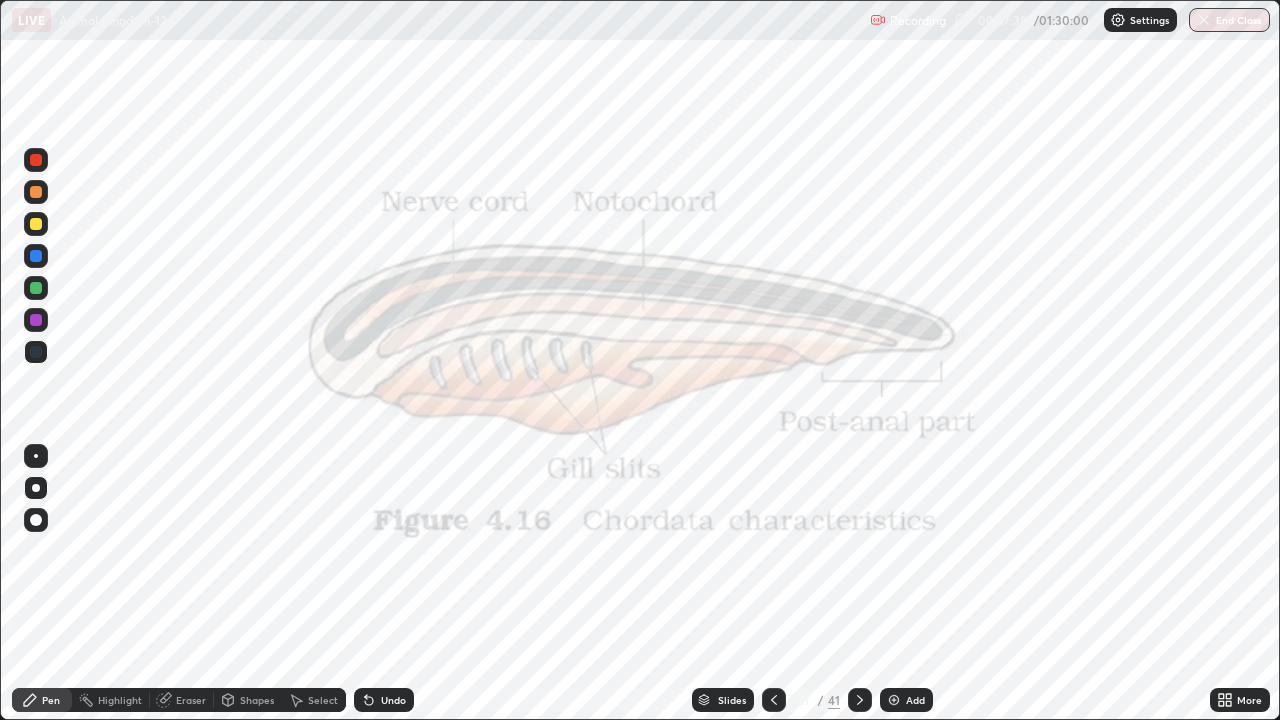 click 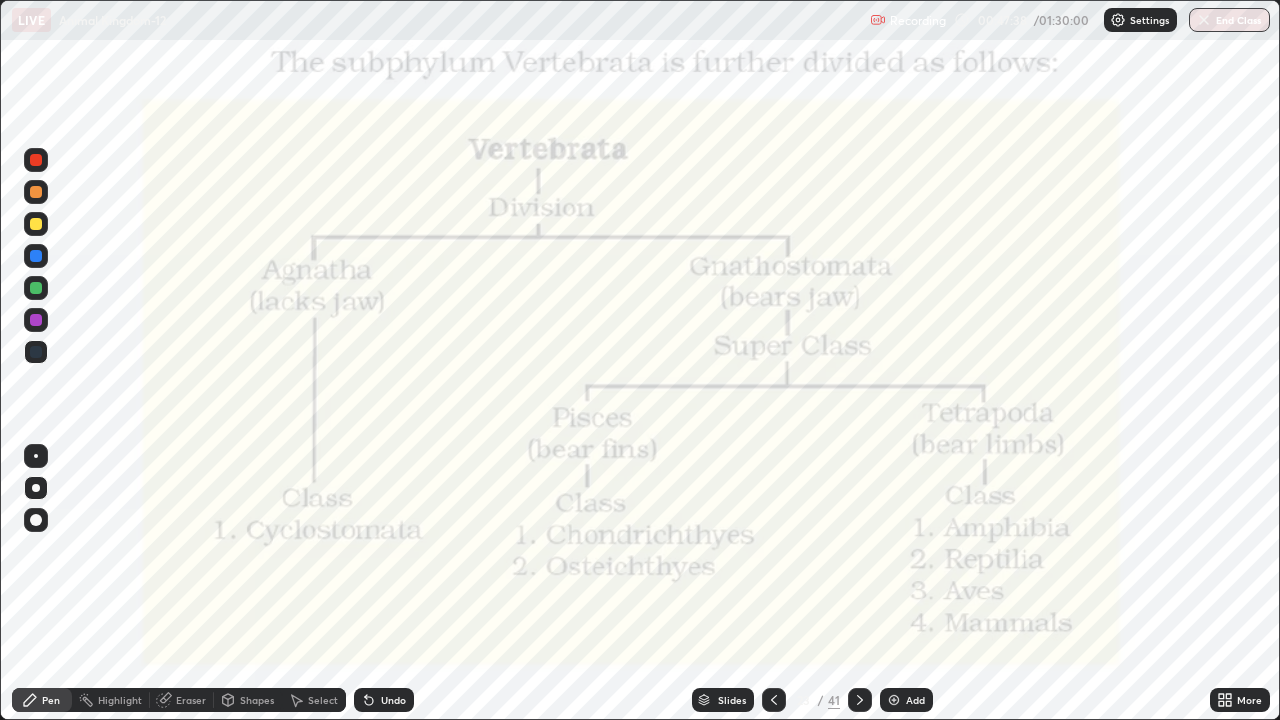 click 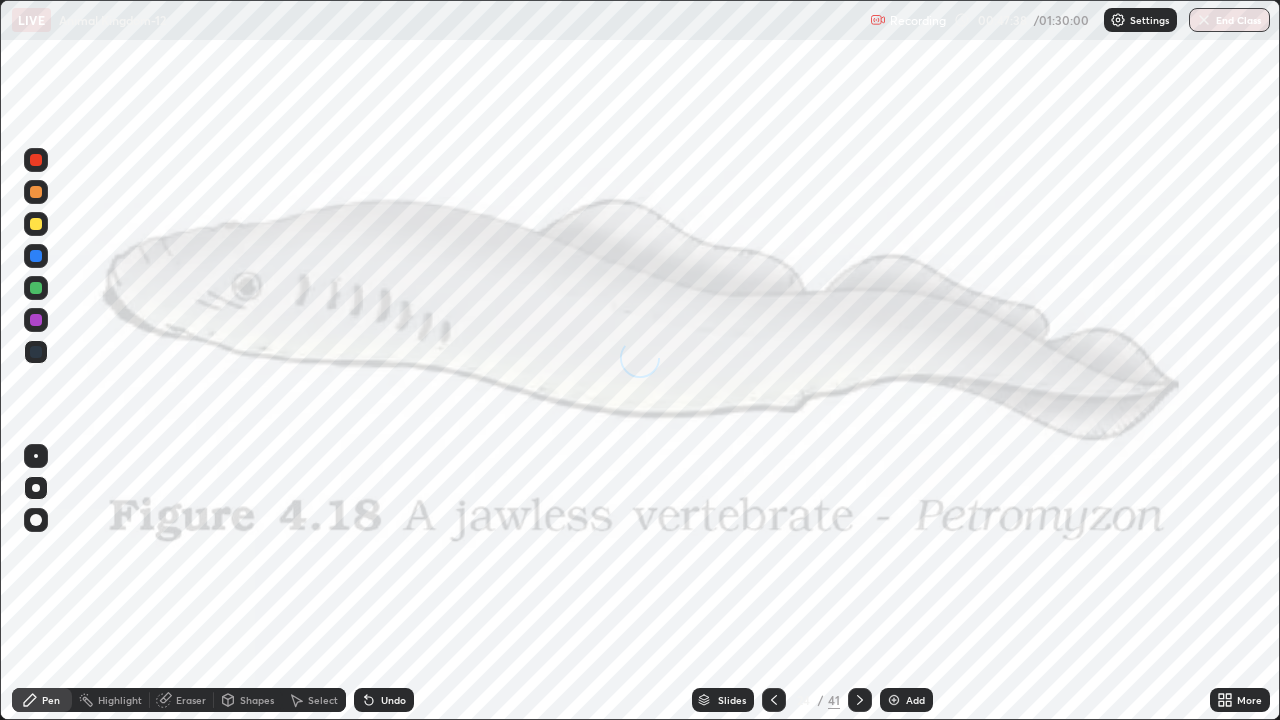 click at bounding box center (860, 700) 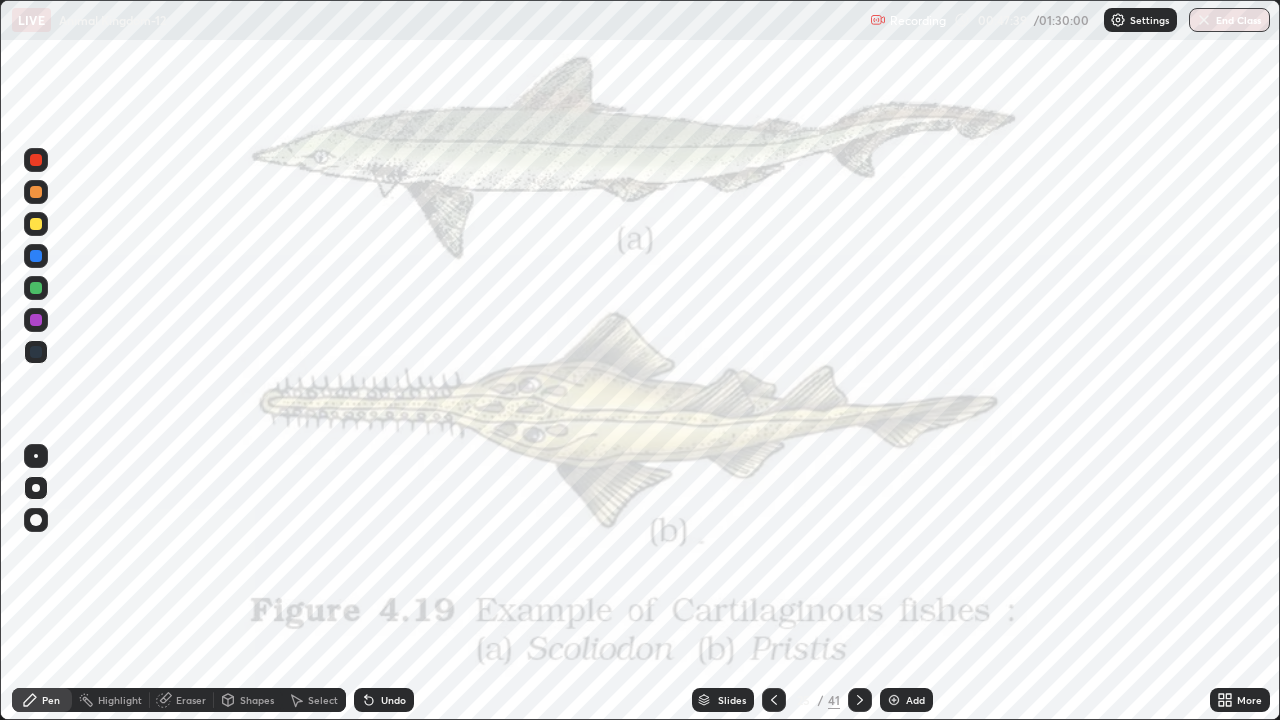 click at bounding box center [860, 700] 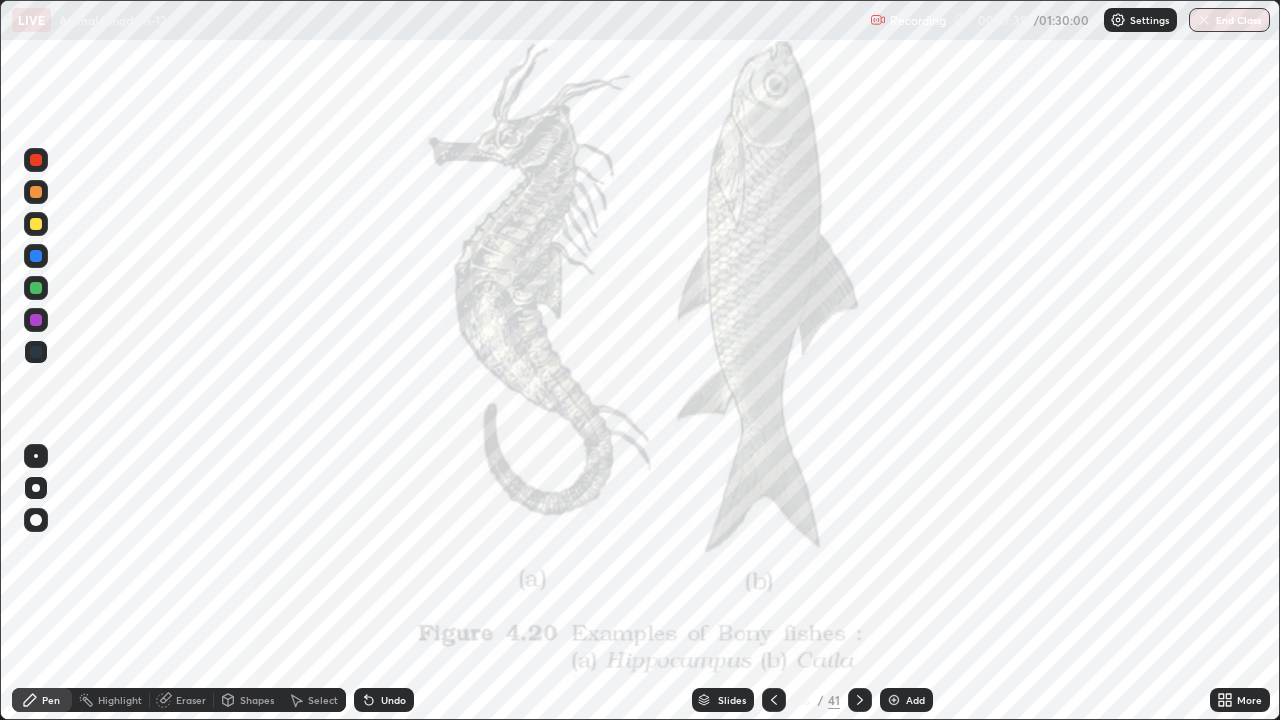 click at bounding box center (860, 700) 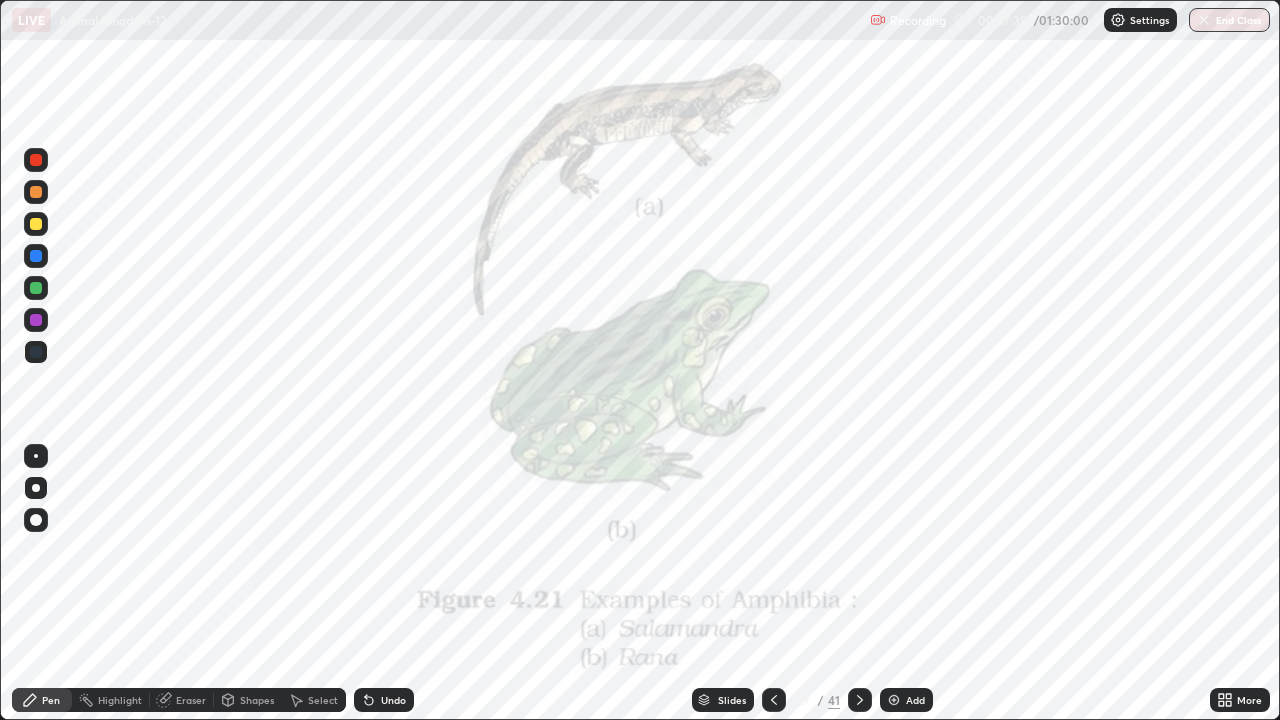 click at bounding box center [860, 700] 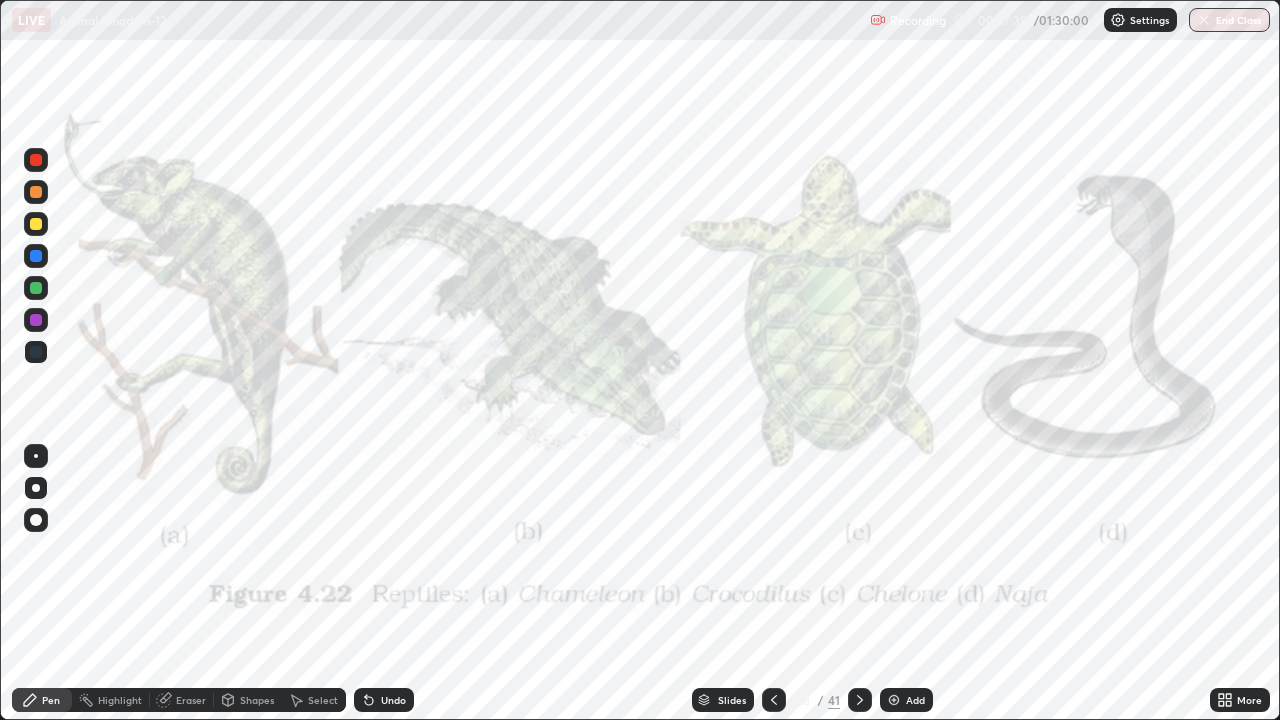 click at bounding box center [860, 700] 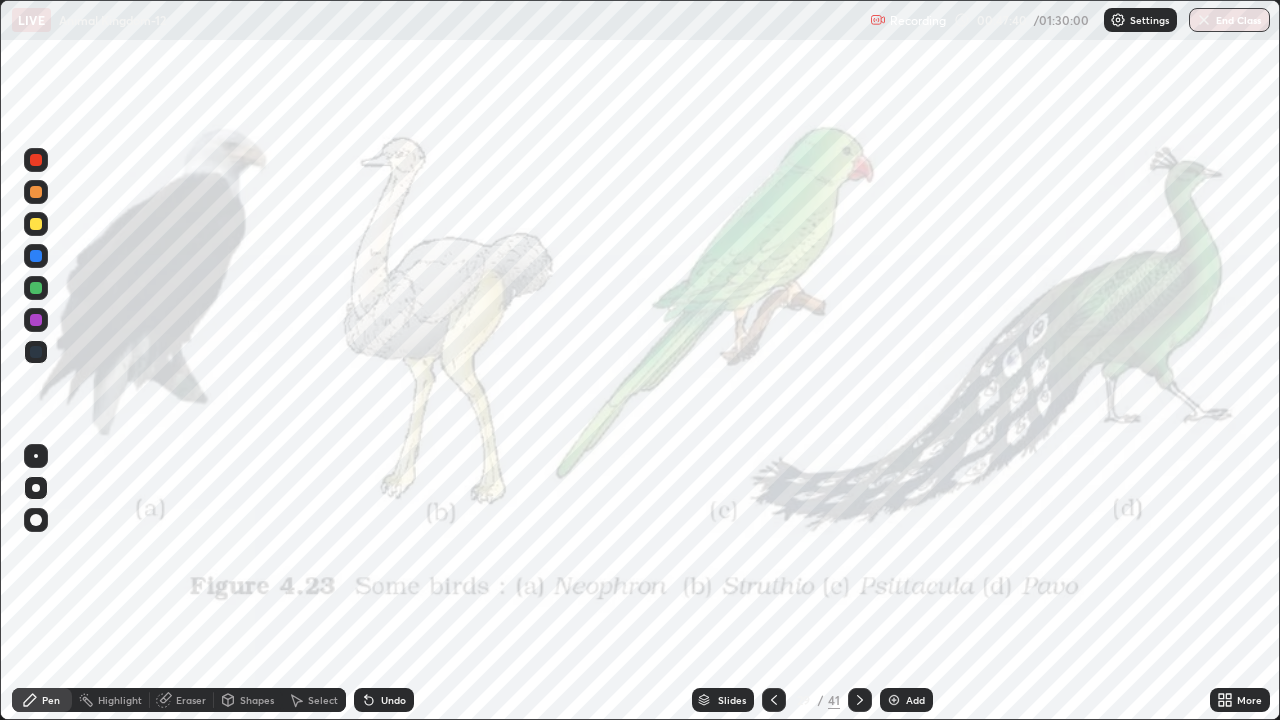 click at bounding box center (860, 700) 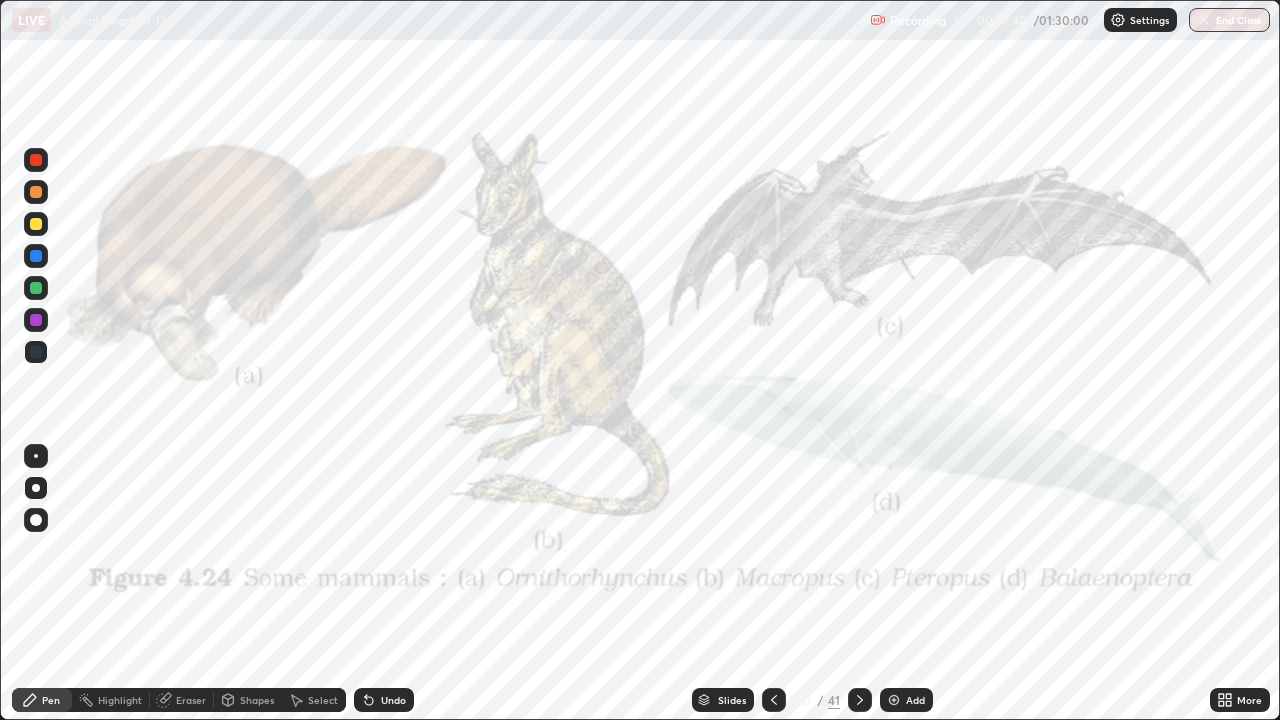 click at bounding box center (860, 700) 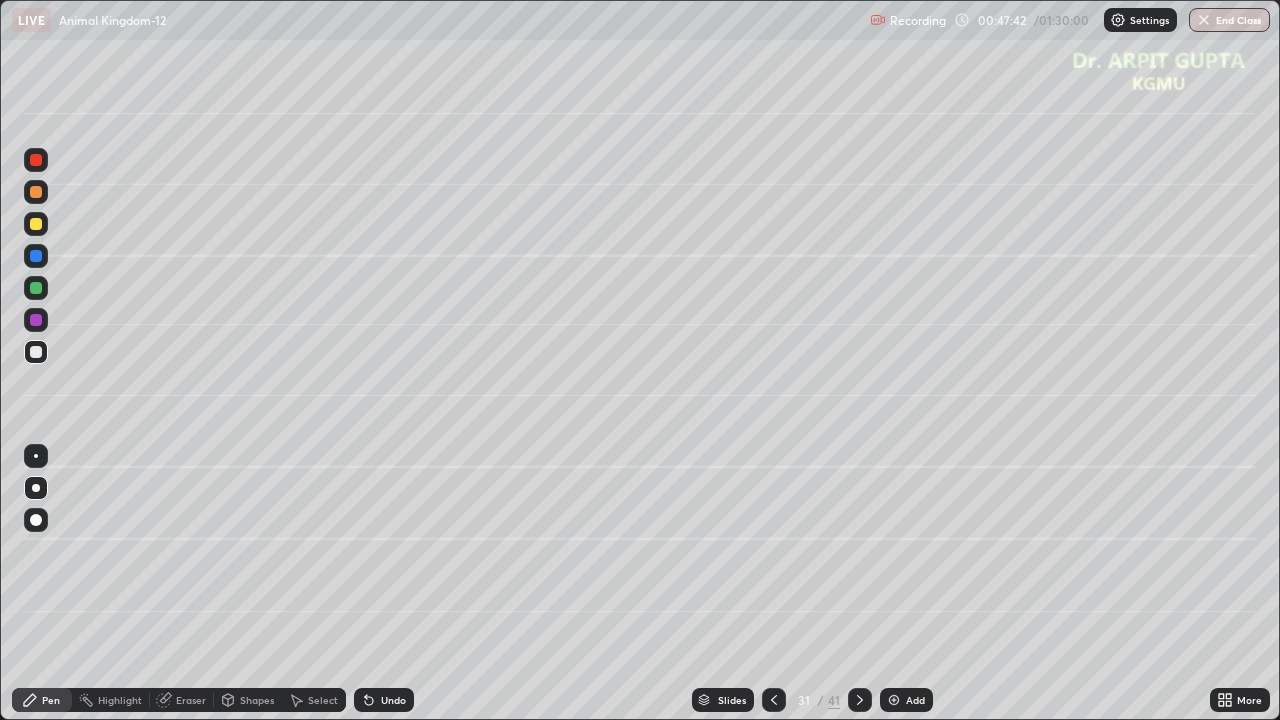 click at bounding box center (36, 192) 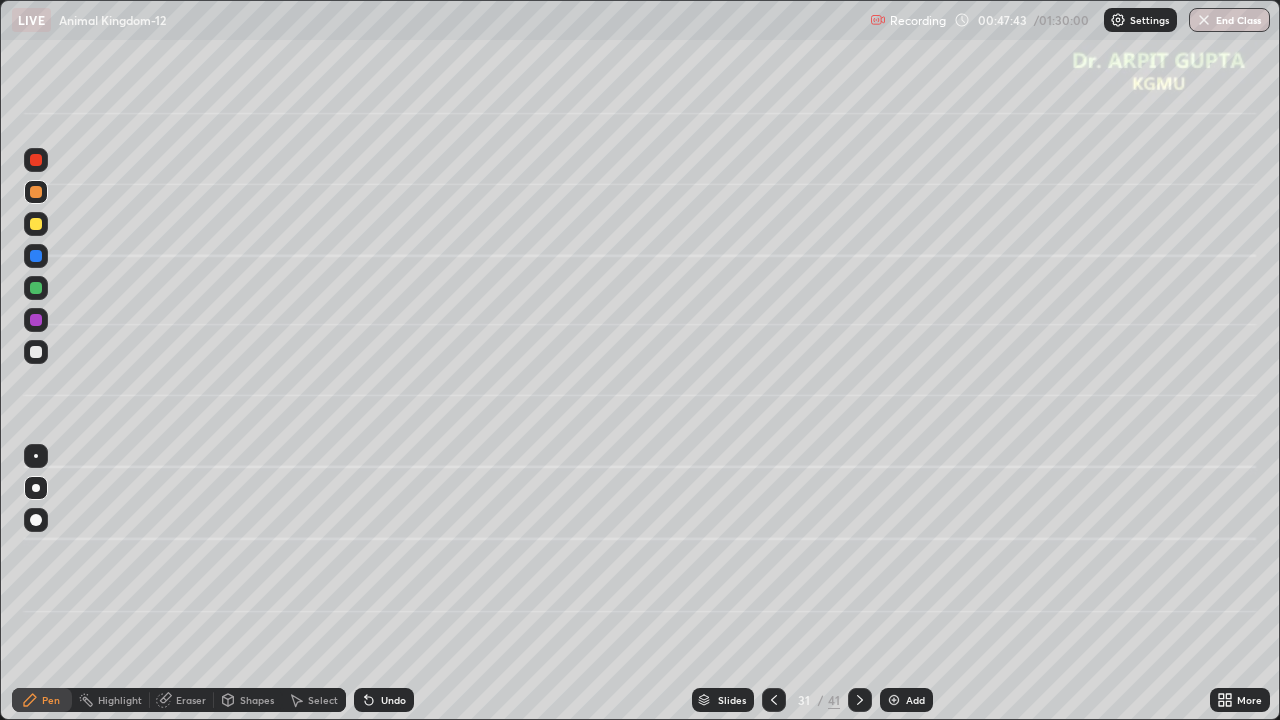 click at bounding box center [36, 520] 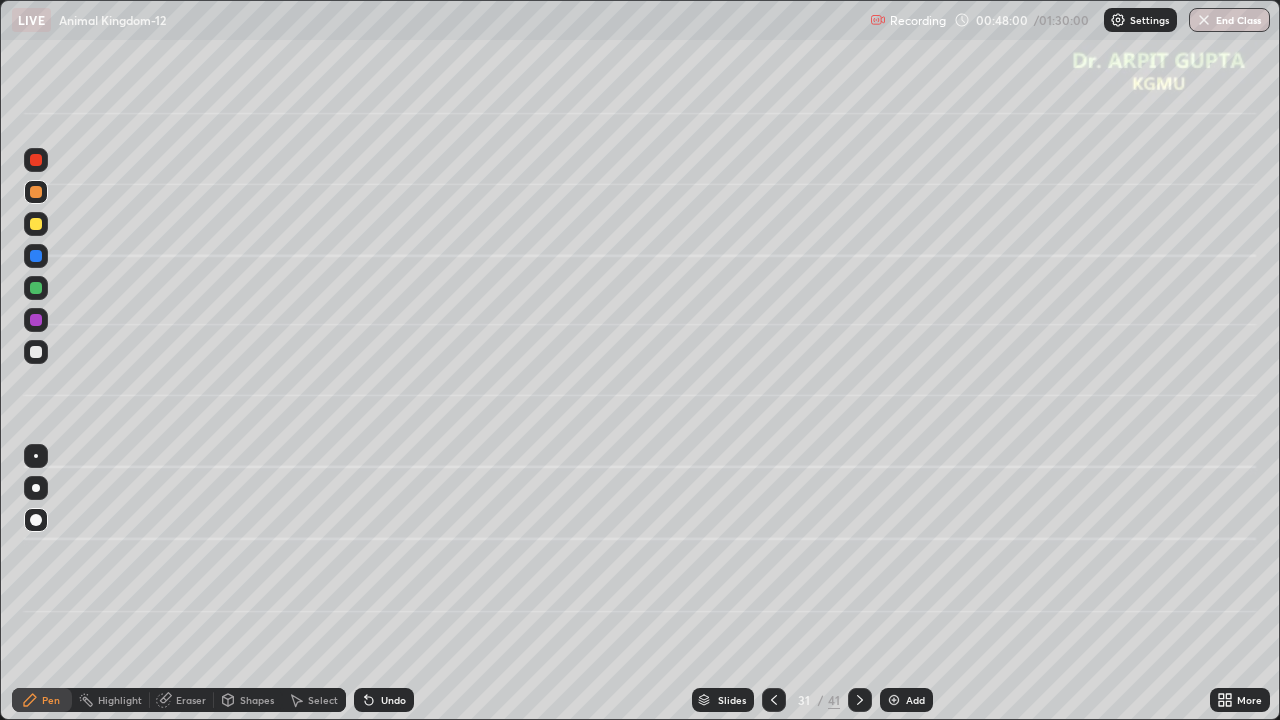 click at bounding box center [36, 288] 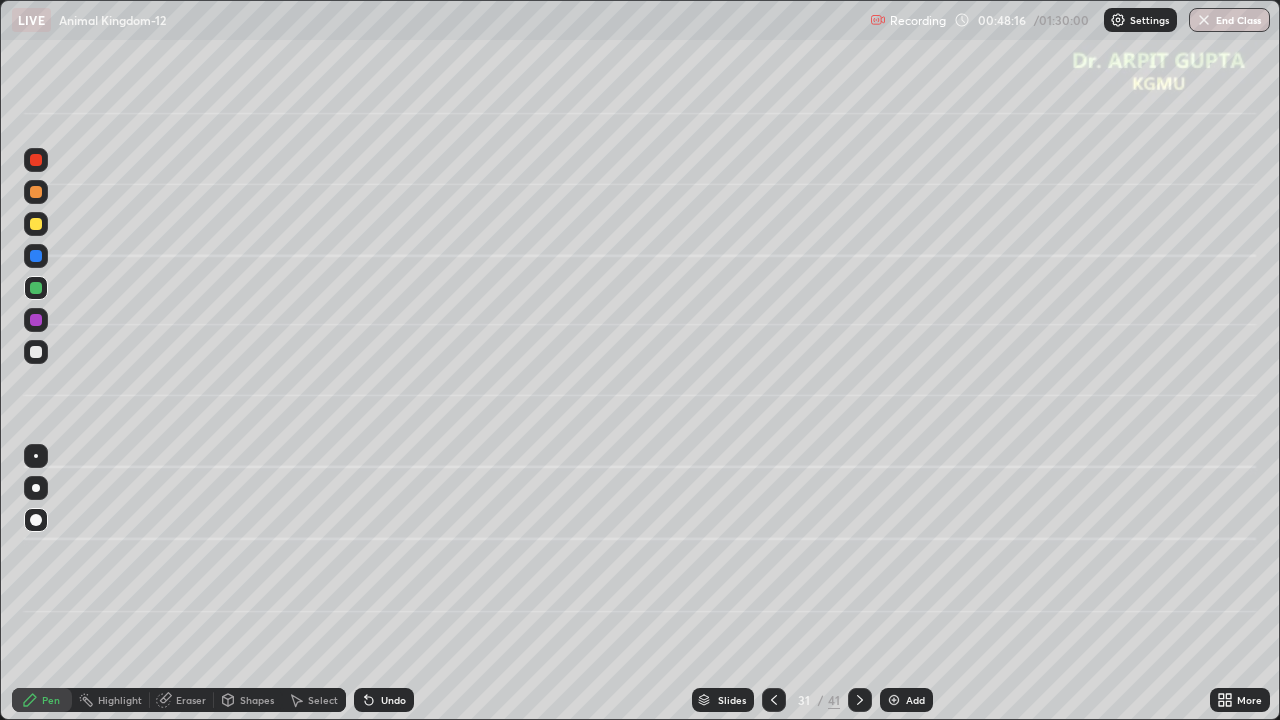 click at bounding box center [36, 352] 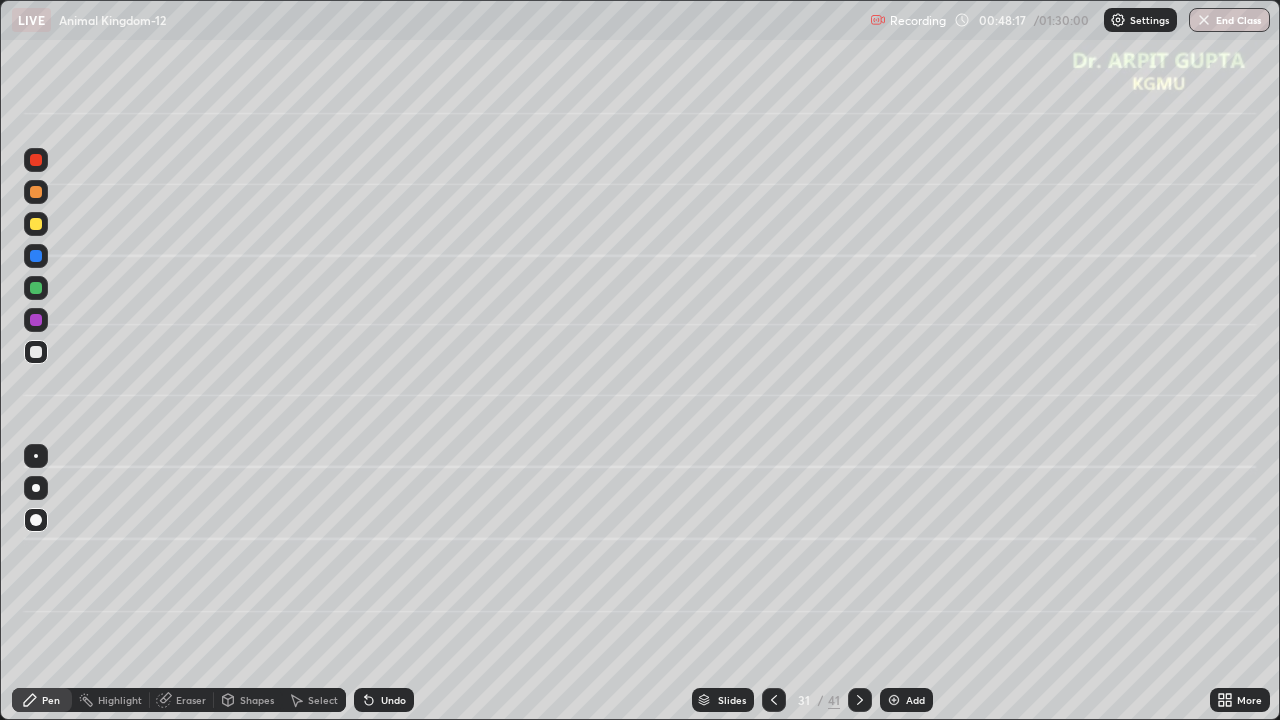 click at bounding box center (36, 488) 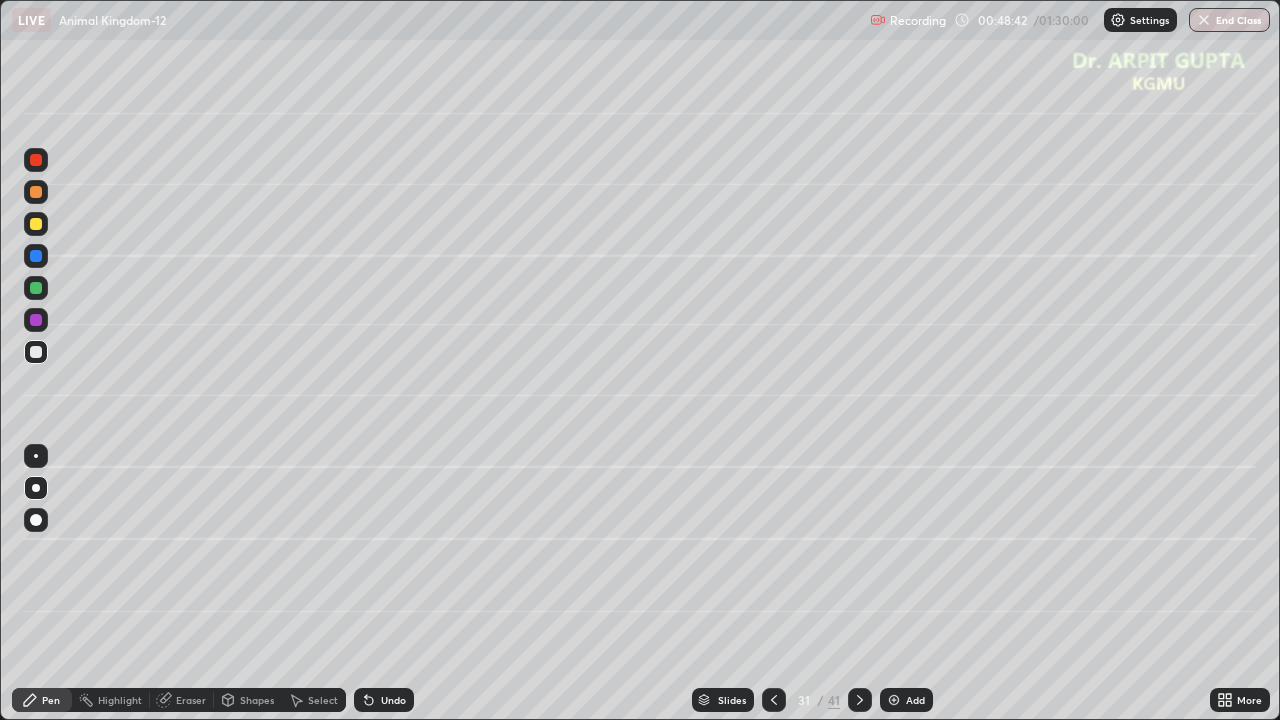 click at bounding box center [36, 288] 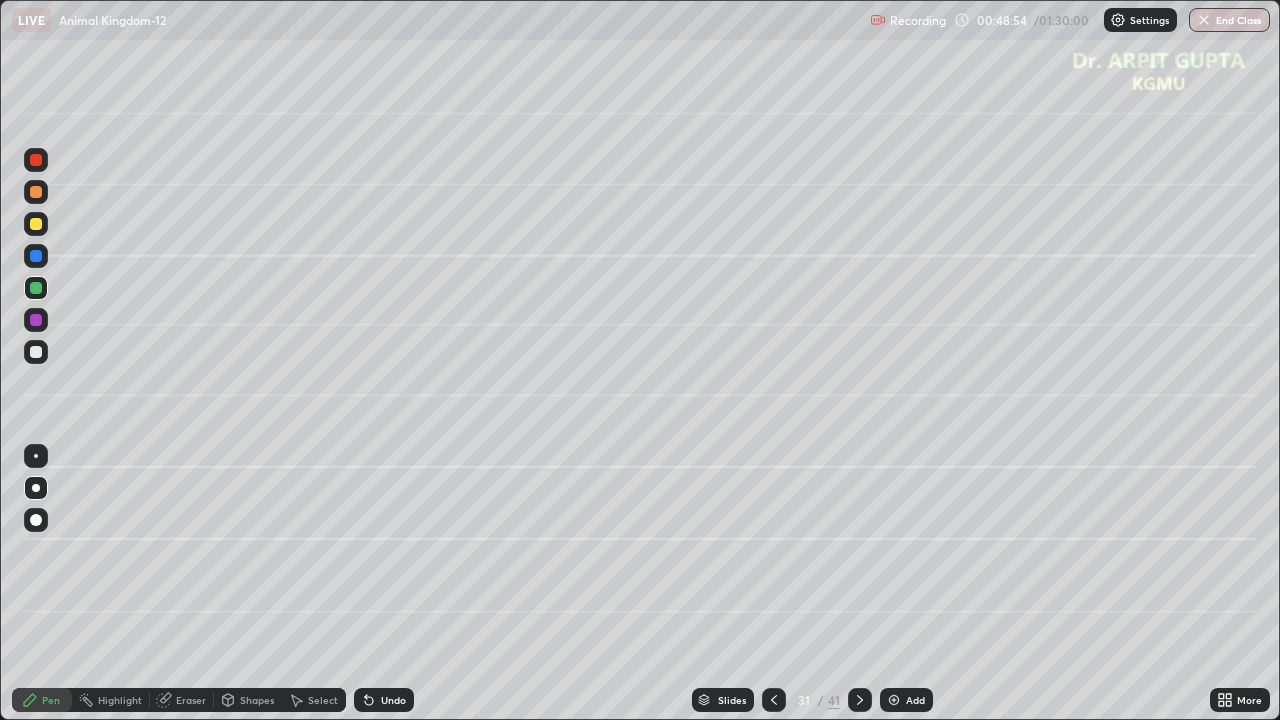 click at bounding box center (36, 352) 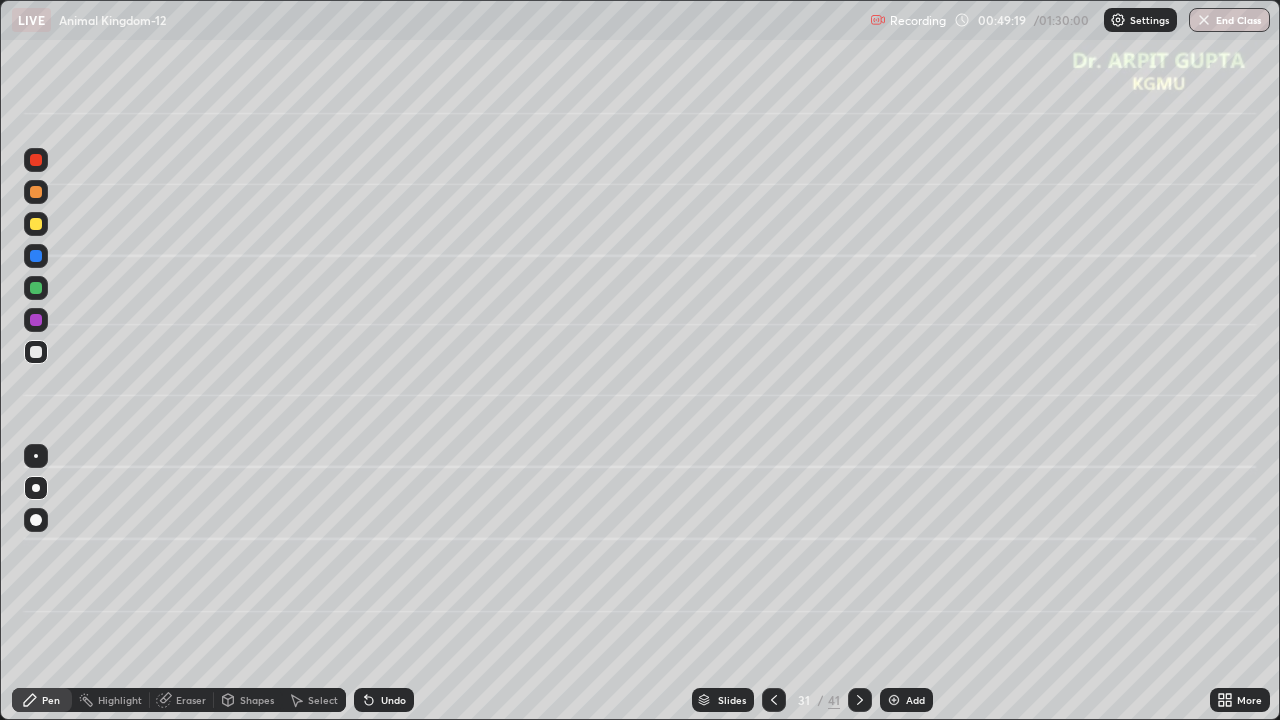 click at bounding box center (36, 256) 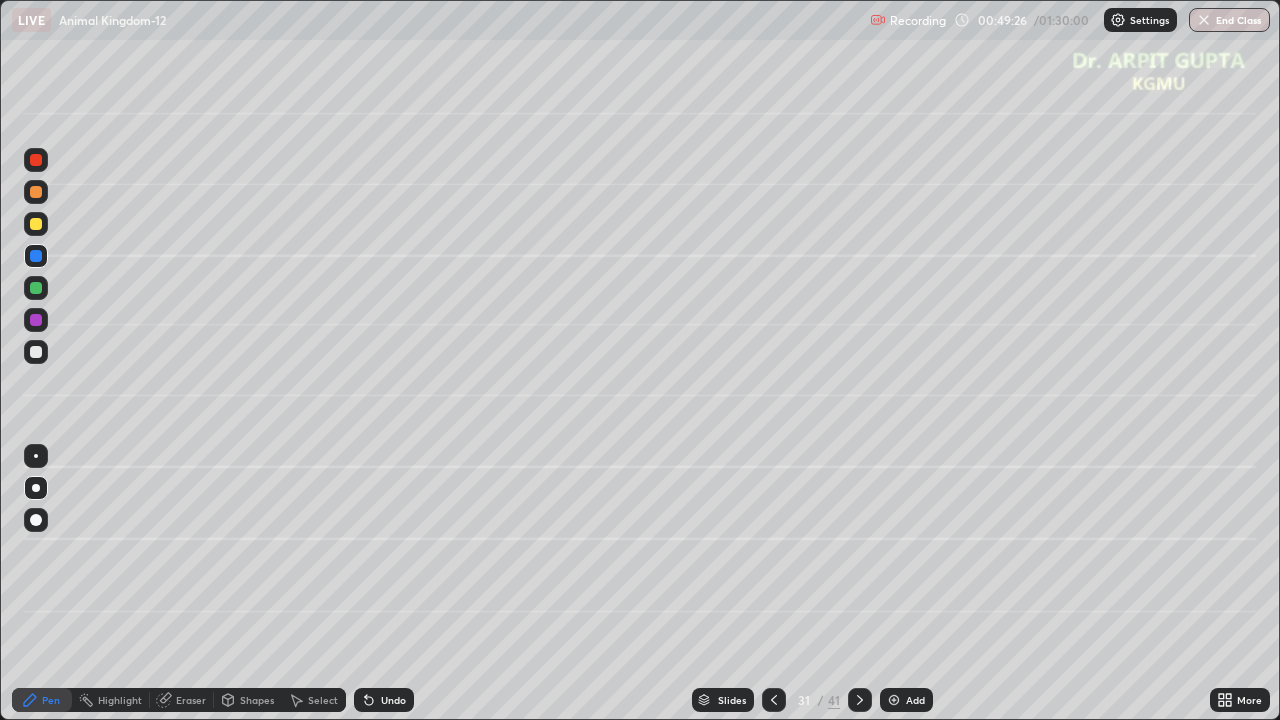 click at bounding box center (36, 352) 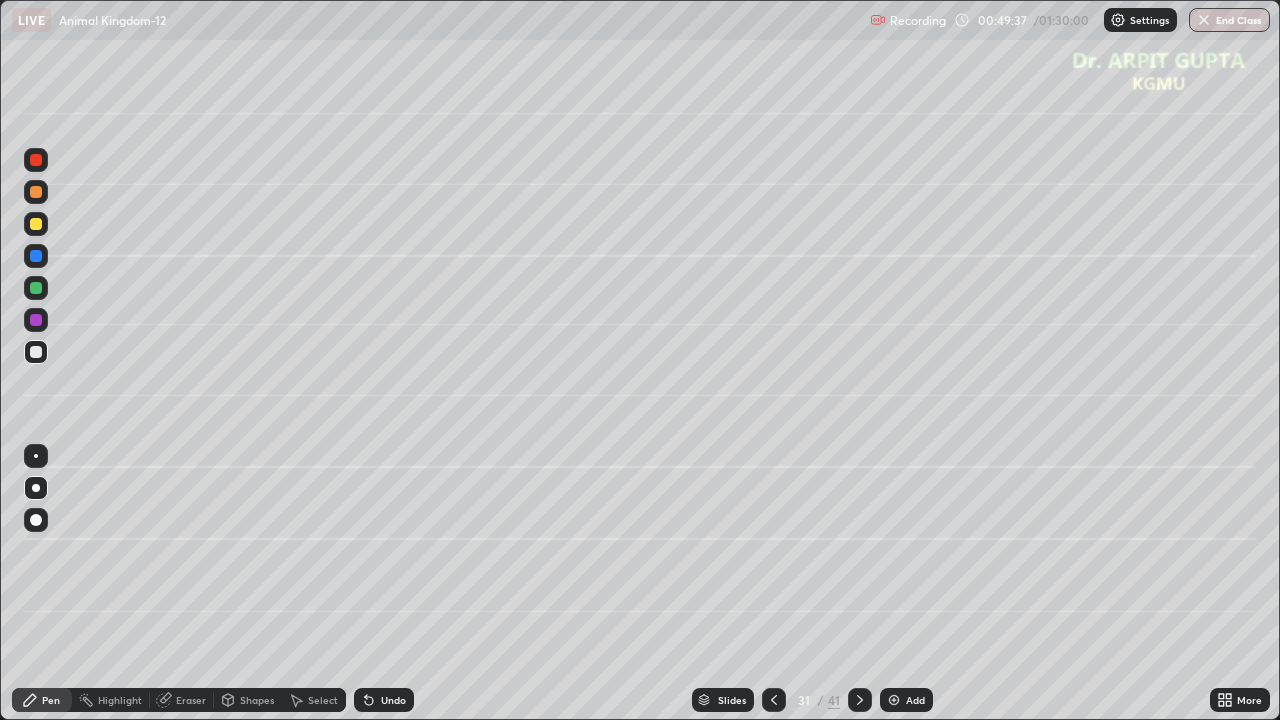 click at bounding box center (36, 352) 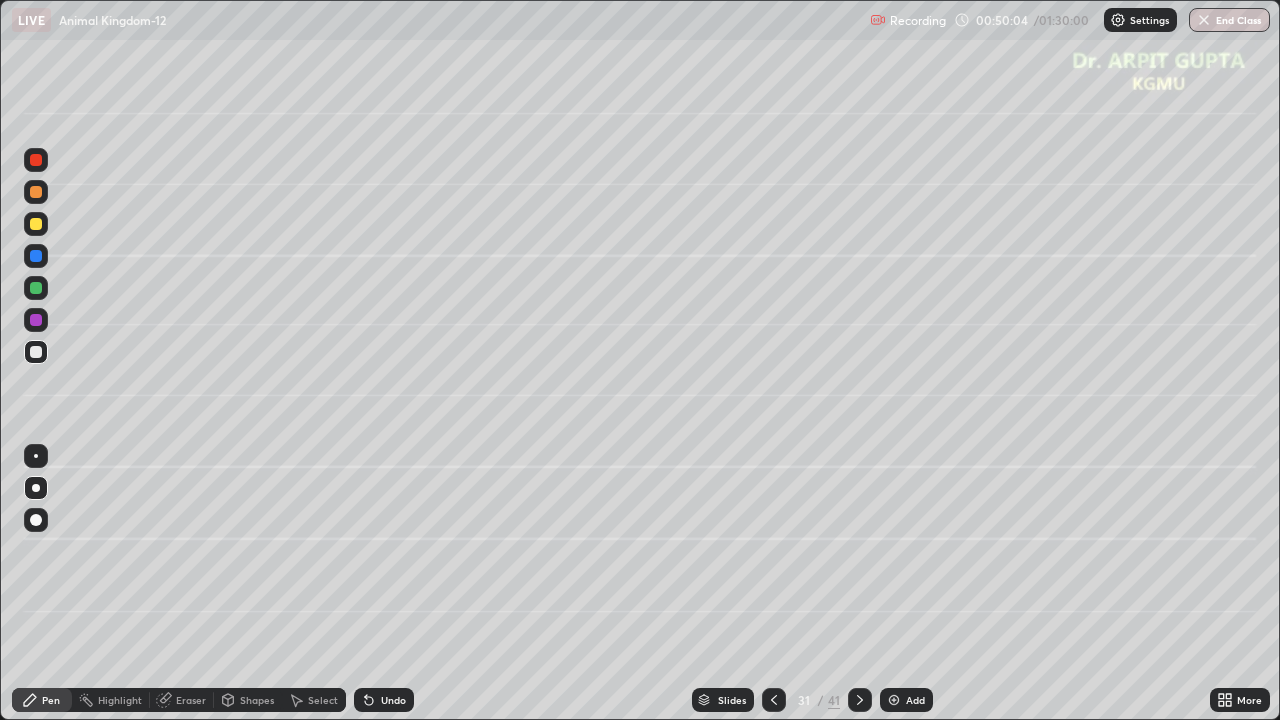 click at bounding box center (36, 224) 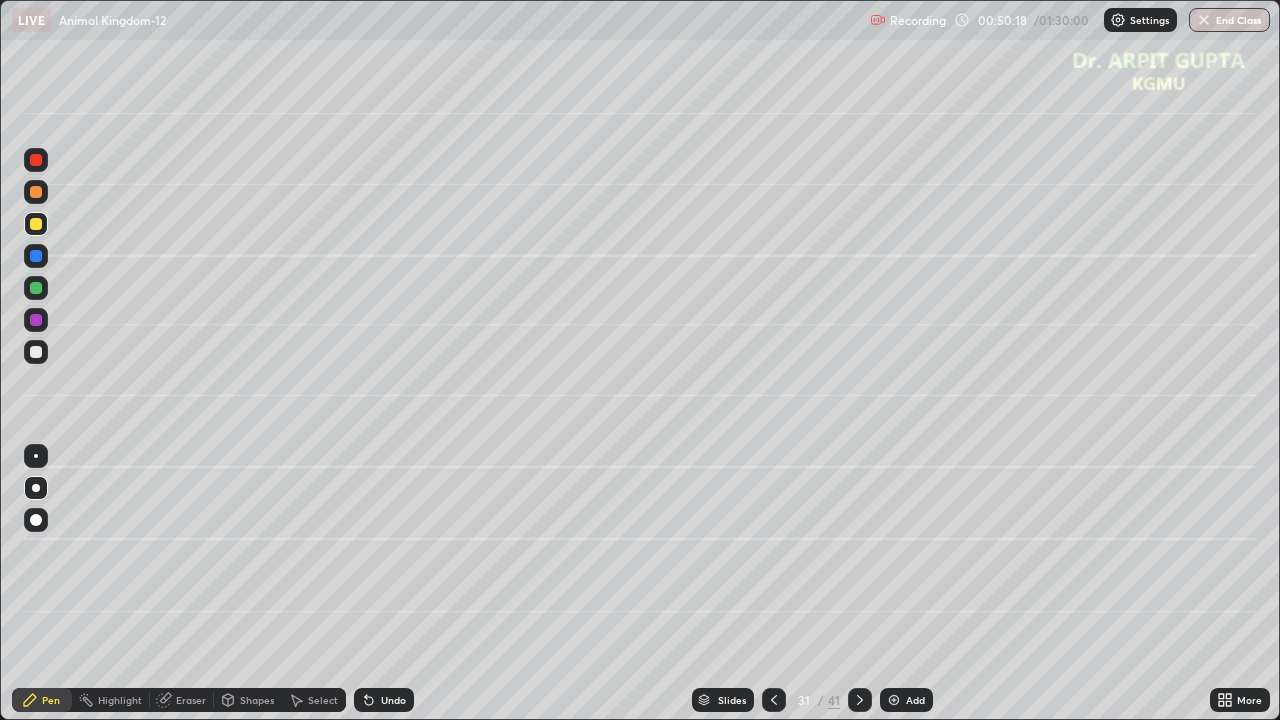 click on "Undo" at bounding box center (393, 700) 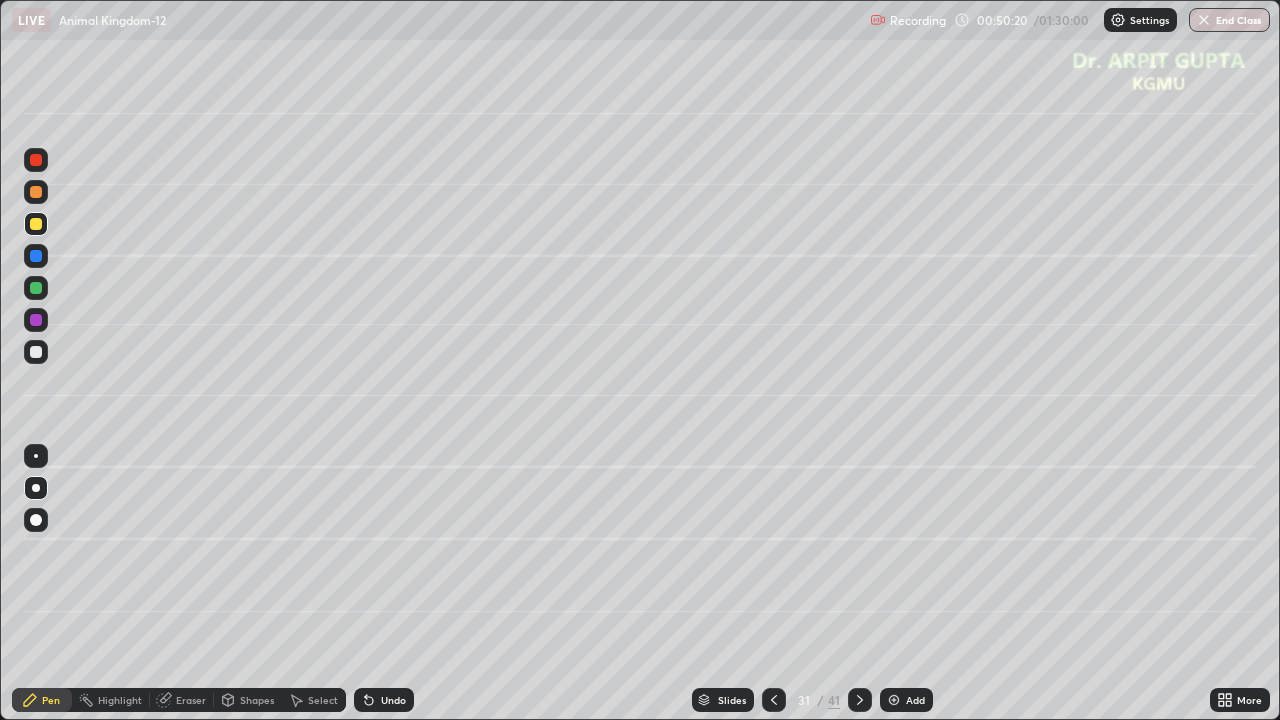 click on "Undo" at bounding box center (384, 700) 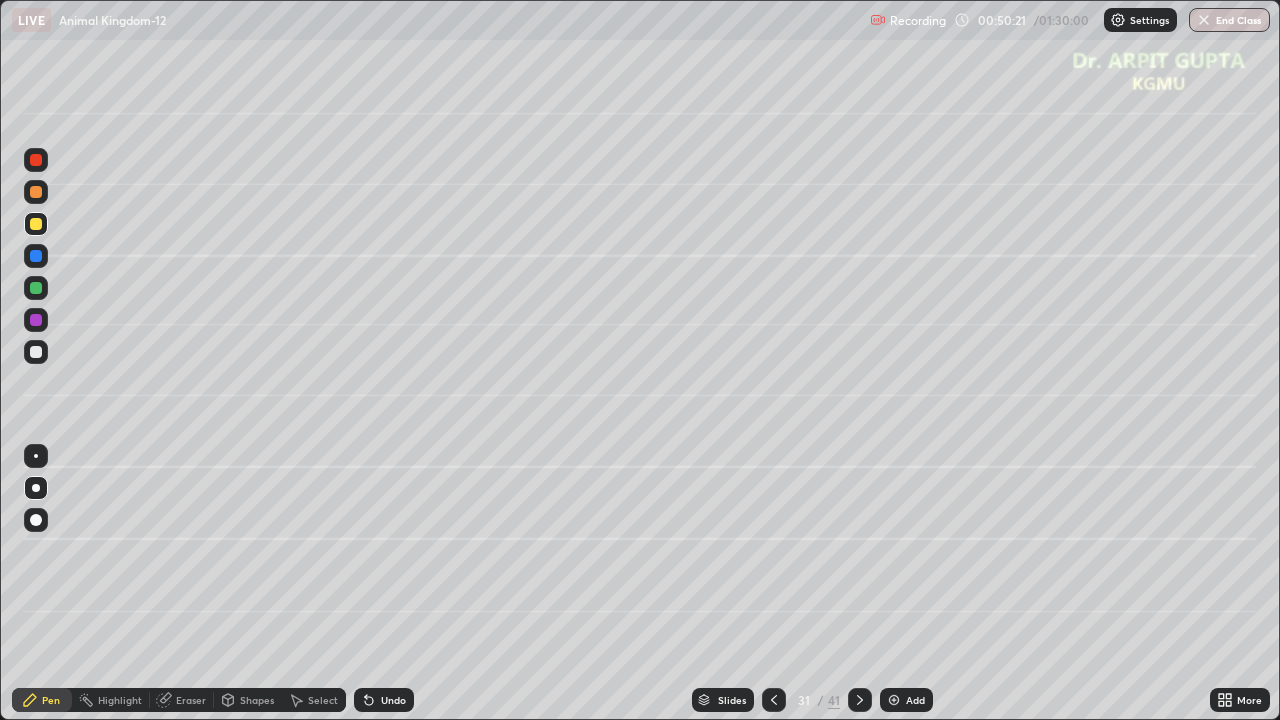 click 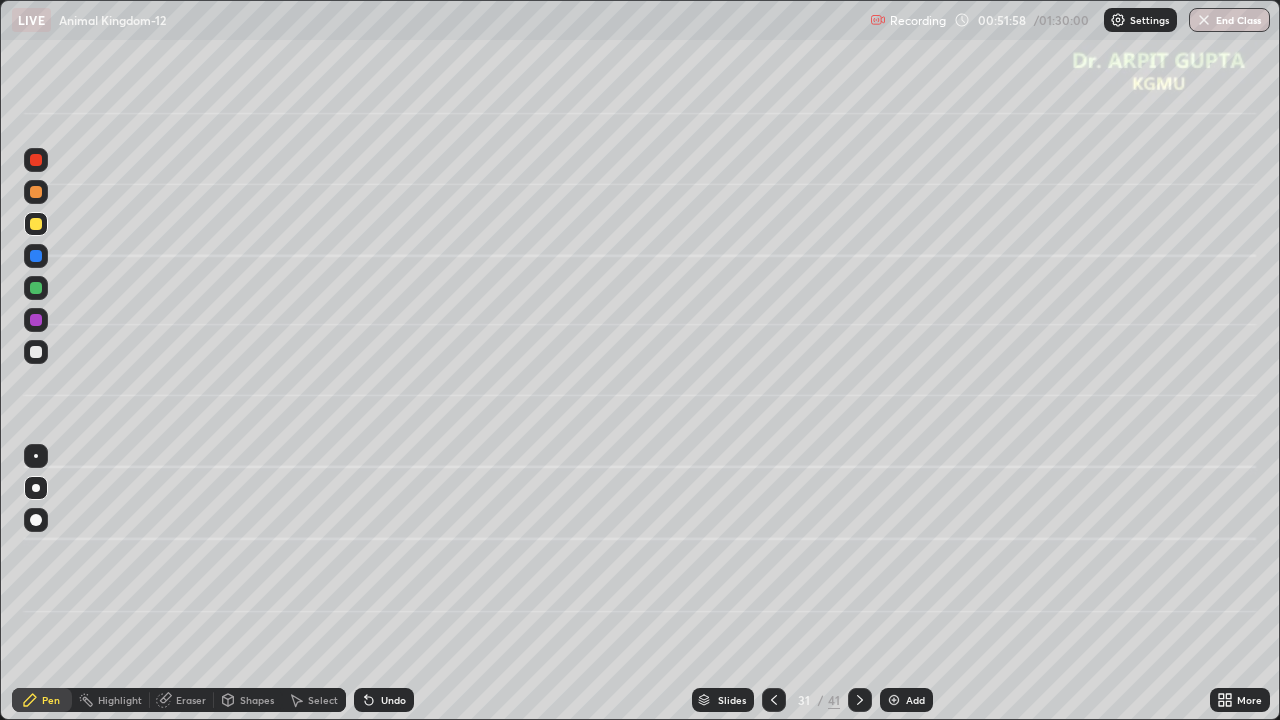 click 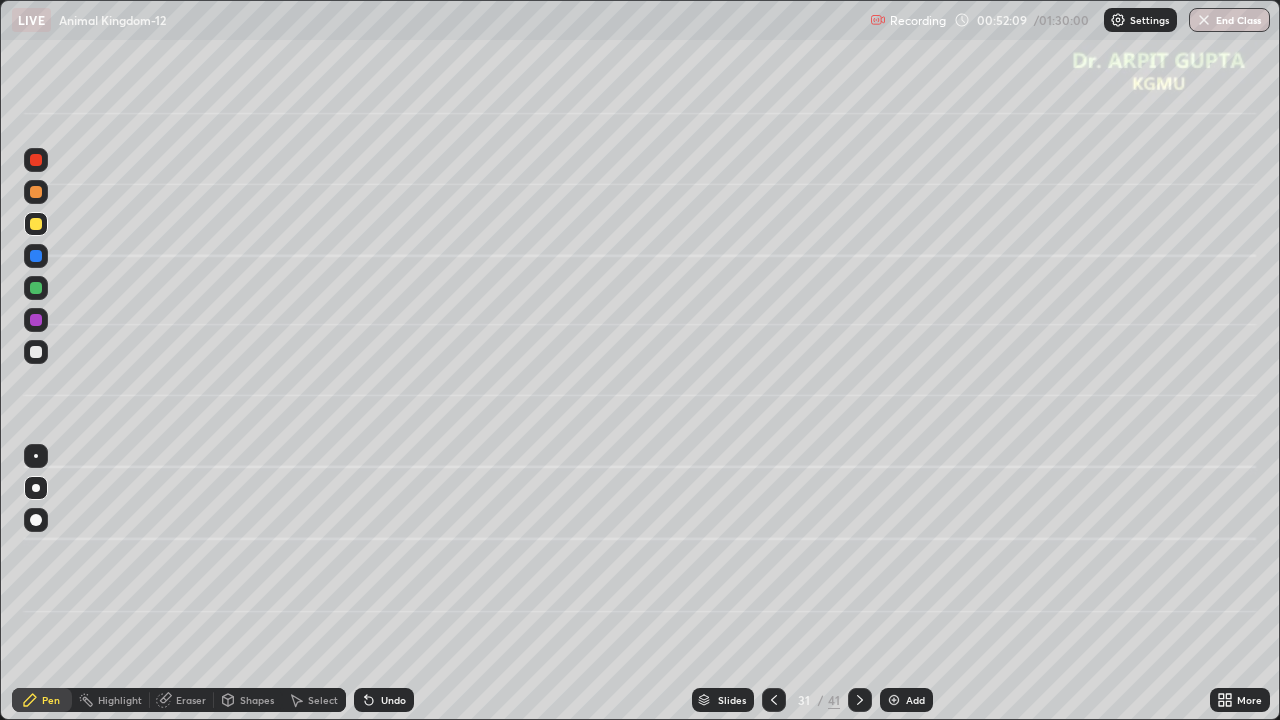 click on "Undo" at bounding box center [384, 700] 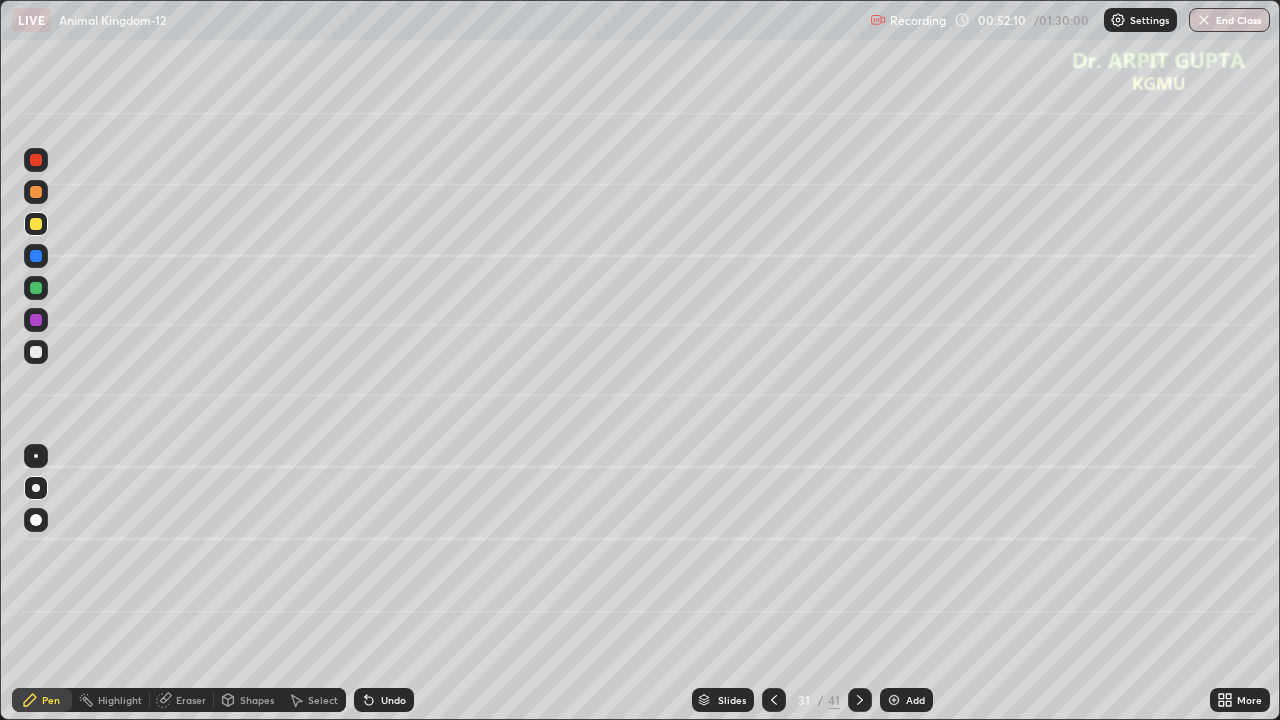 click on "Undo" at bounding box center (393, 700) 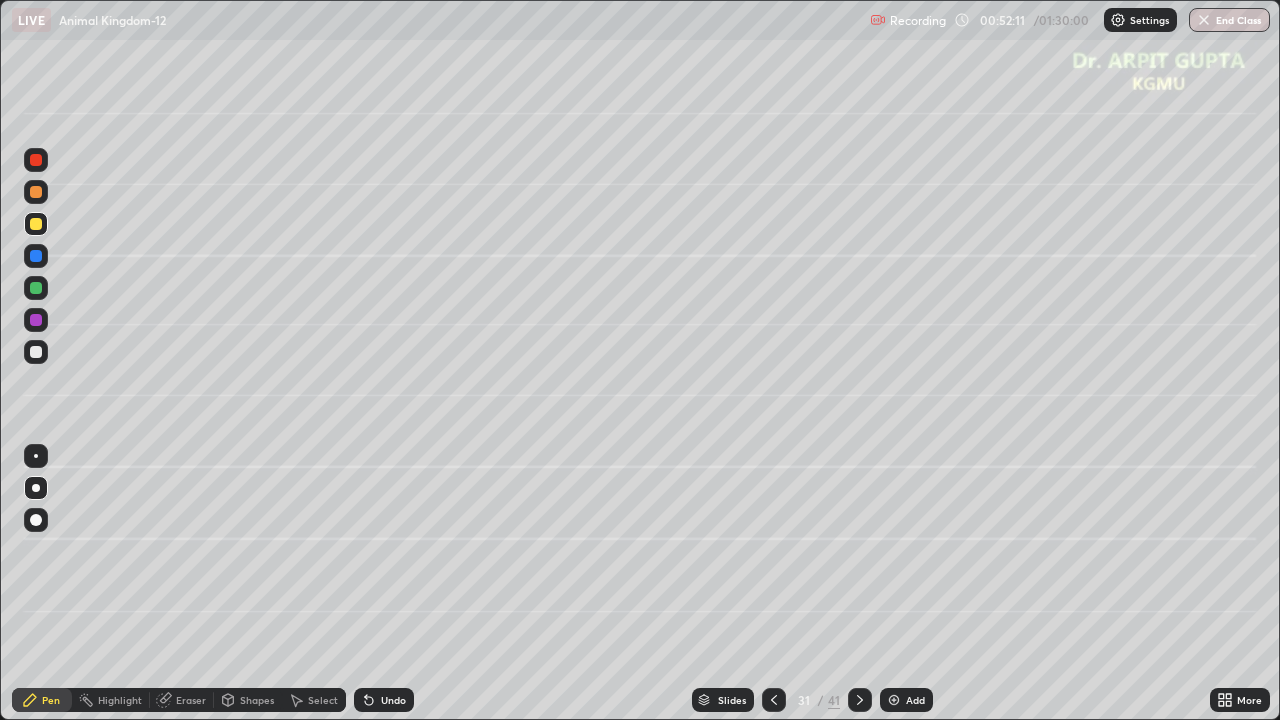 click on "Undo" at bounding box center (384, 700) 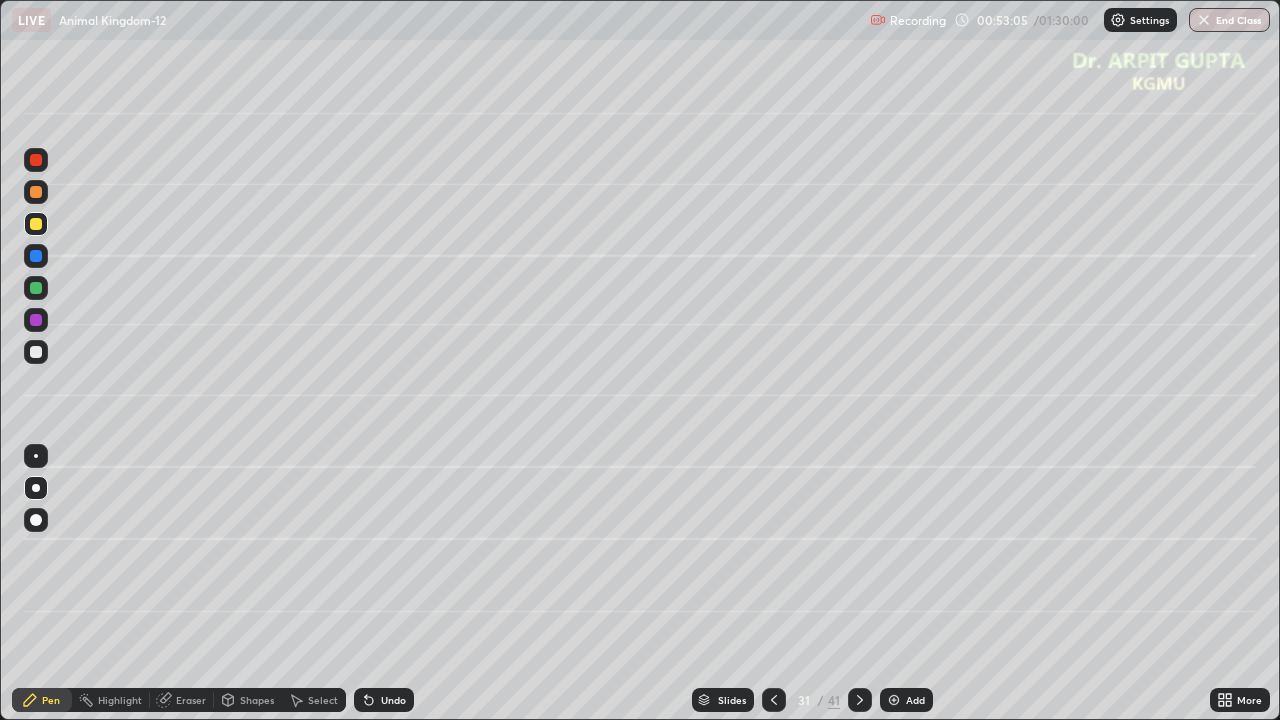 click 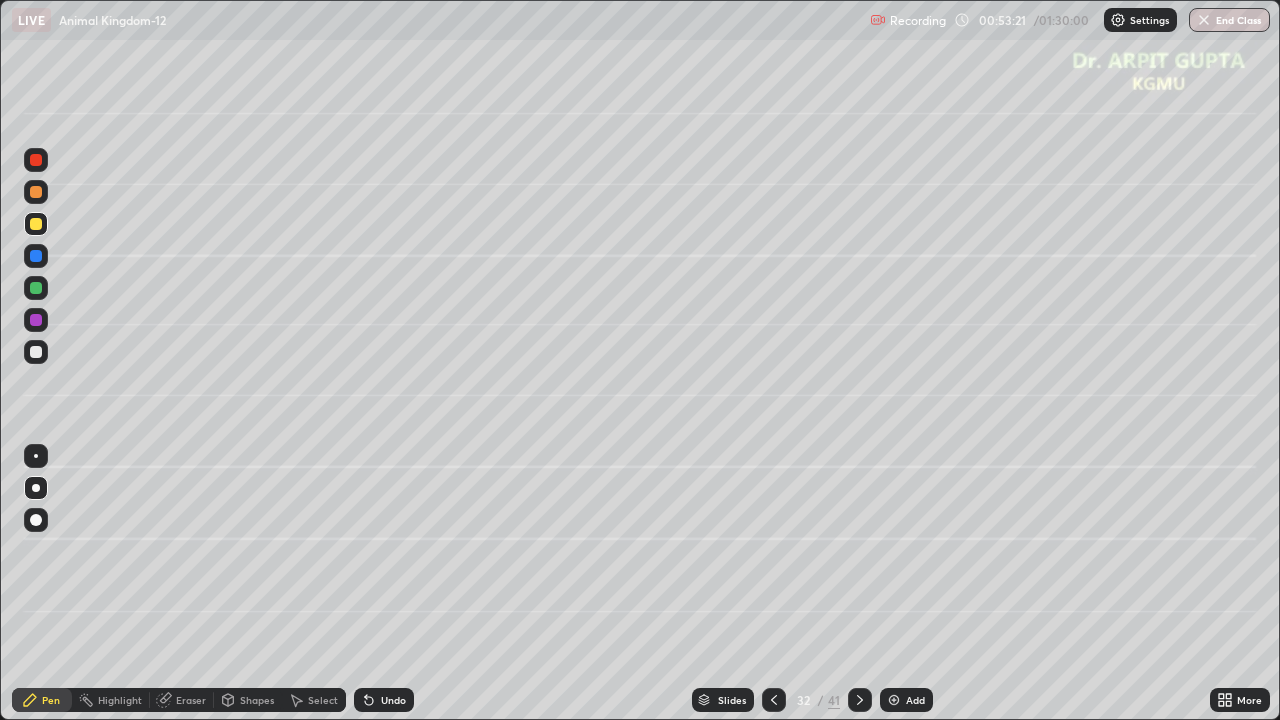 click at bounding box center (36, 320) 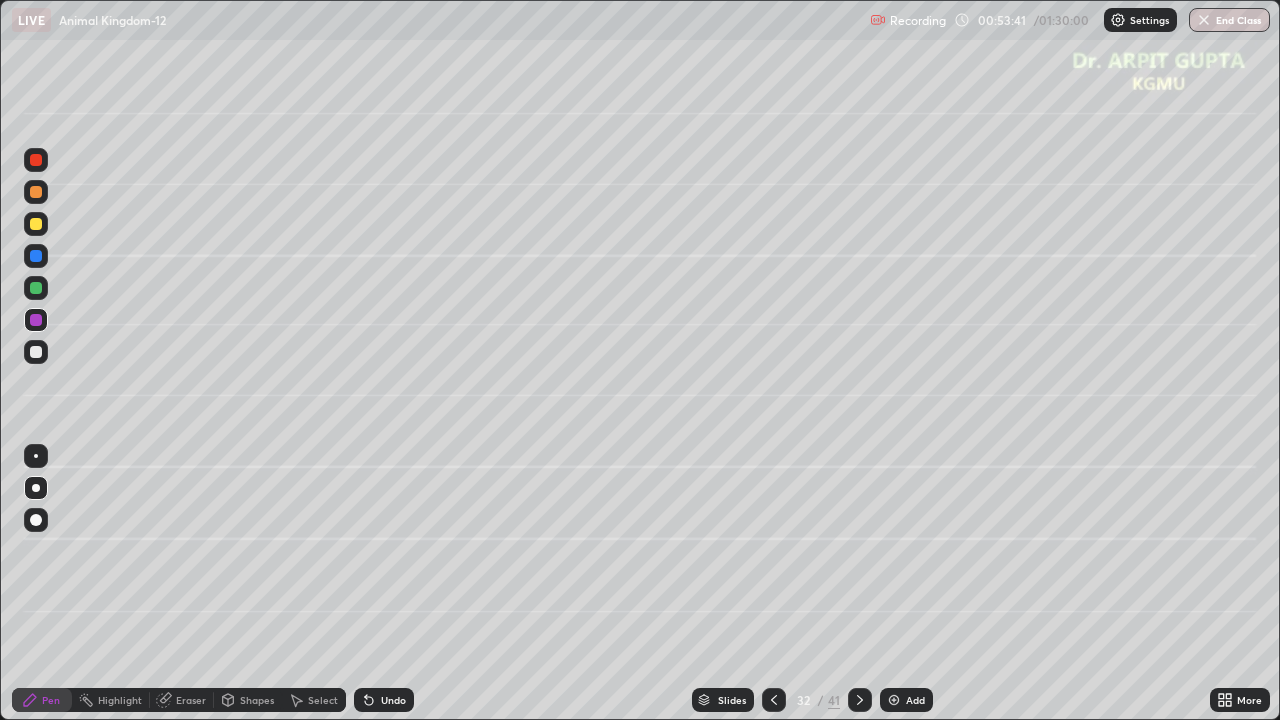 click at bounding box center (36, 224) 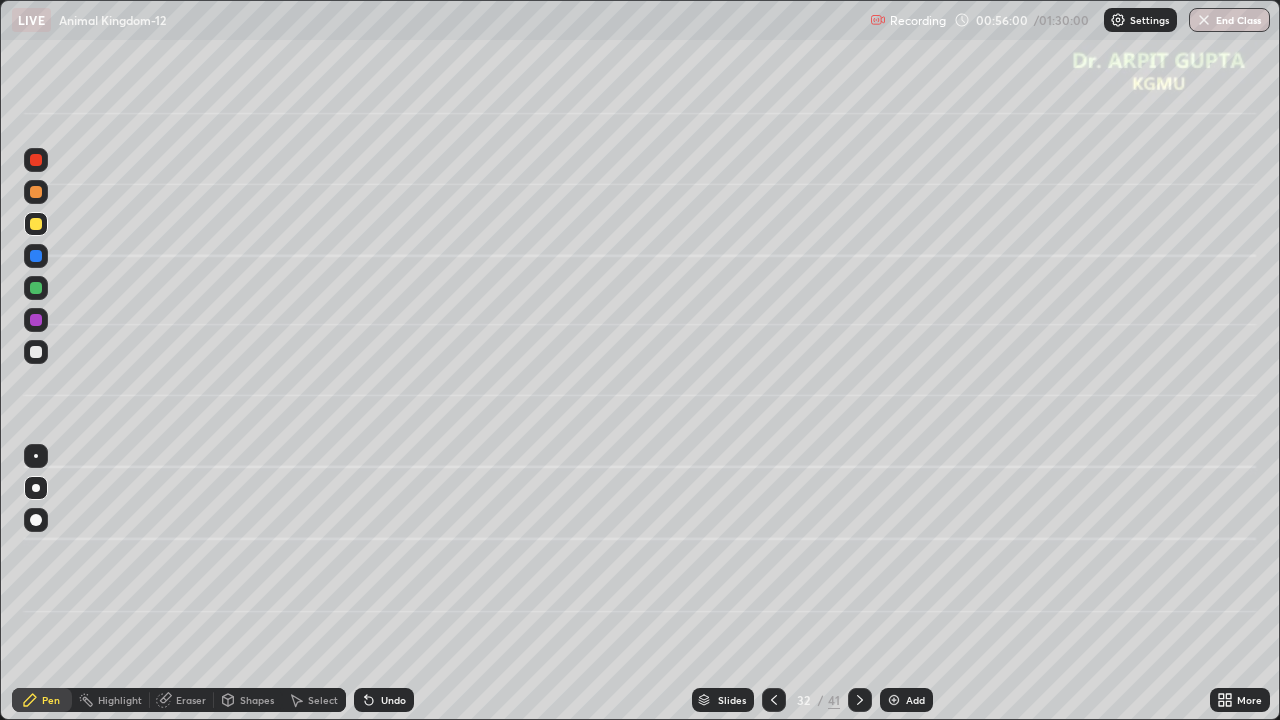 click at bounding box center (36, 320) 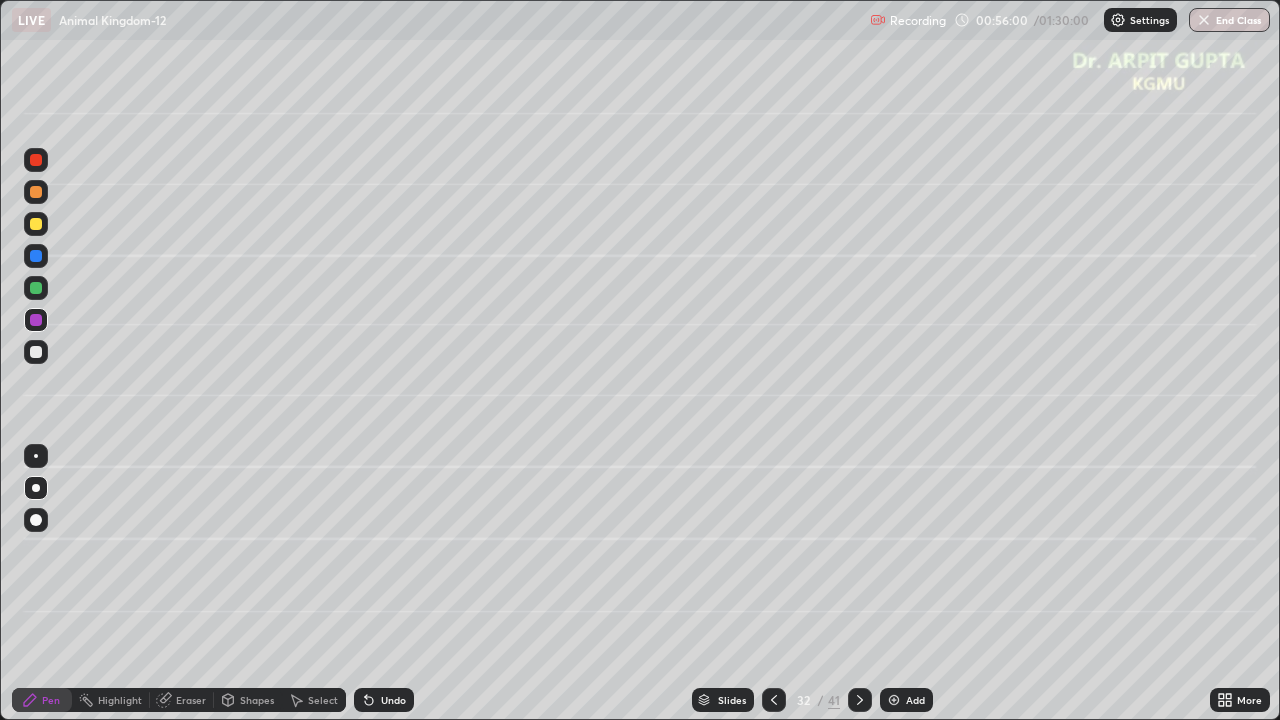 click at bounding box center (36, 352) 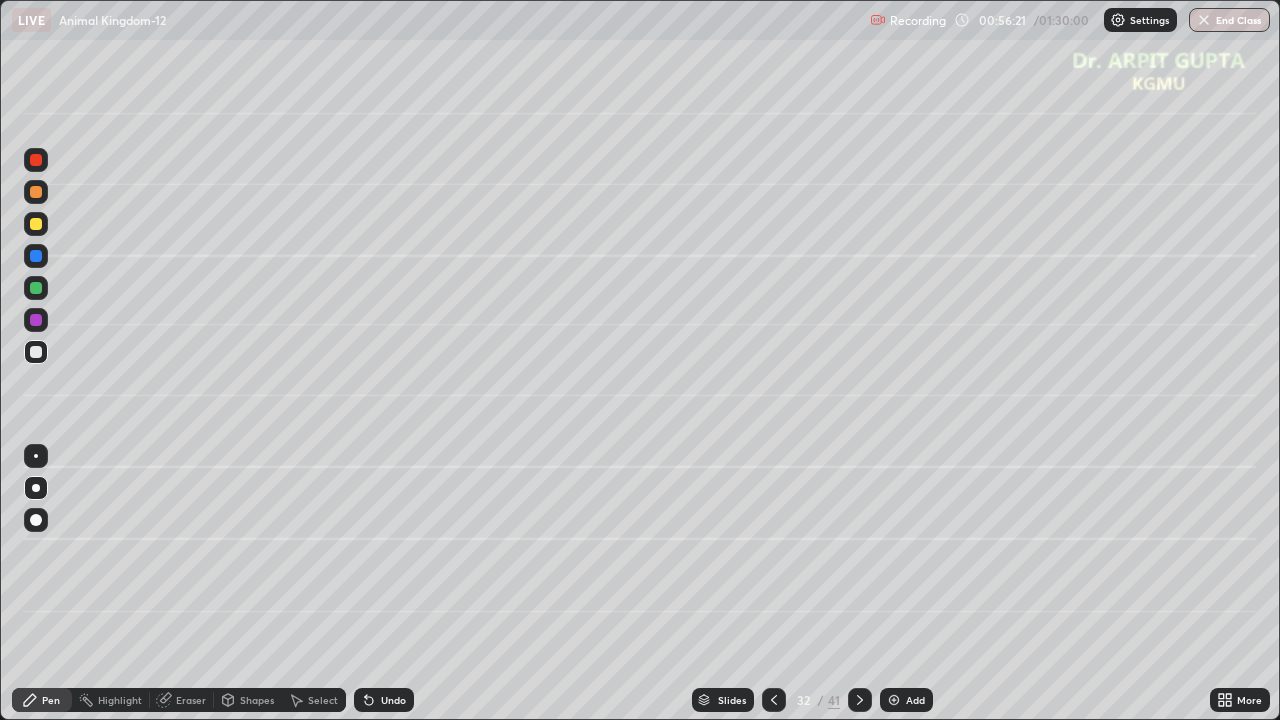 click at bounding box center (36, 224) 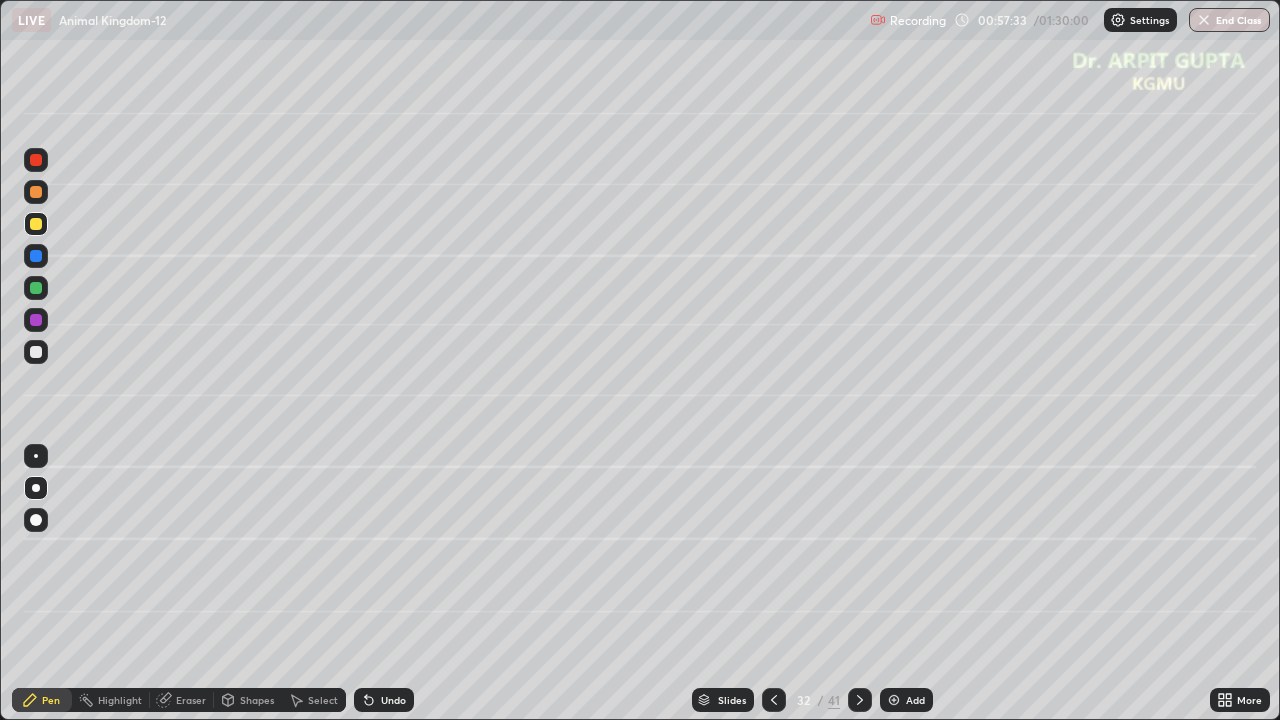 click 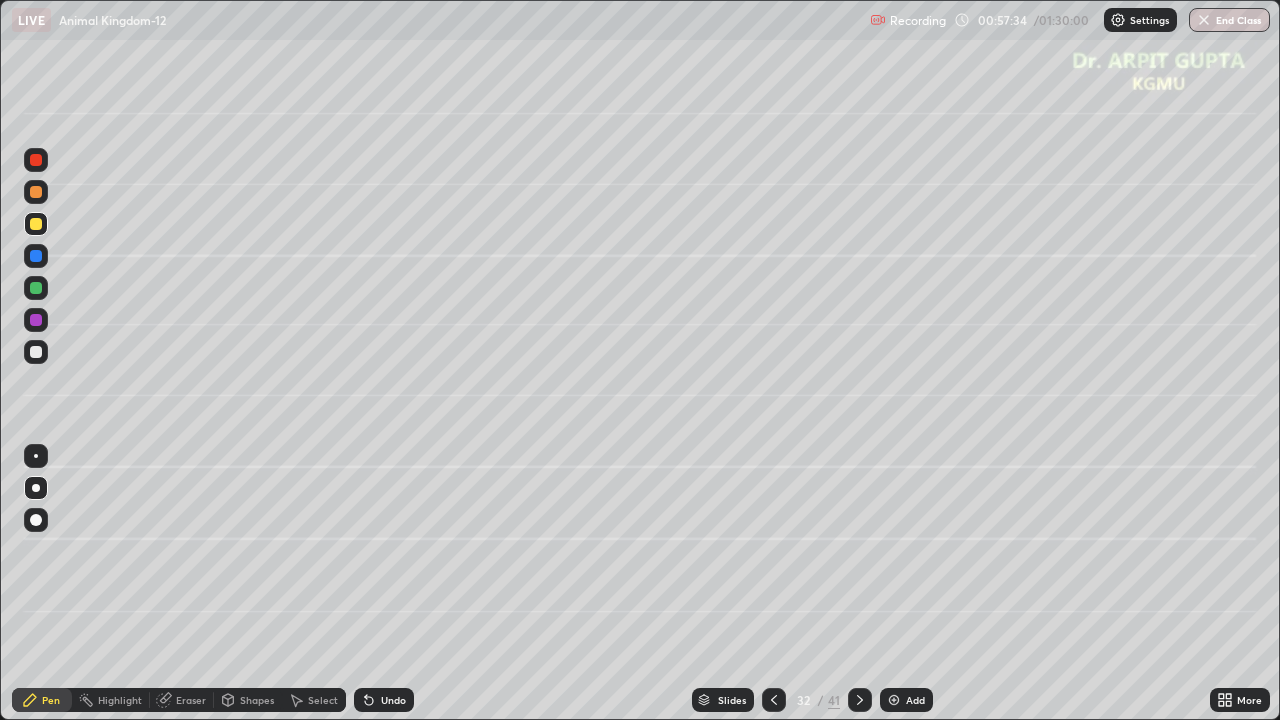 click 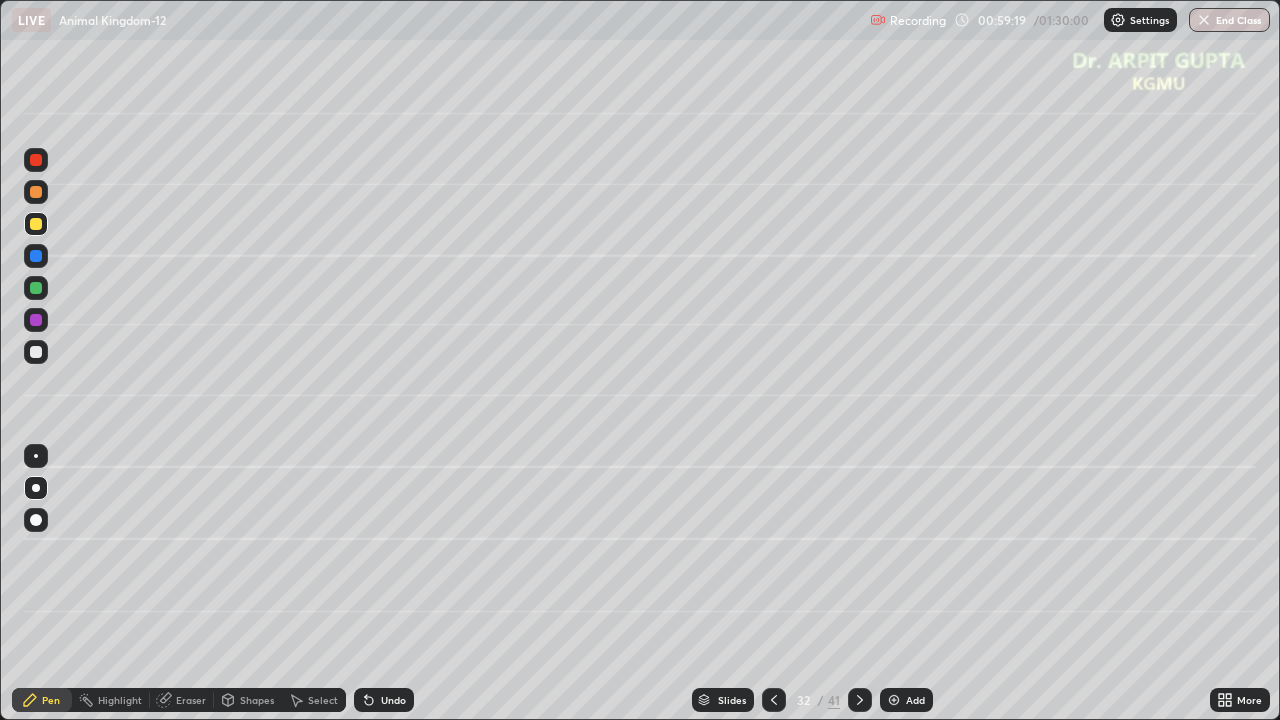click on "Undo" at bounding box center [393, 700] 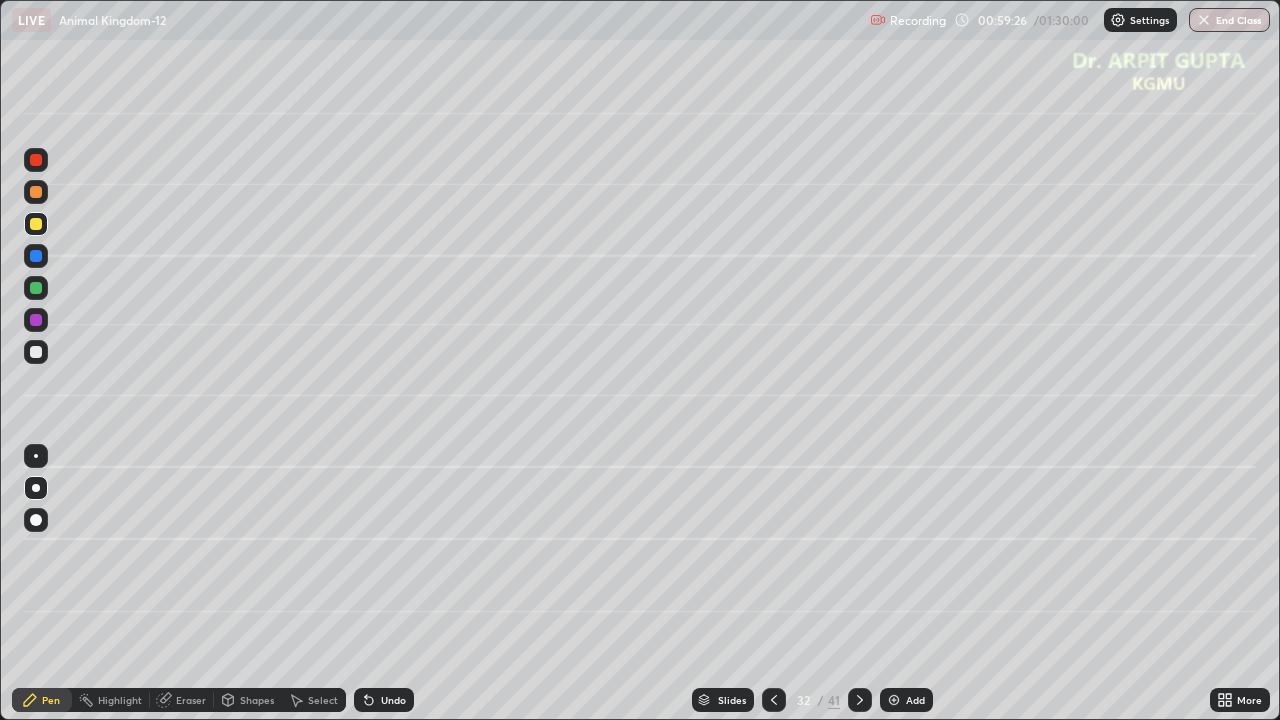 click on "Undo" at bounding box center (384, 700) 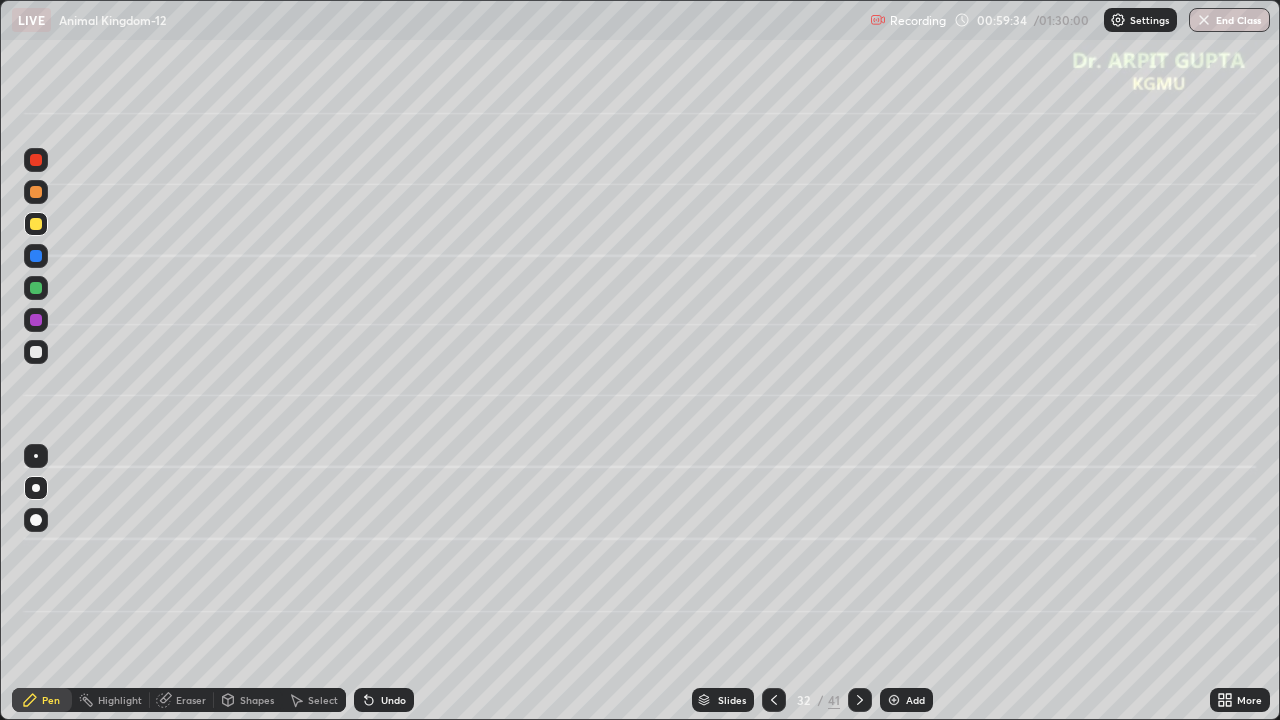 click on "Undo" at bounding box center [393, 700] 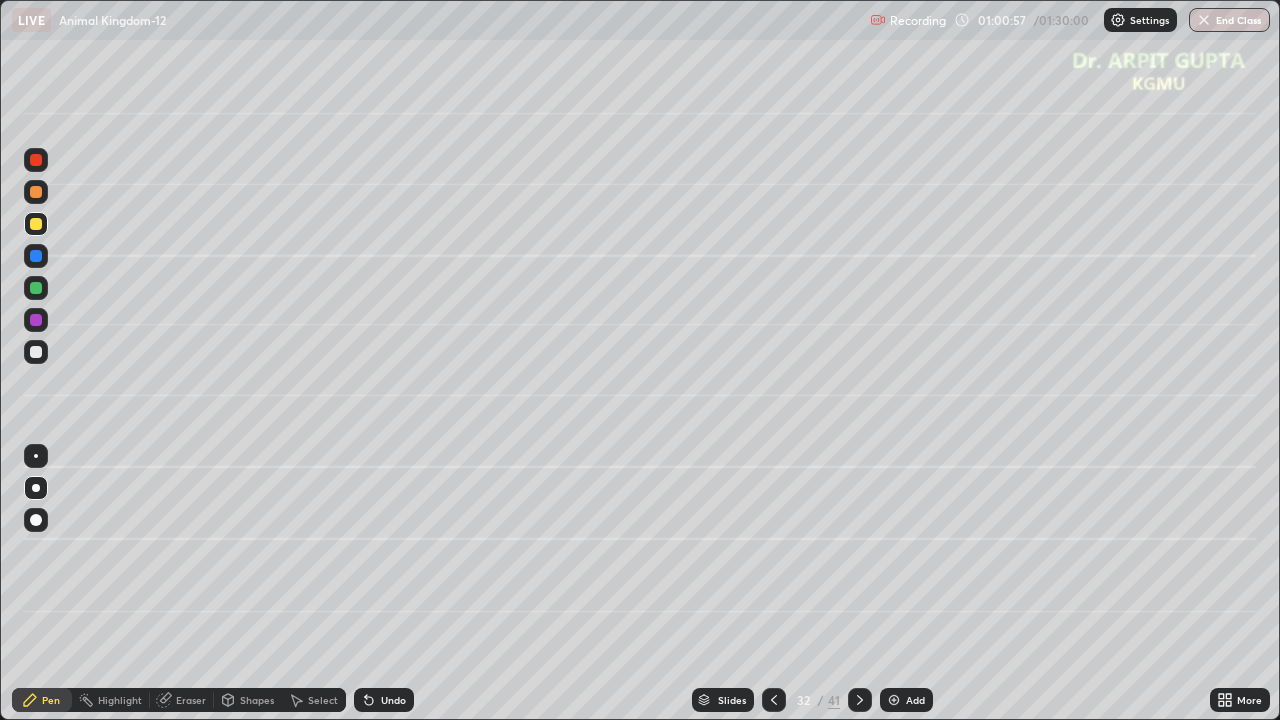 click 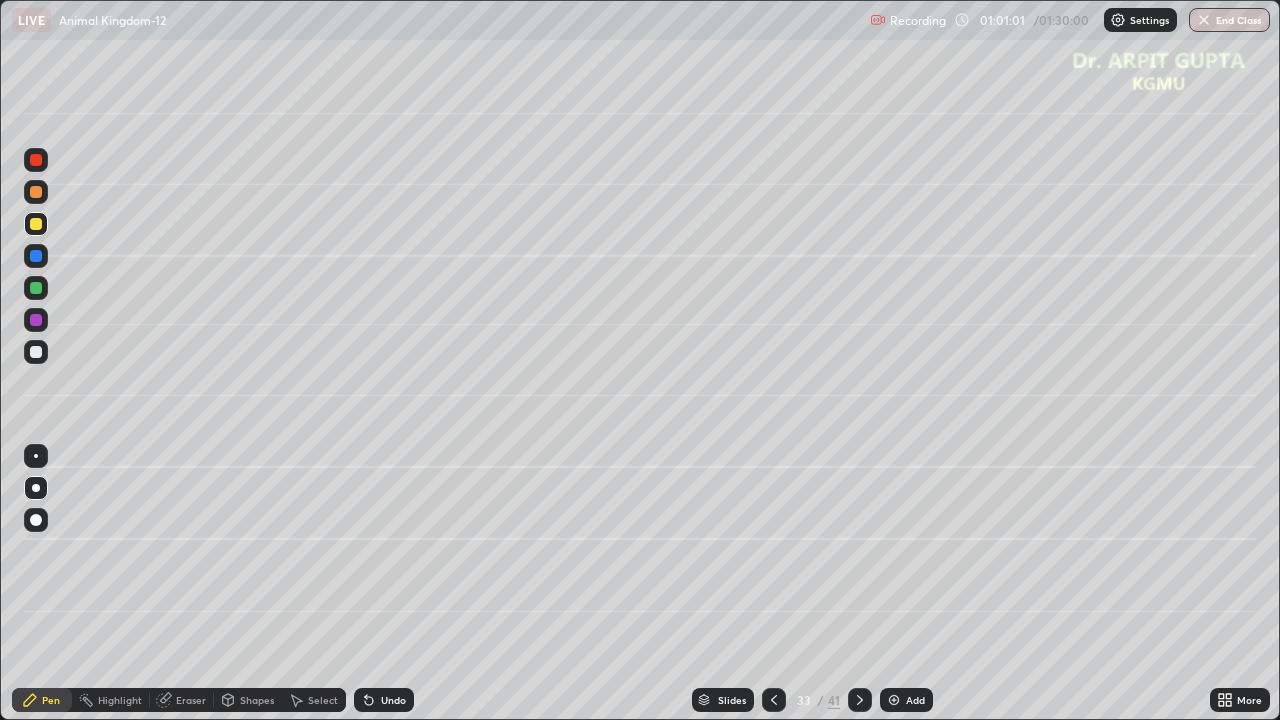 click at bounding box center [36, 352] 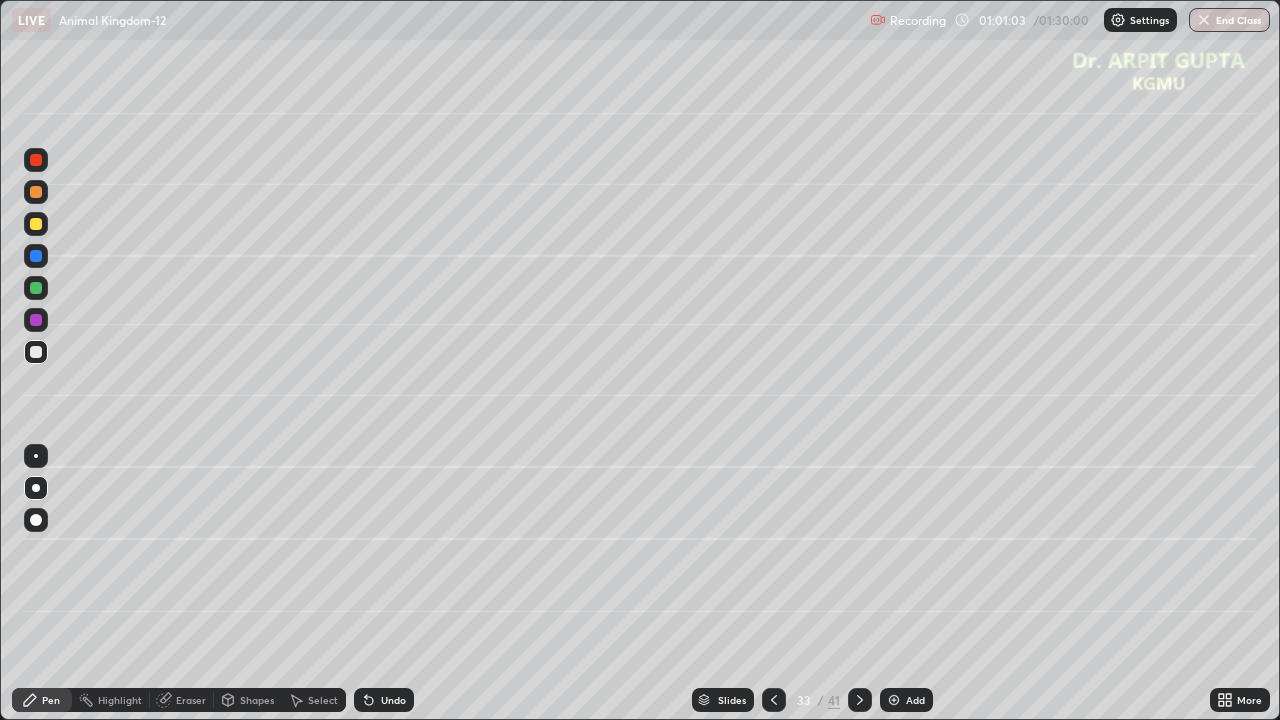 click at bounding box center [36, 224] 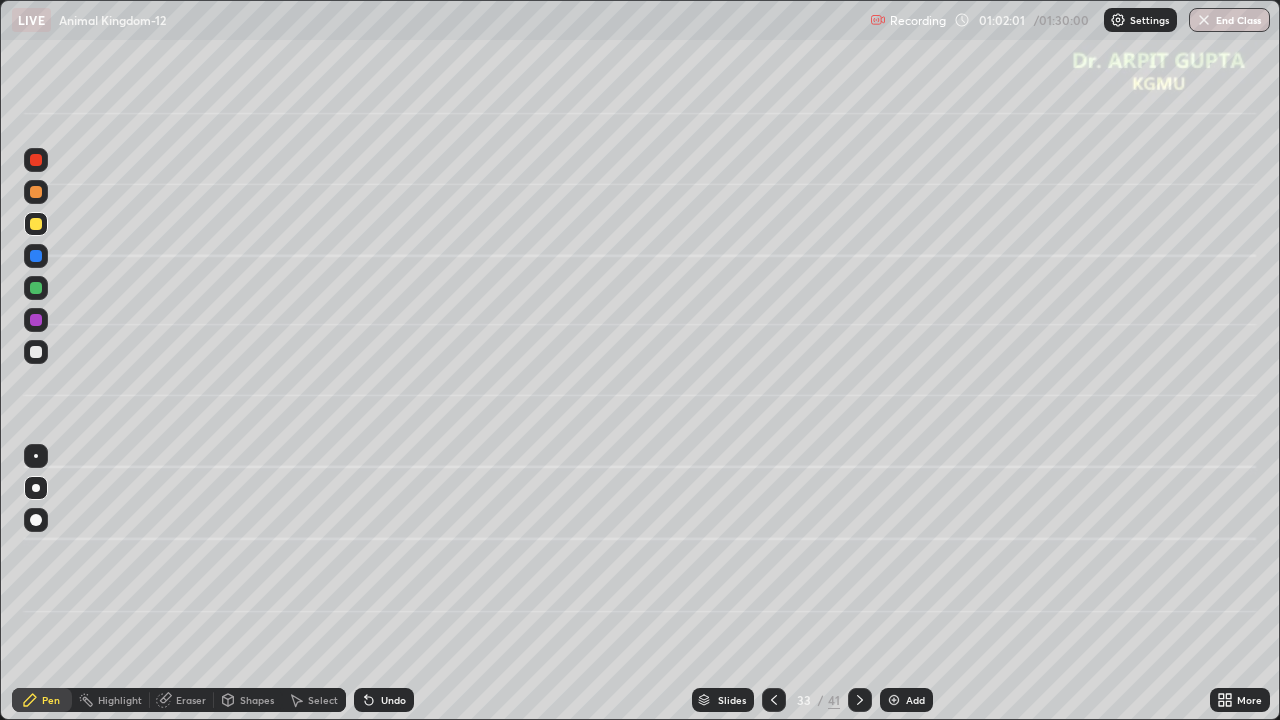 click 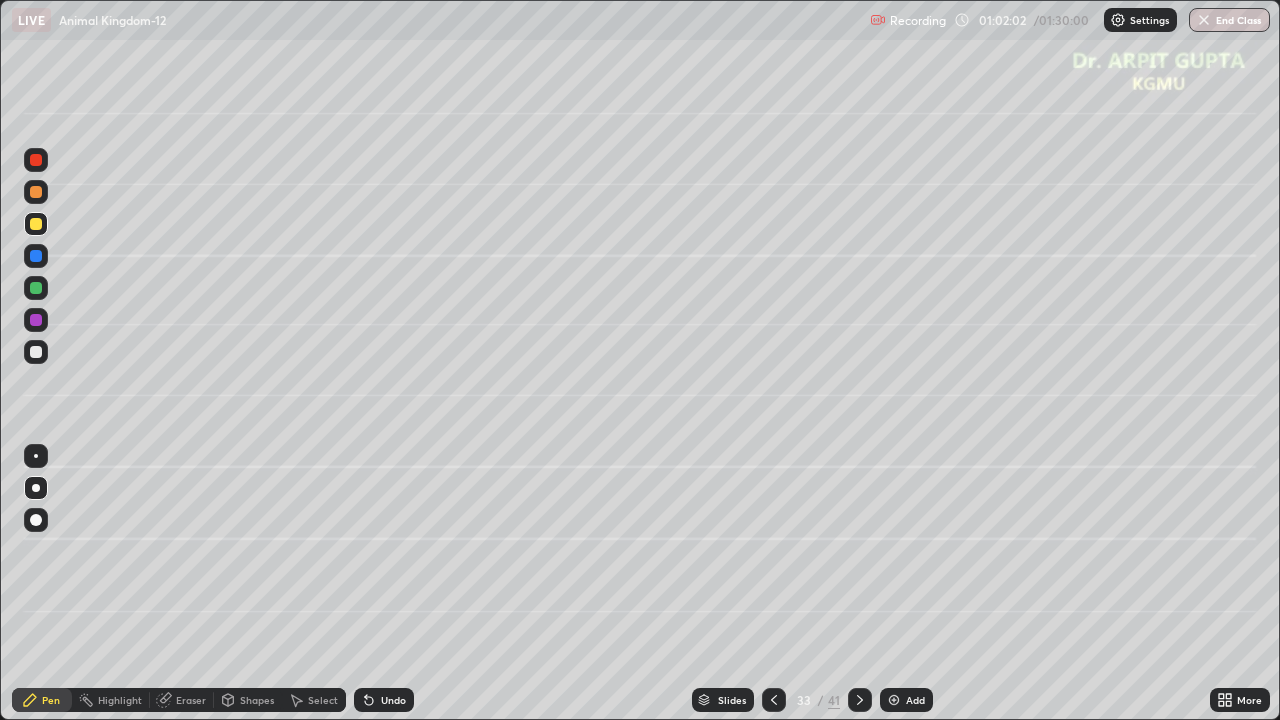 click at bounding box center [36, 288] 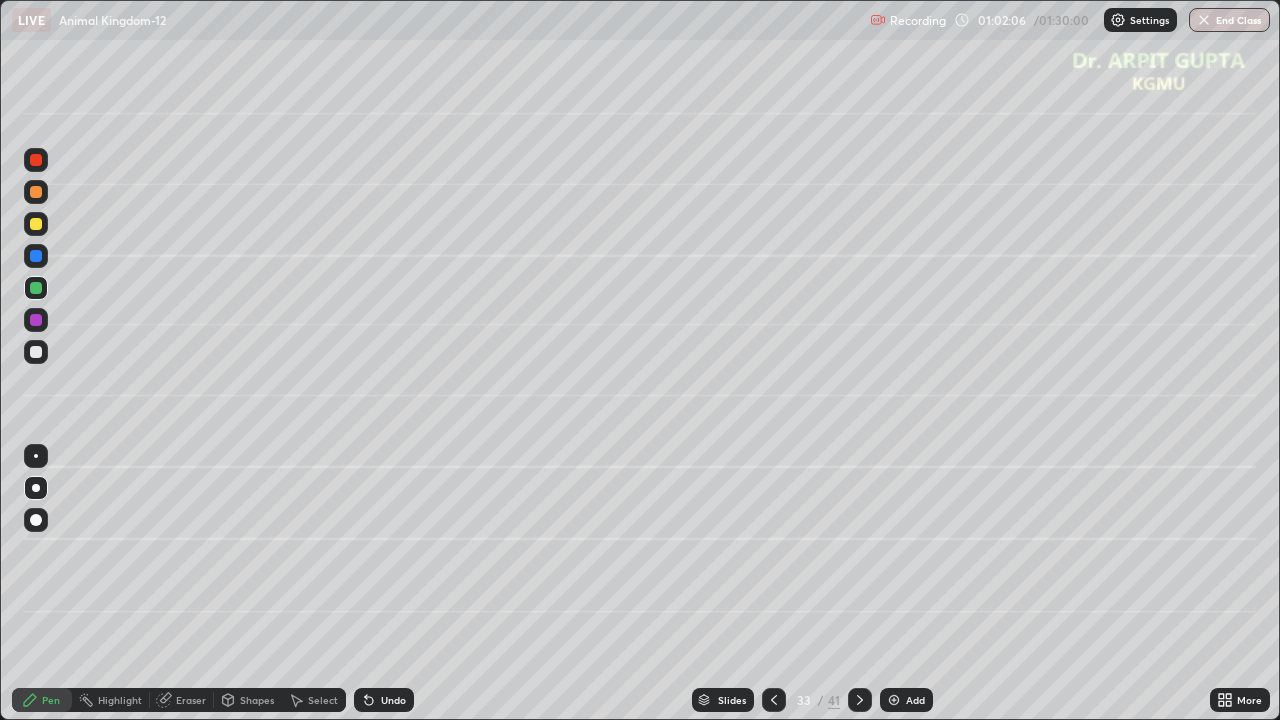 click on "Shapes" at bounding box center (248, 700) 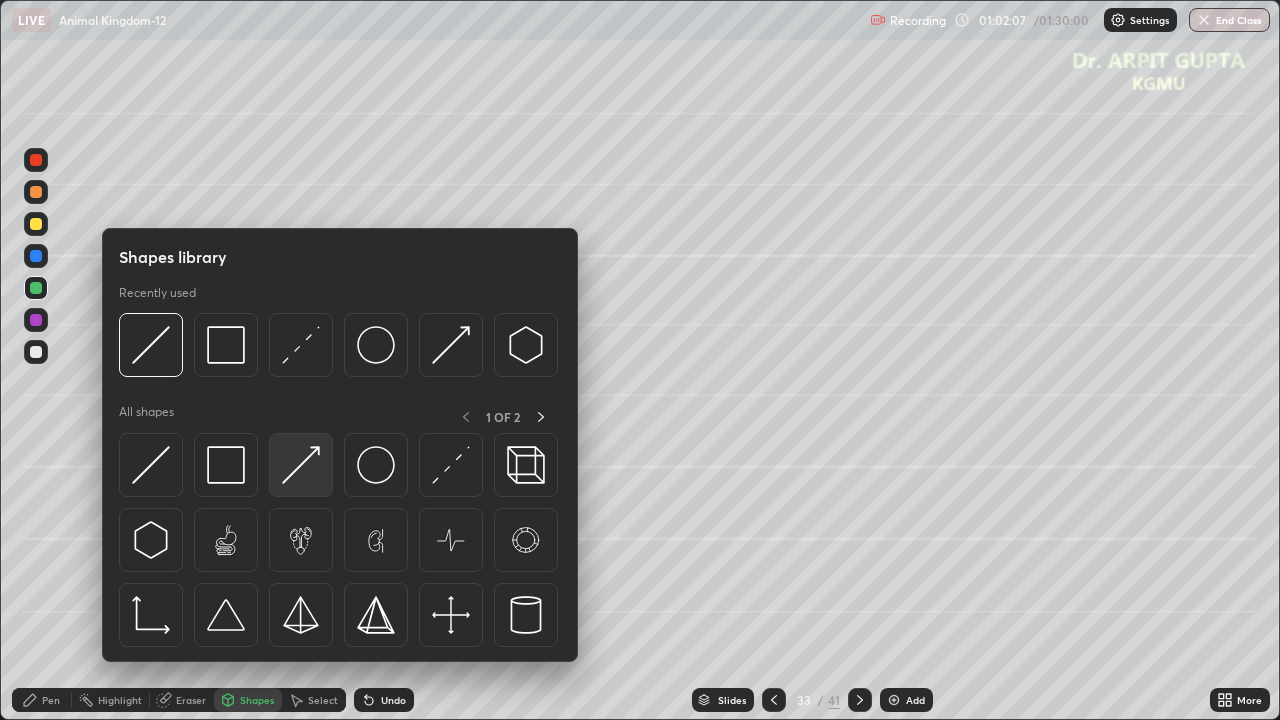 click at bounding box center [301, 465] 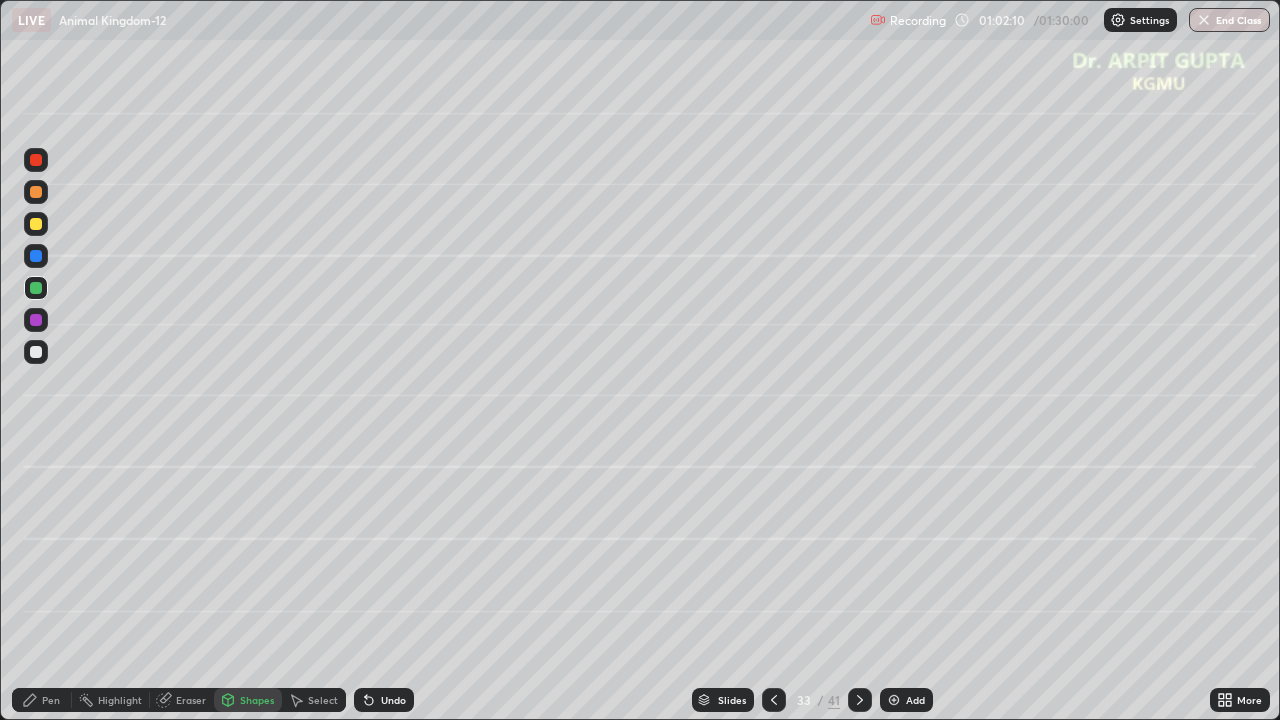 click on "Undo" at bounding box center [384, 700] 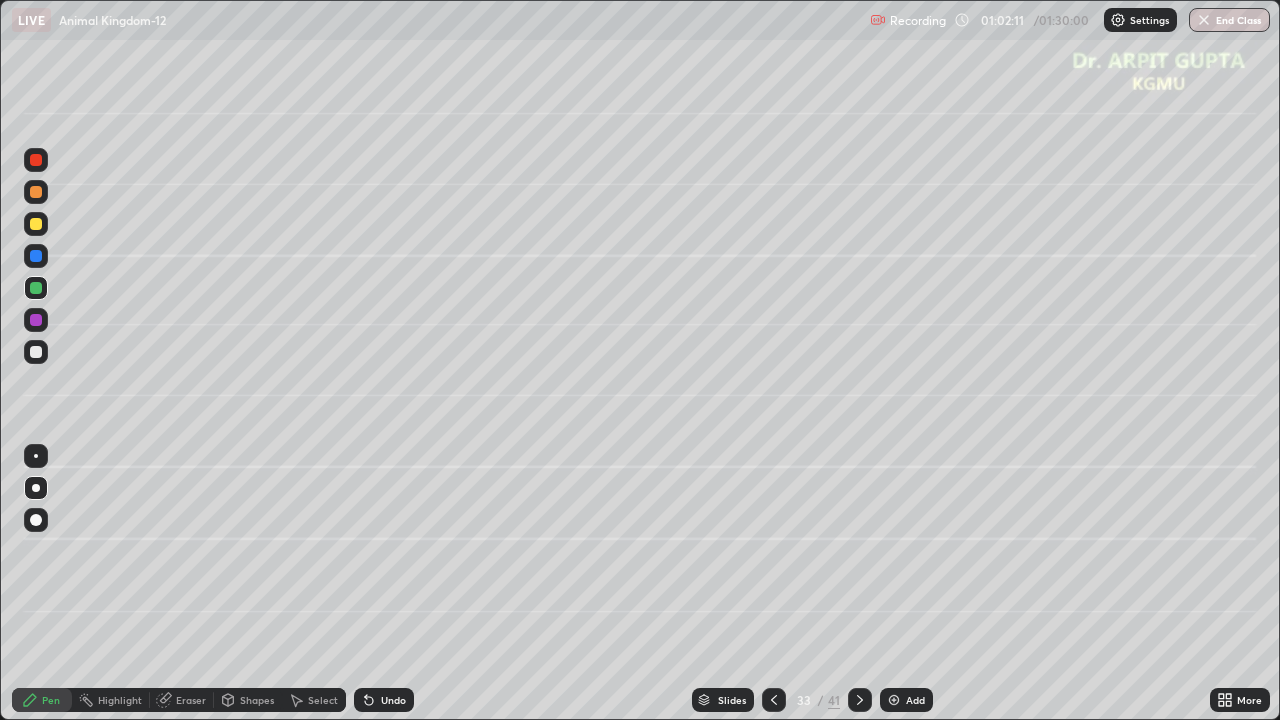 click at bounding box center (36, 456) 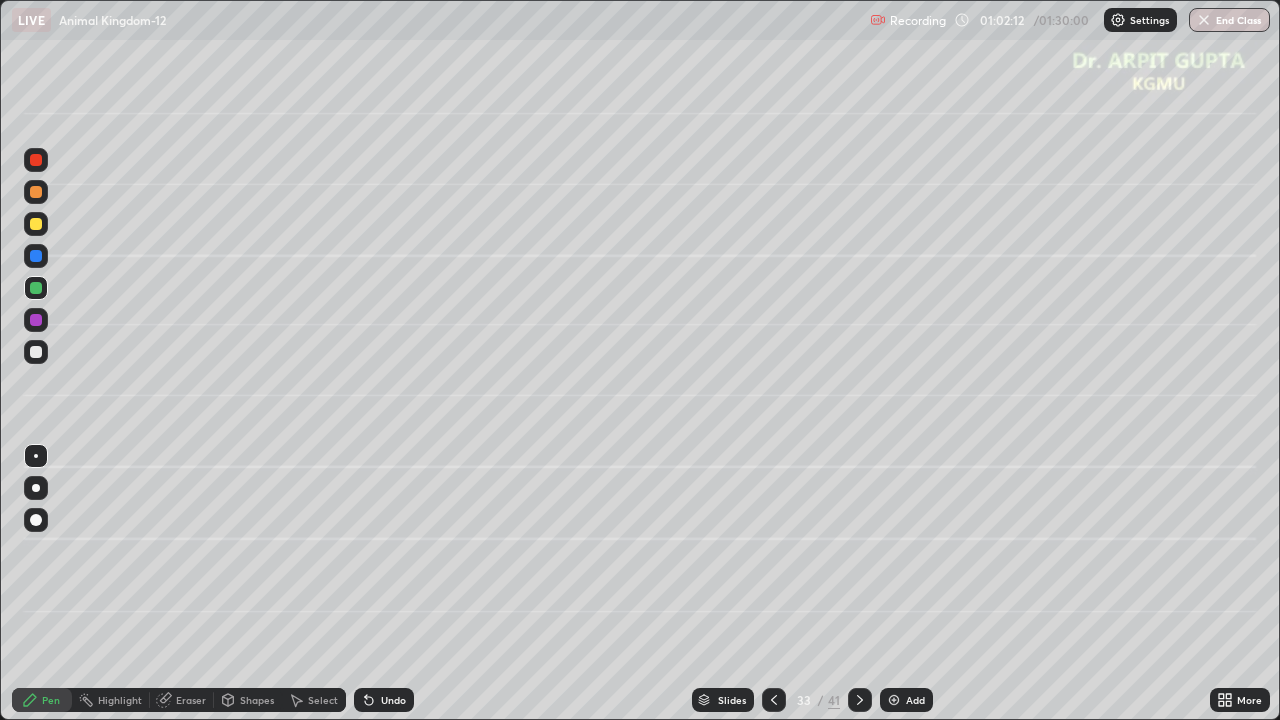 click on "Shapes" at bounding box center (257, 700) 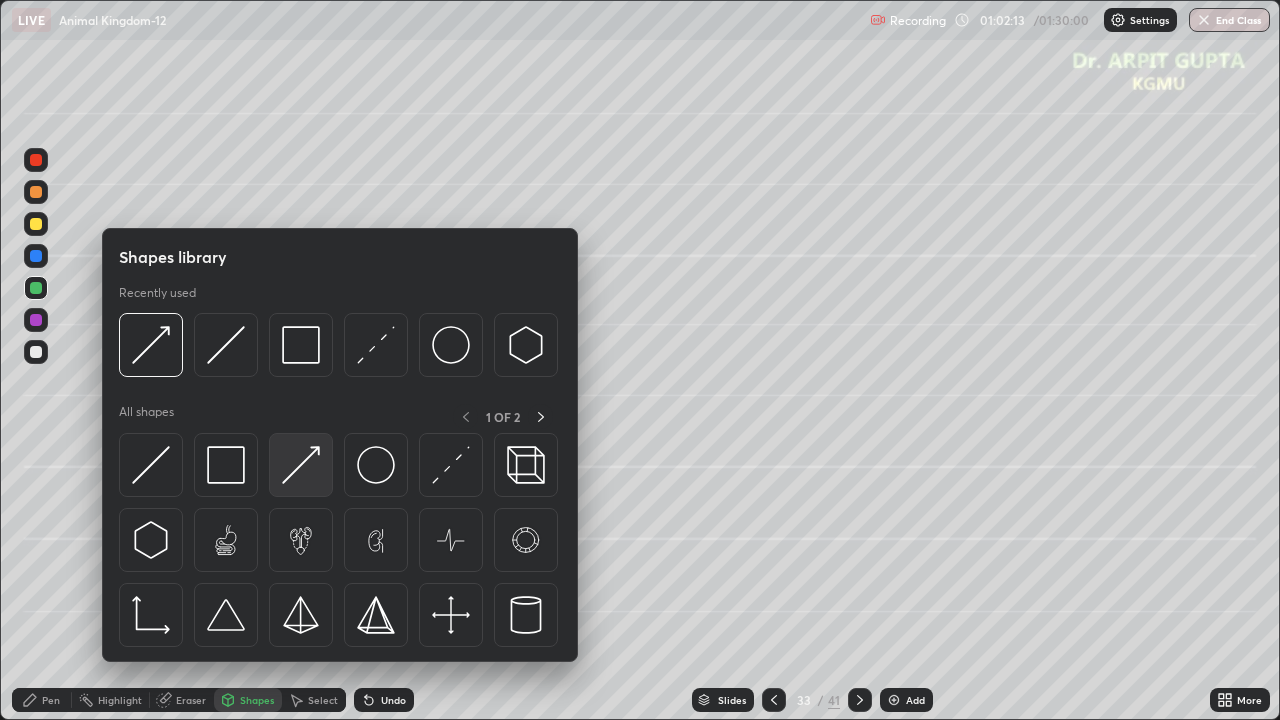 click at bounding box center (301, 465) 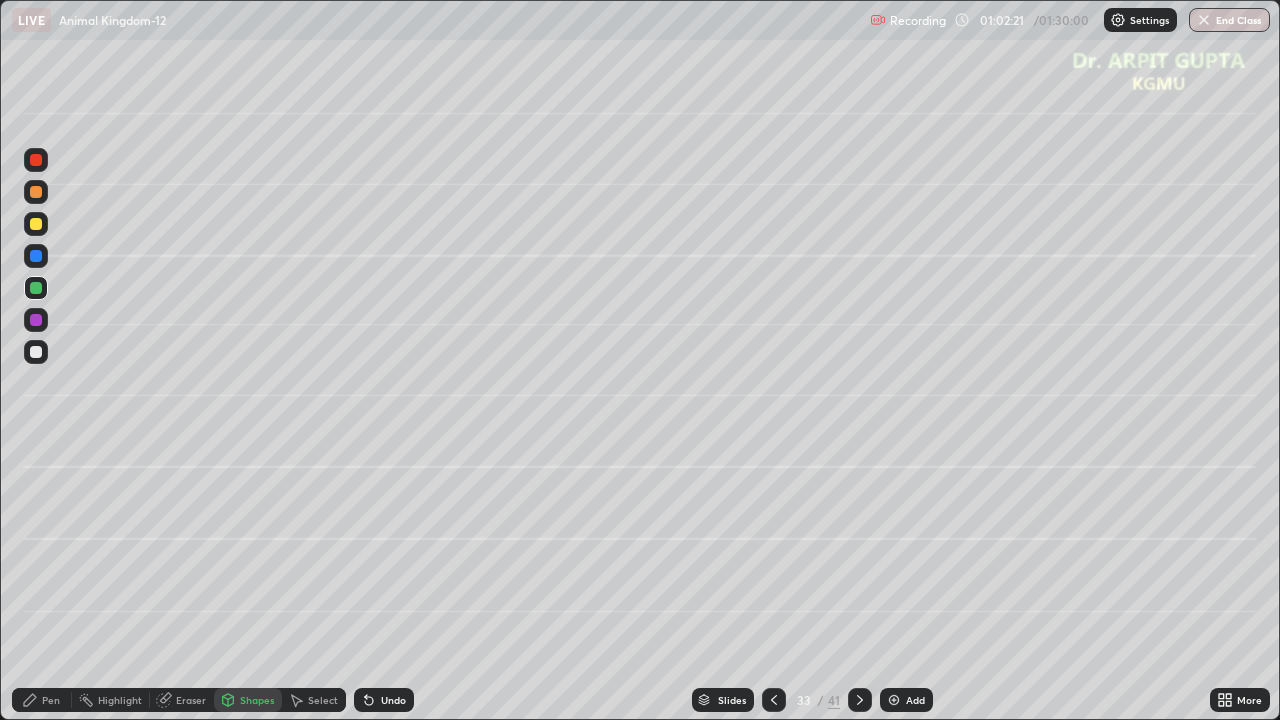 click at bounding box center [36, 192] 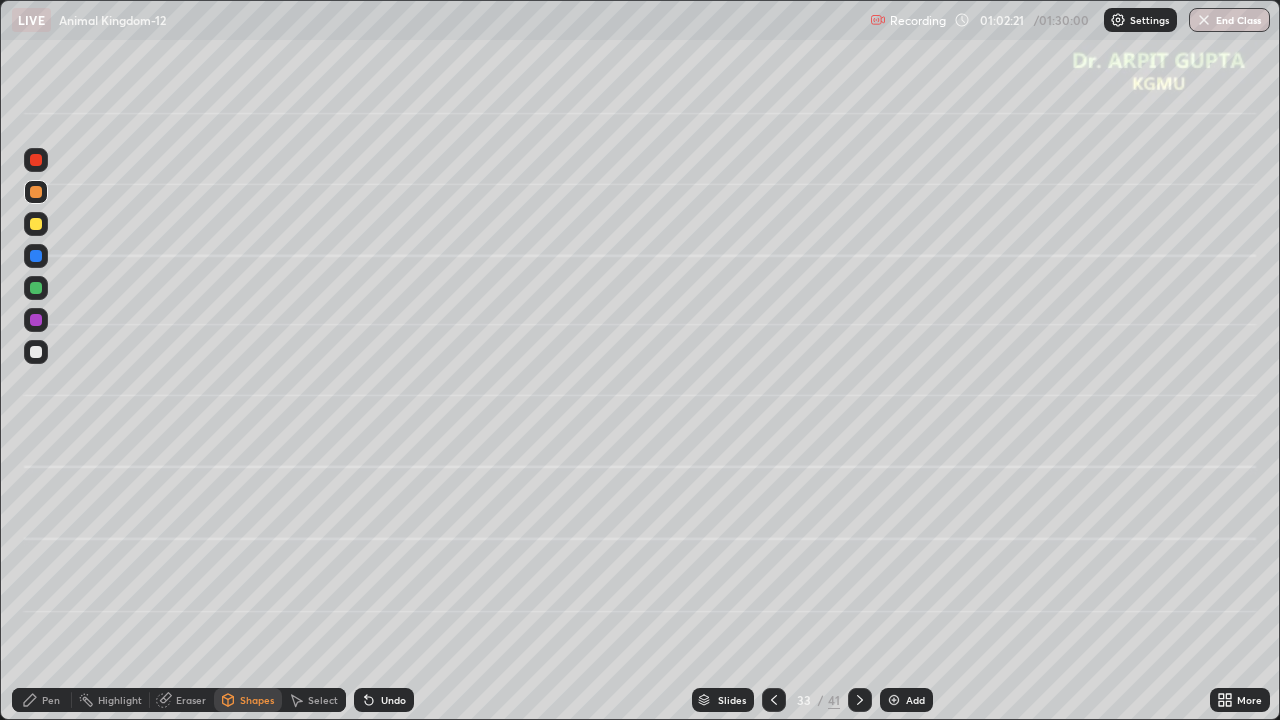 click on "Pen" at bounding box center (42, 700) 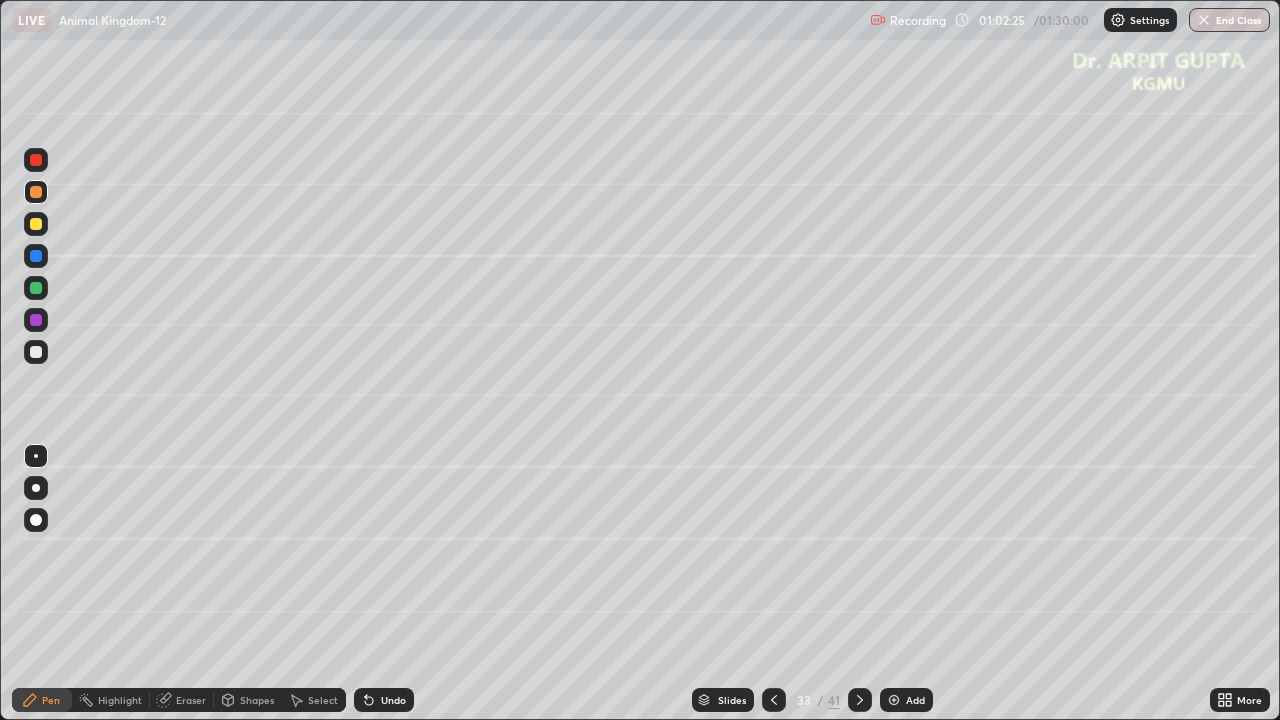 click at bounding box center [36, 488] 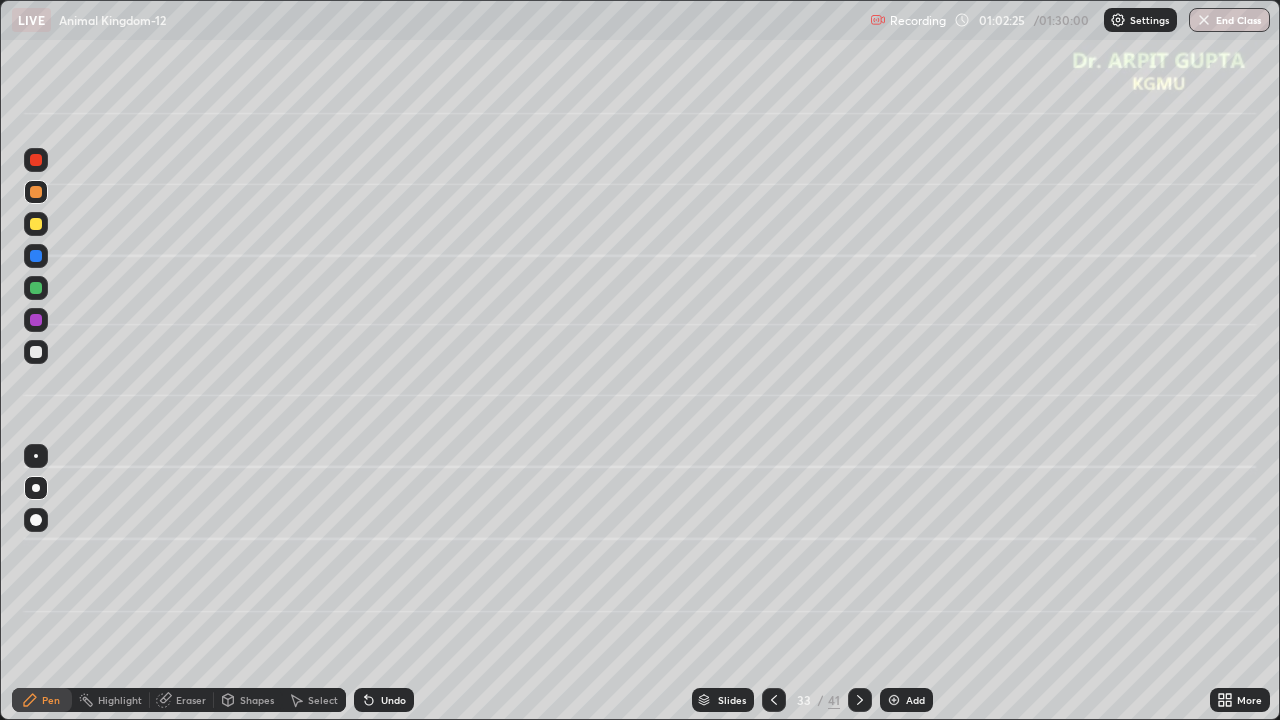 click on "Undo" at bounding box center [384, 700] 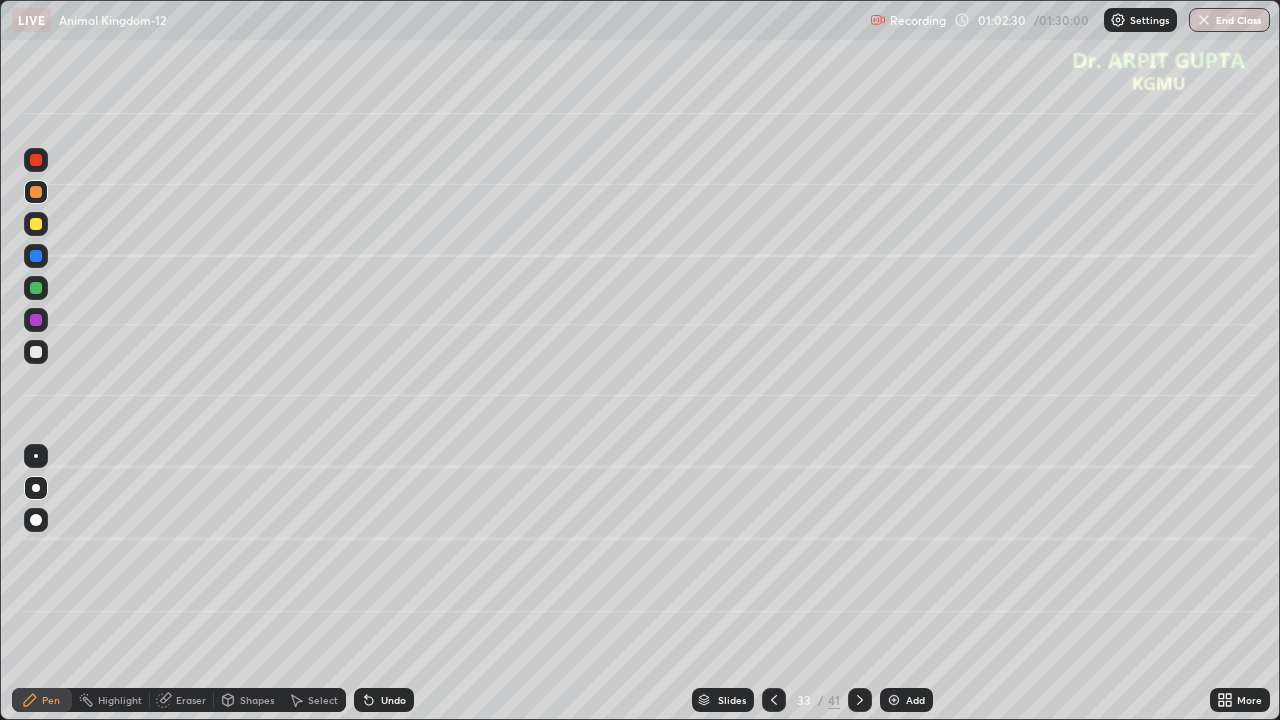 click on "Undo" at bounding box center [393, 700] 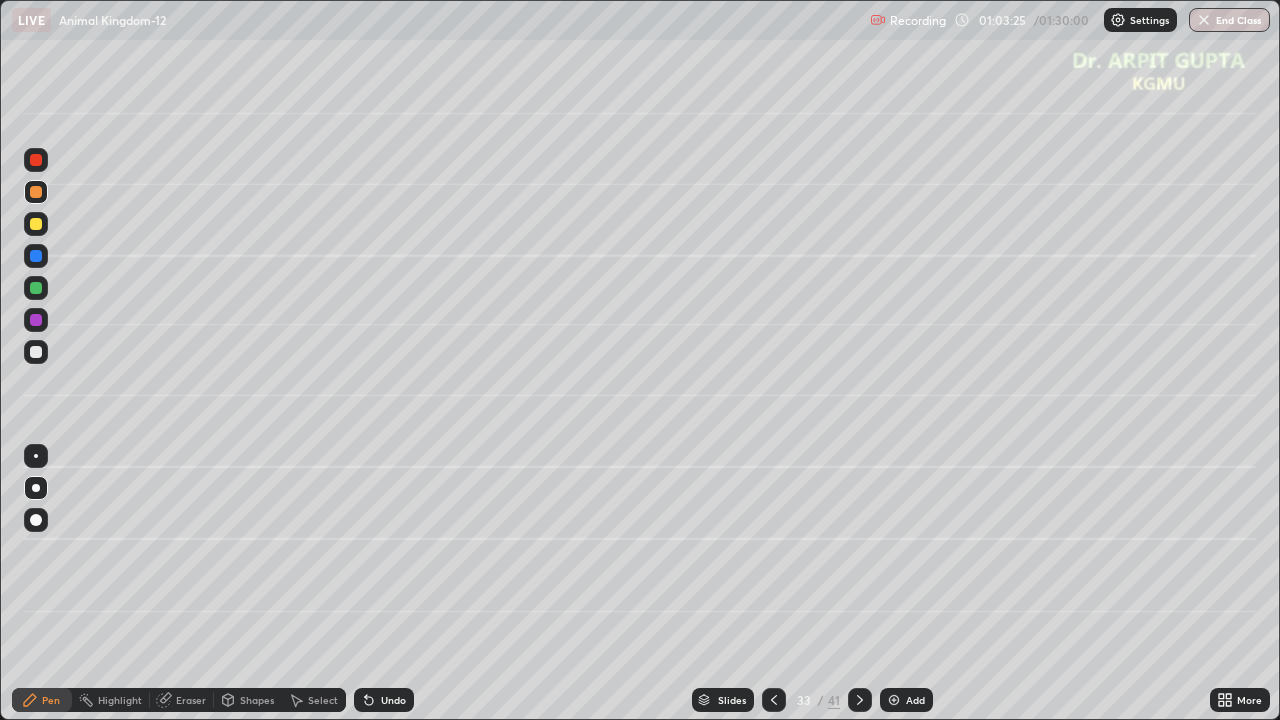 click at bounding box center (36, 352) 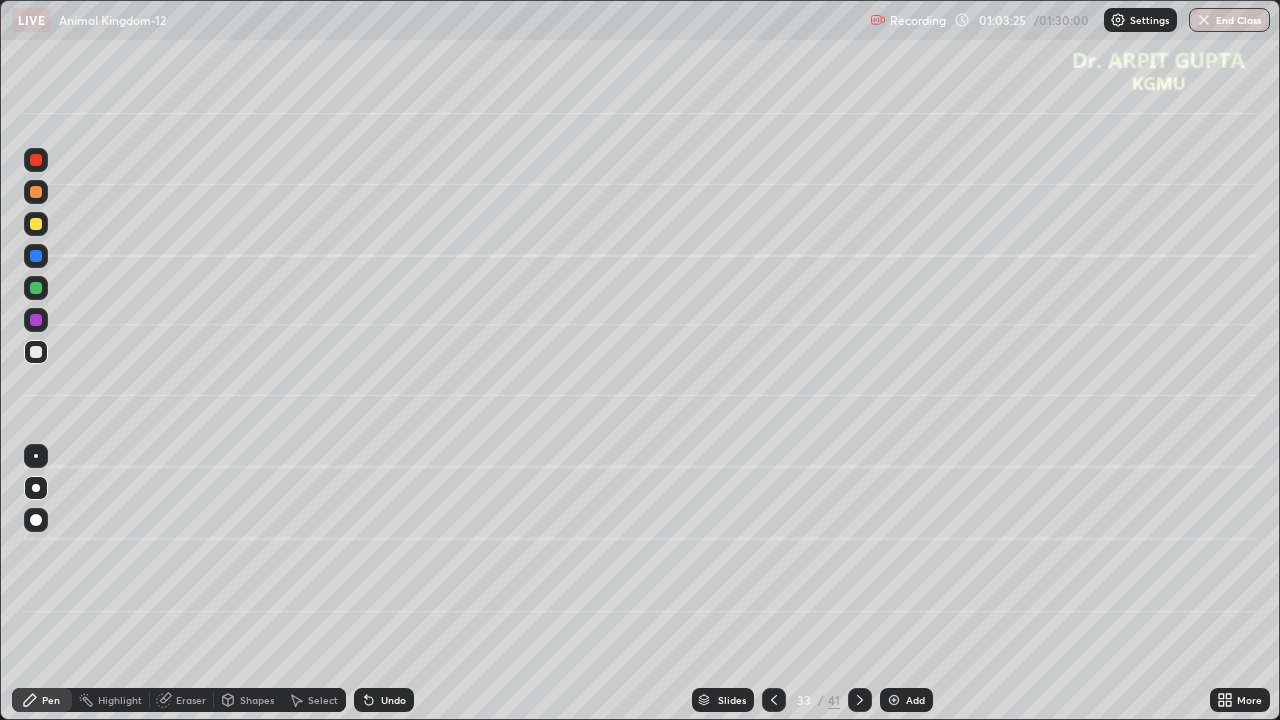 click at bounding box center [36, 224] 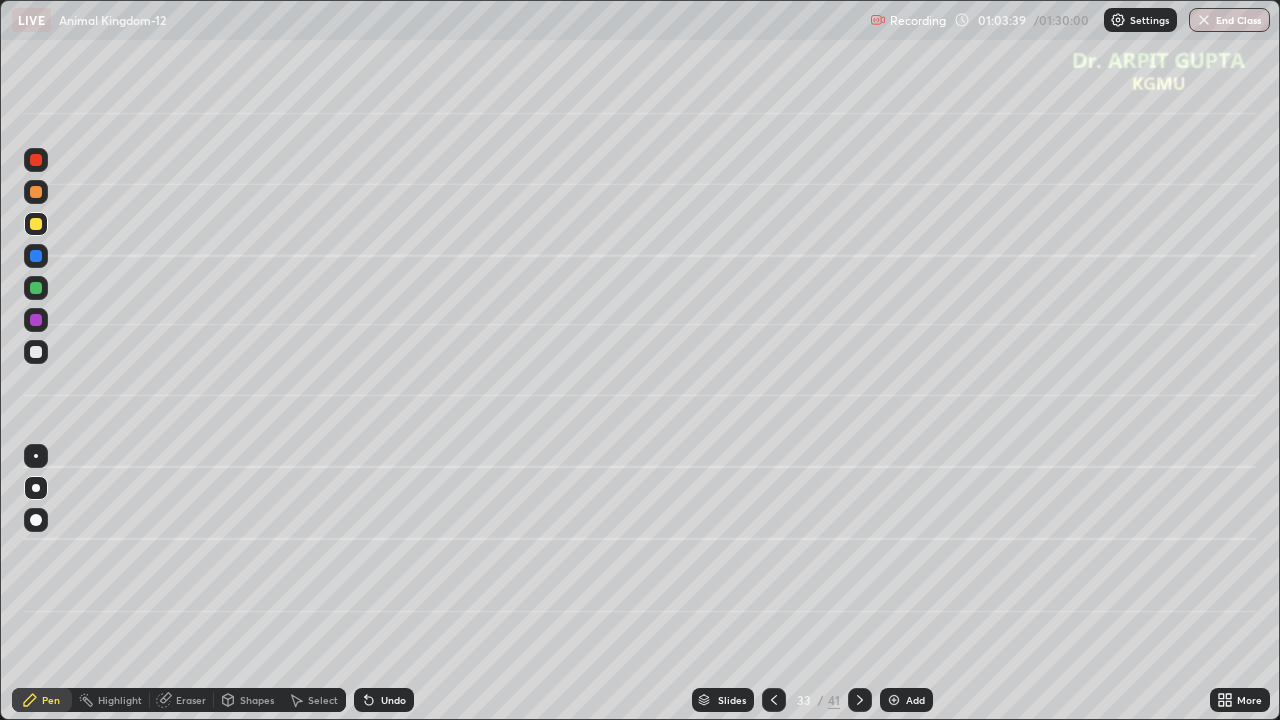 click at bounding box center [36, 192] 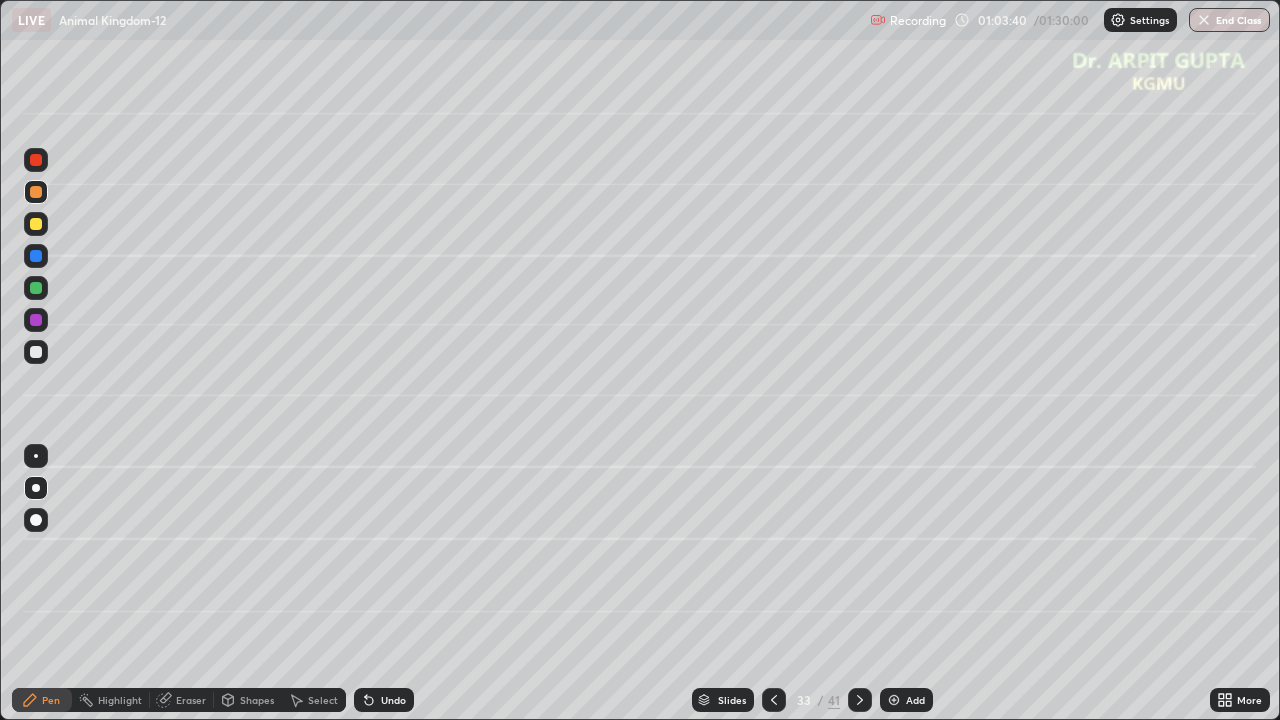 click at bounding box center (36, 520) 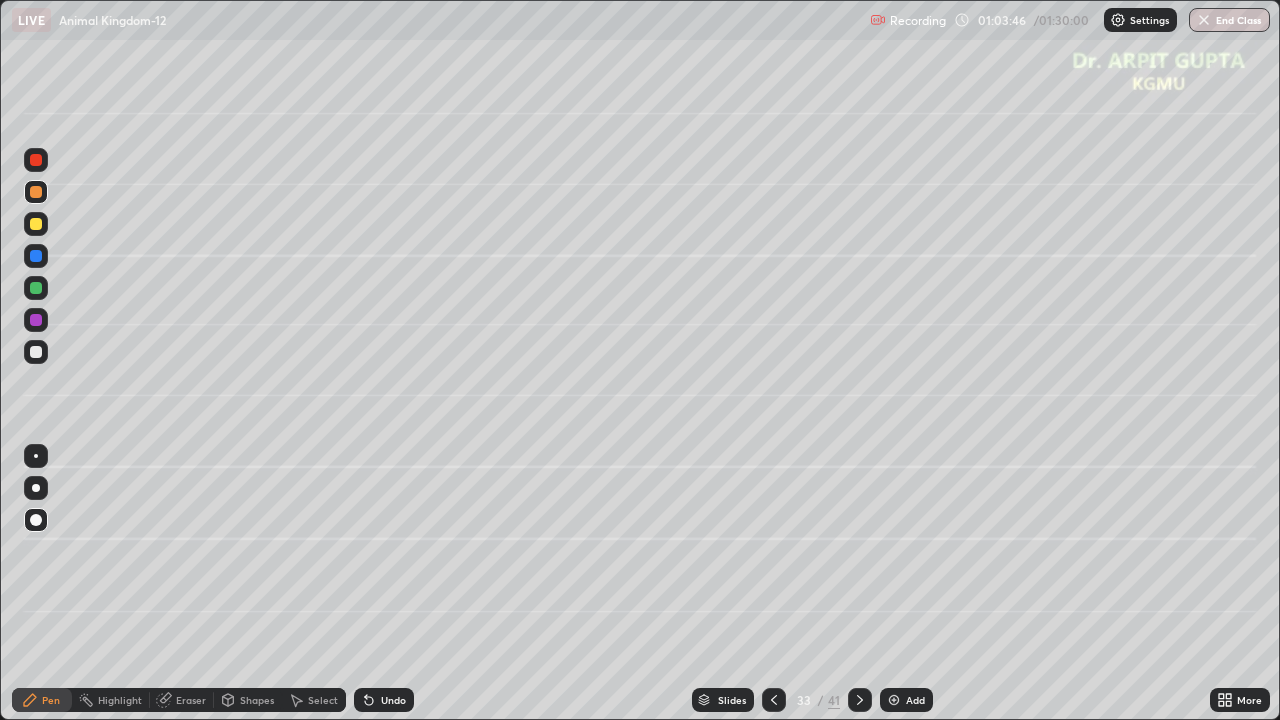 click at bounding box center [36, 352] 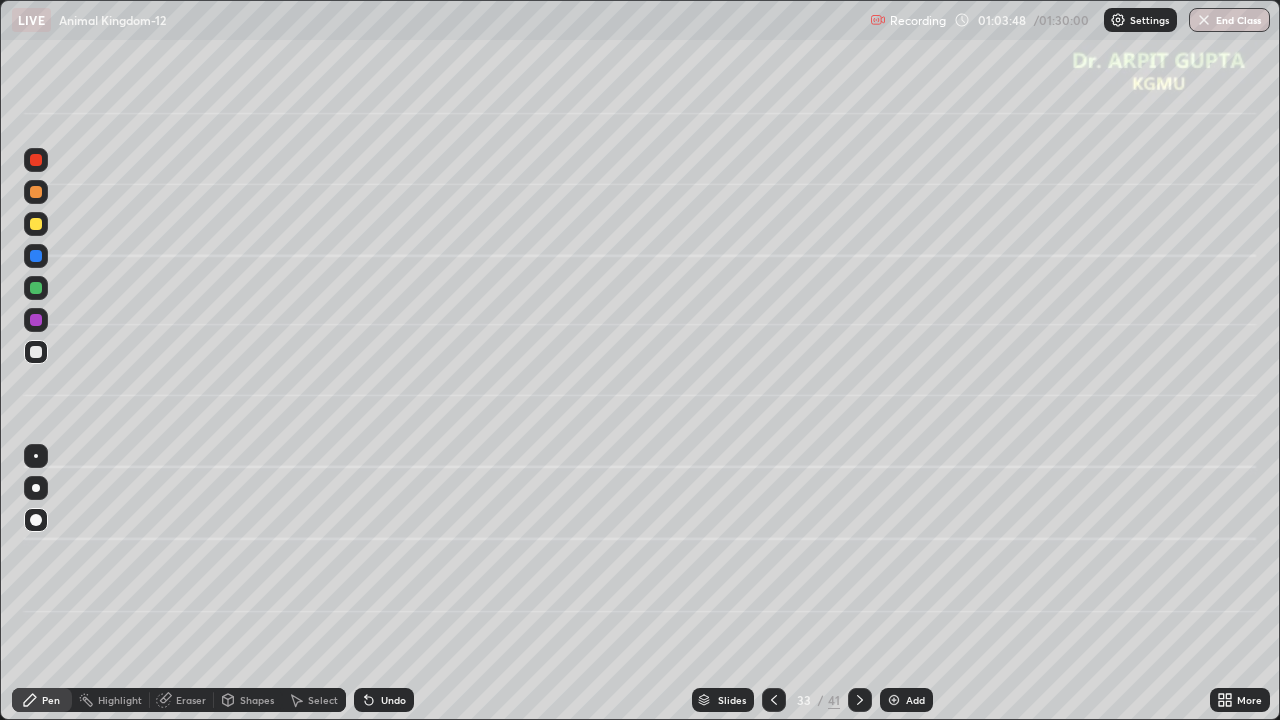 click at bounding box center (36, 288) 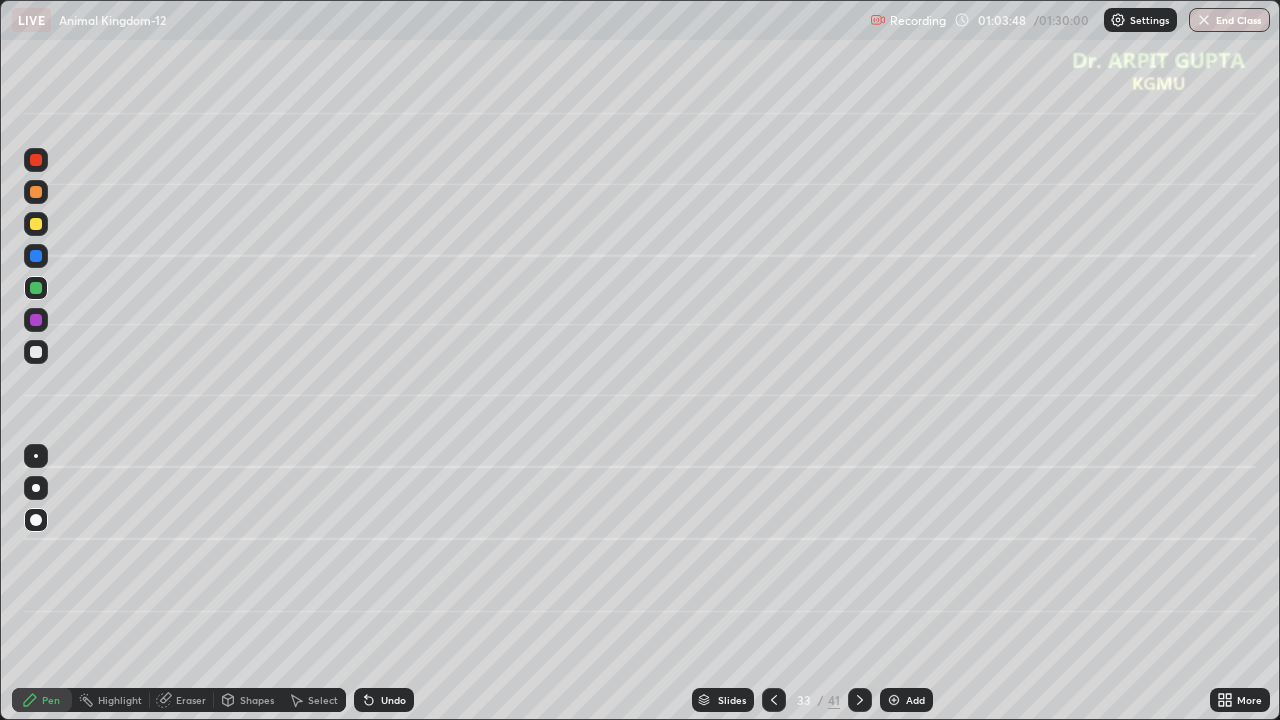 click at bounding box center [36, 488] 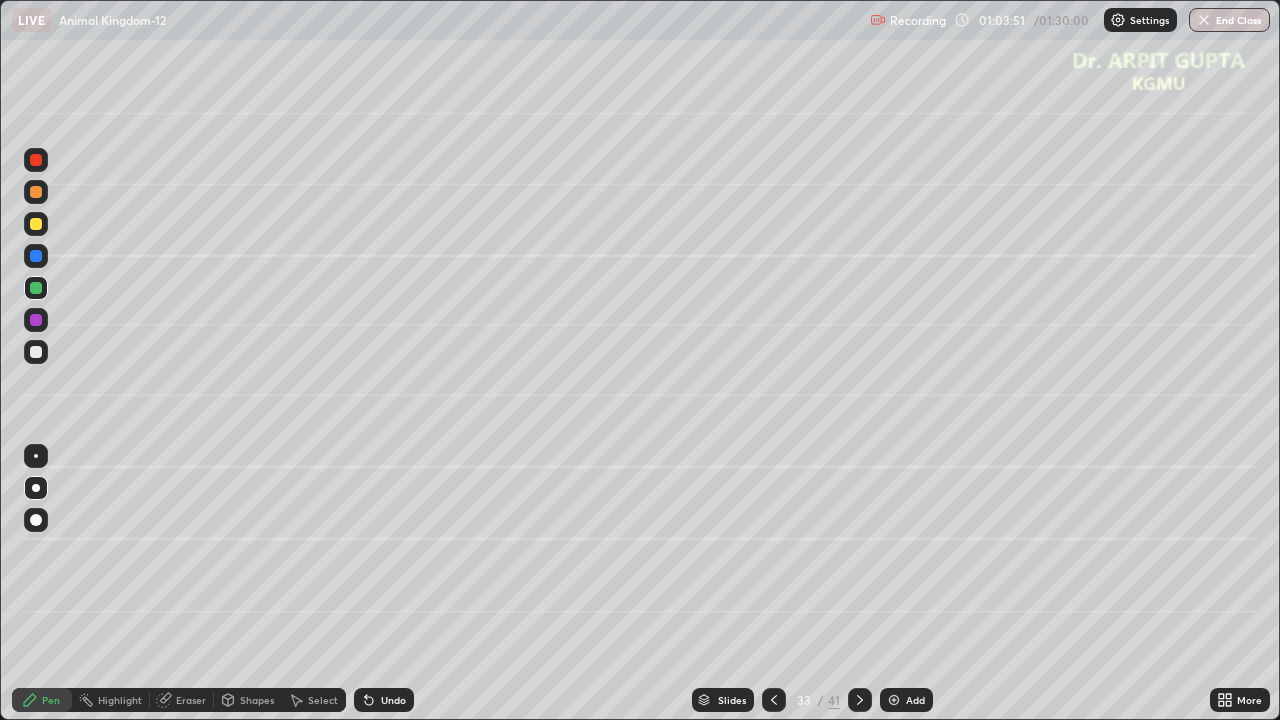 click at bounding box center [36, 352] 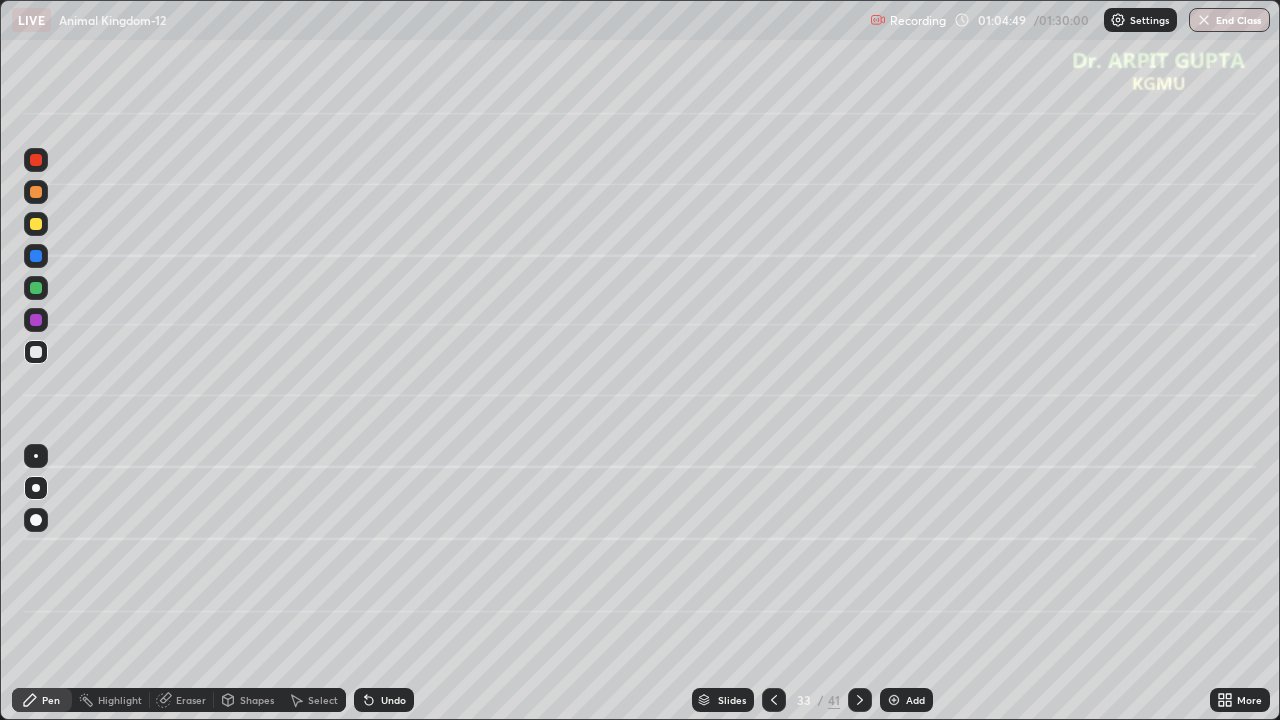click on "Undo" at bounding box center [393, 700] 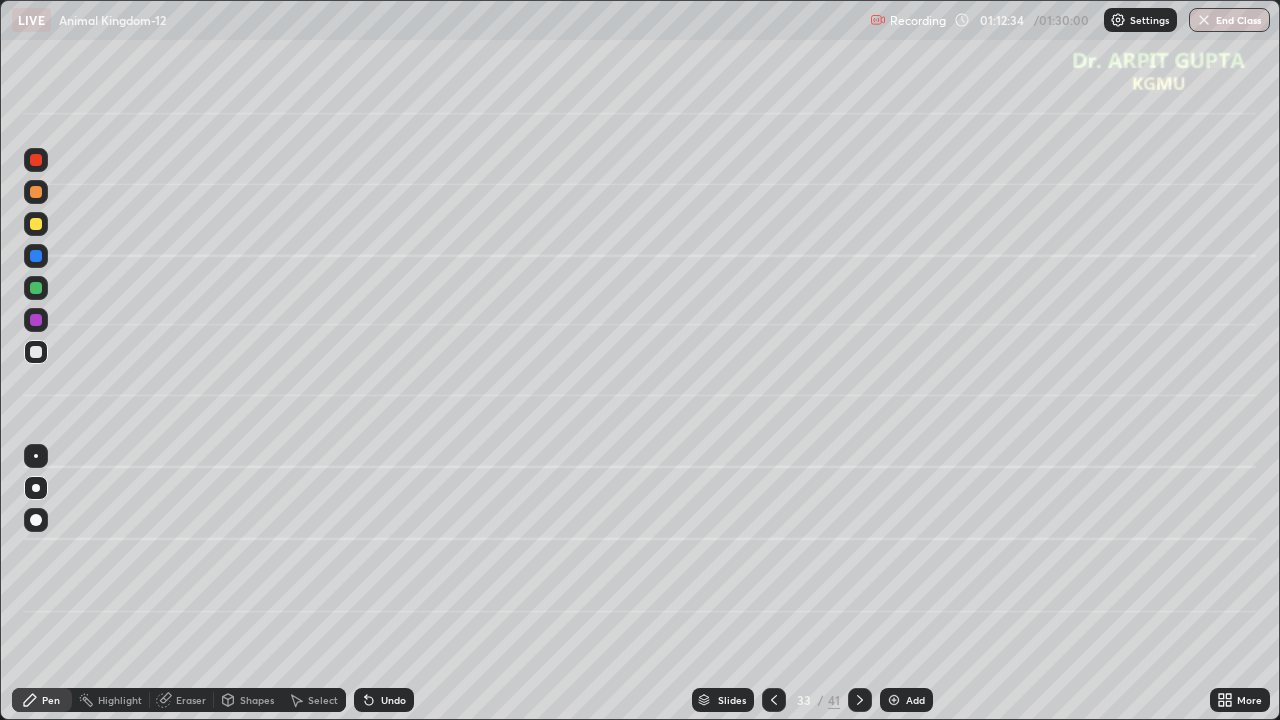 click on "End Class" at bounding box center (1229, 20) 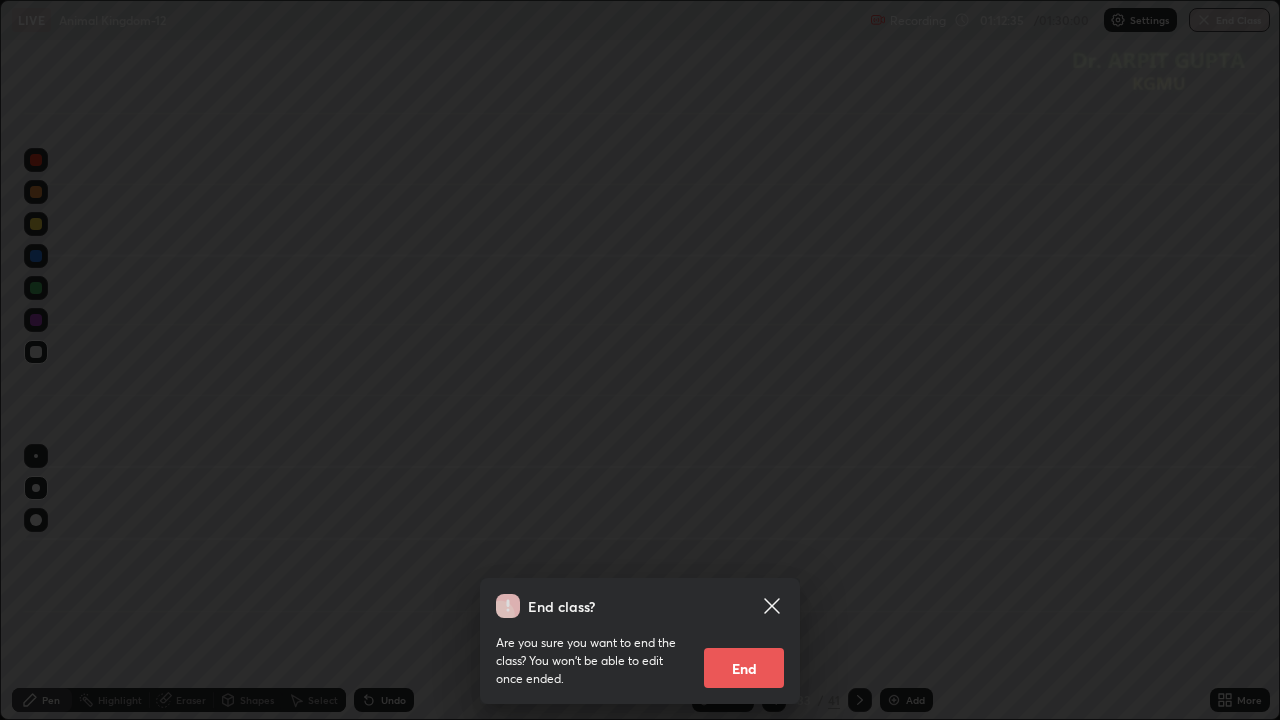 click on "End" at bounding box center (744, 668) 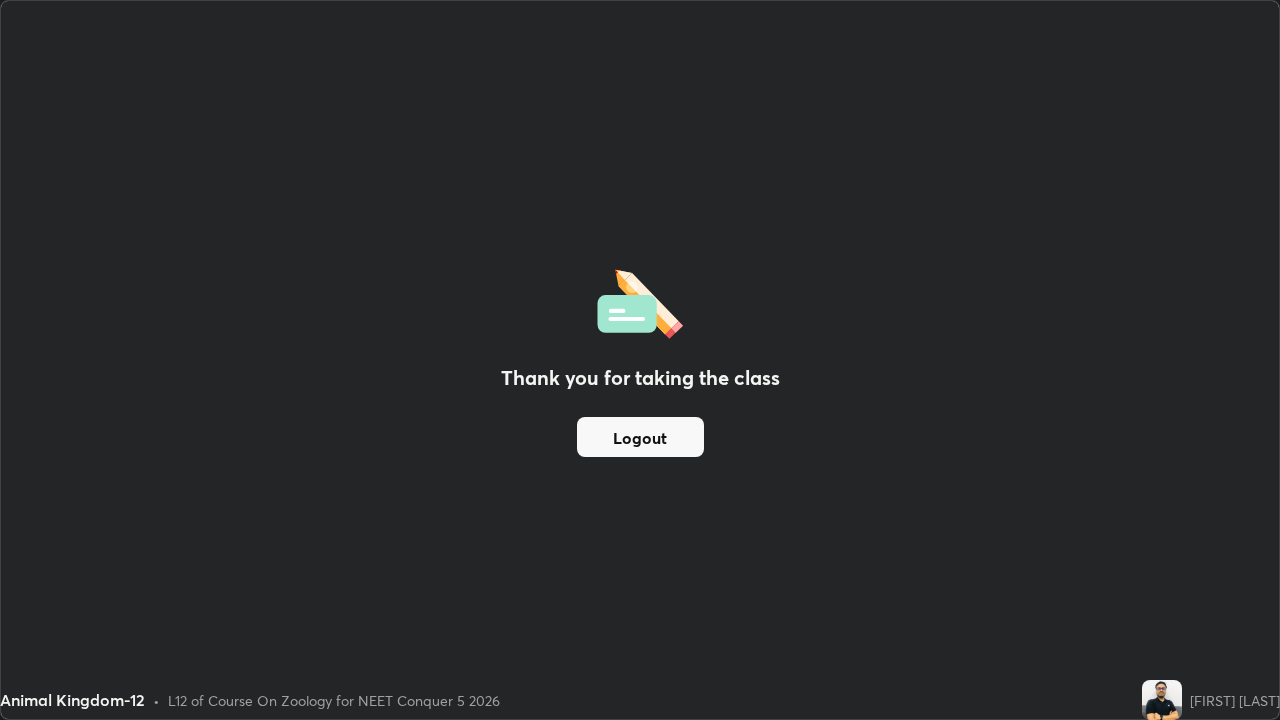 click on "Logout" at bounding box center [640, 437] 